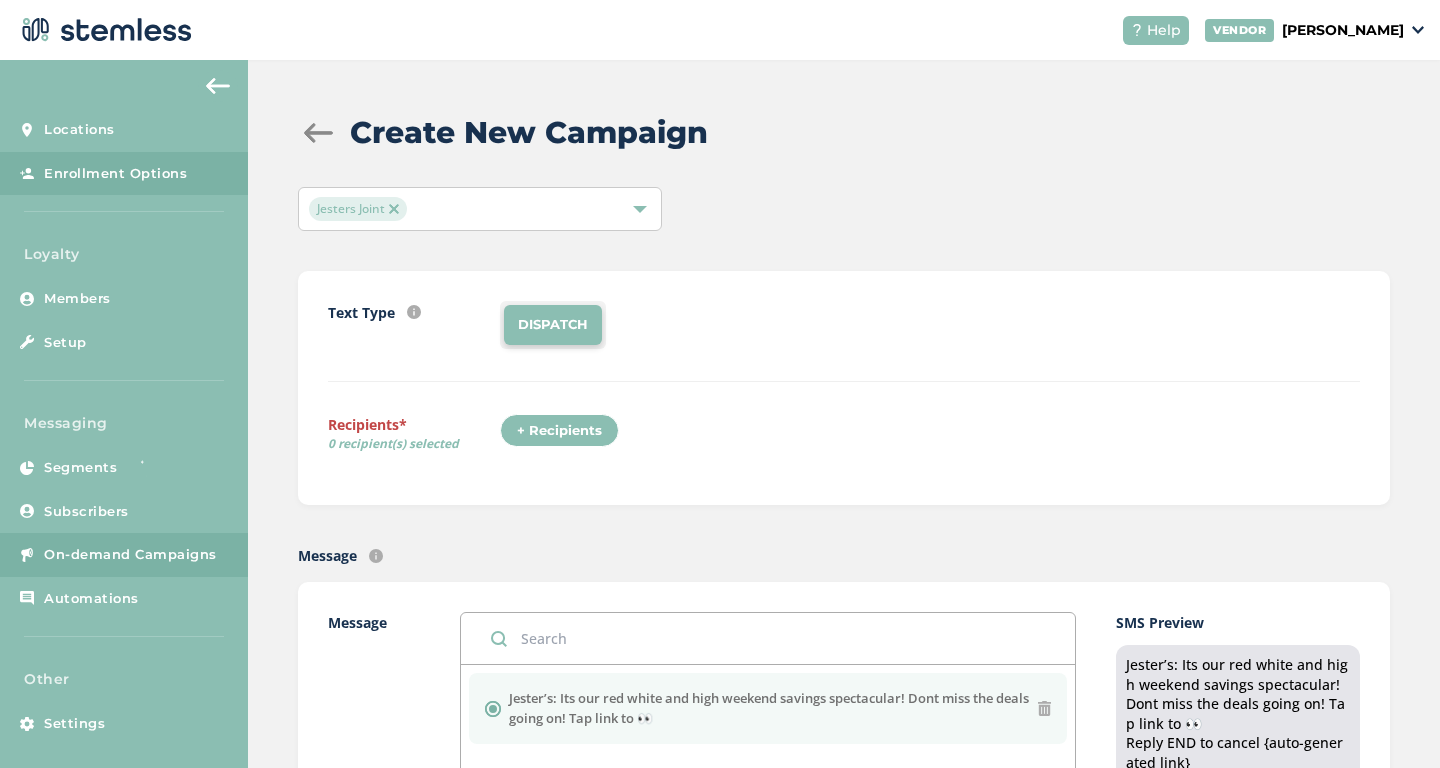 scroll, scrollTop: 0, scrollLeft: 0, axis: both 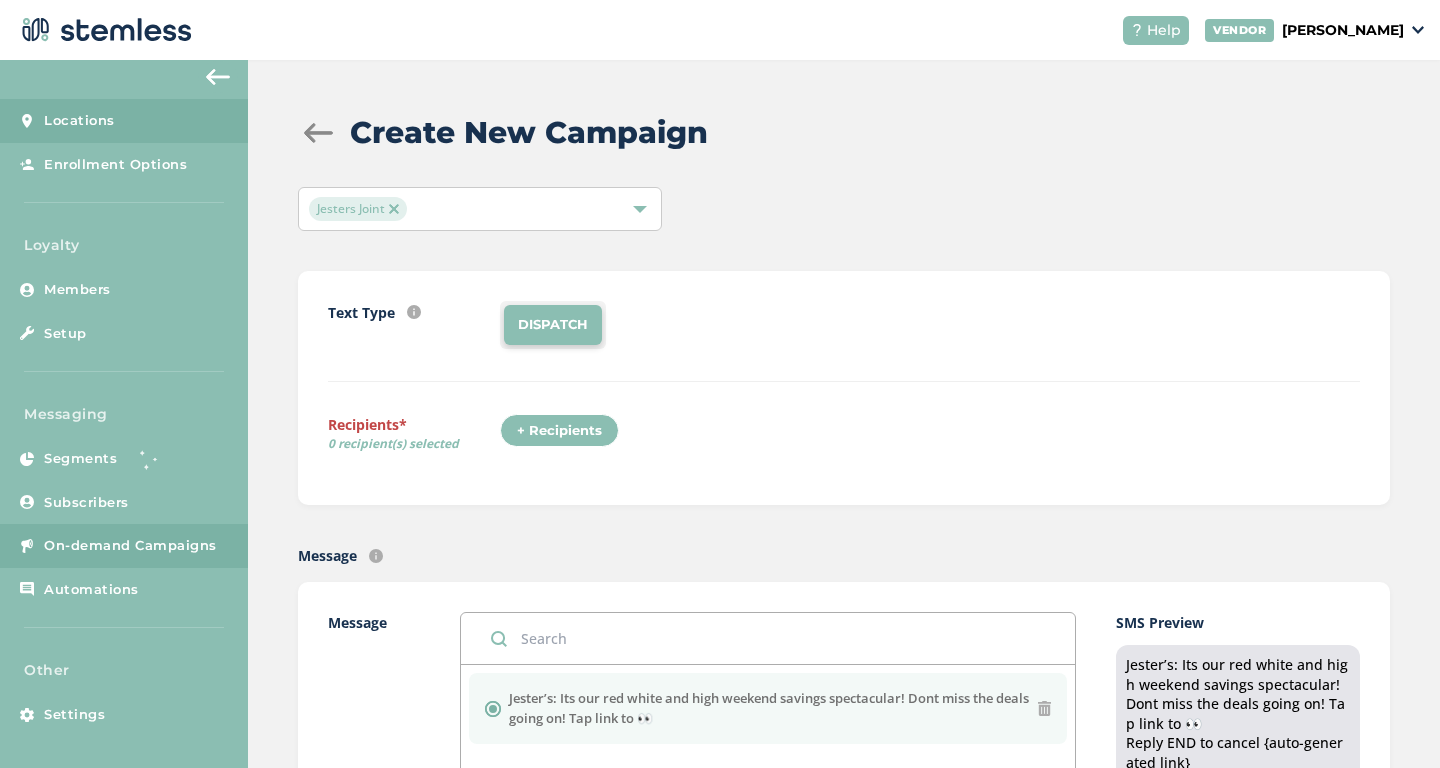 click on "Locations" at bounding box center [124, 121] 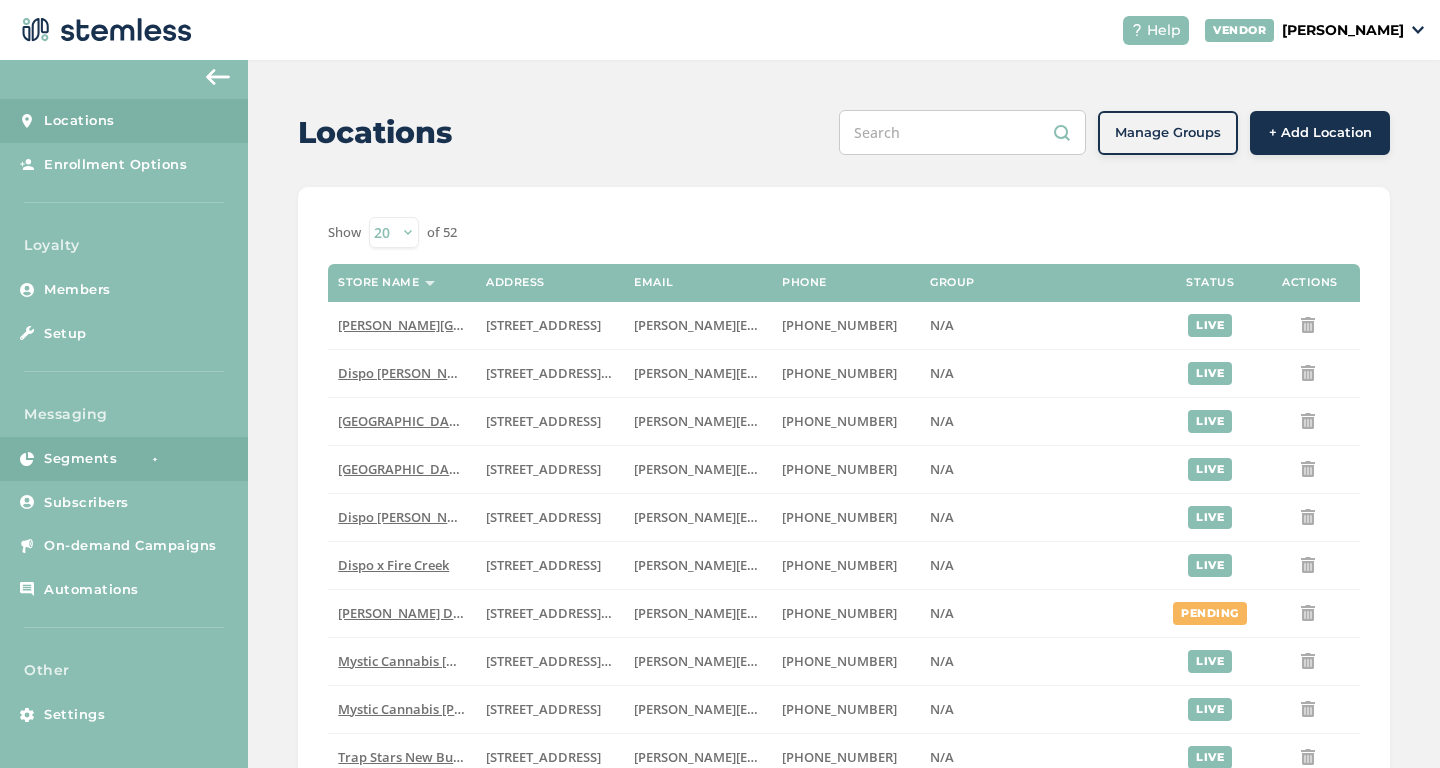 click on "Segments" at bounding box center [80, 459] 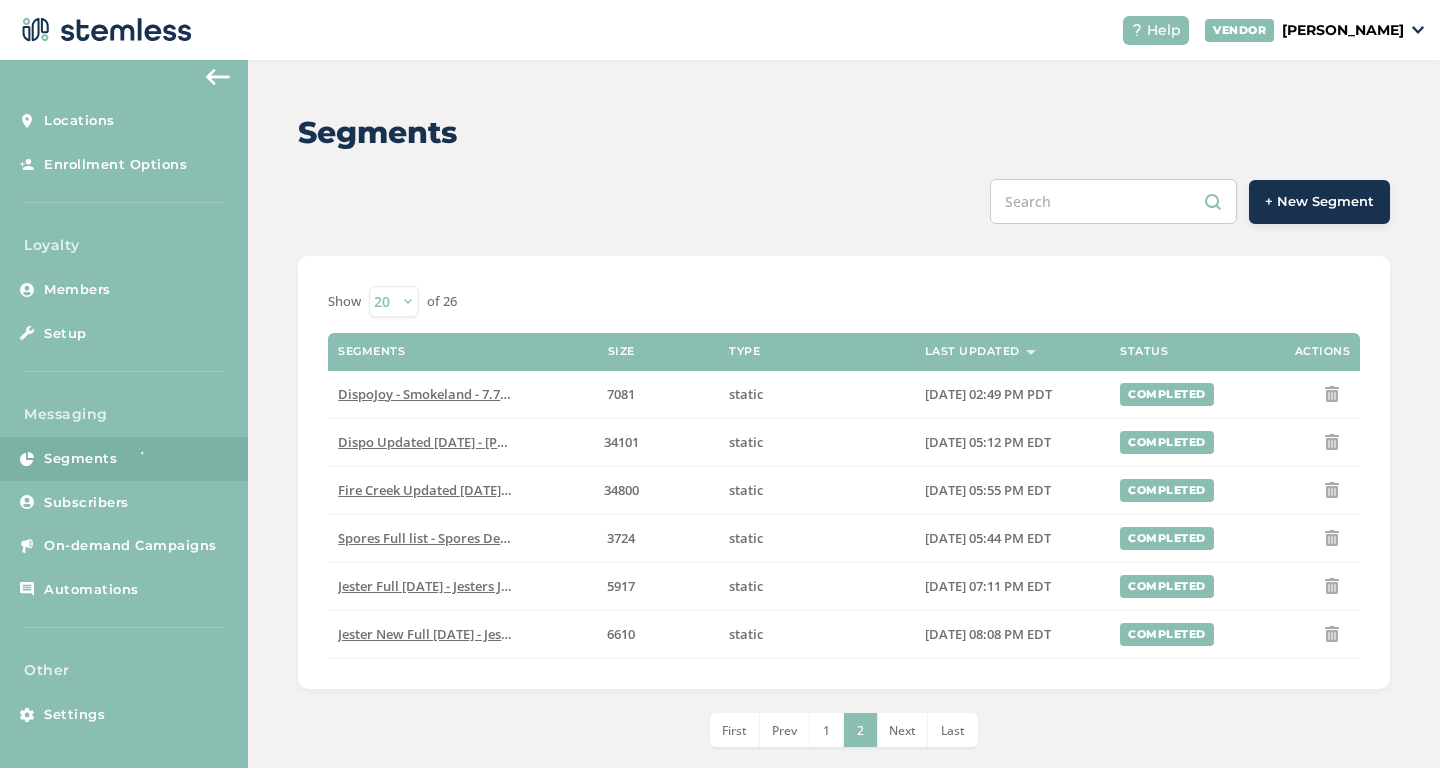 click on "+ New Segment" at bounding box center [1319, 202] 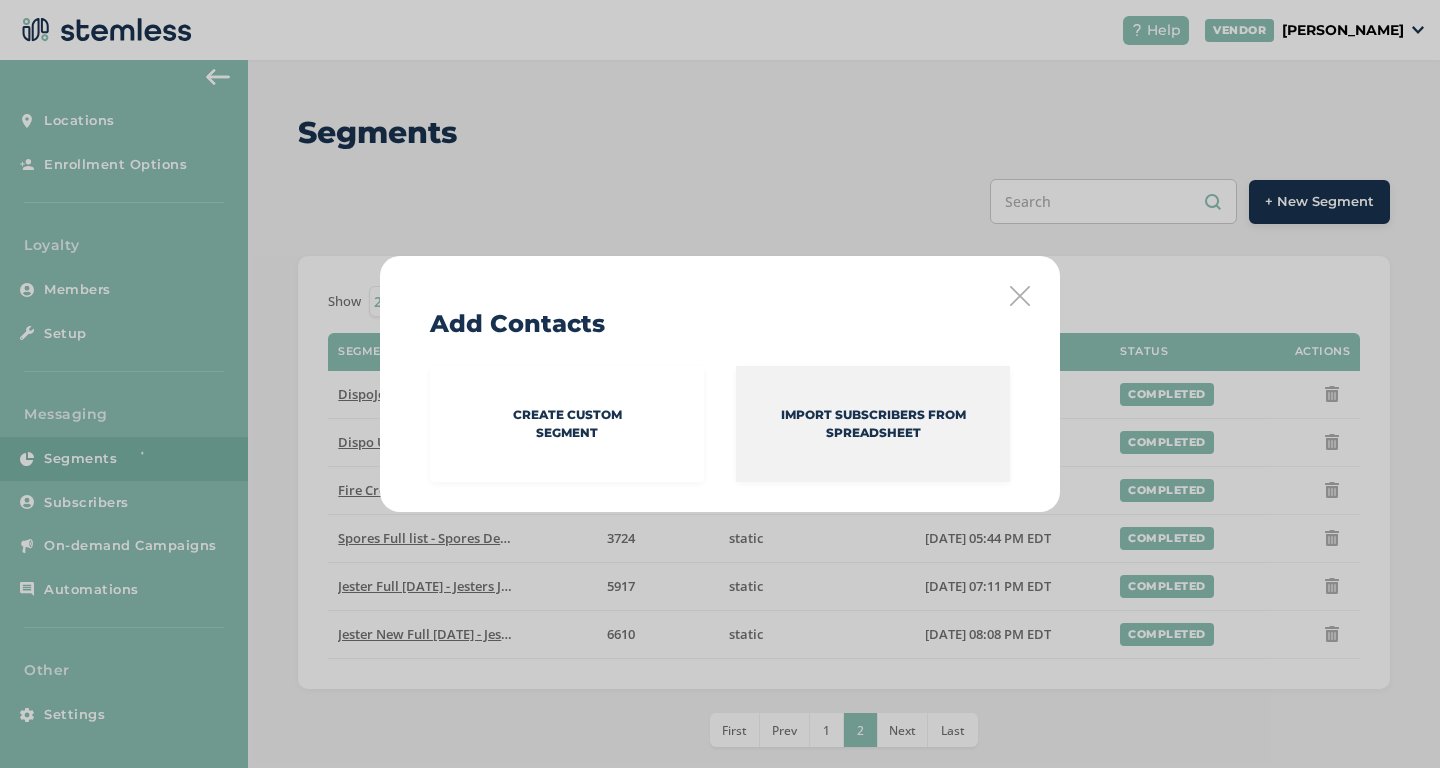 click on "Import Subscribers from spreadsheet" at bounding box center [873, 424] 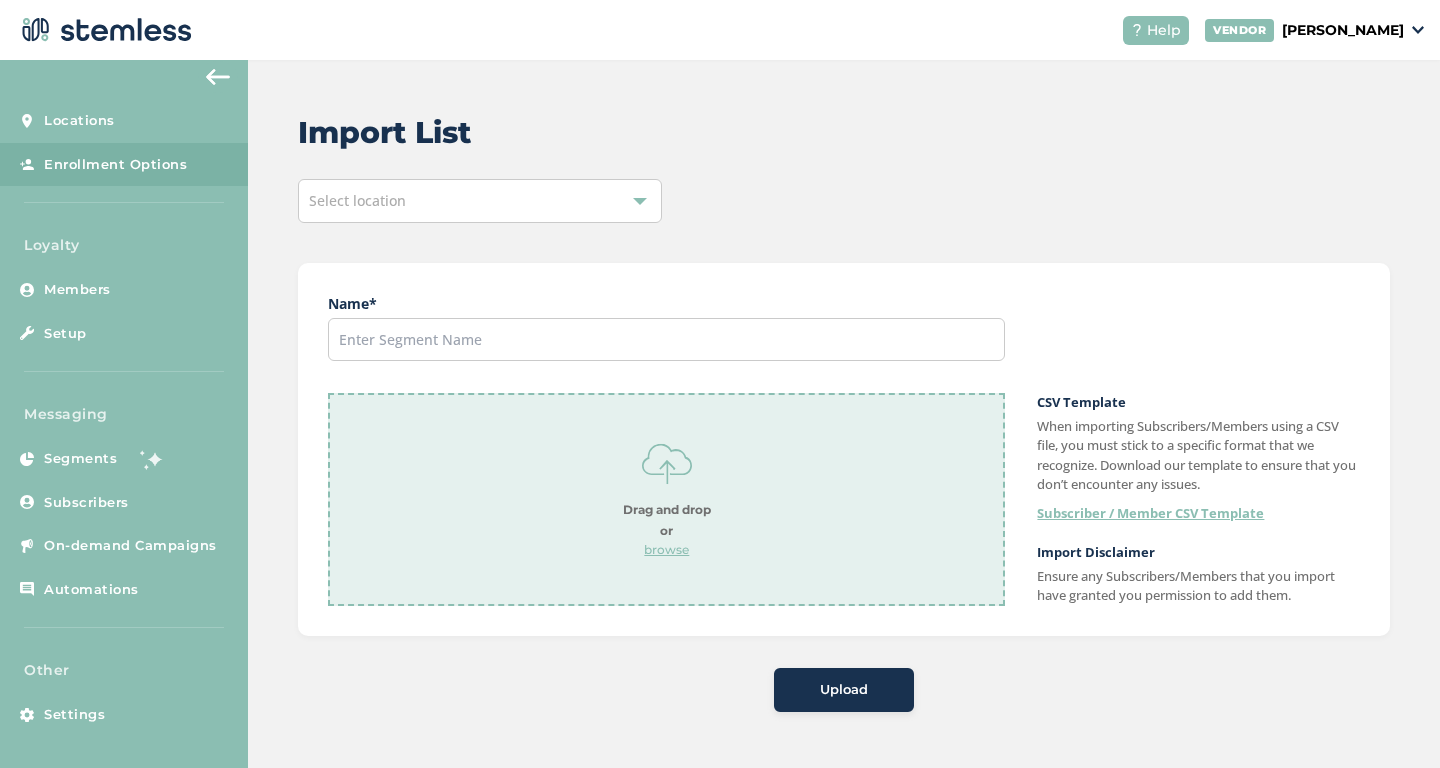 click on "Select location" at bounding box center [480, 201] 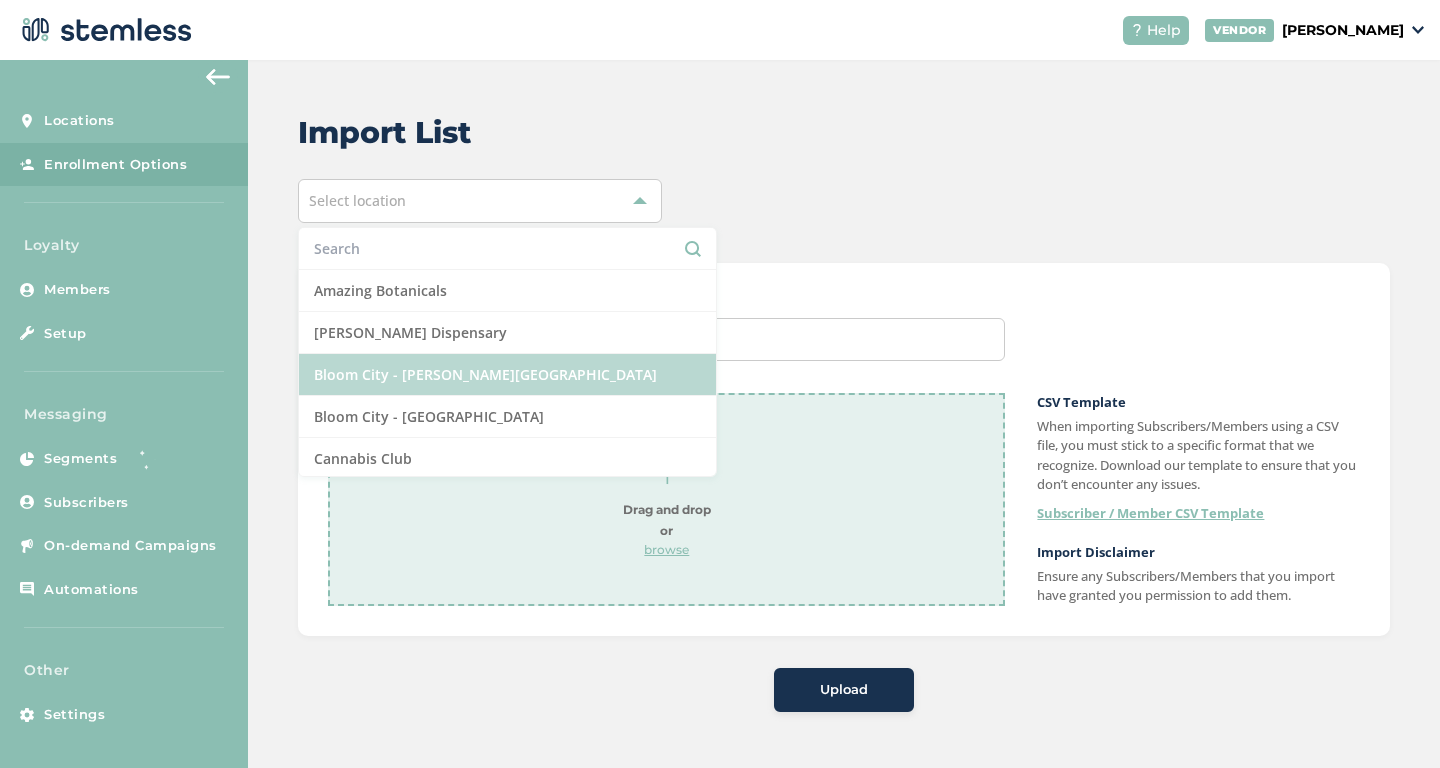 scroll, scrollTop: 293, scrollLeft: 0, axis: vertical 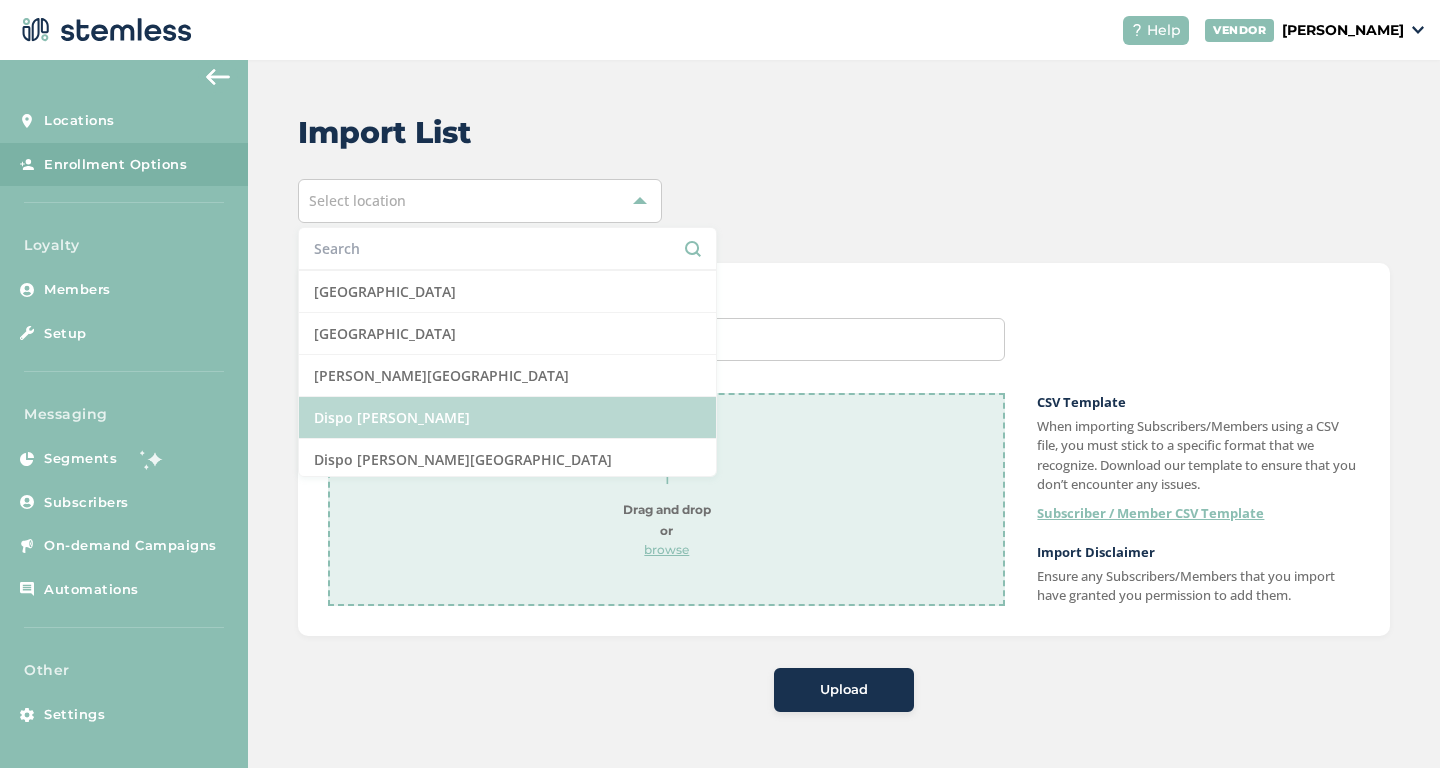 click on "Dispo [PERSON_NAME]" at bounding box center [507, 418] 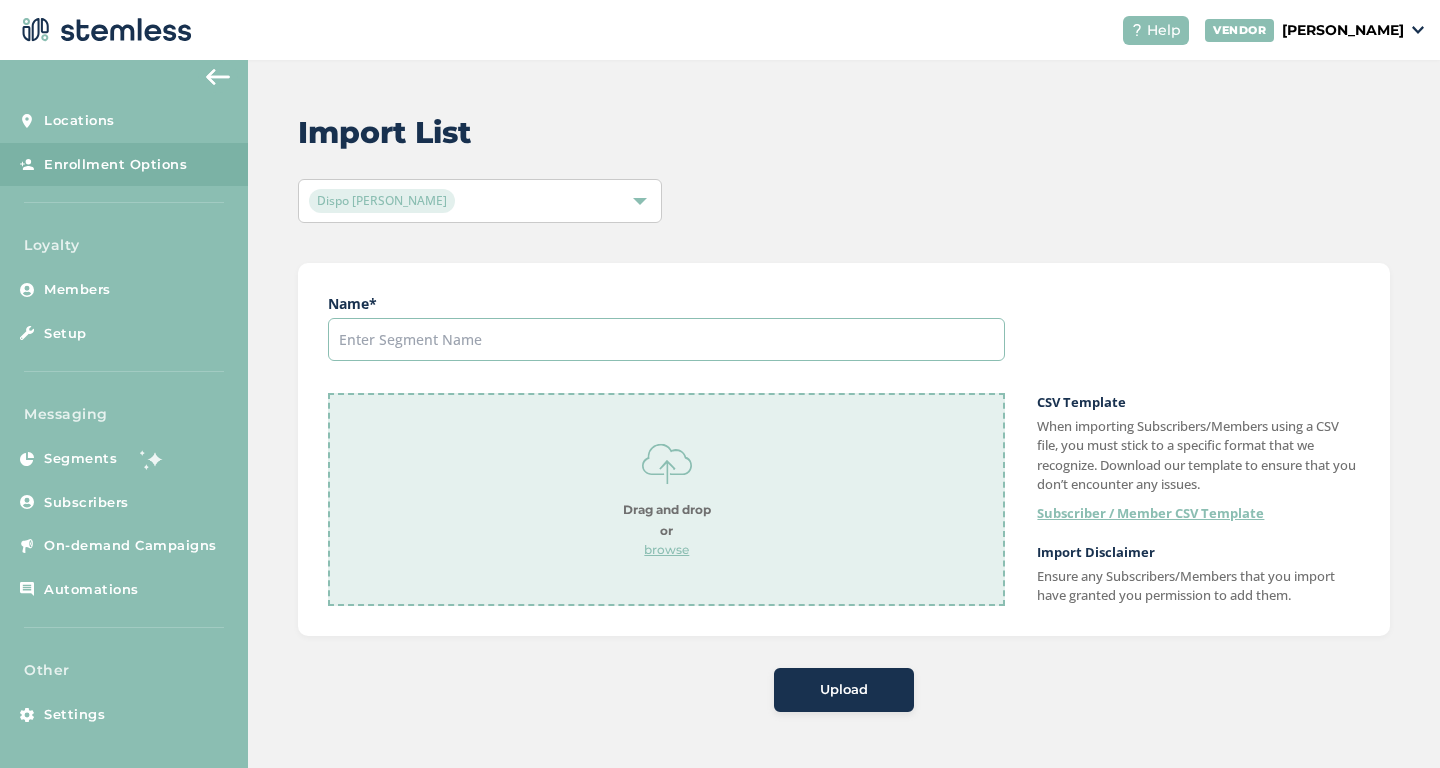 click at bounding box center [666, 339] 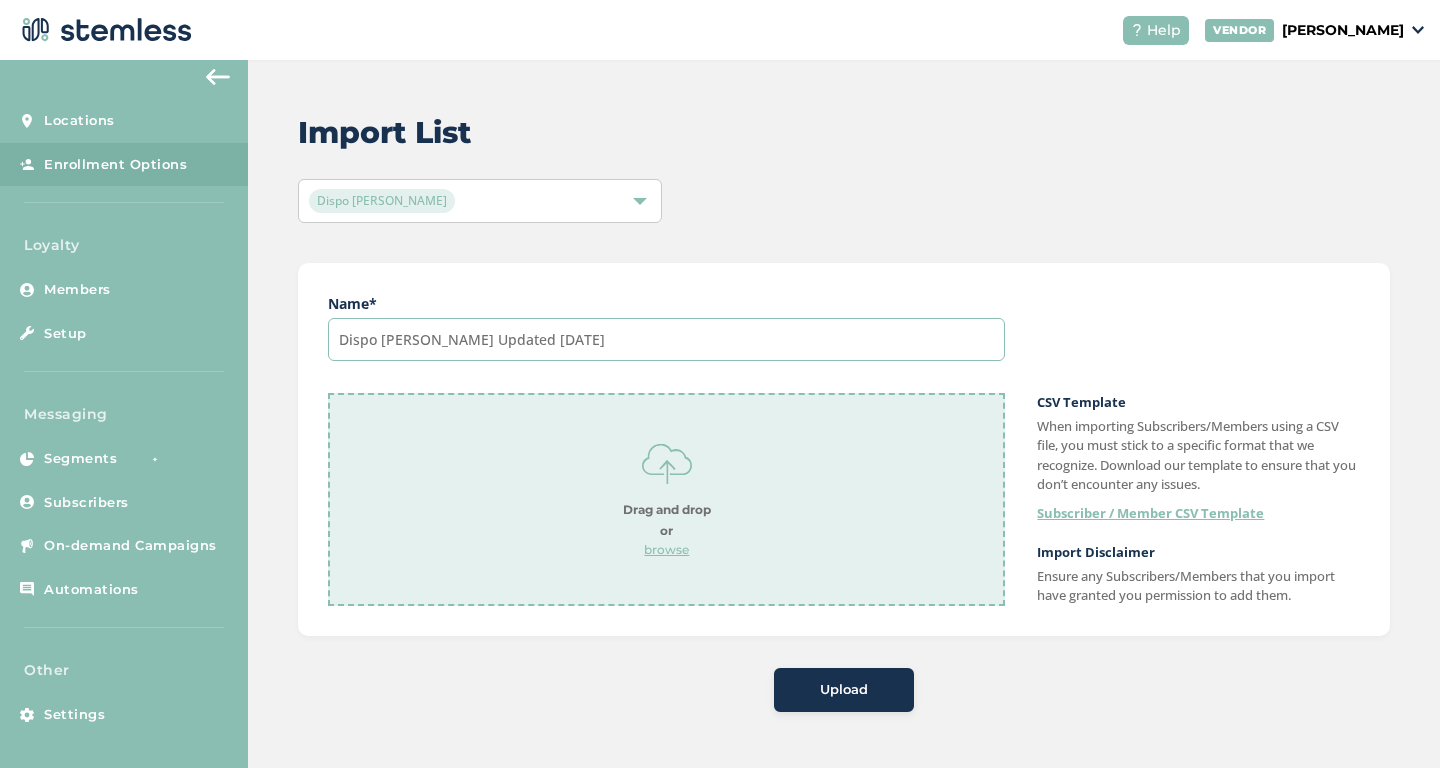 type on "Dispo [PERSON_NAME] Updated [DATE]" 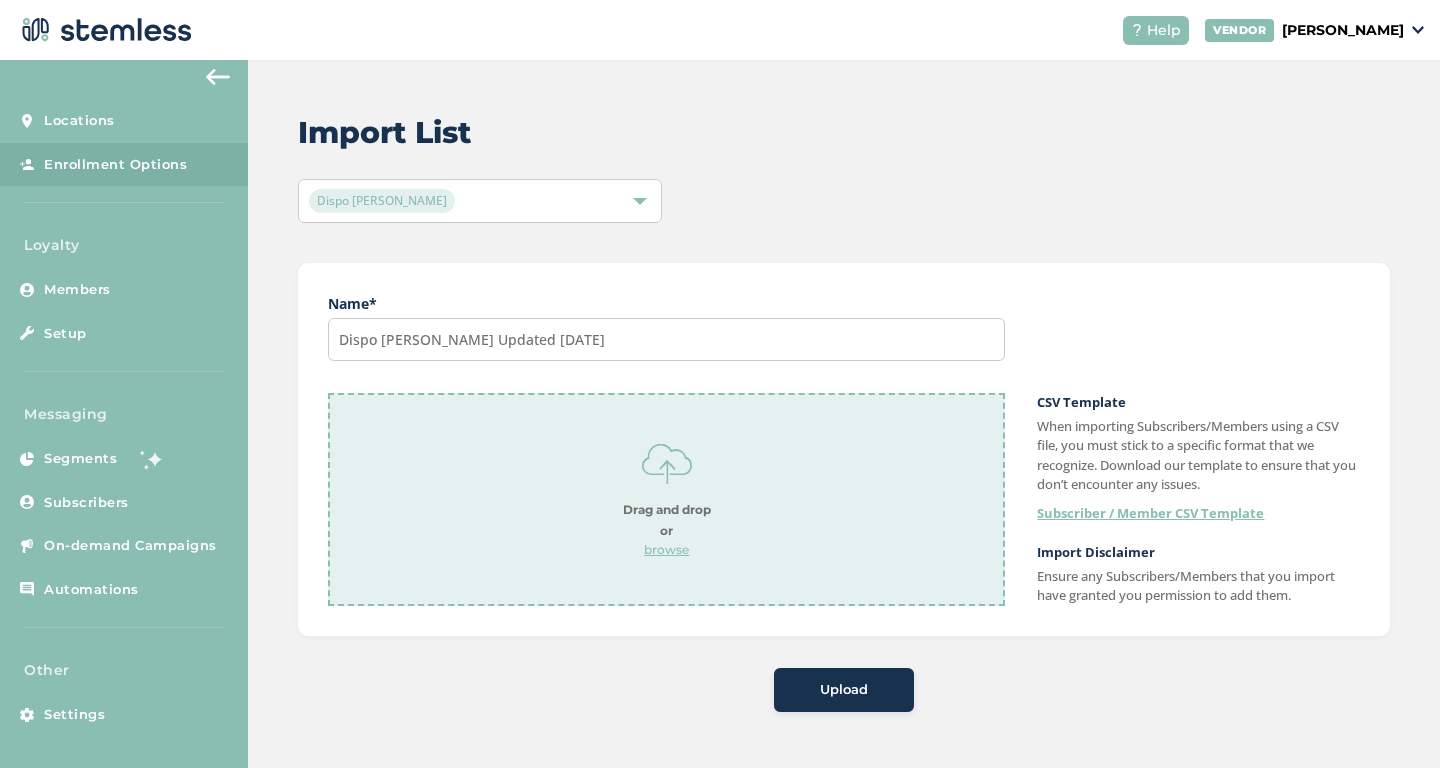 click on "browse" at bounding box center (667, 550) 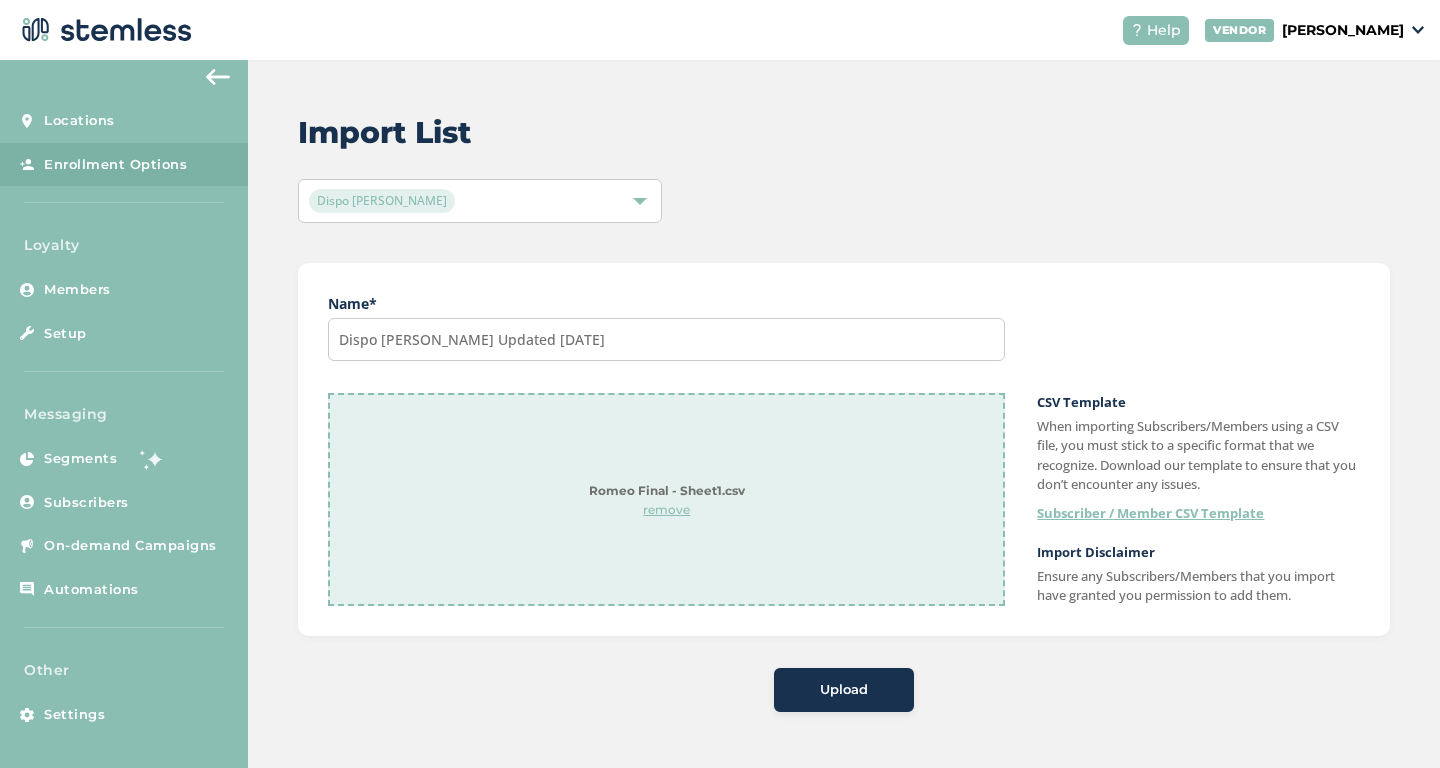 click on "Upload" at bounding box center (844, 690) 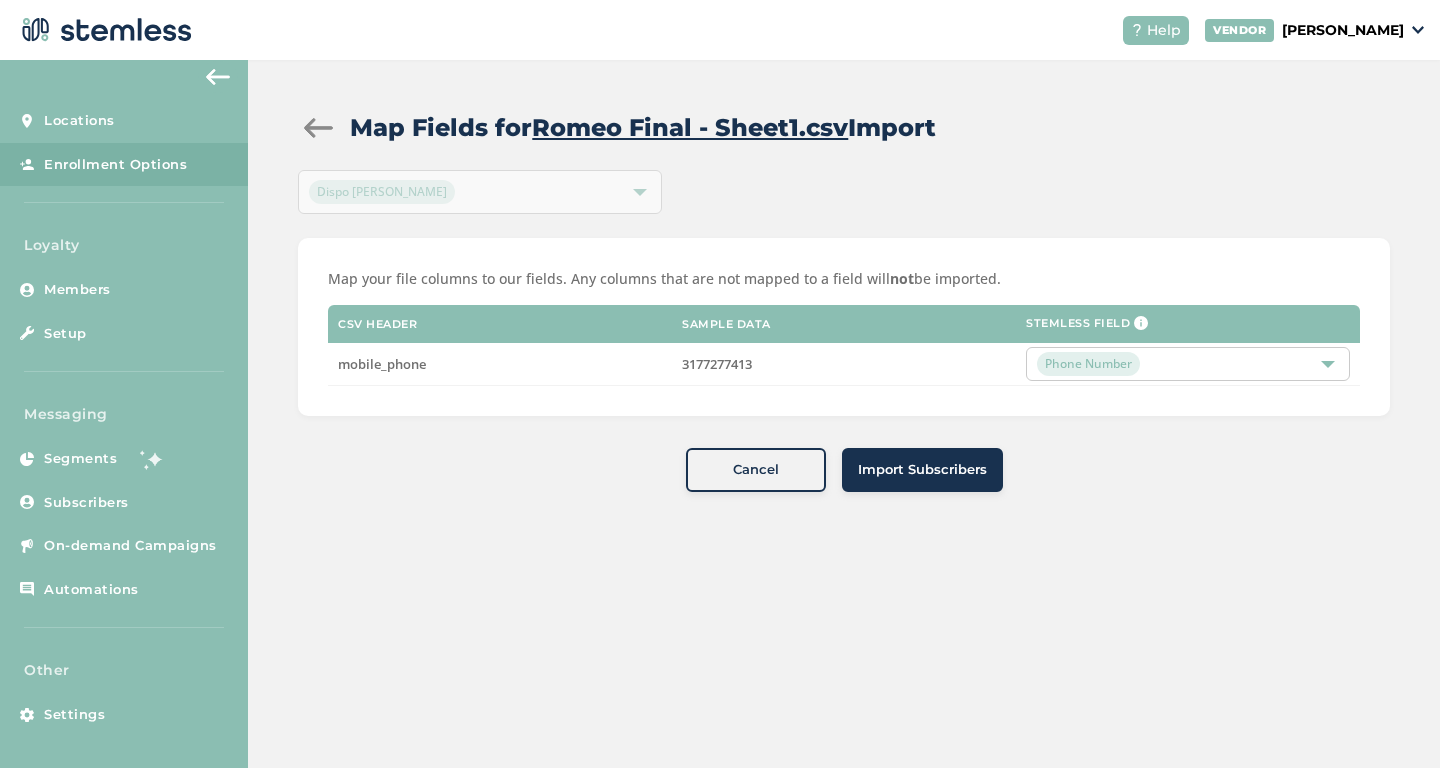 click on "Import Subscribers" at bounding box center (922, 470) 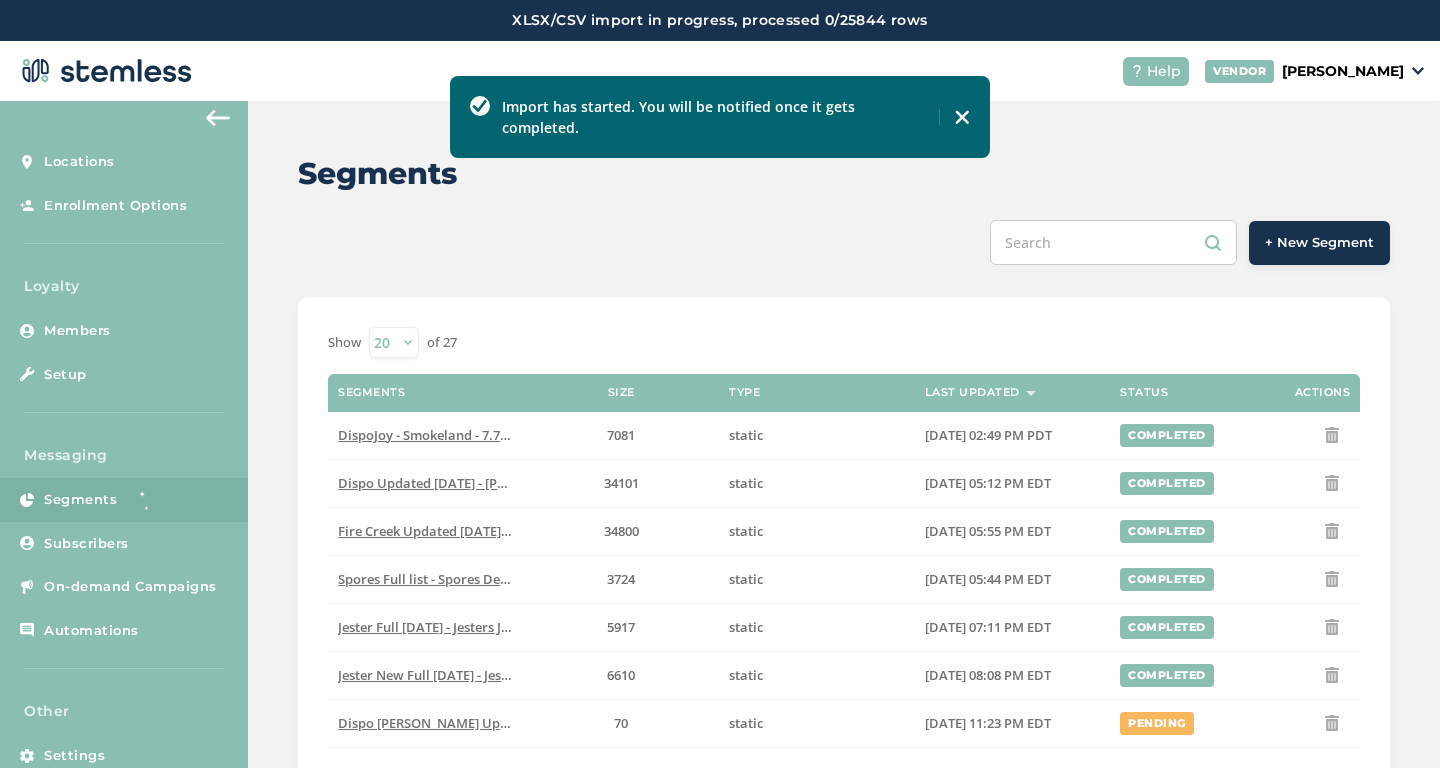 click on "+ New Segment" at bounding box center (1319, 243) 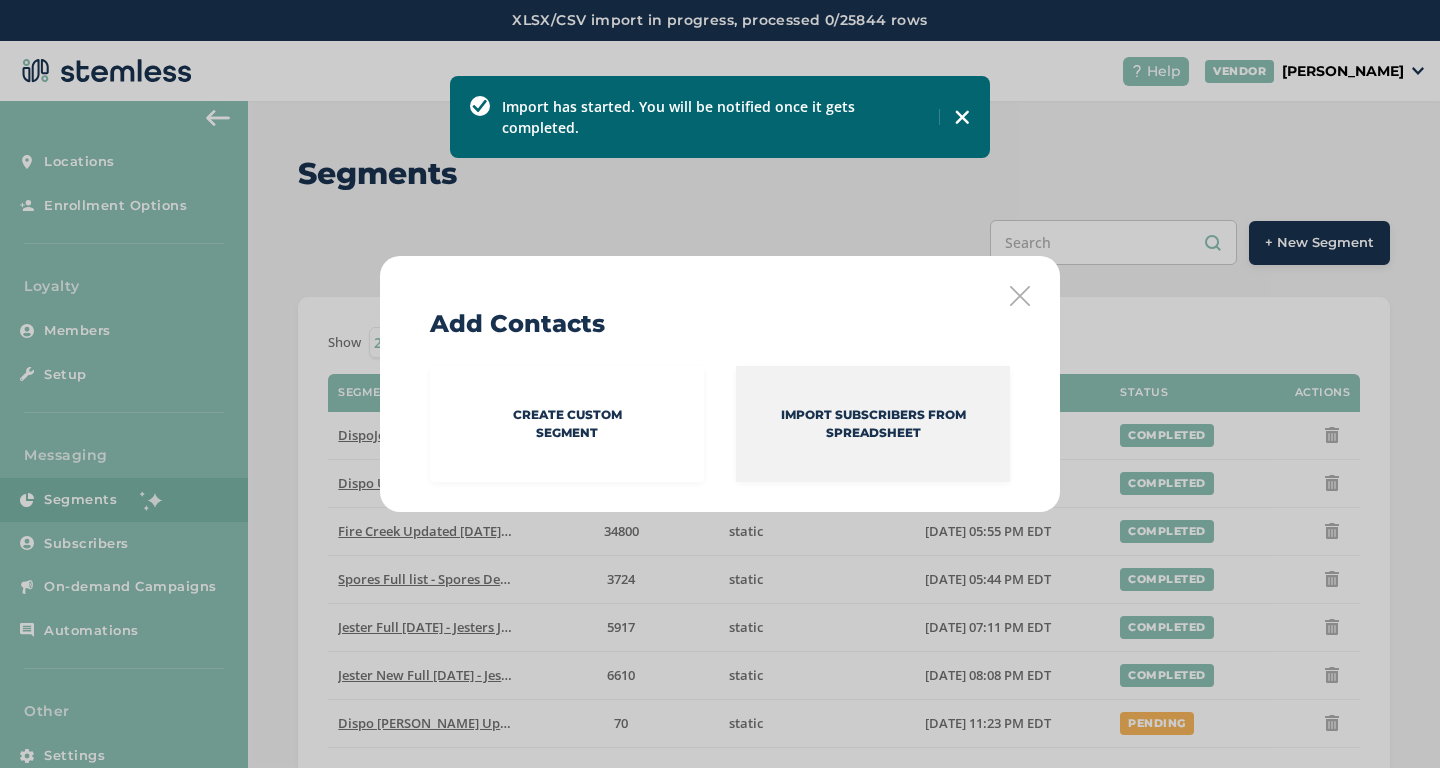 click on "Import Subscribers from spreadsheet" at bounding box center (873, 424) 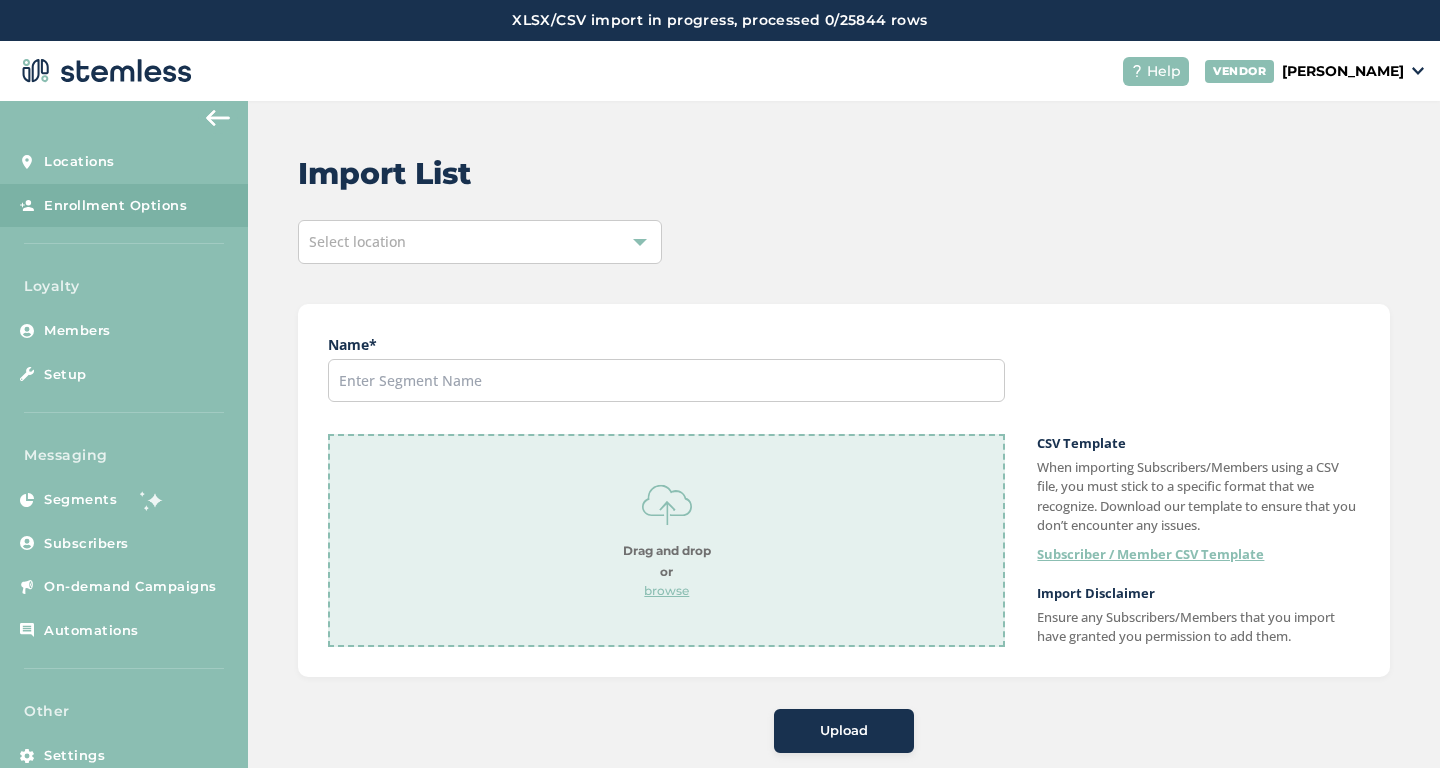 click on "Select location" at bounding box center [480, 242] 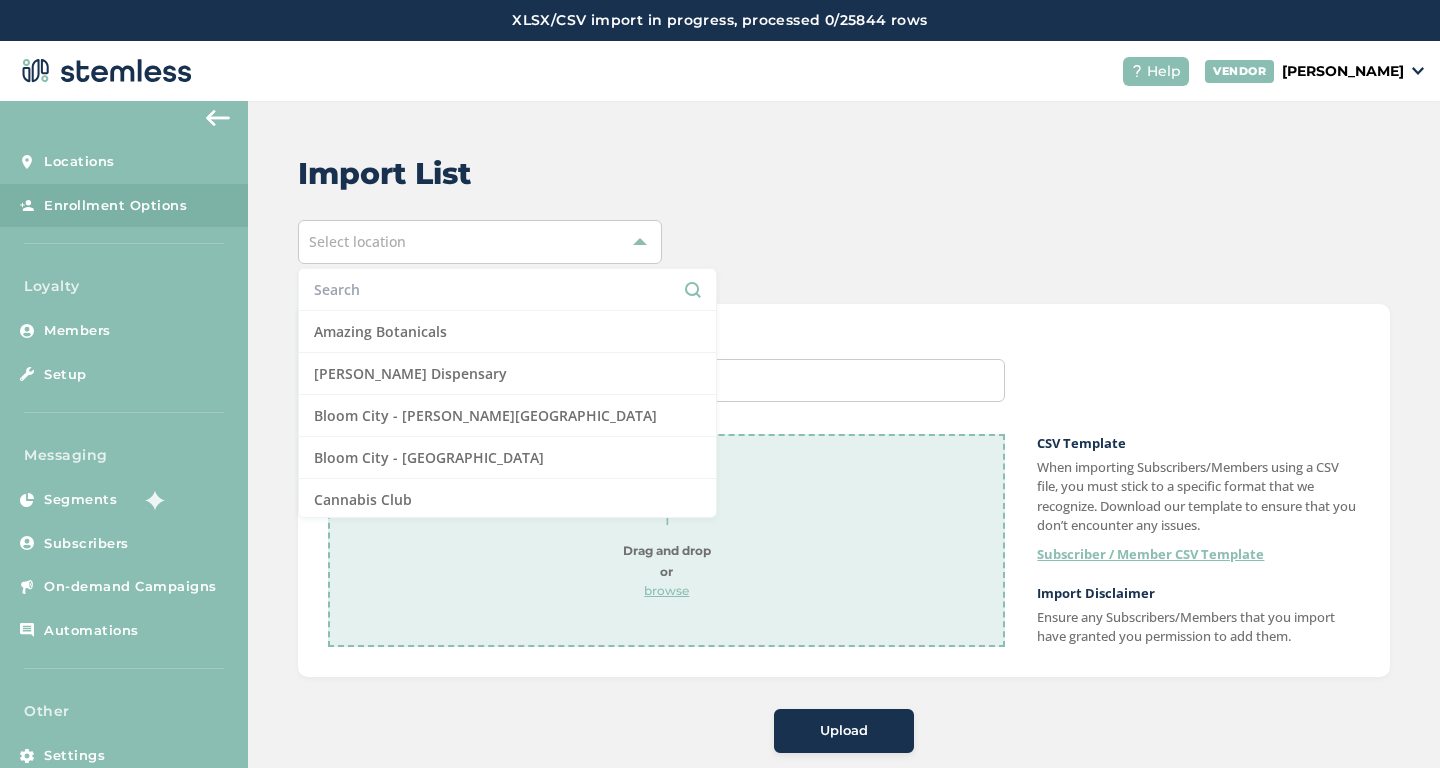 click at bounding box center (507, 289) 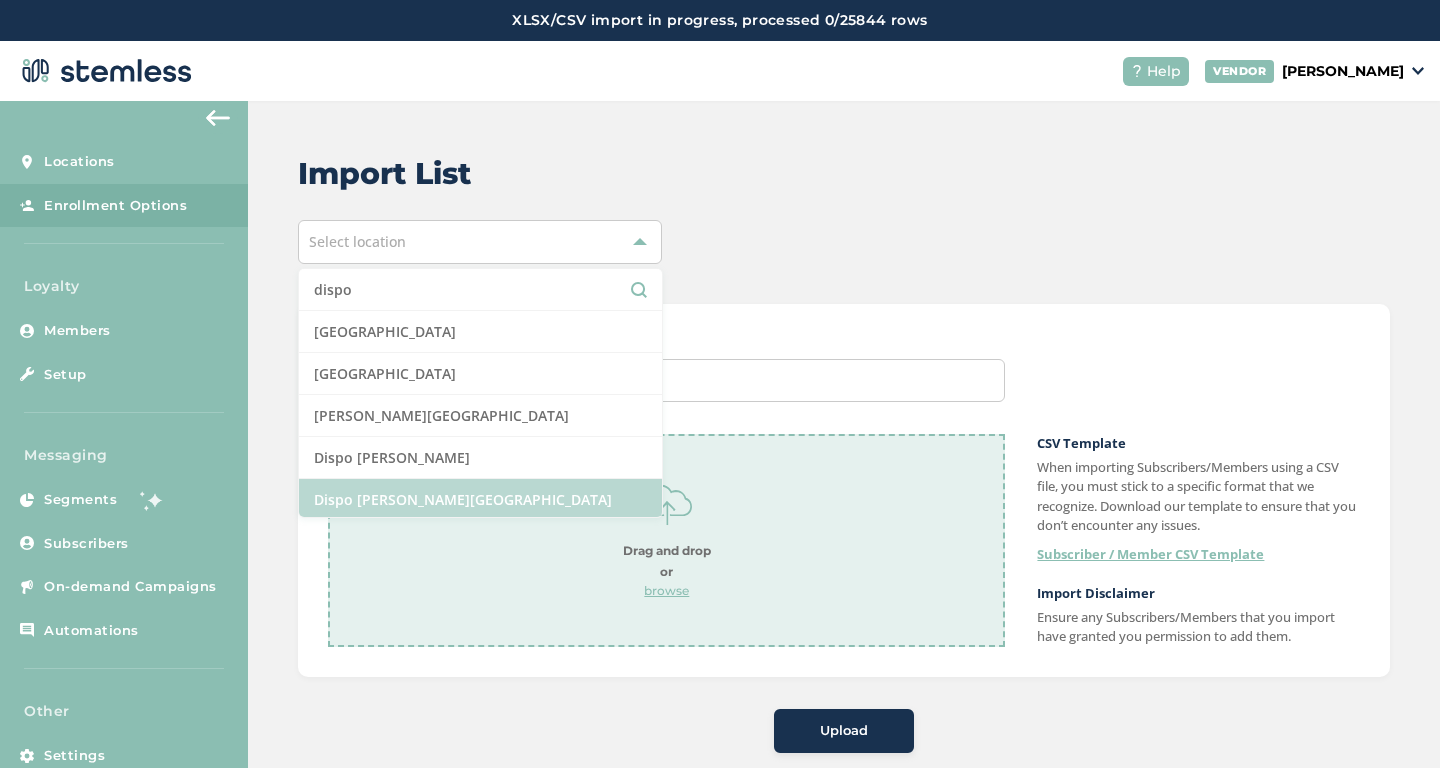 type on "dispo" 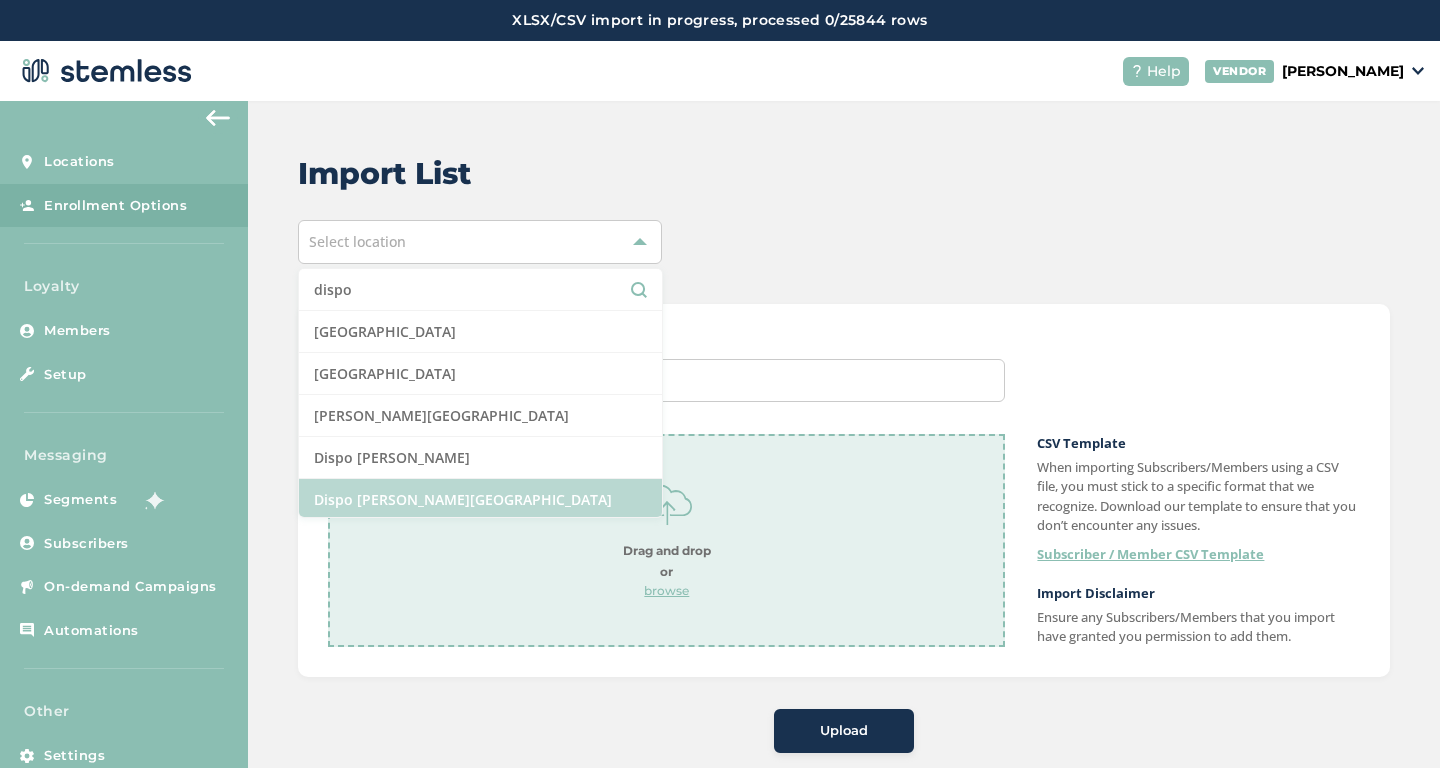 click on "Dispo [PERSON_NAME][GEOGRAPHIC_DATA]" at bounding box center (480, 500) 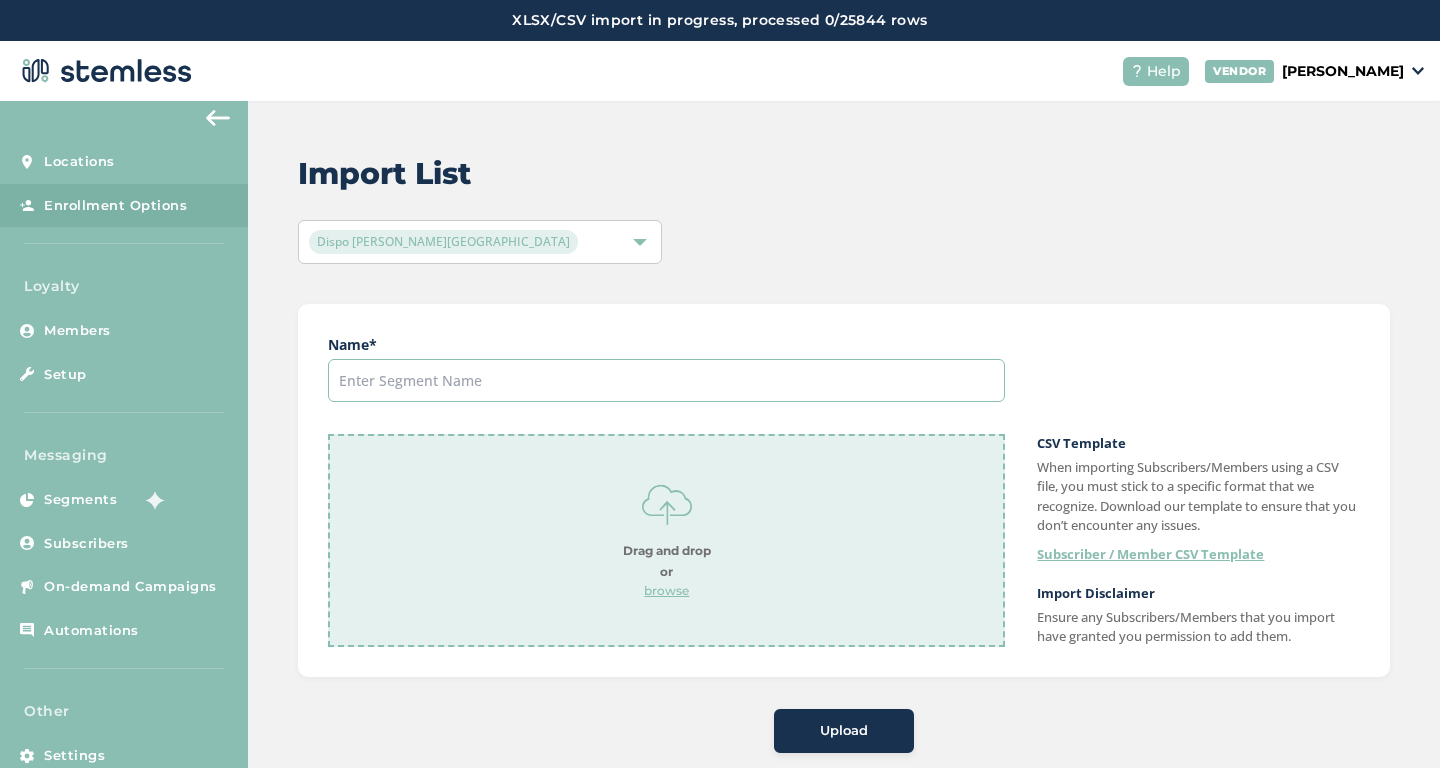 click at bounding box center (666, 380) 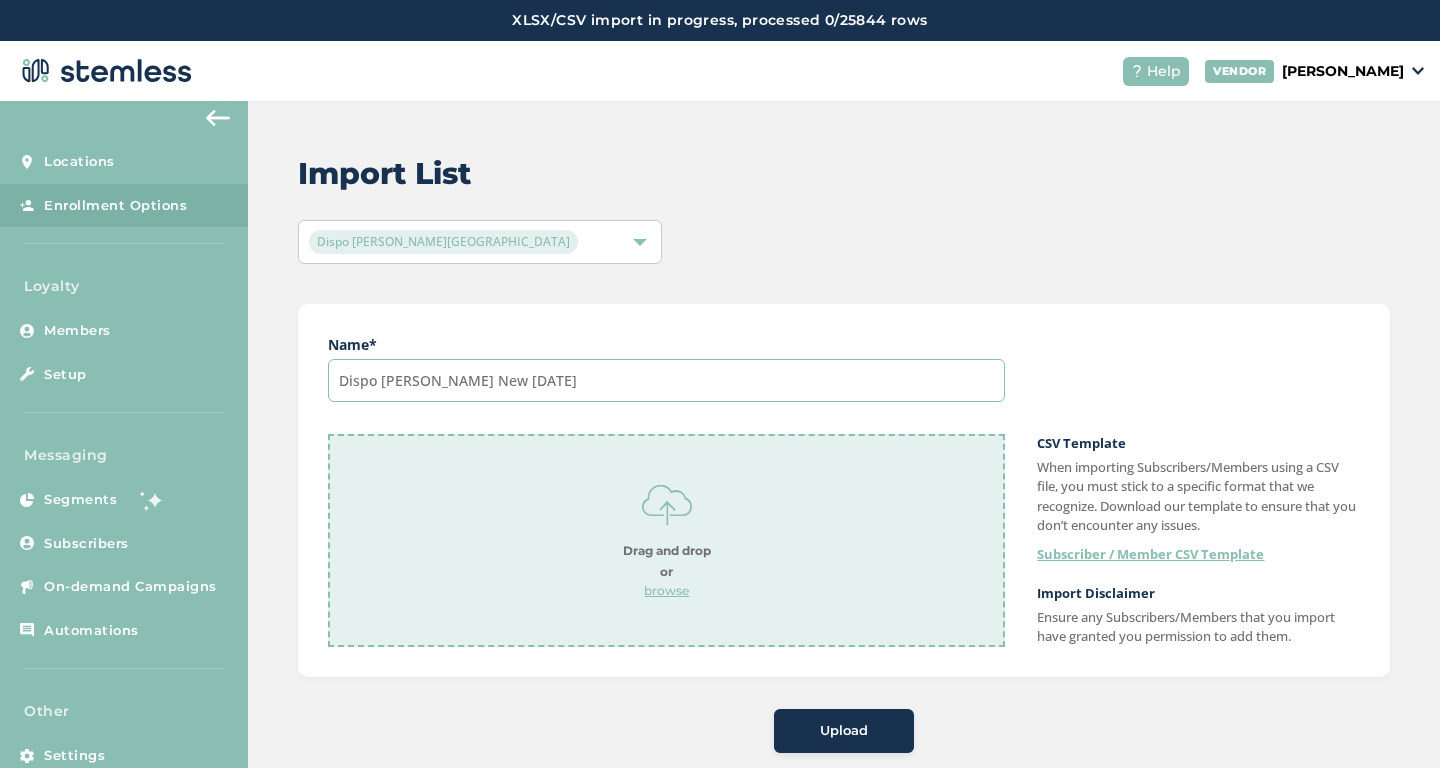 type on "Dispo [PERSON_NAME] New [DATE]" 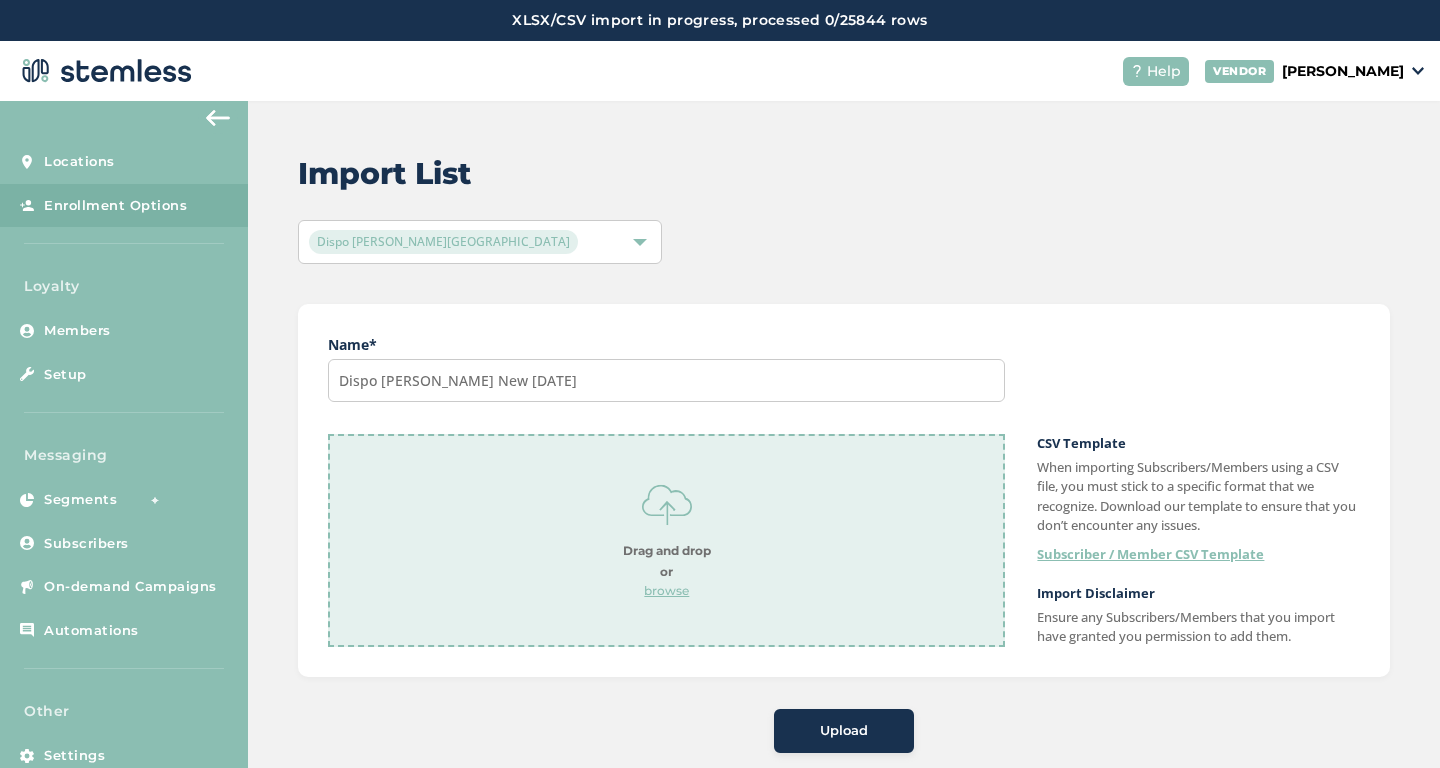 click on "browse" at bounding box center (667, 591) 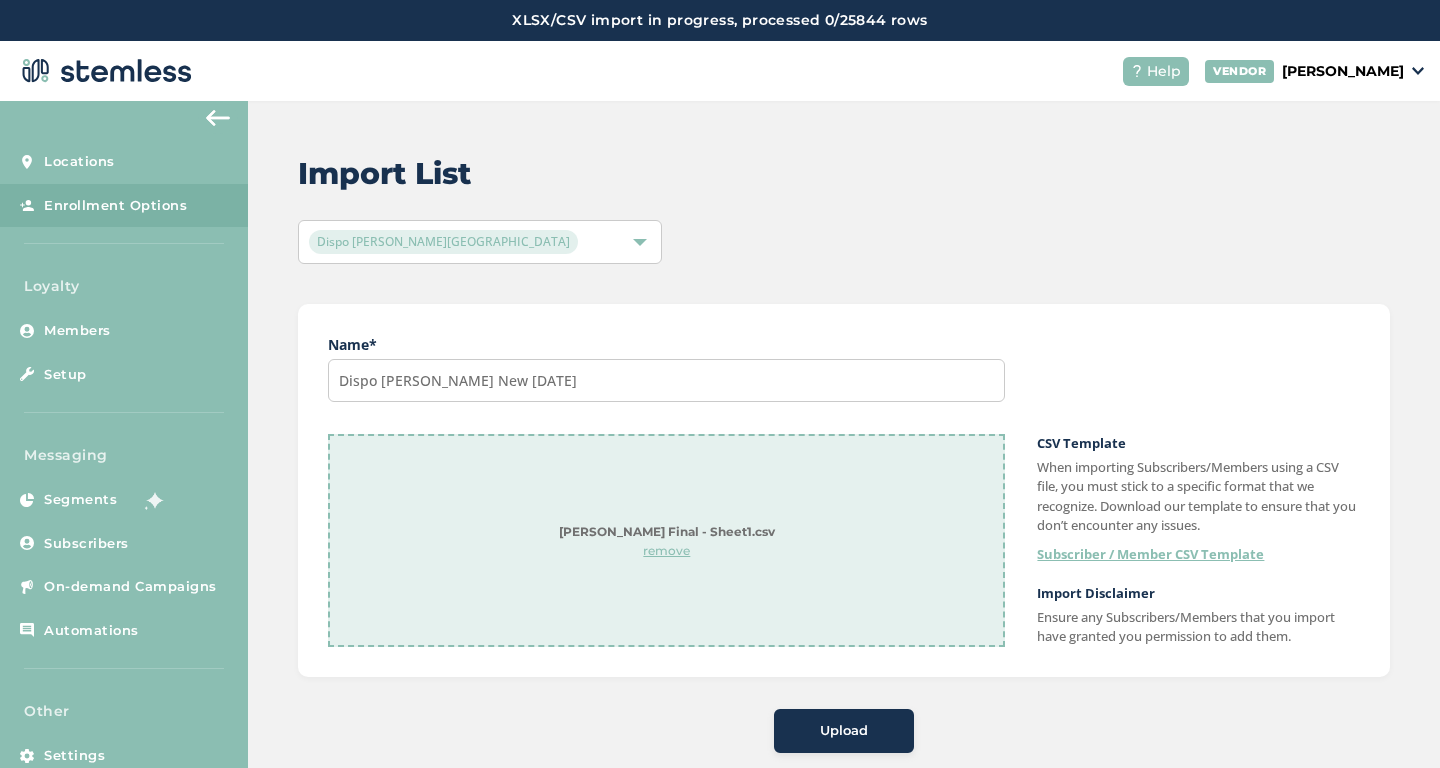 click on "Upload" at bounding box center (844, 731) 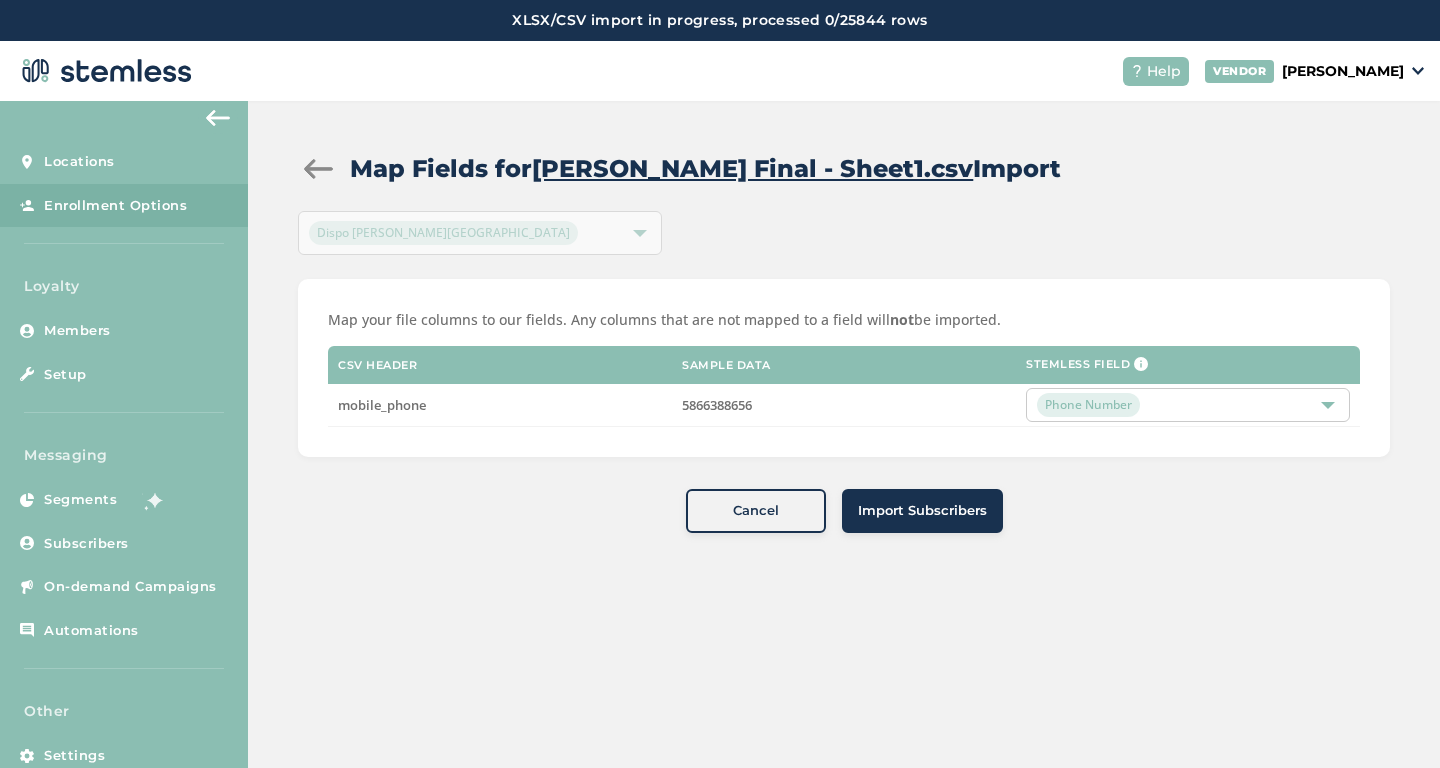 click on "Import Subscribers" at bounding box center (922, 511) 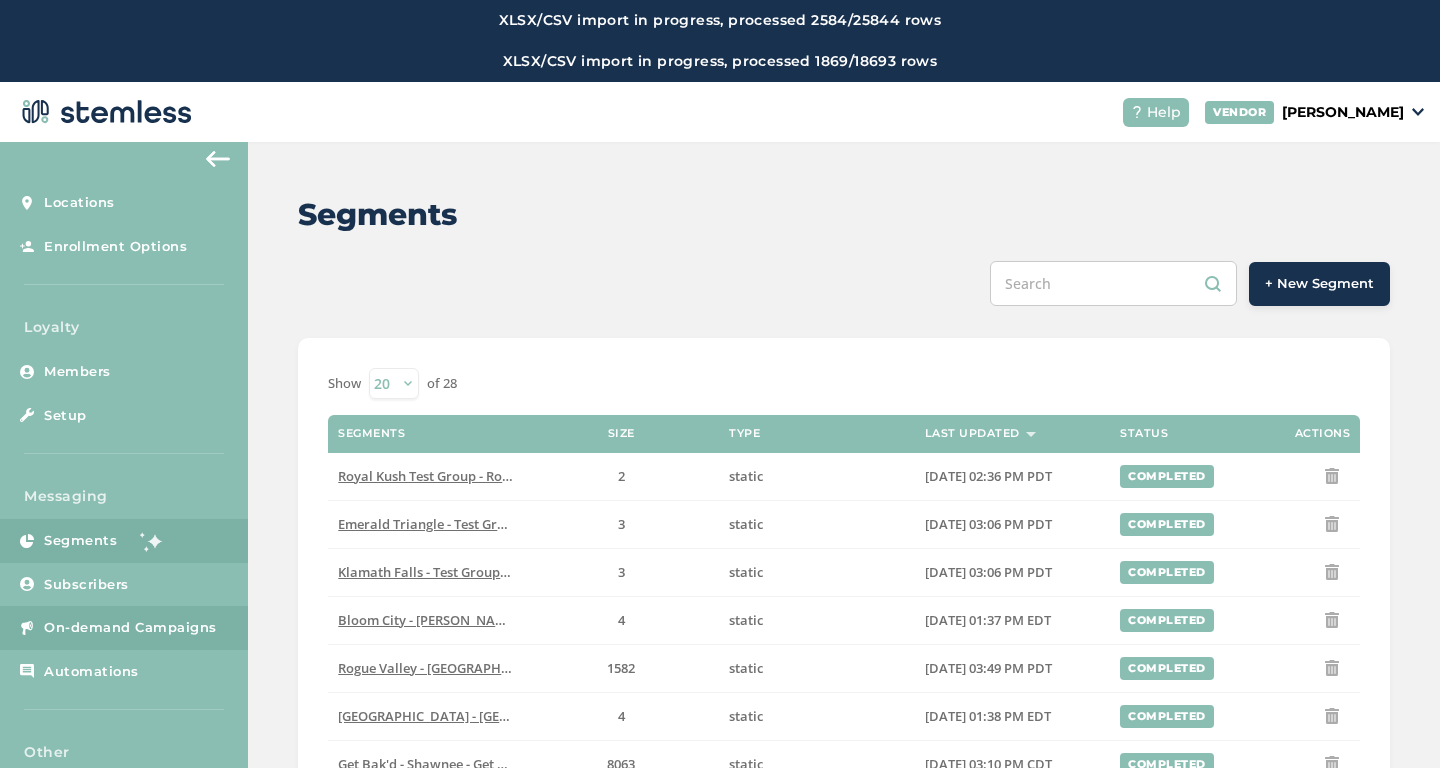 click on "On-demand Campaigns" at bounding box center [130, 628] 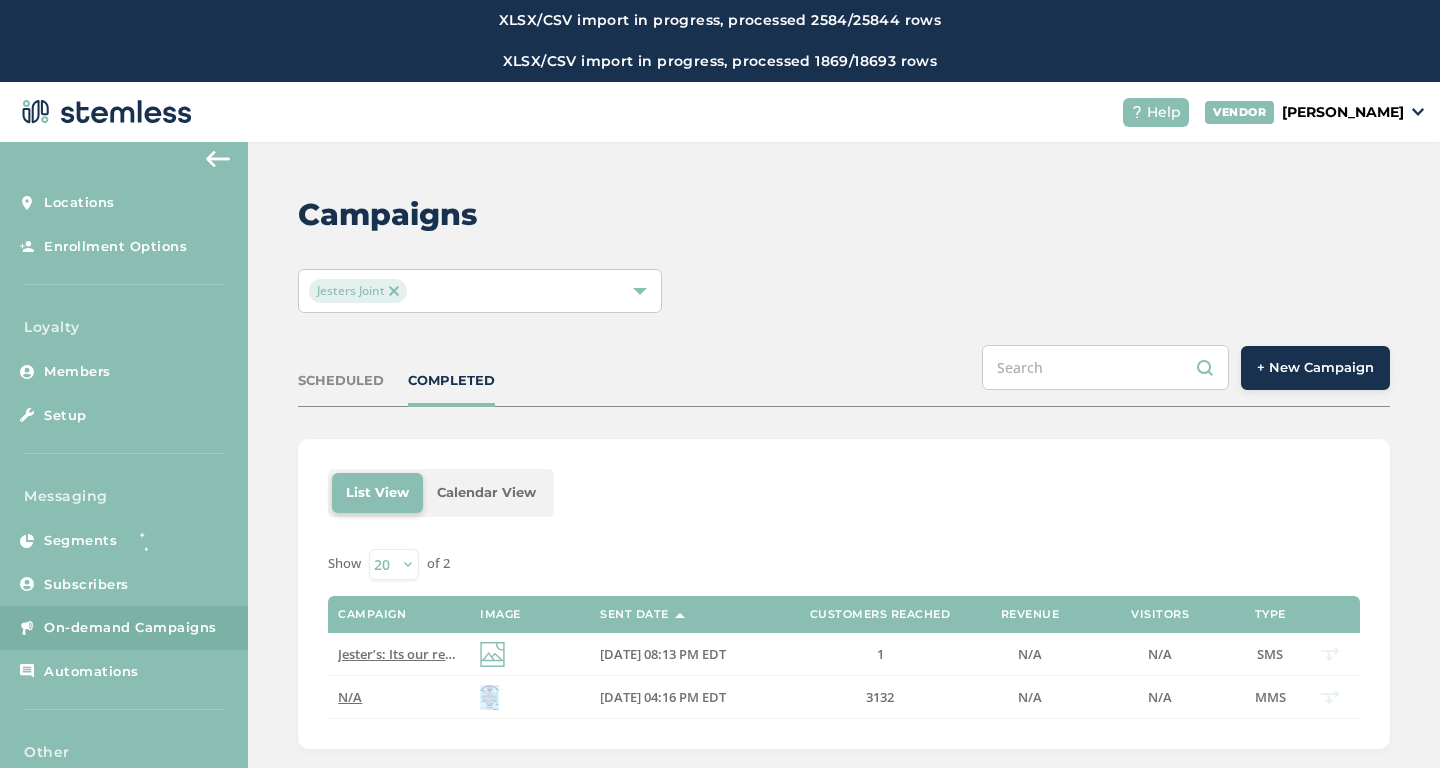 click at bounding box center [394, 291] 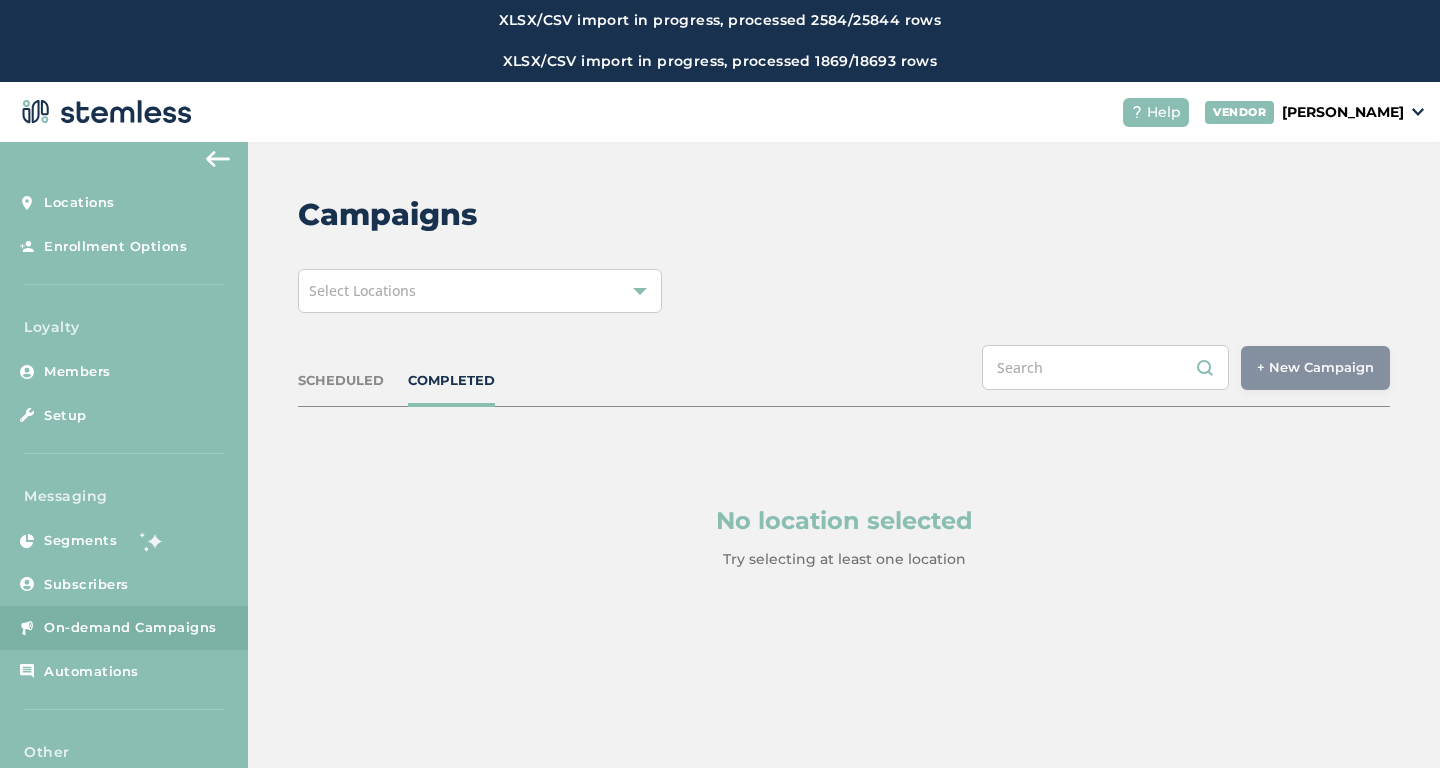 click on "Select Locations" at bounding box center (480, 291) 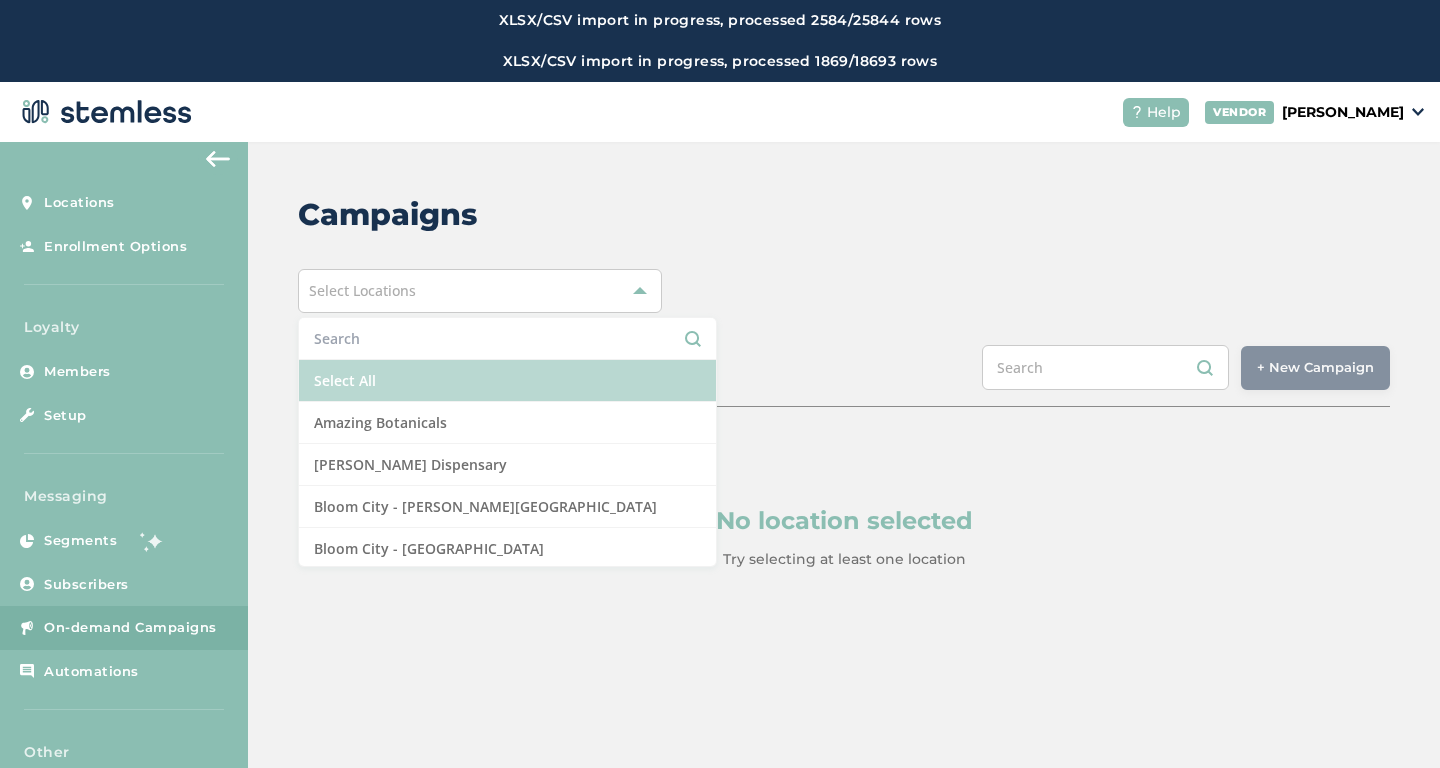 click on "Select All" at bounding box center (507, 381) 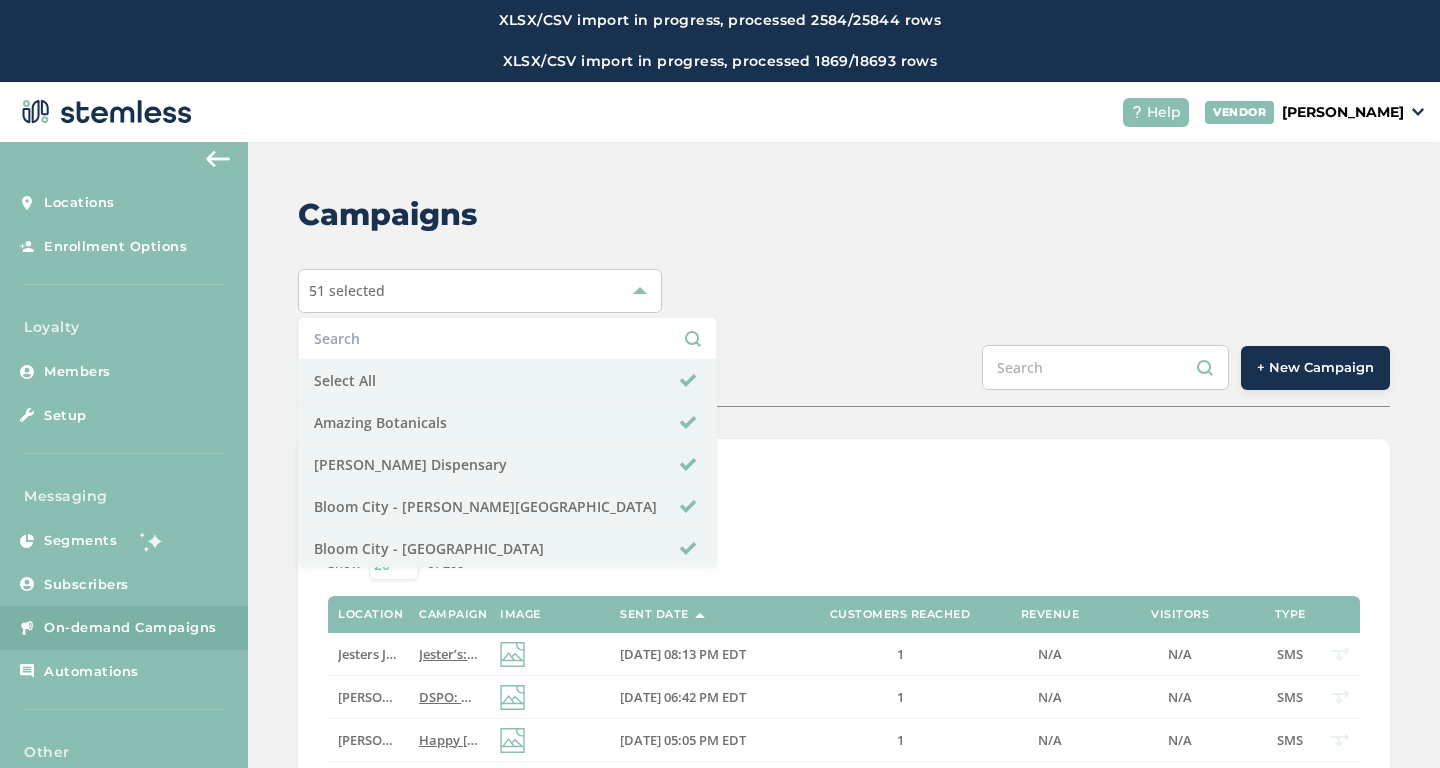 click on "SCHEDULED   COMPLETED  + New Campaign" at bounding box center (844, 376) 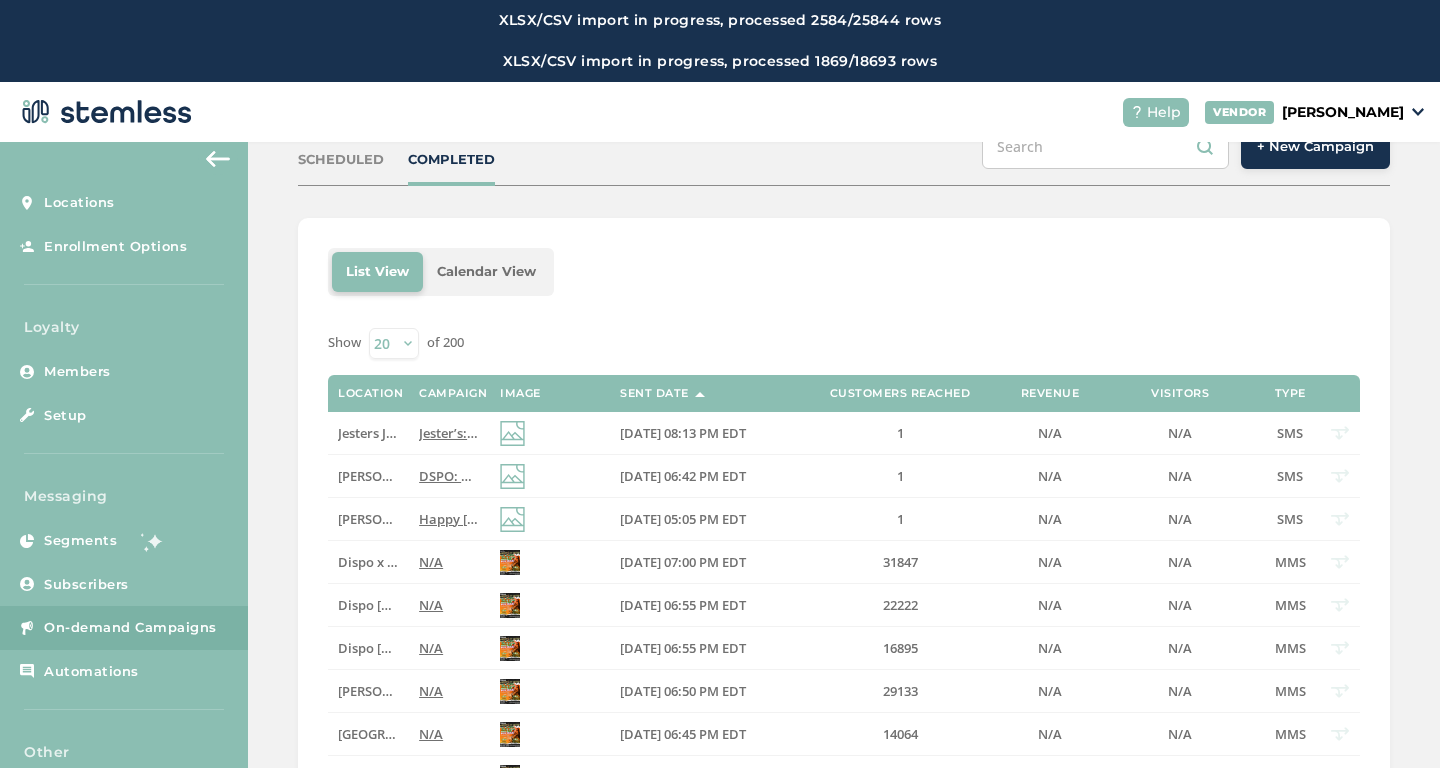 scroll, scrollTop: 319, scrollLeft: 0, axis: vertical 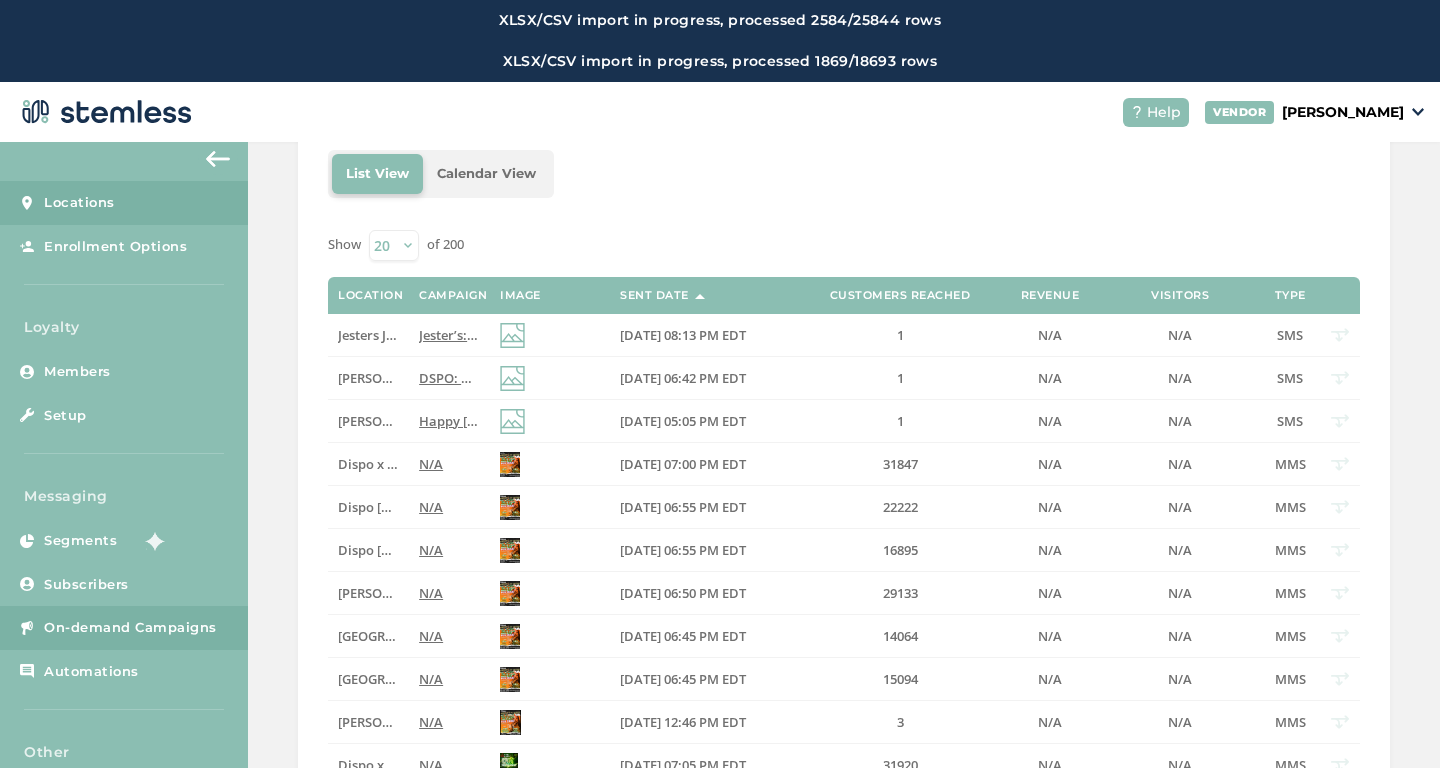 click on "Locations" at bounding box center (79, 203) 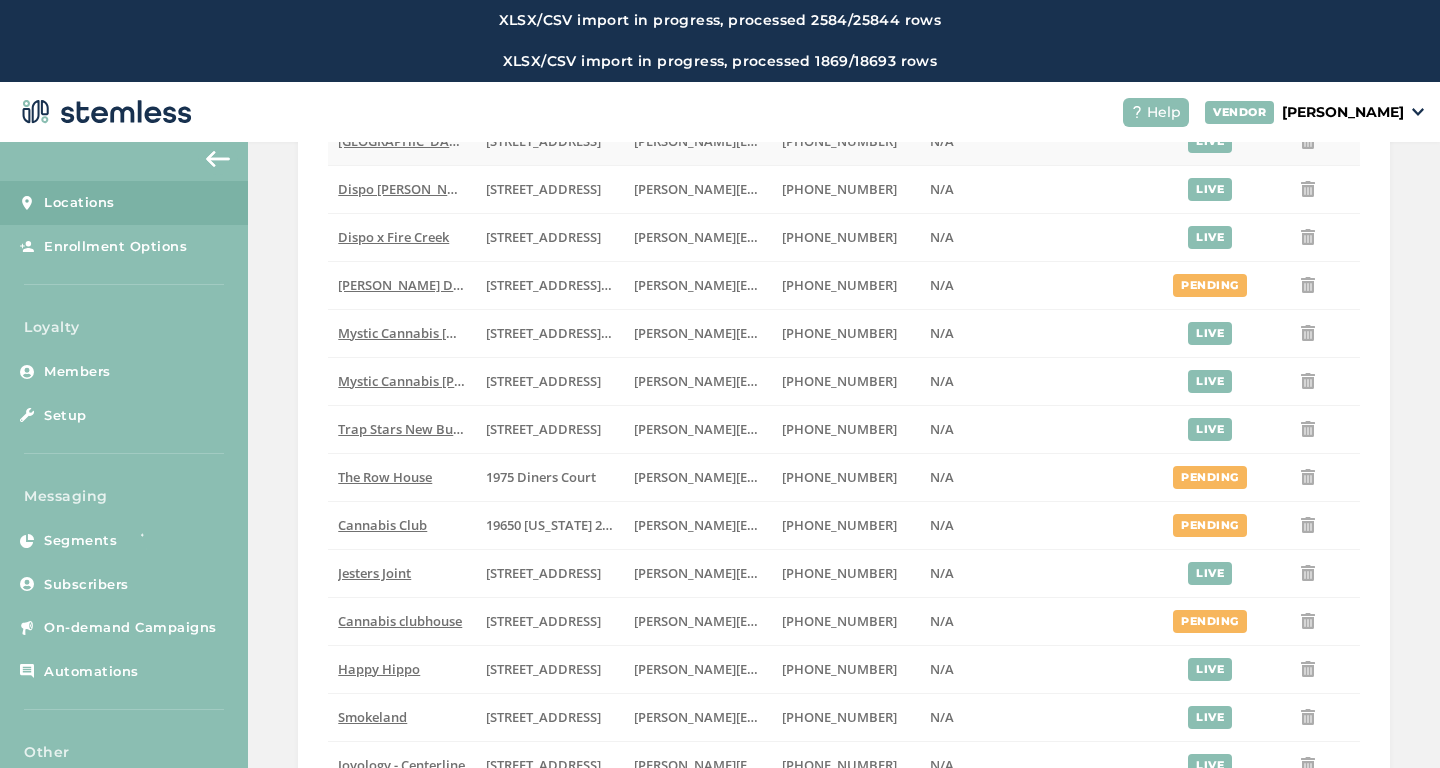 scroll, scrollTop: 631, scrollLeft: 0, axis: vertical 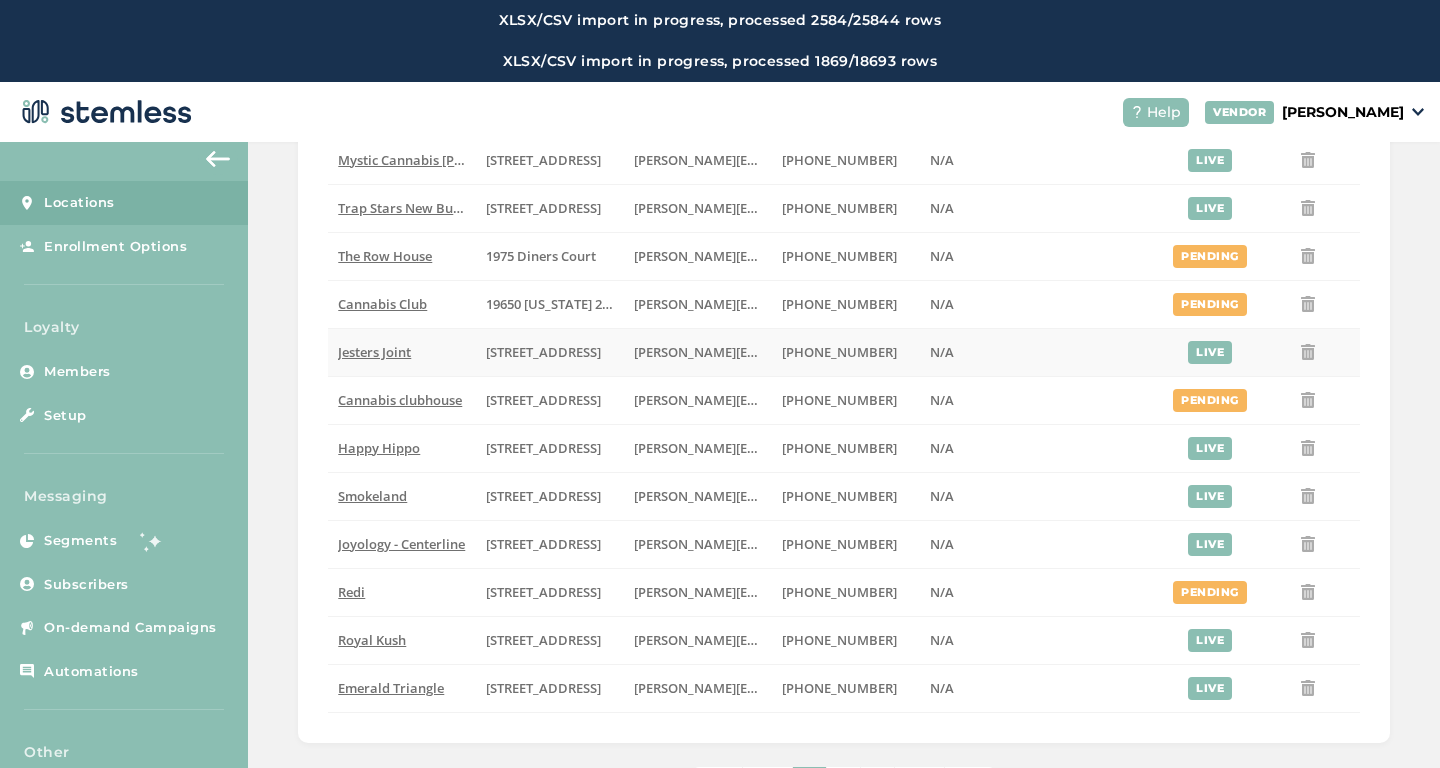 click on "Jesters Joint" at bounding box center [374, 352] 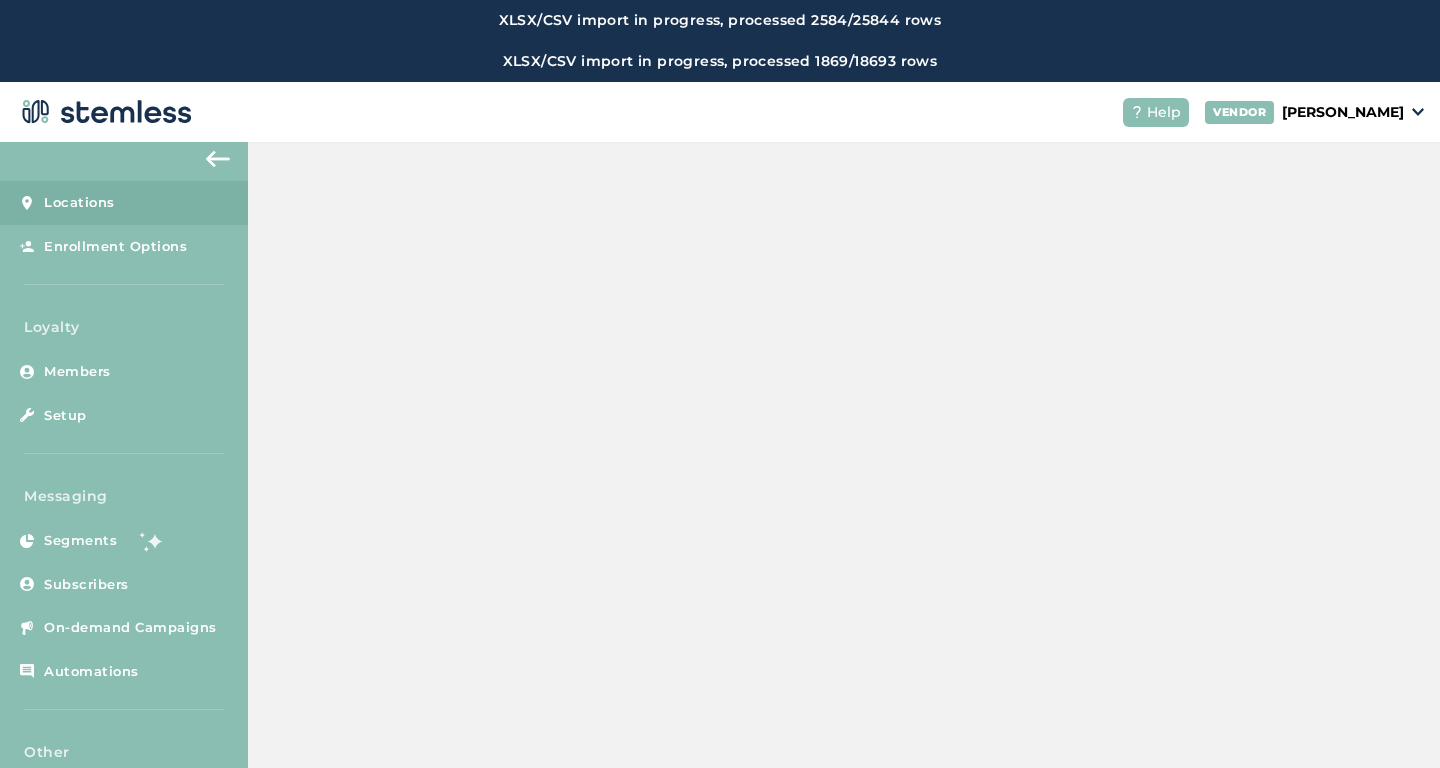 scroll, scrollTop: 0, scrollLeft: 0, axis: both 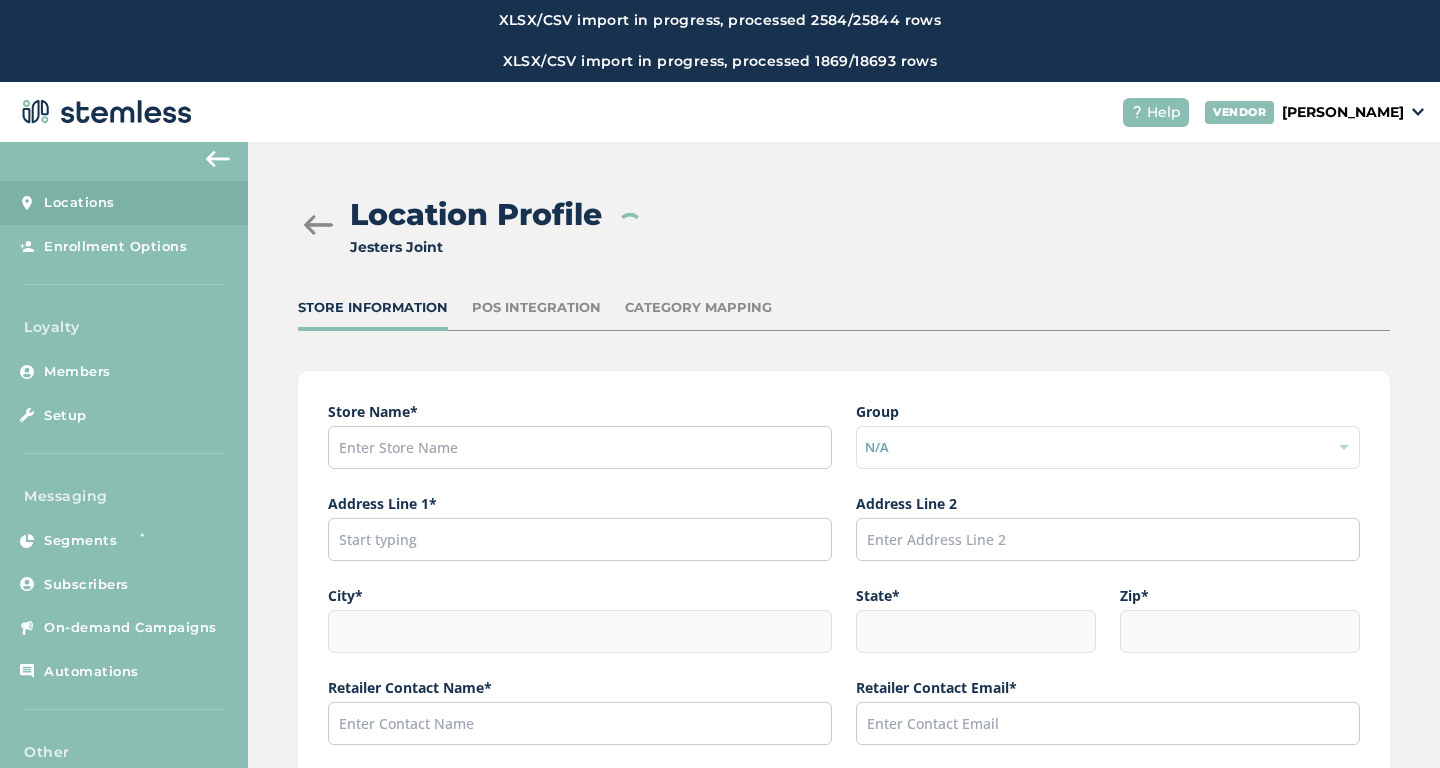 type on "Jesters Joint" 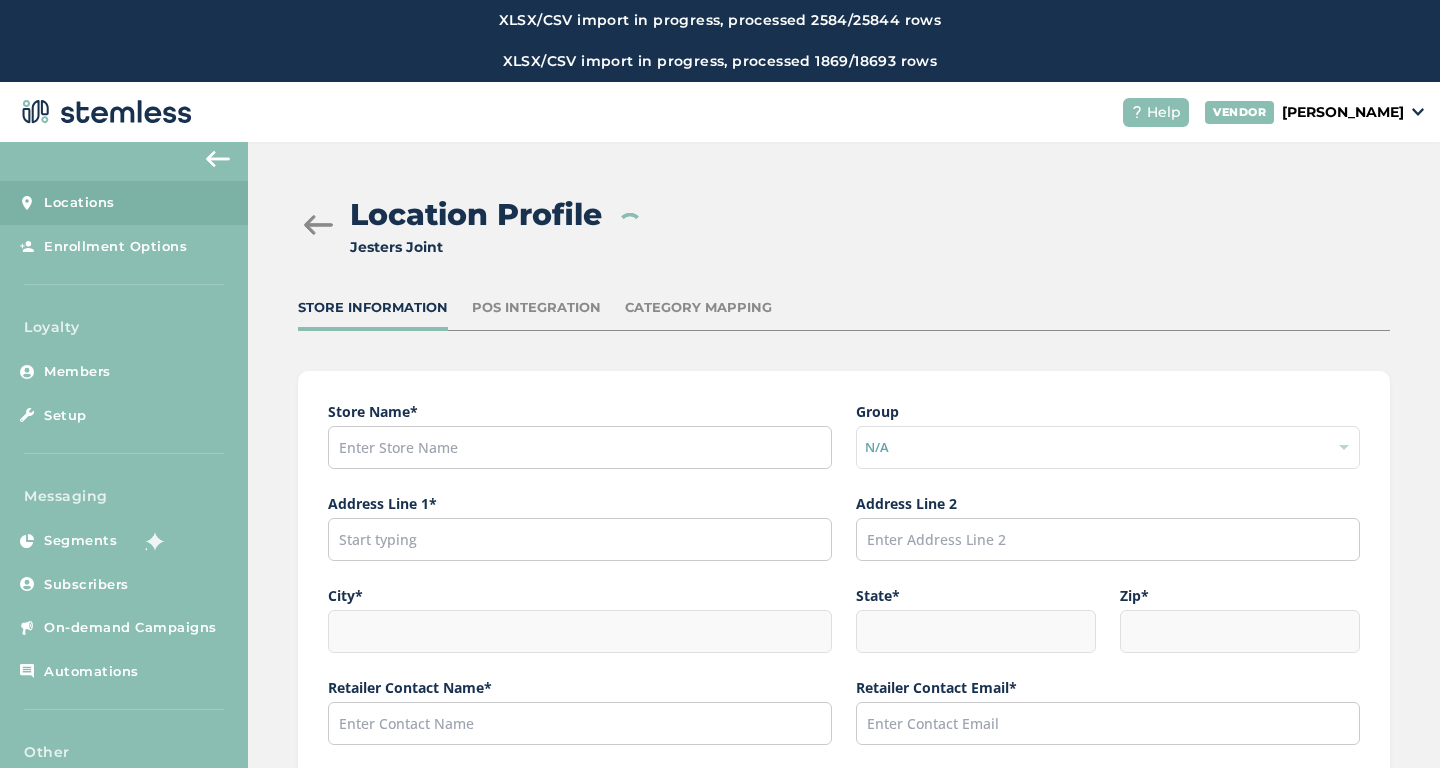 type on "[STREET_ADDRESS]" 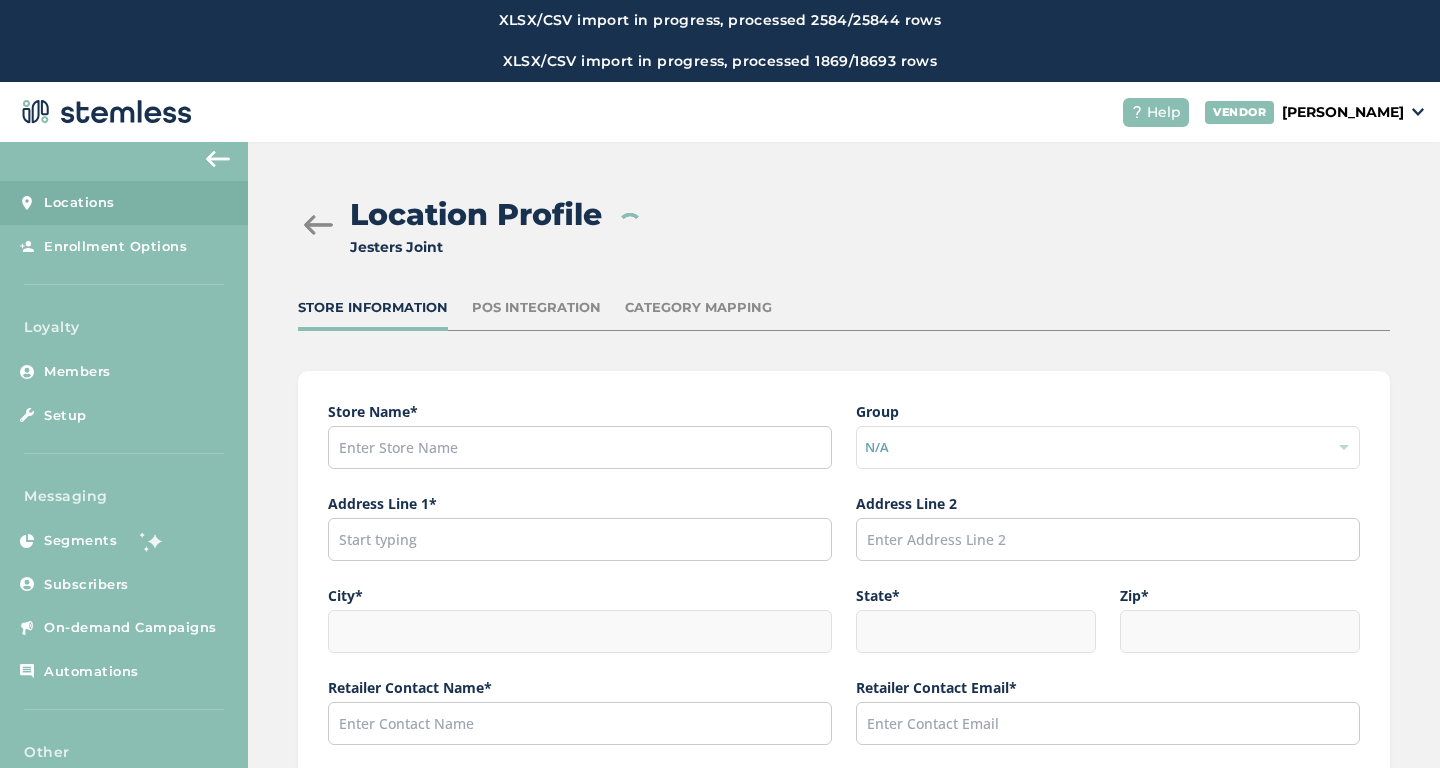 type on "[GEOGRAPHIC_DATA]" 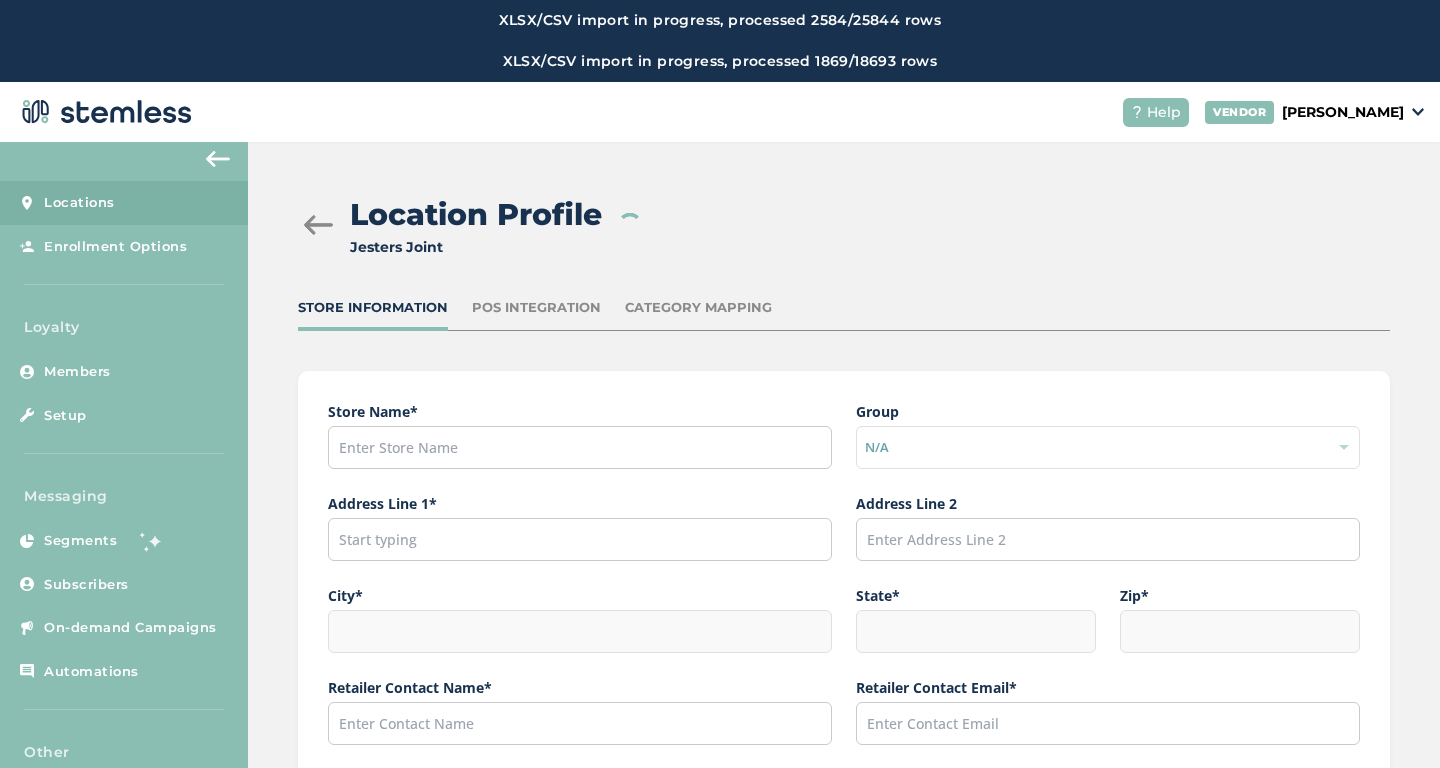 type on "NJ" 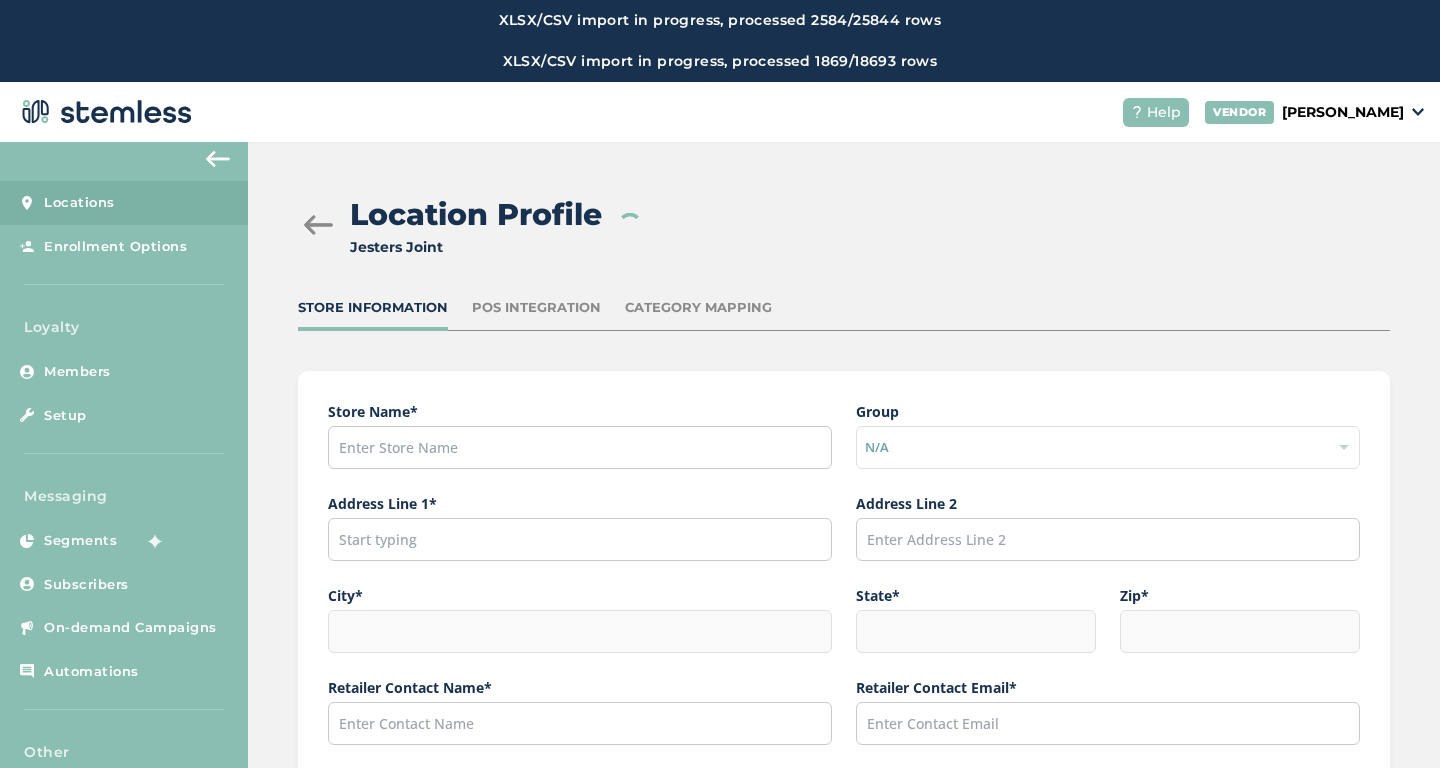 type on "08901" 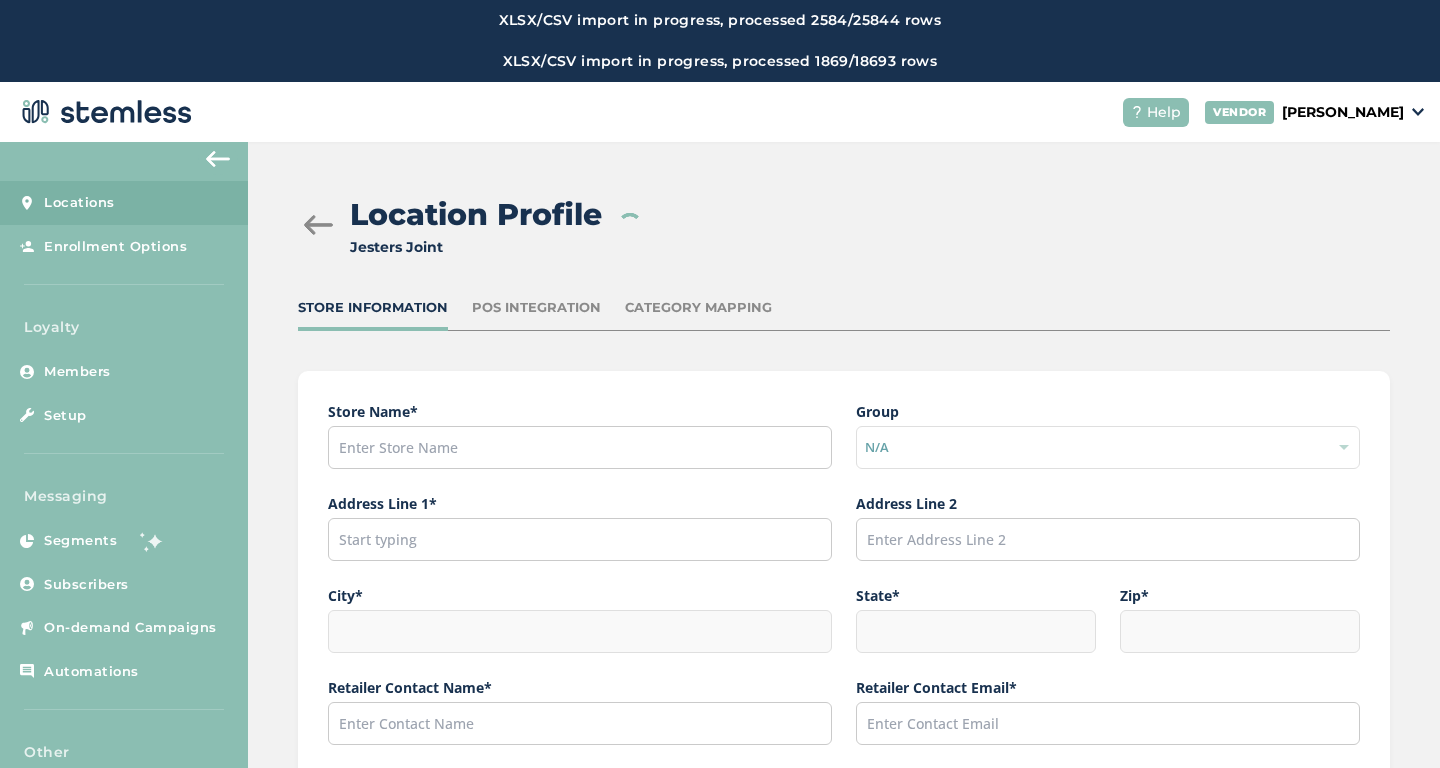 type on "[PERSON_NAME]" 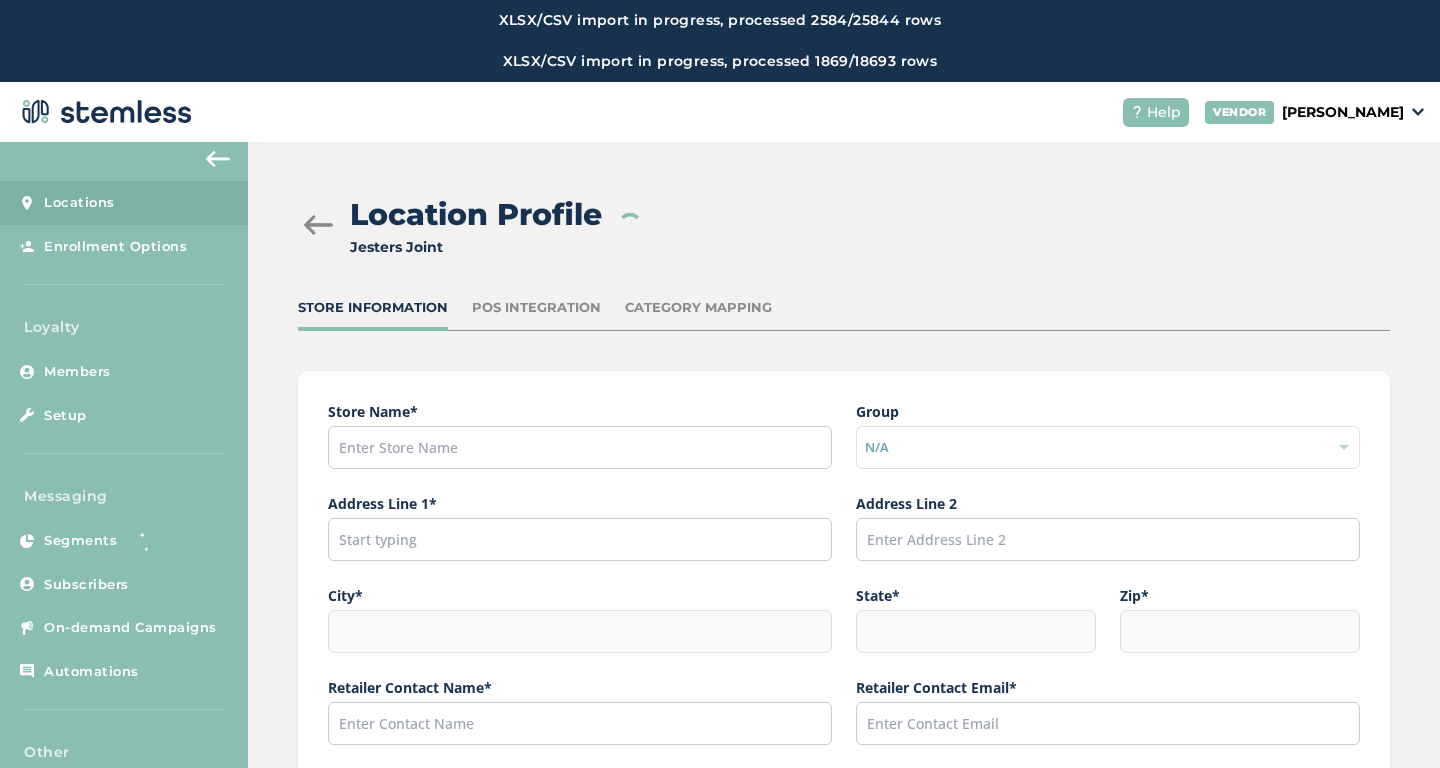 type on "[PERSON_NAME][EMAIL_ADDRESS][DOMAIN_NAME]" 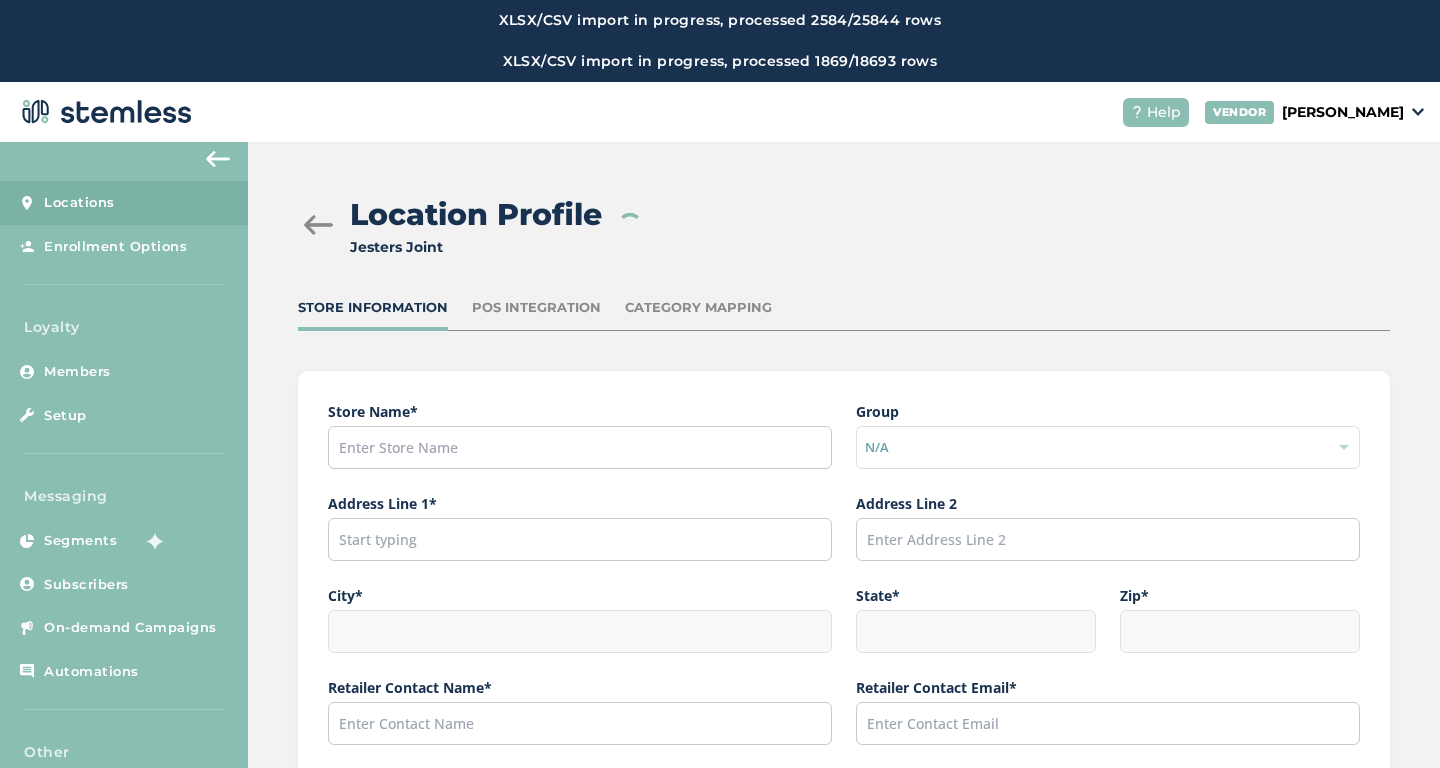 type on "[PHONE_NUMBER]" 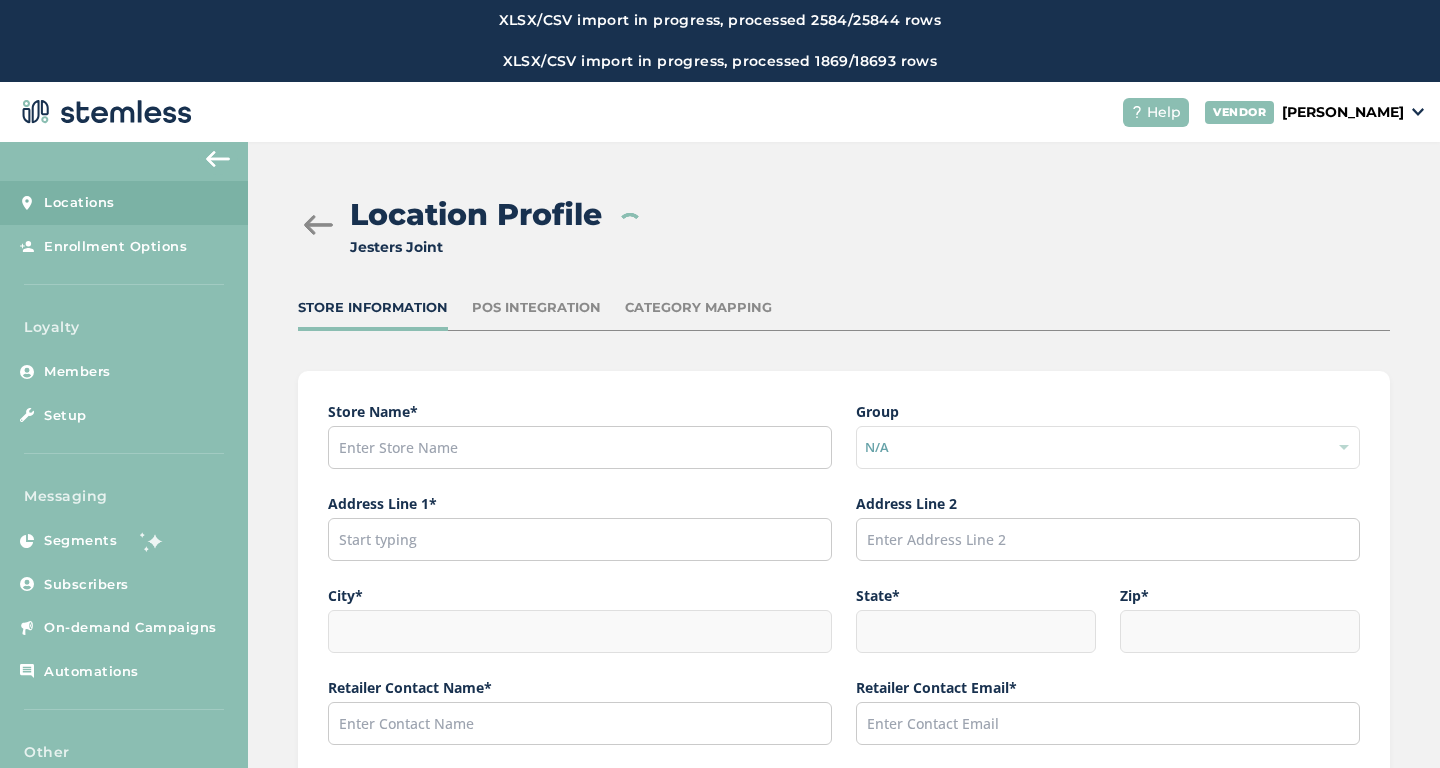 type on "America/New_York" 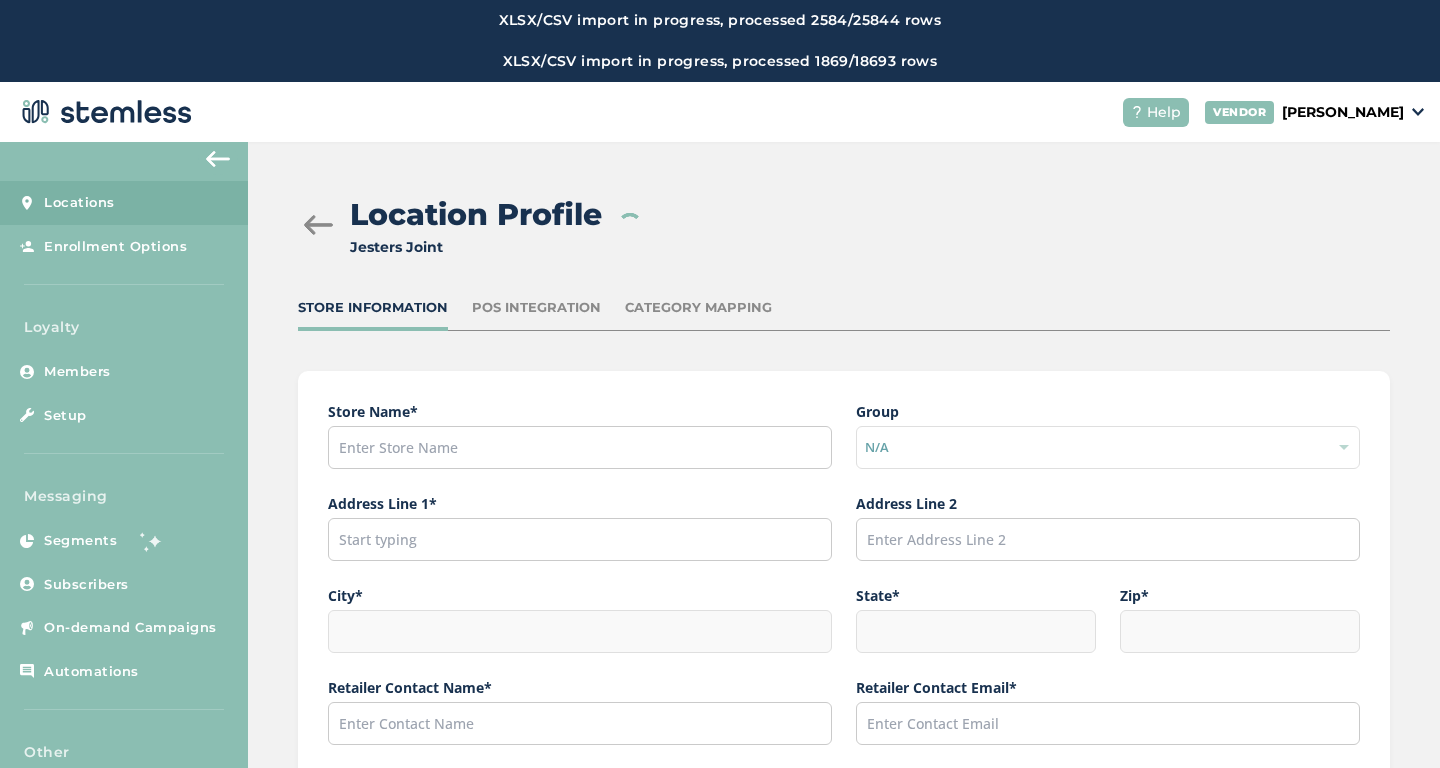 type on "Jesters J" 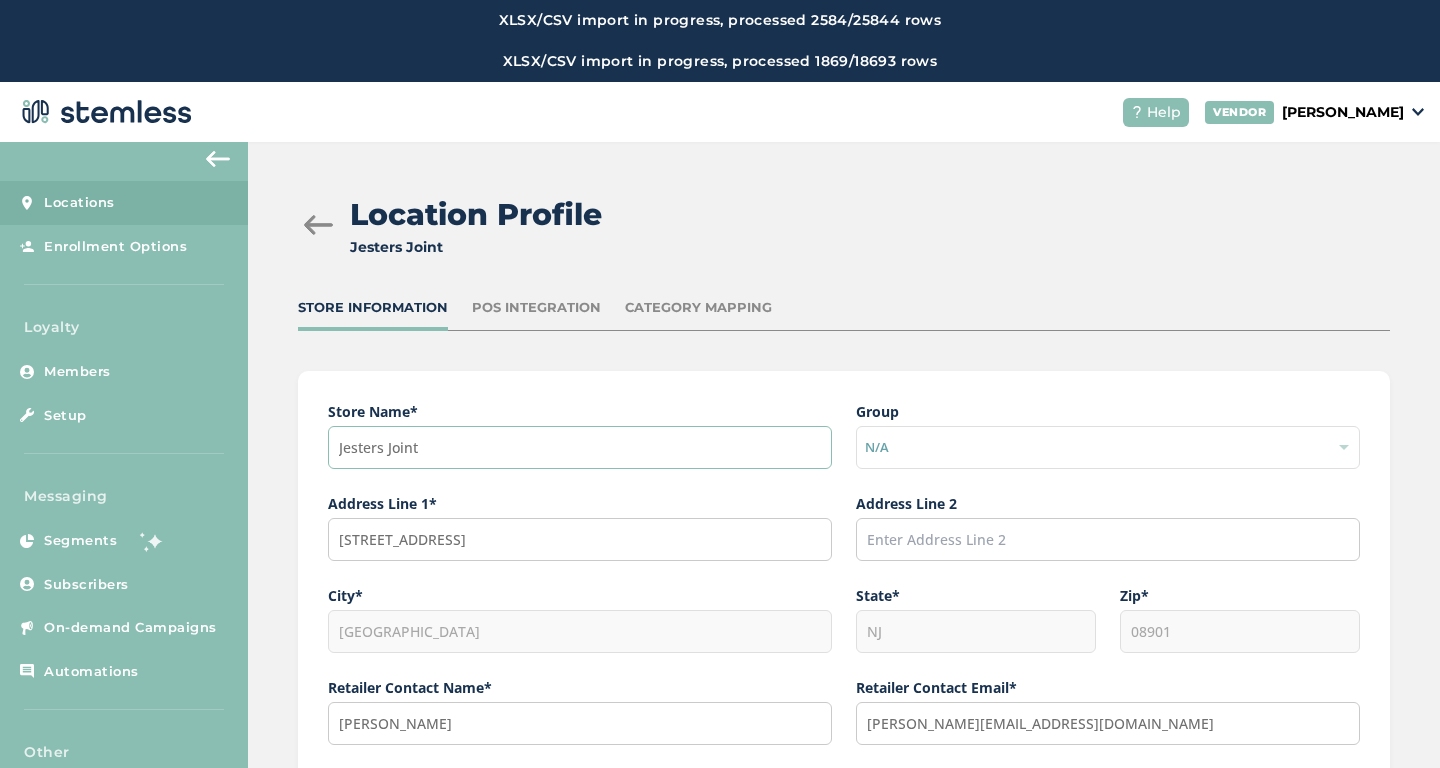 click on "Jesters Joint" at bounding box center (580, 447) 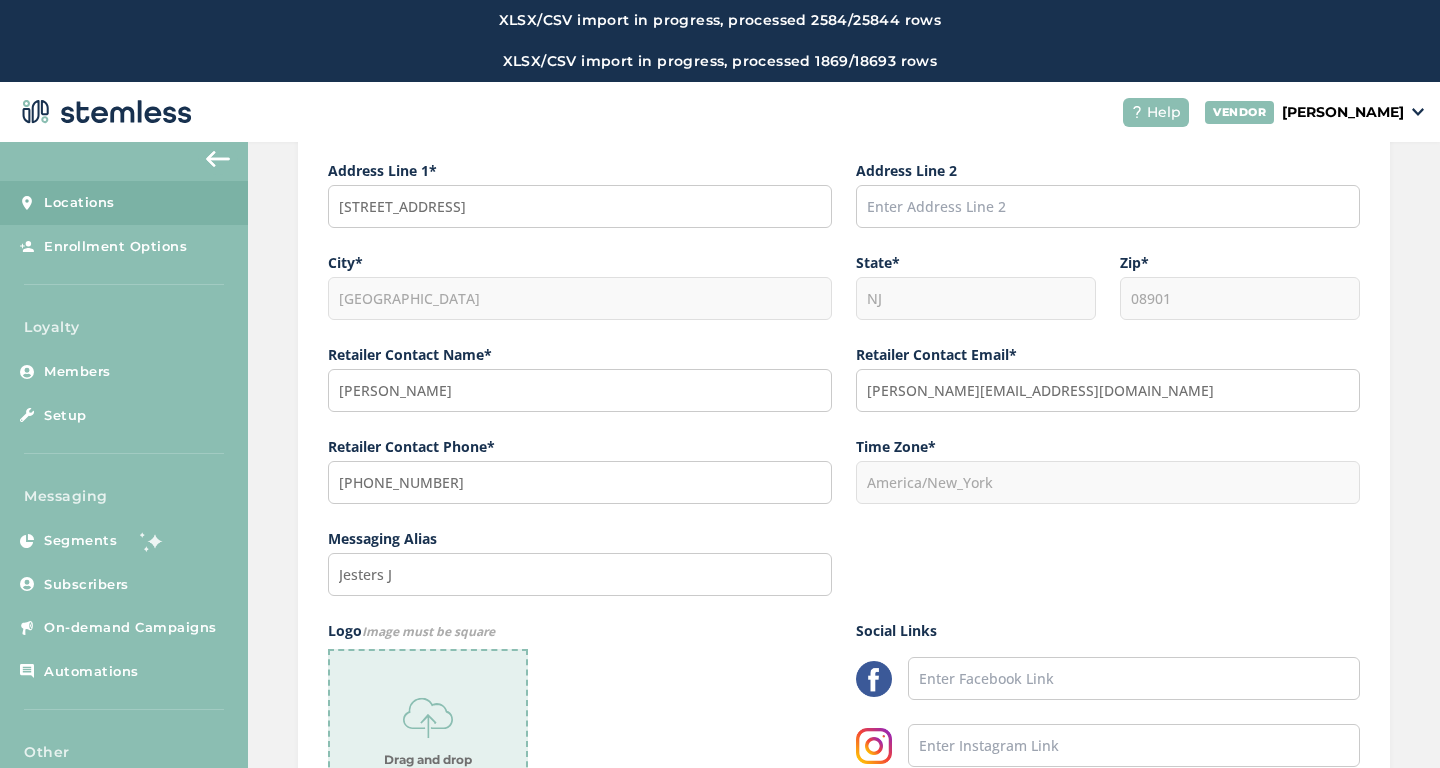 scroll, scrollTop: 561, scrollLeft: 0, axis: vertical 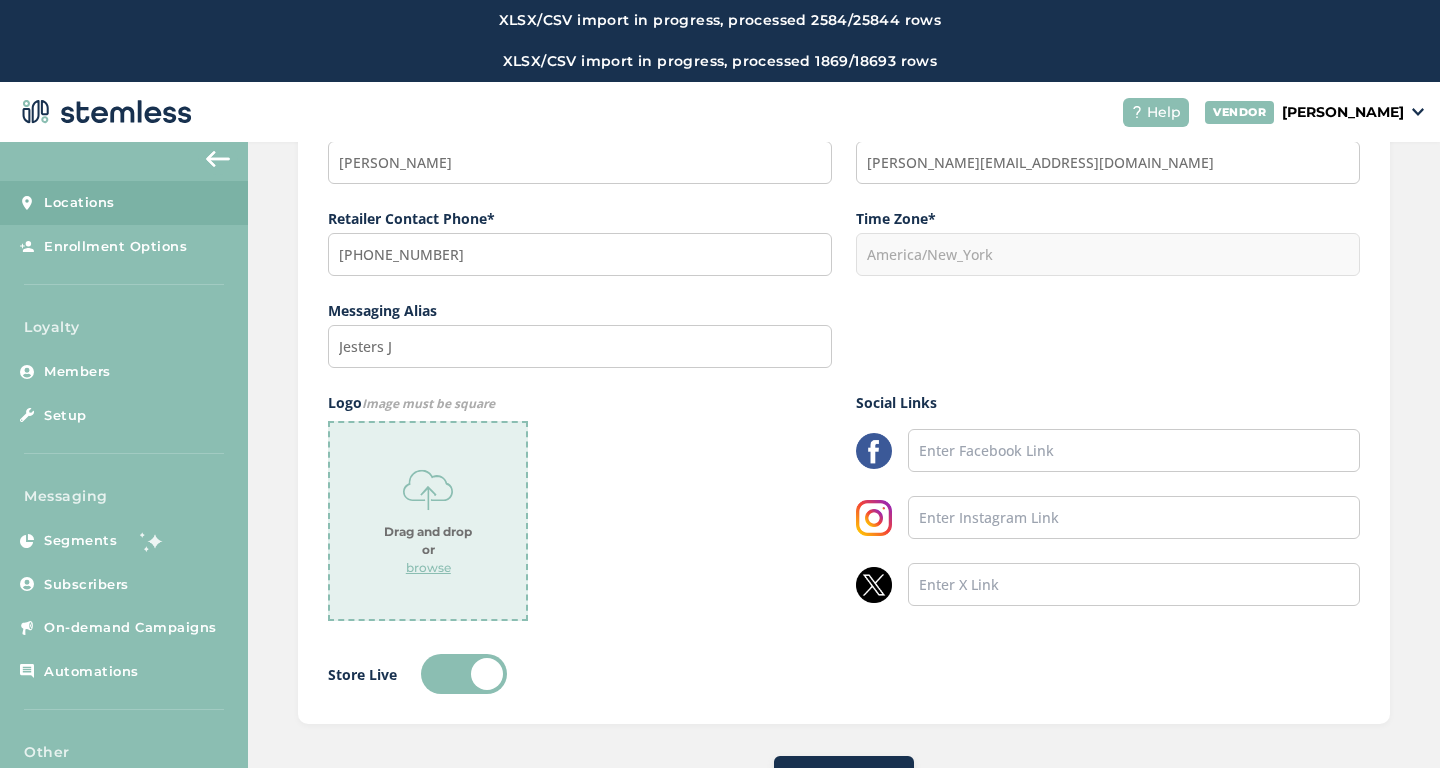 type on "Jester's Joint" 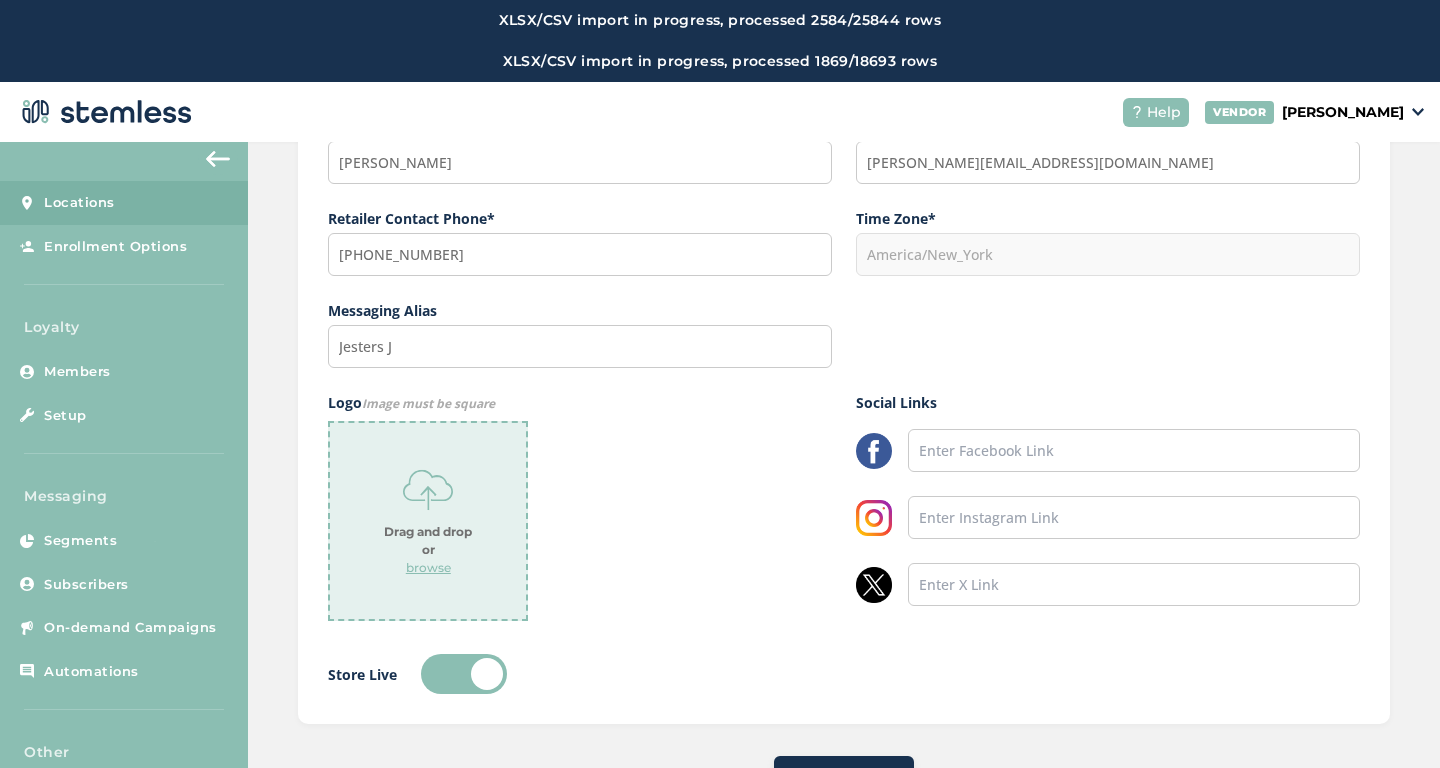 click on "browse" at bounding box center (428, 568) 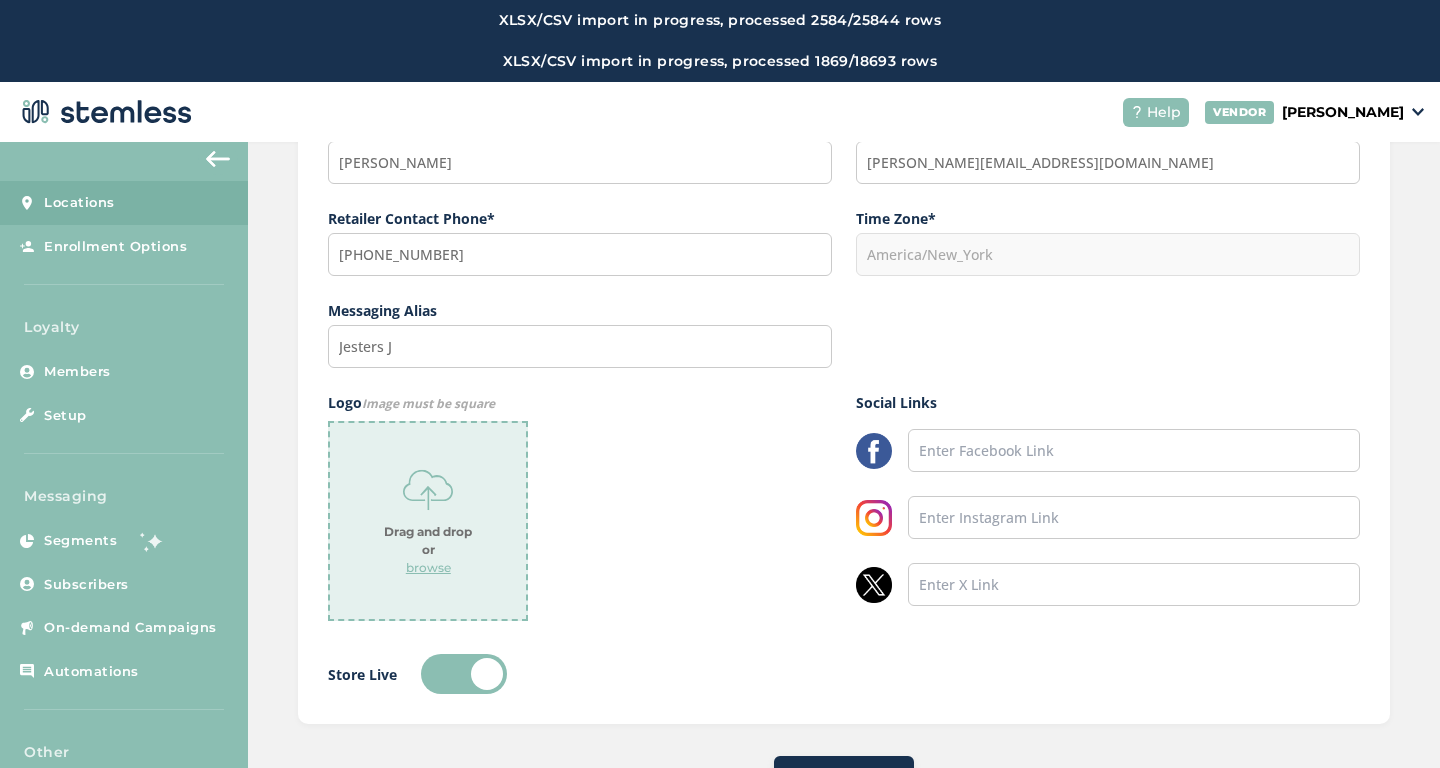scroll, scrollTop: 82, scrollLeft: 0, axis: vertical 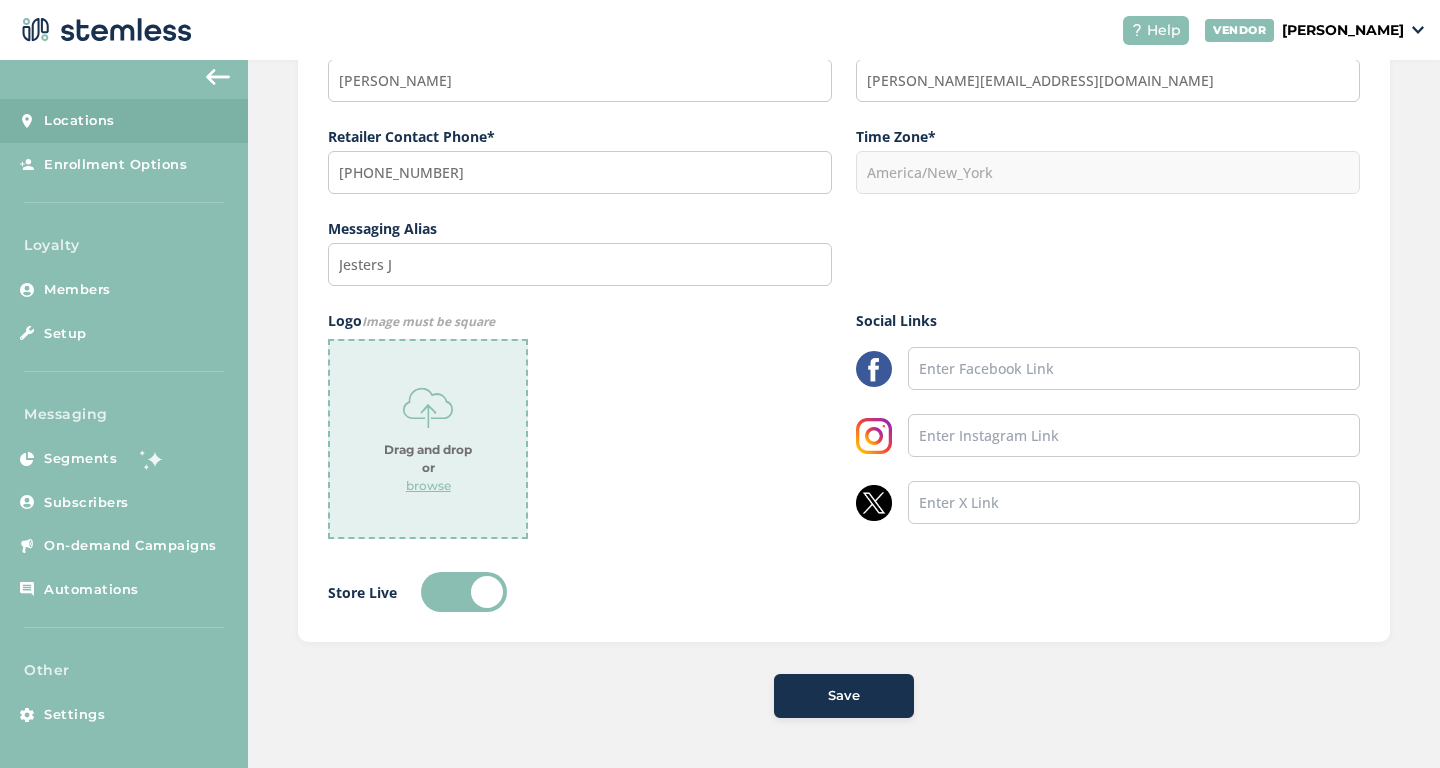 click on "Save" at bounding box center (844, 696) 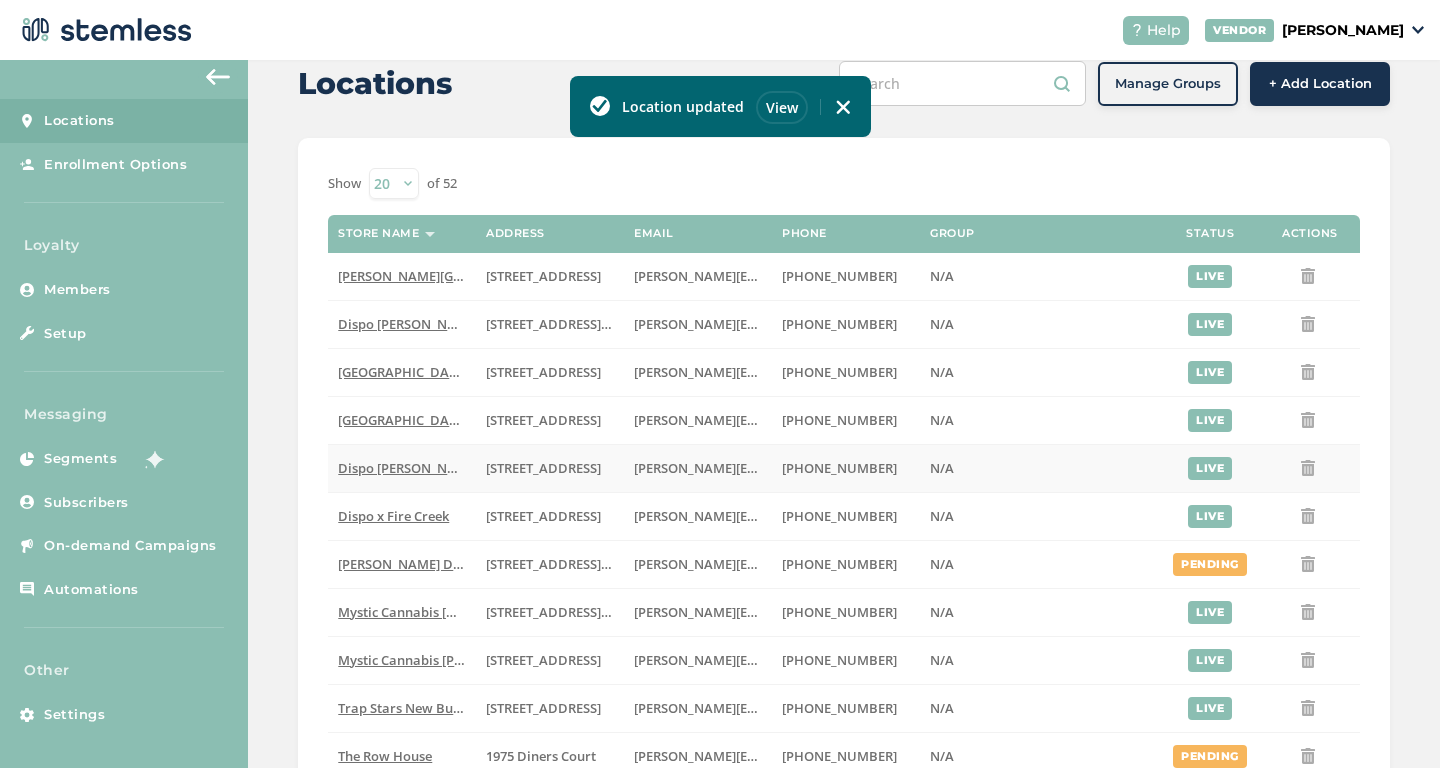 scroll, scrollTop: 68, scrollLeft: 0, axis: vertical 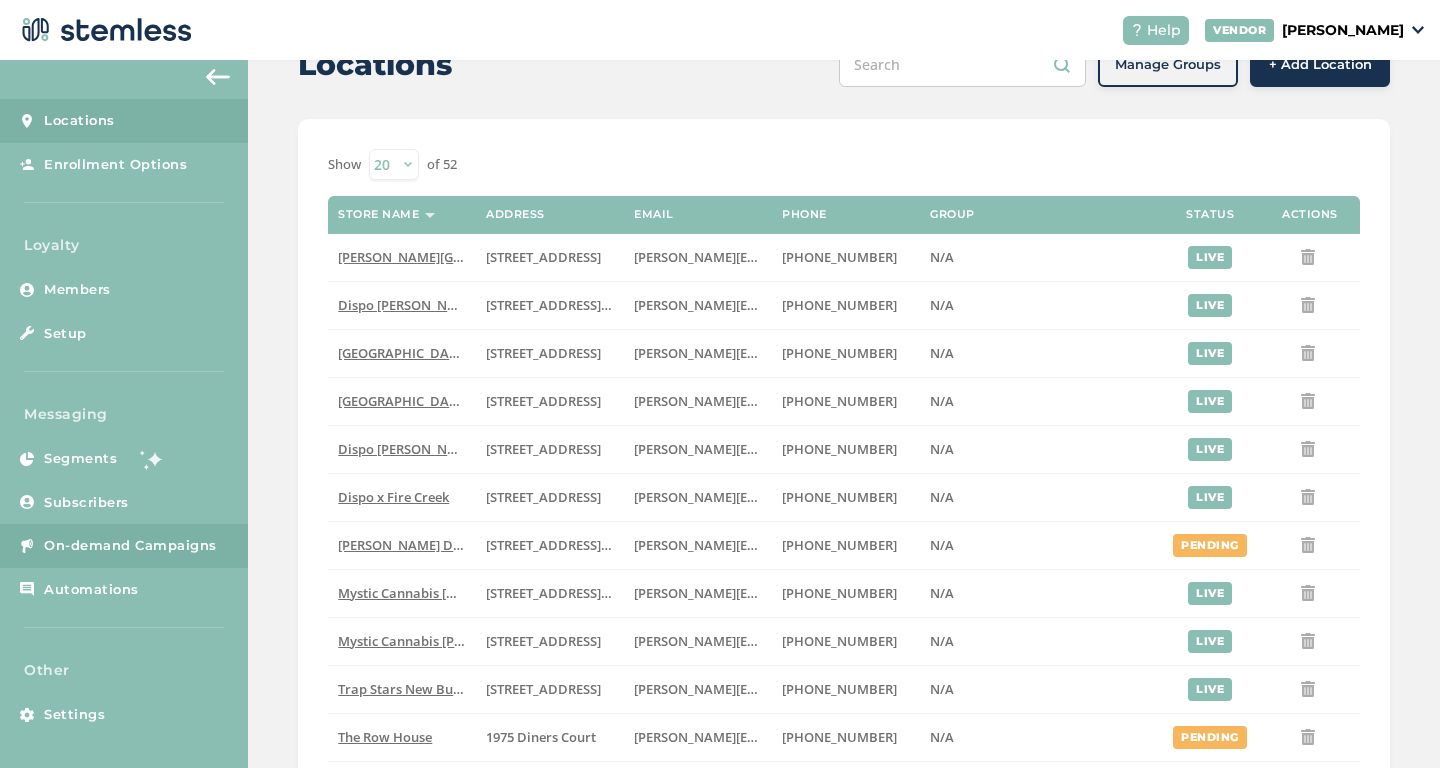 click on "On-demand Campaigns" at bounding box center [130, 546] 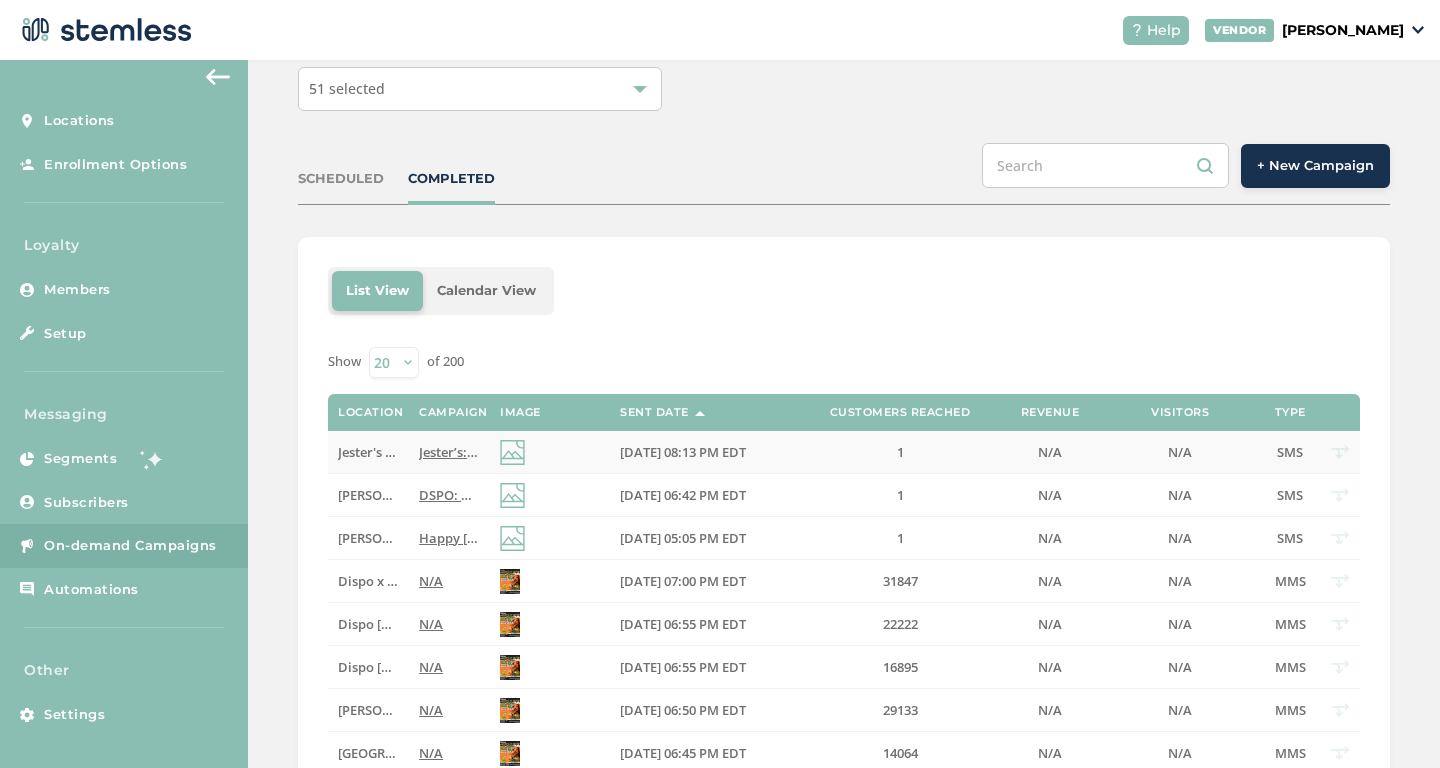 scroll, scrollTop: 135, scrollLeft: 0, axis: vertical 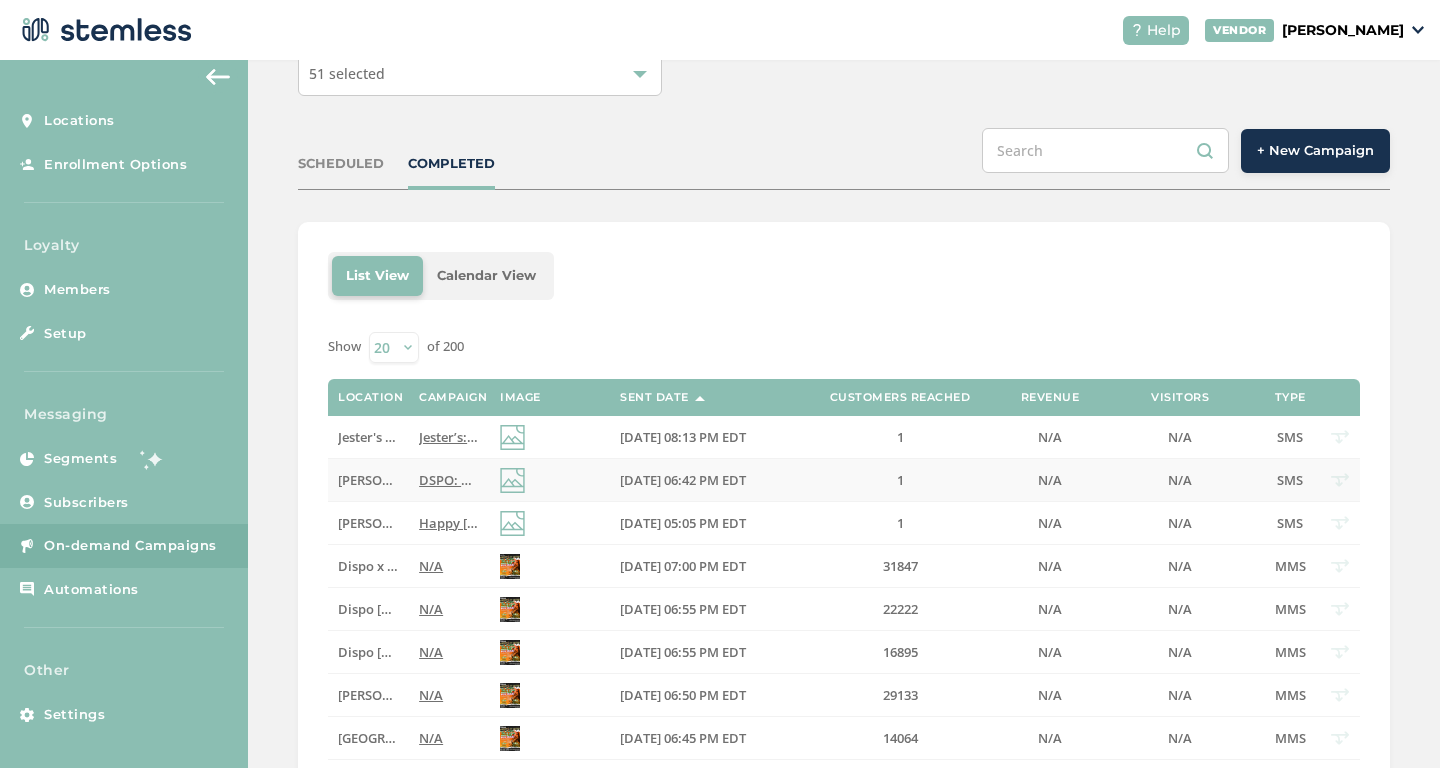 click on "DSPO: Happy [DATE] Sale! Top shelf BOGO FREE deals plus up to 50% off top brands like [PERSON_NAME] and Mitten! Reply END to cancel." at bounding box center [841, 480] 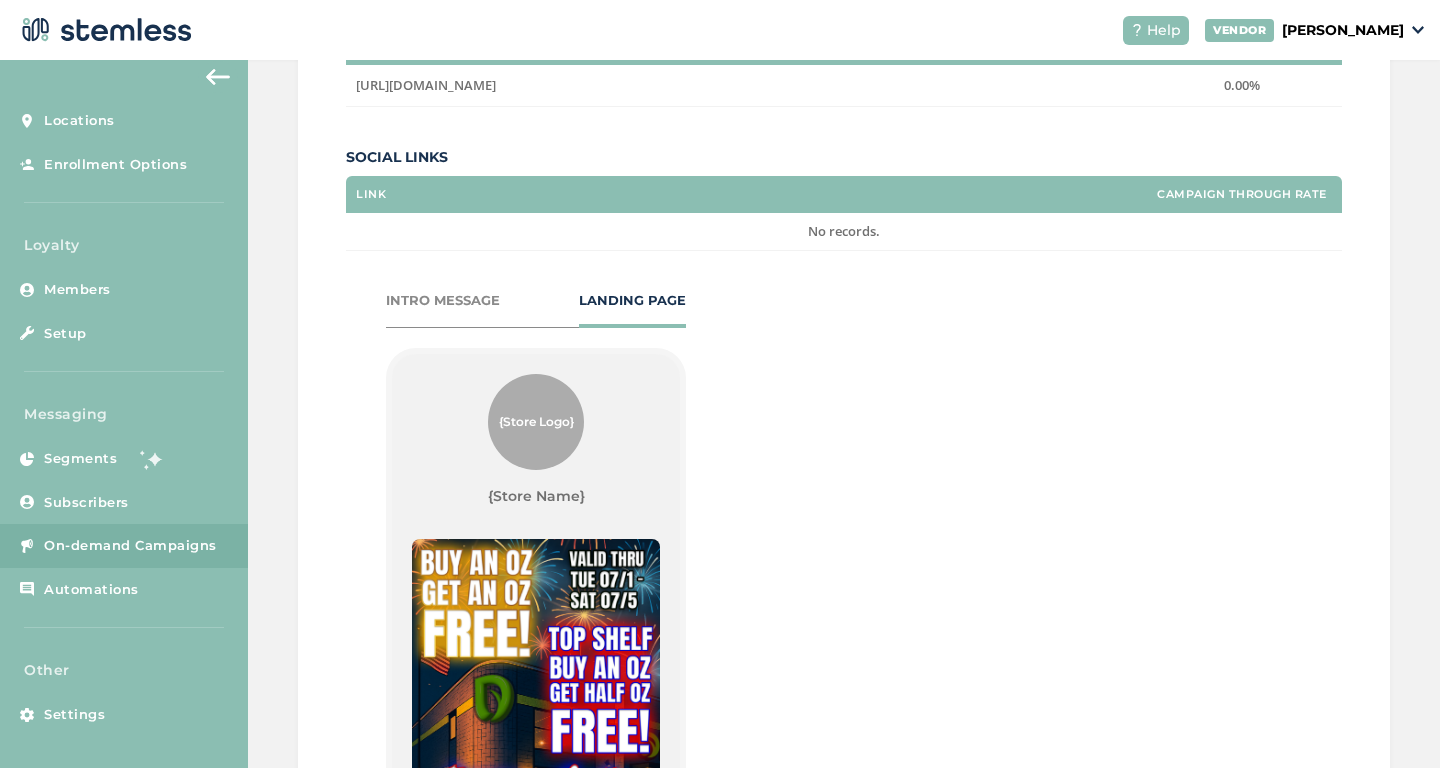 scroll, scrollTop: 665, scrollLeft: 0, axis: vertical 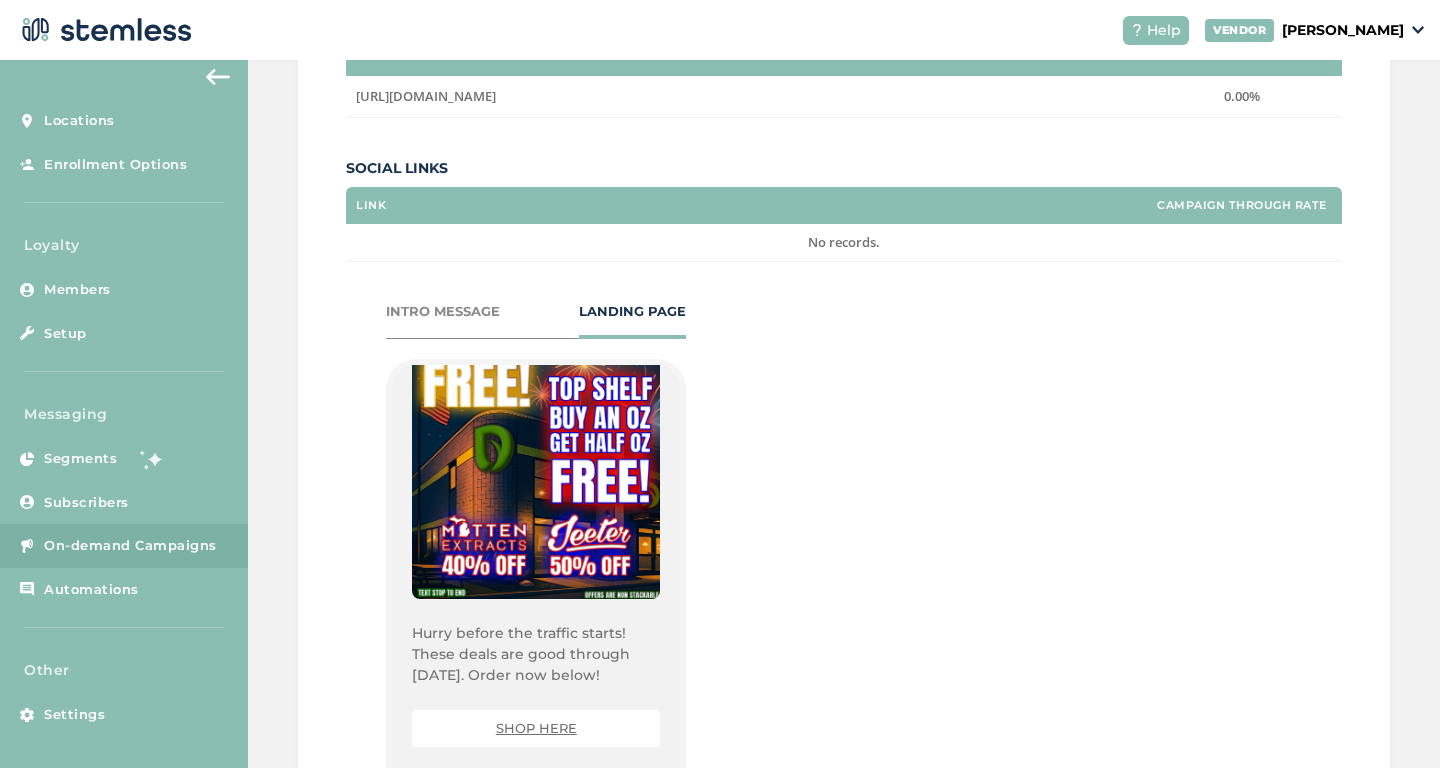 drag, startPoint x: 617, startPoint y: 677, endPoint x: 407, endPoint y: 637, distance: 213.77559 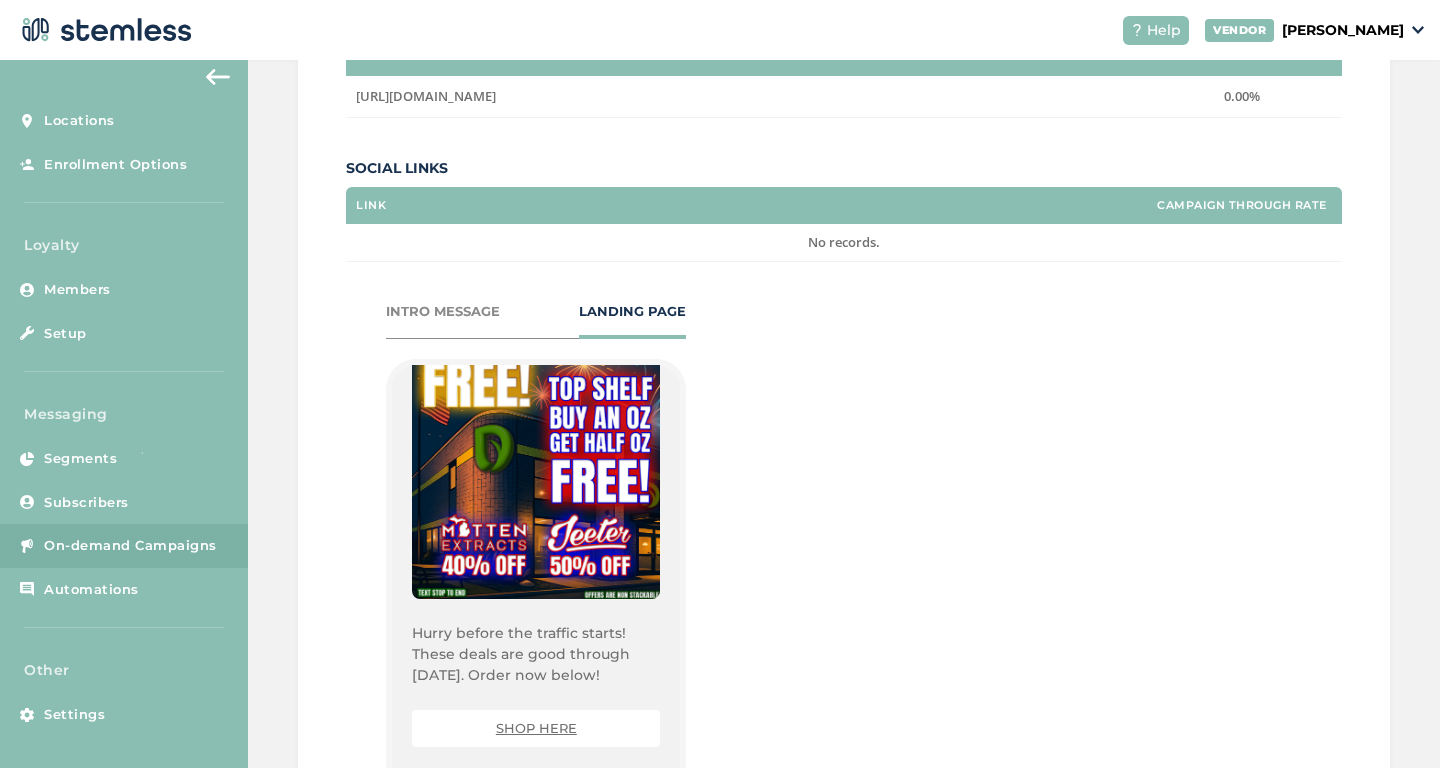click on "{Store Logo} {Store Name}     Hurry before the traffic starts! These deals are good through [DATE]. Order now below!  SHOP HERE Powered By" at bounding box center [536, 625] 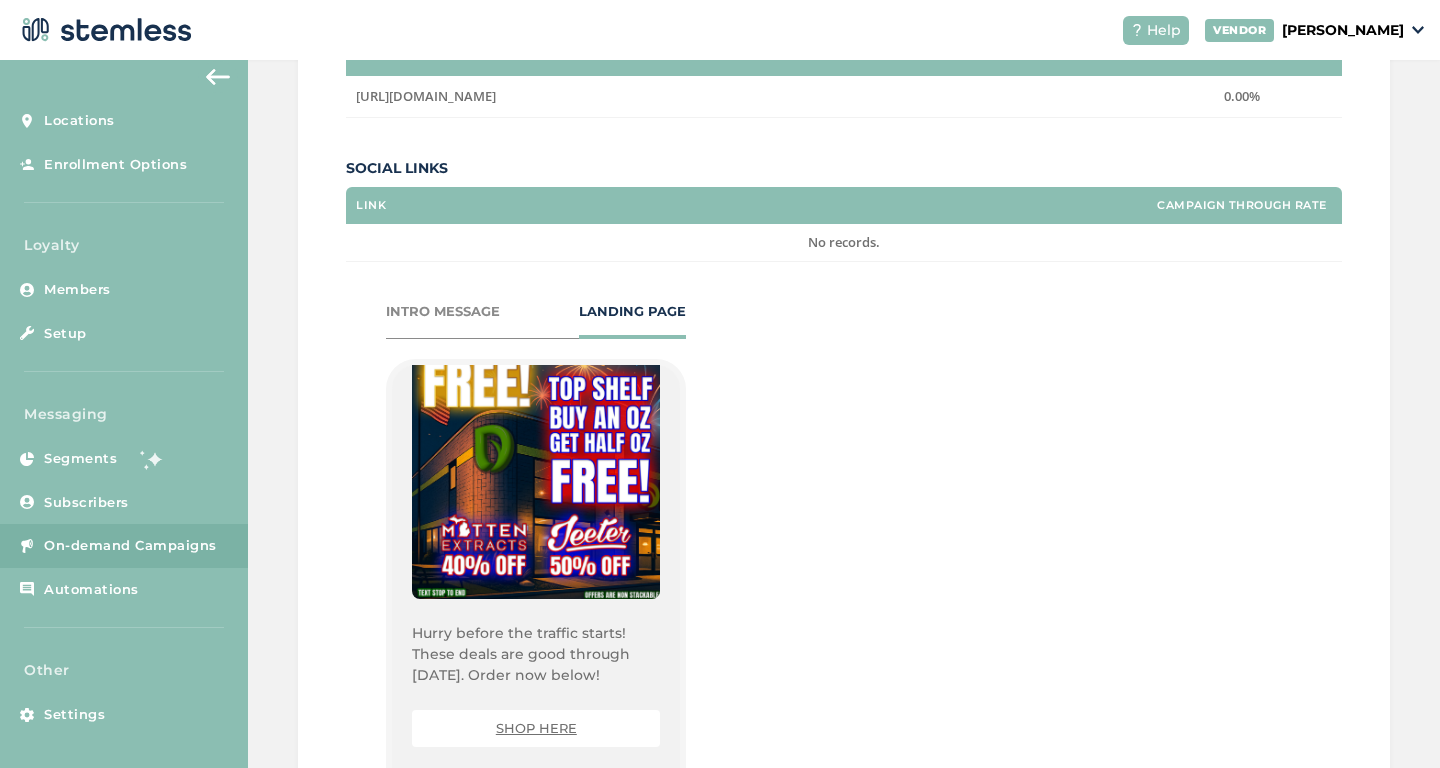 copy on "Hurry before the traffic starts! These deals are good through [DATE]. Order now below!" 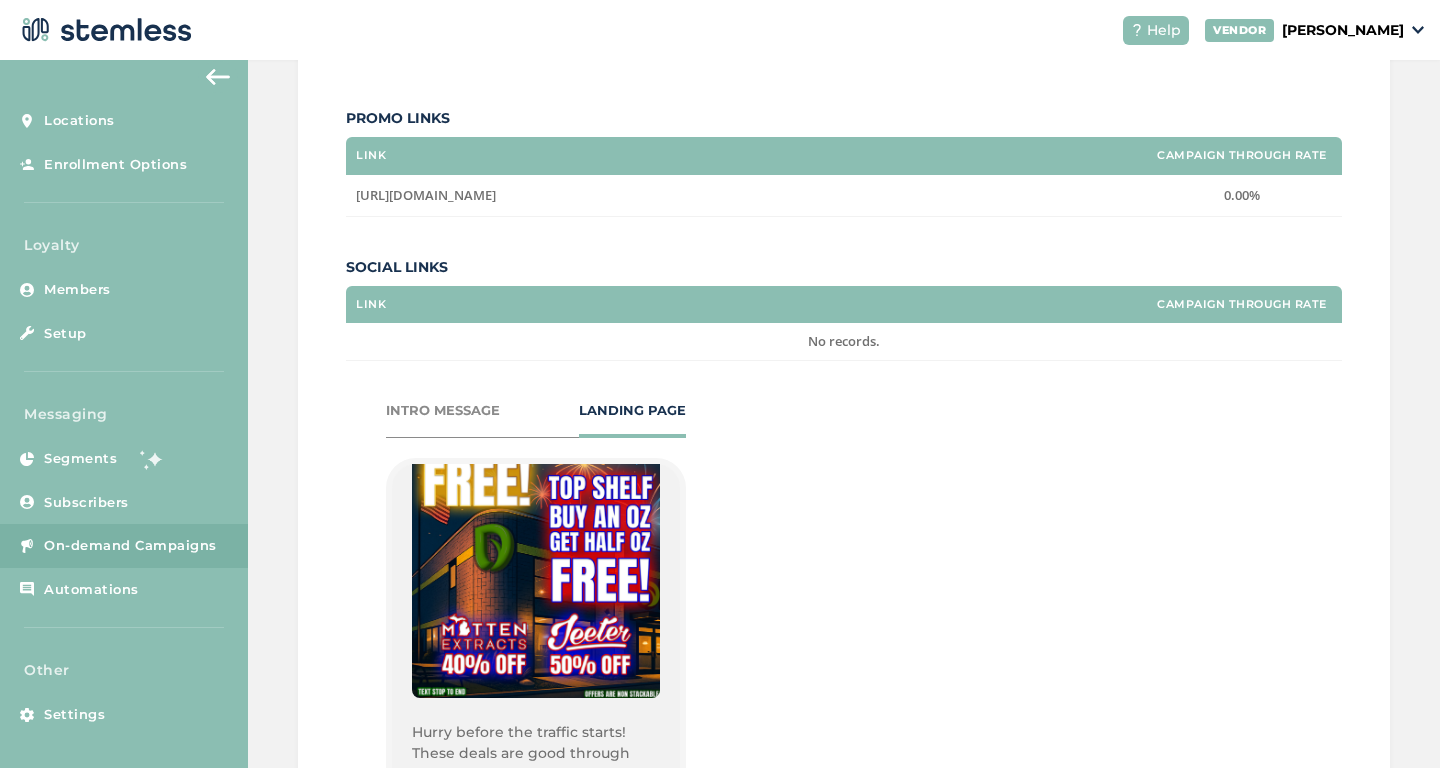 scroll, scrollTop: 645, scrollLeft: 0, axis: vertical 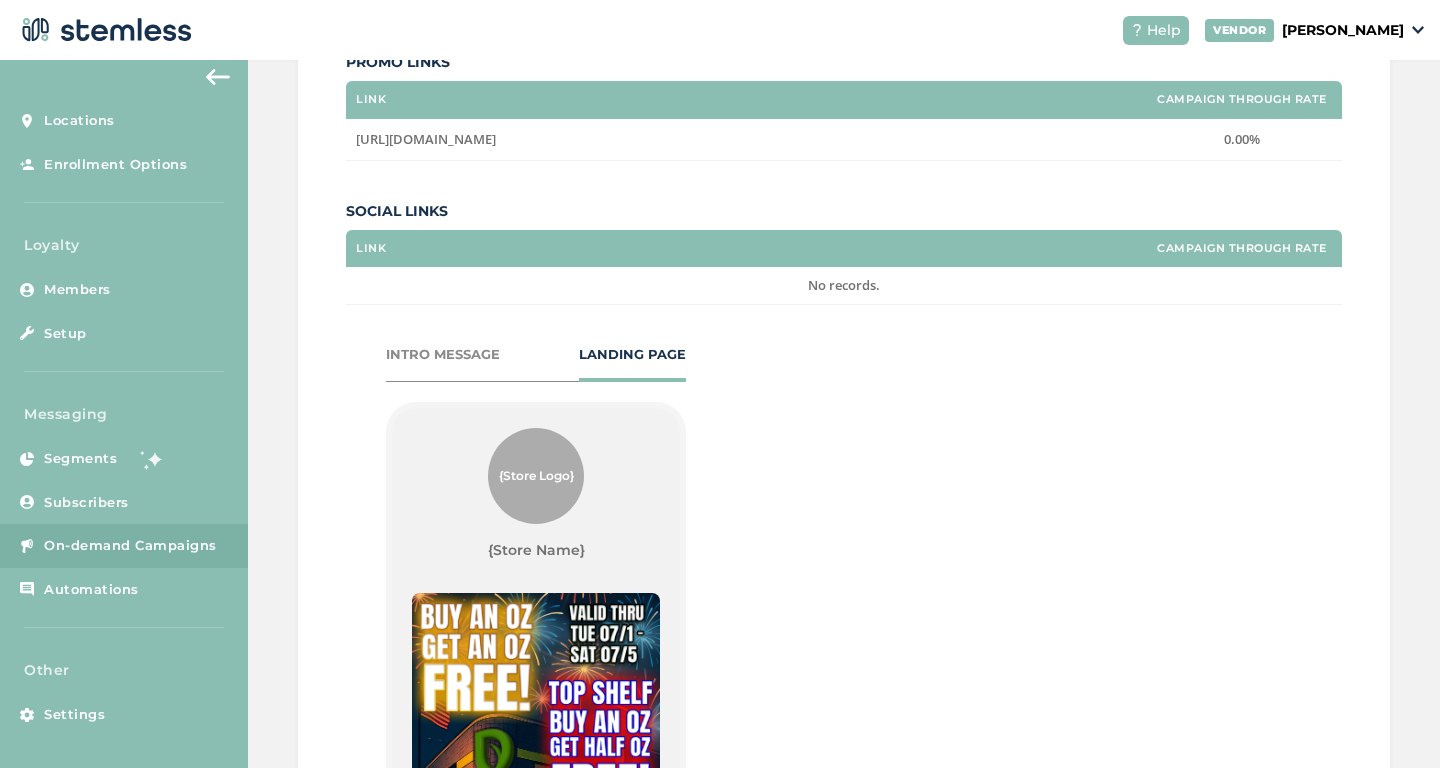 click on "INTRO MESSAGE" at bounding box center [443, 355] 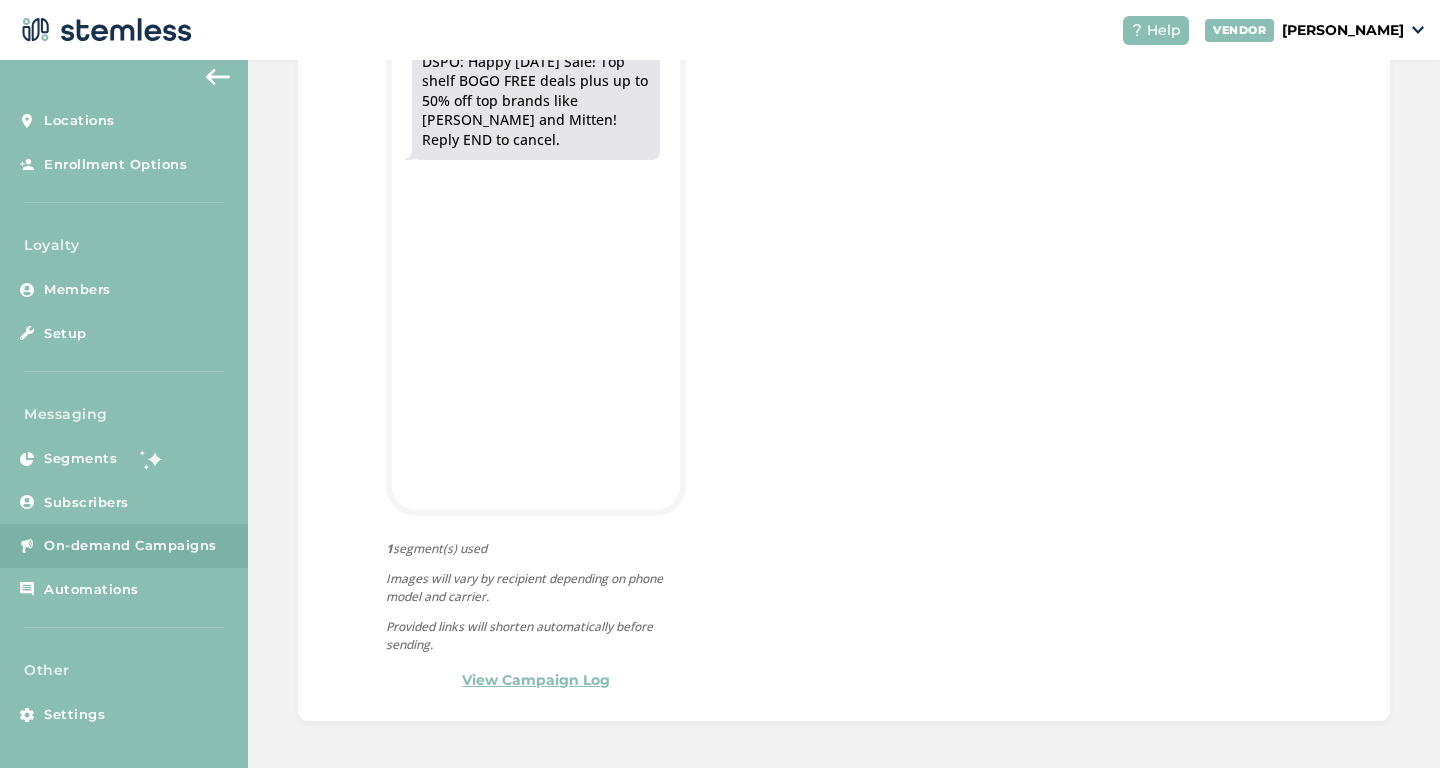 scroll, scrollTop: 997, scrollLeft: 0, axis: vertical 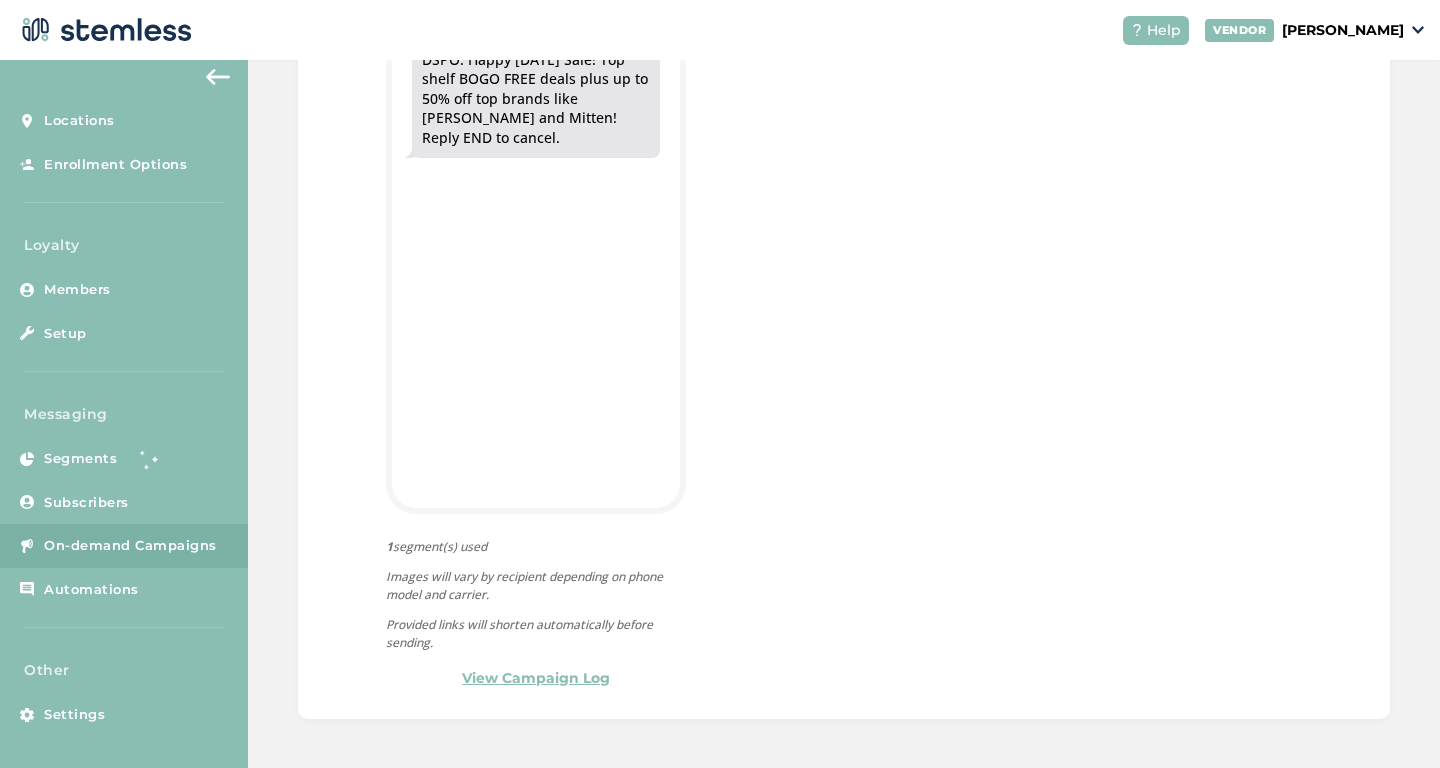 click on "On-demand Campaigns" at bounding box center (124, 546) 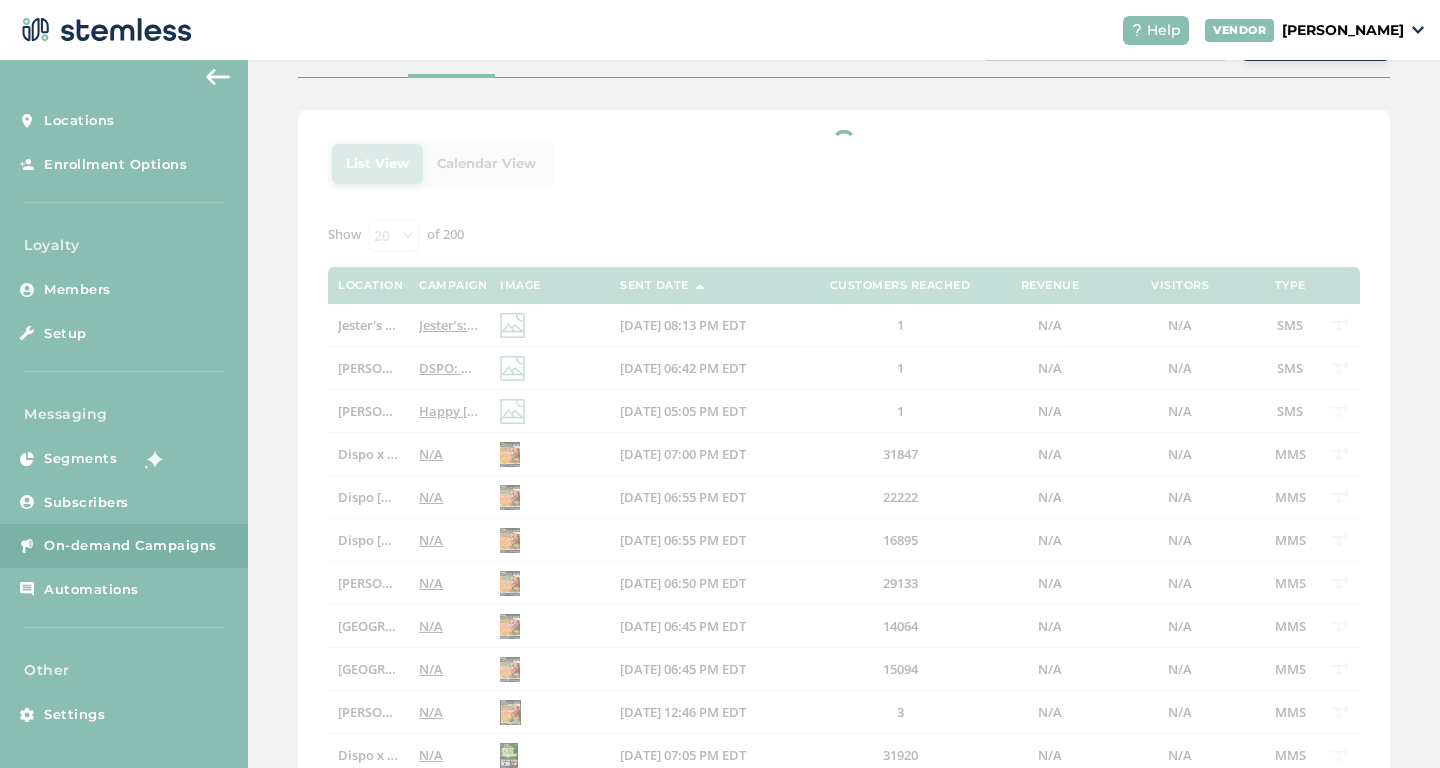 scroll, scrollTop: 0, scrollLeft: 0, axis: both 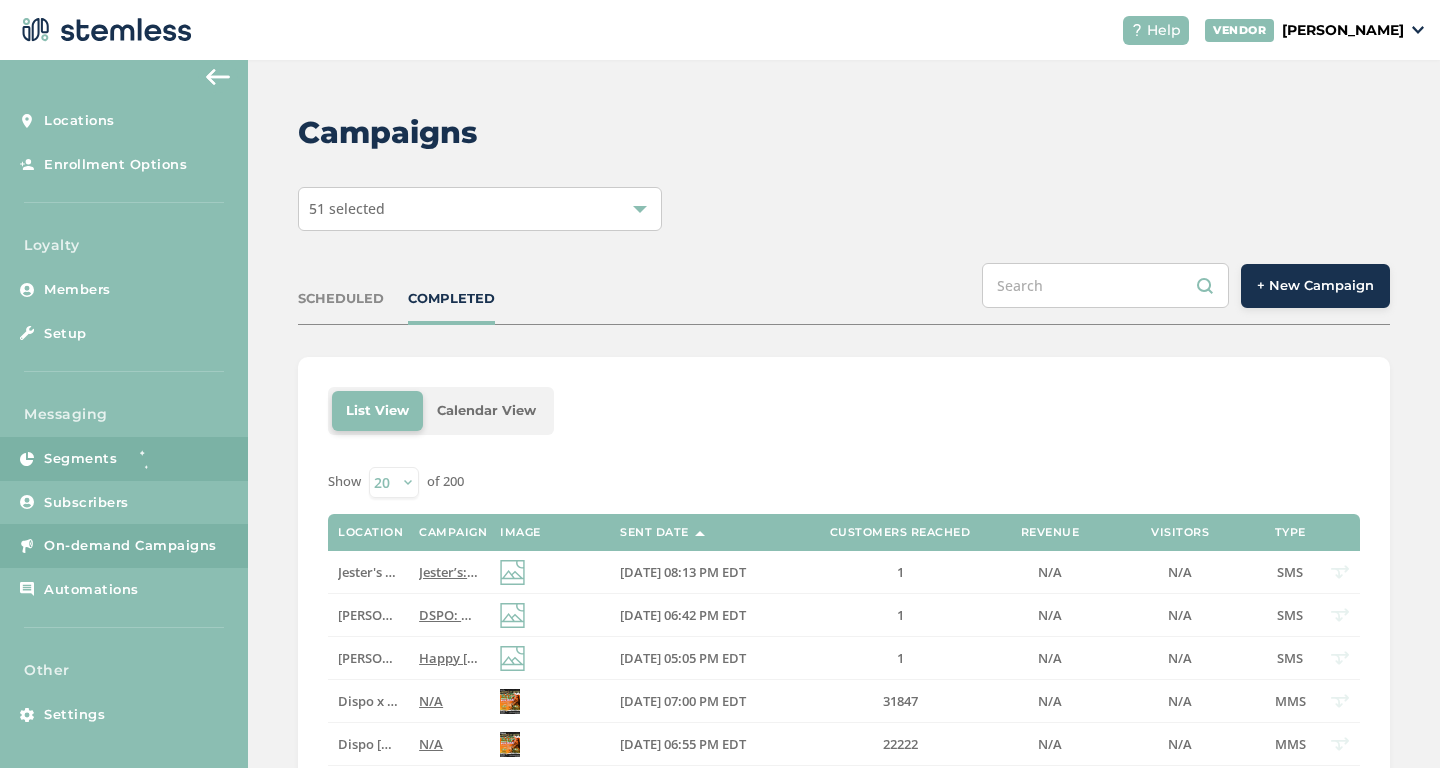 click on "Segments" at bounding box center [80, 459] 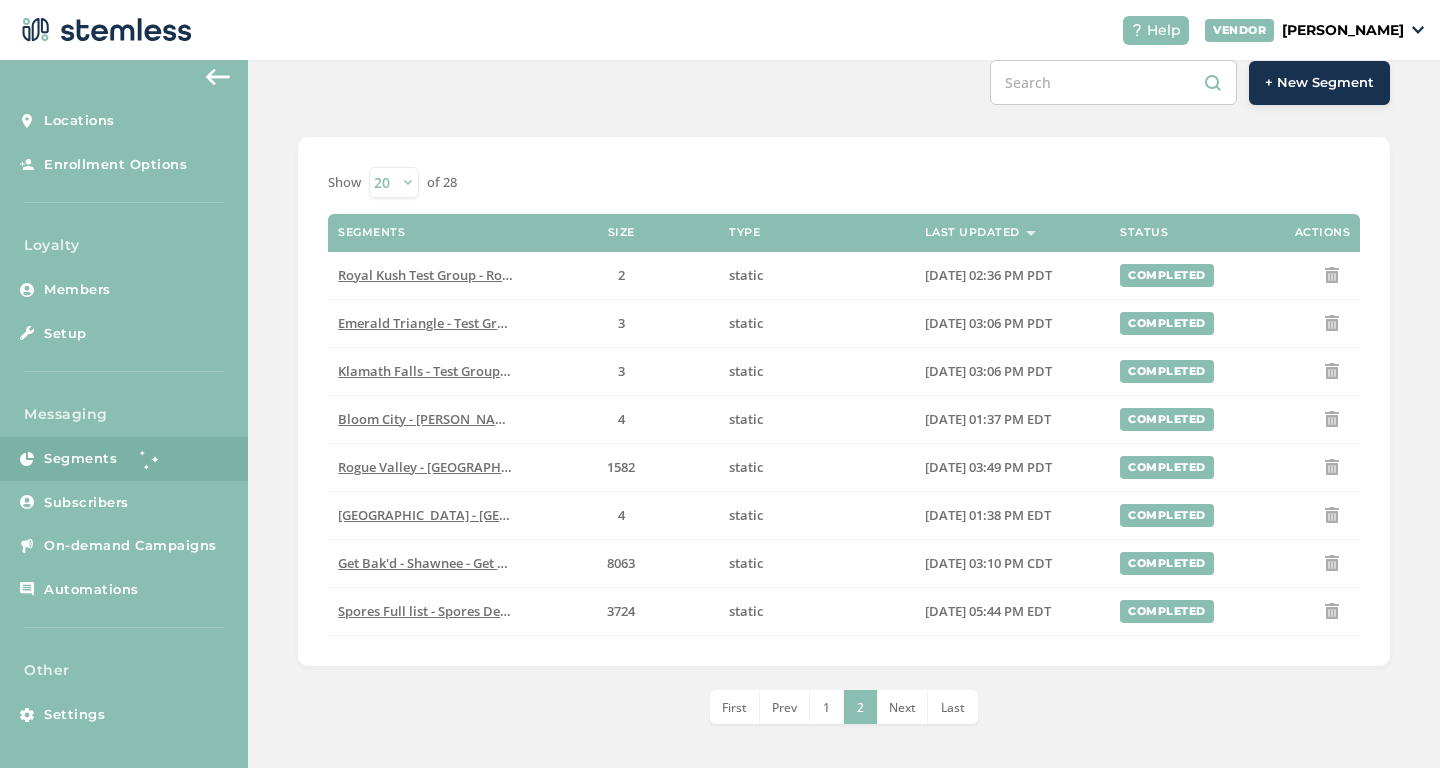 scroll, scrollTop: 124, scrollLeft: 0, axis: vertical 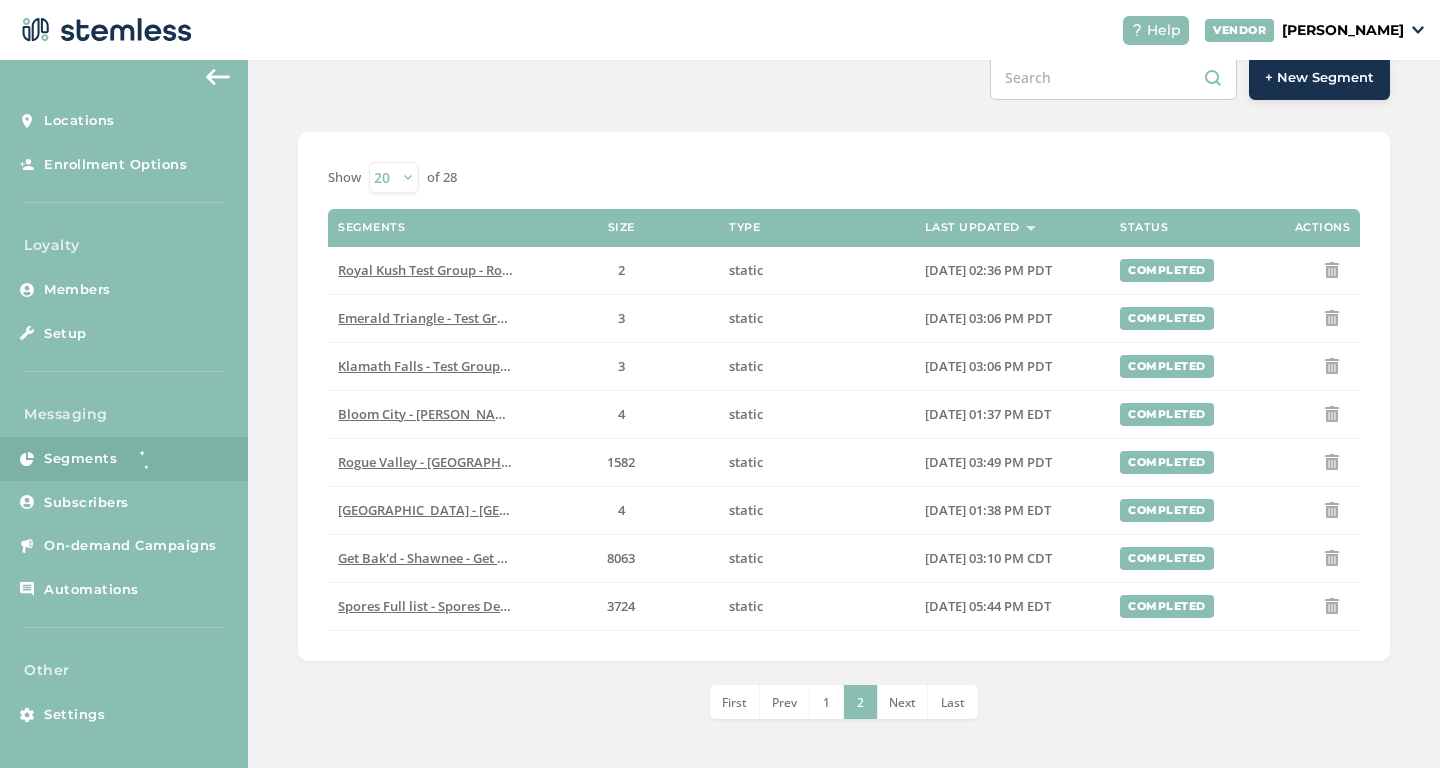 click on "Next" at bounding box center (902, 702) 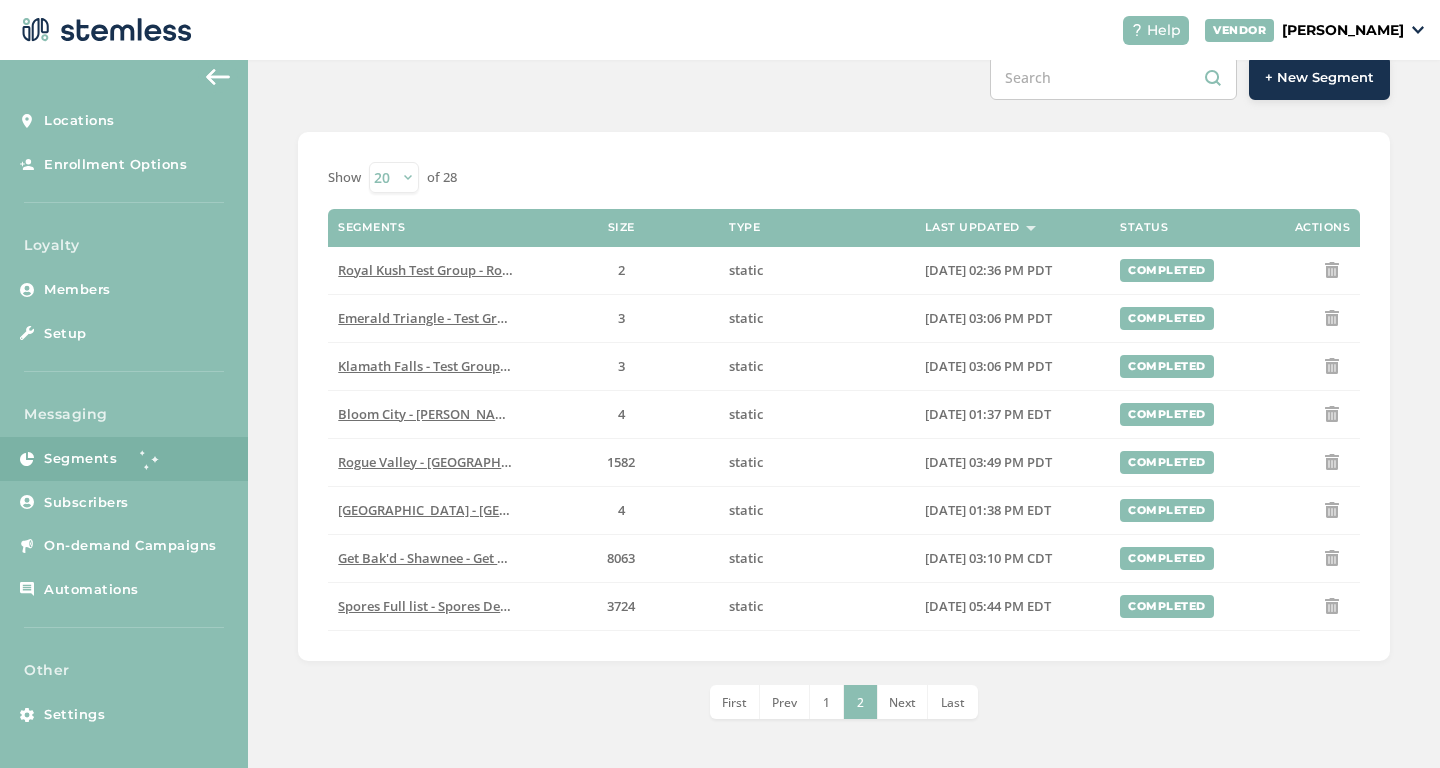 click on "Last" at bounding box center (953, 702) 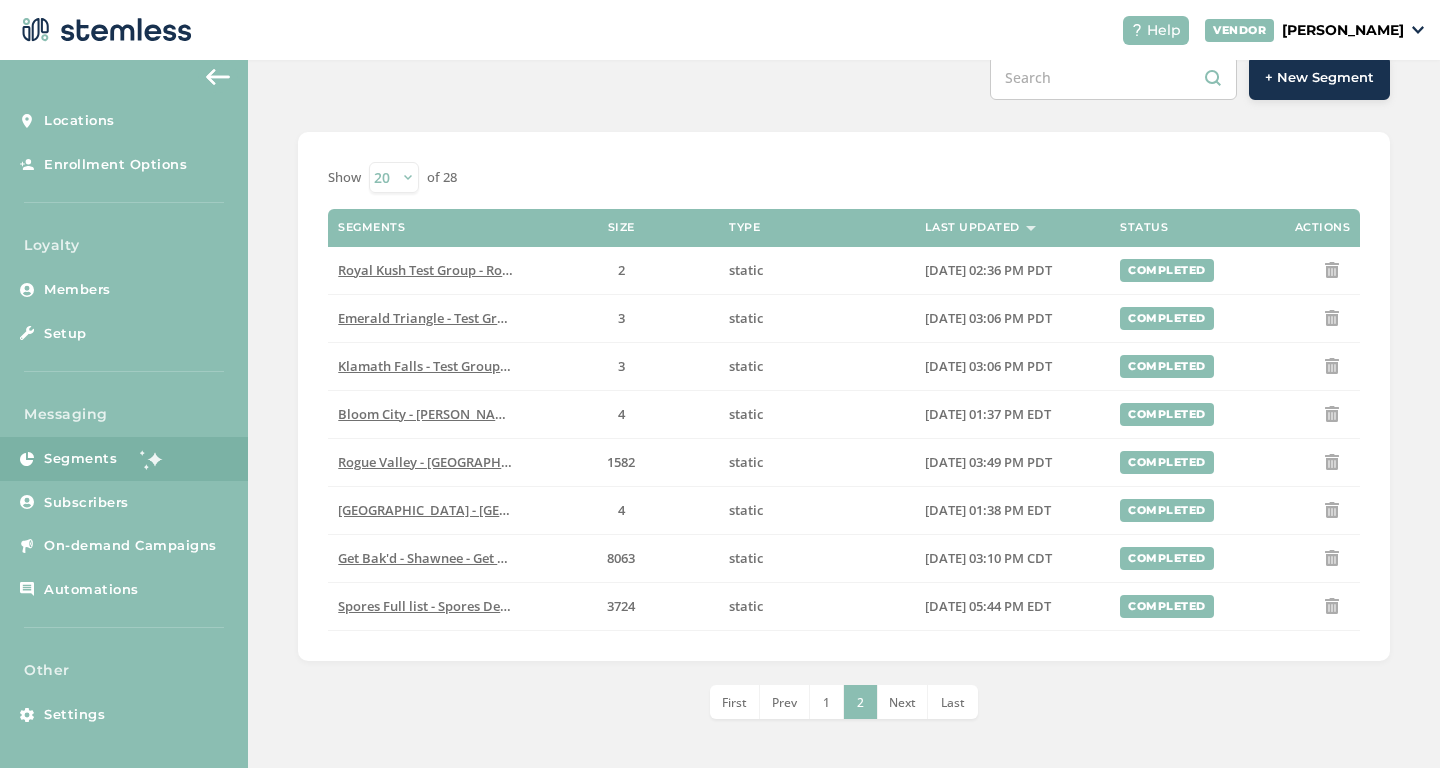 click on "1" at bounding box center (826, 702) 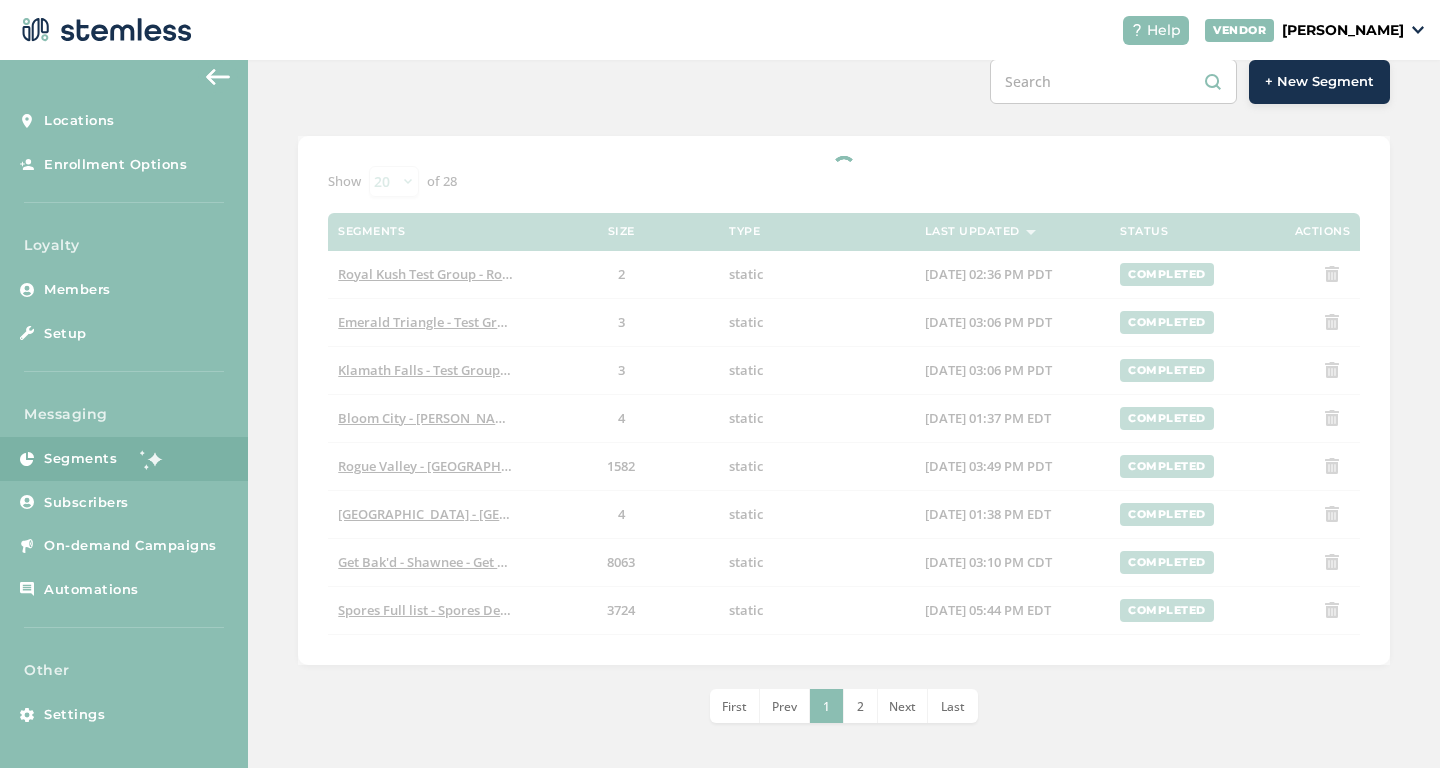 scroll, scrollTop: 124, scrollLeft: 0, axis: vertical 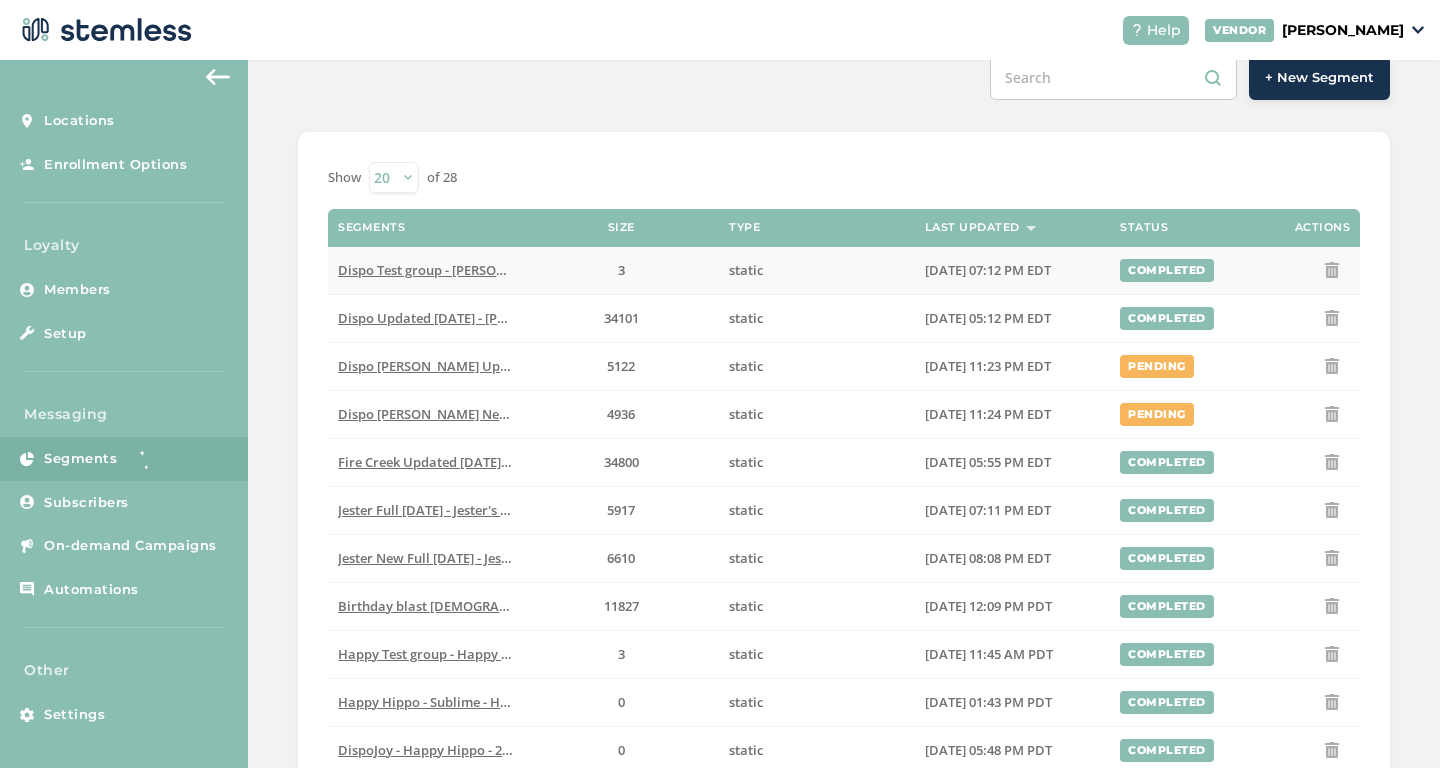 click on "Dispo Test group - [PERSON_NAME][GEOGRAPHIC_DATA]" at bounding box center [511, 270] 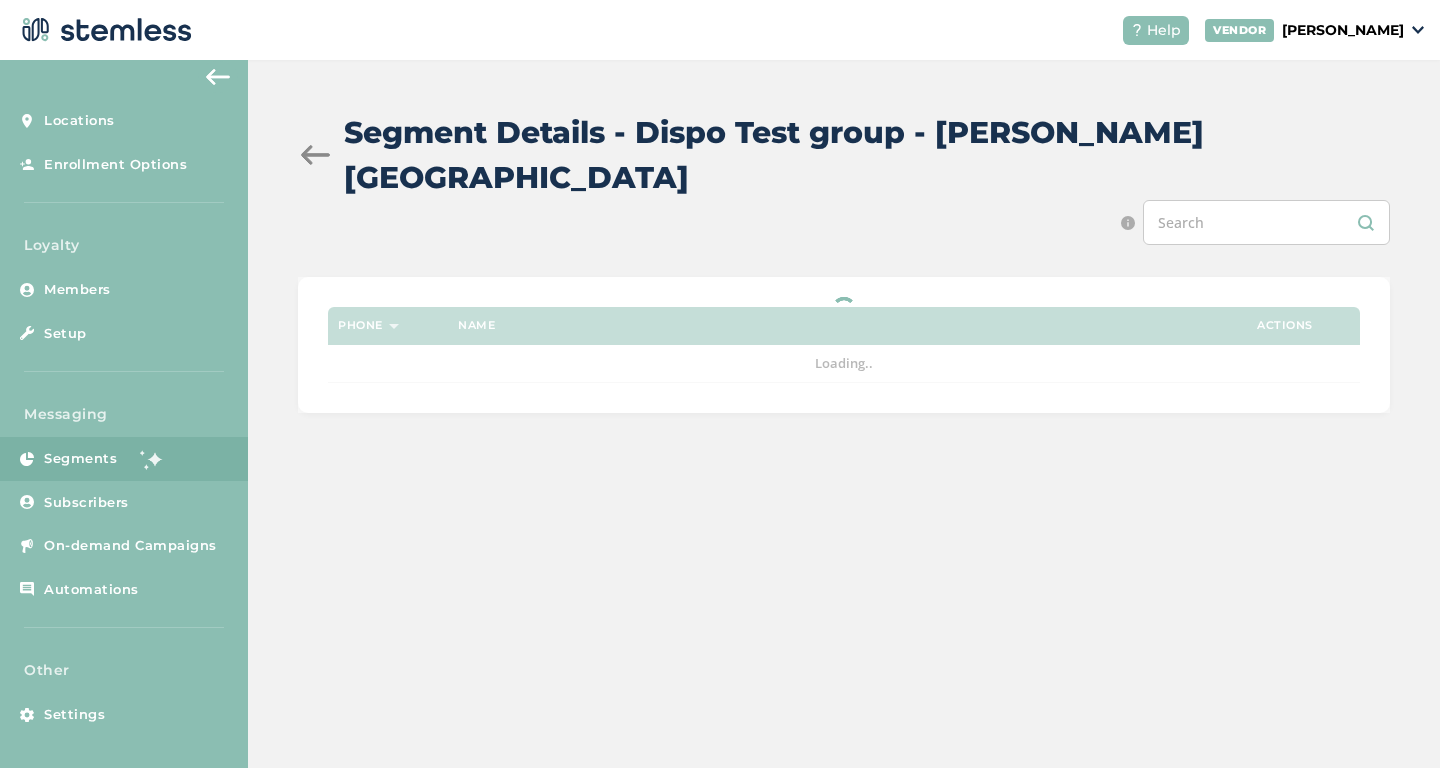 scroll, scrollTop: 0, scrollLeft: 0, axis: both 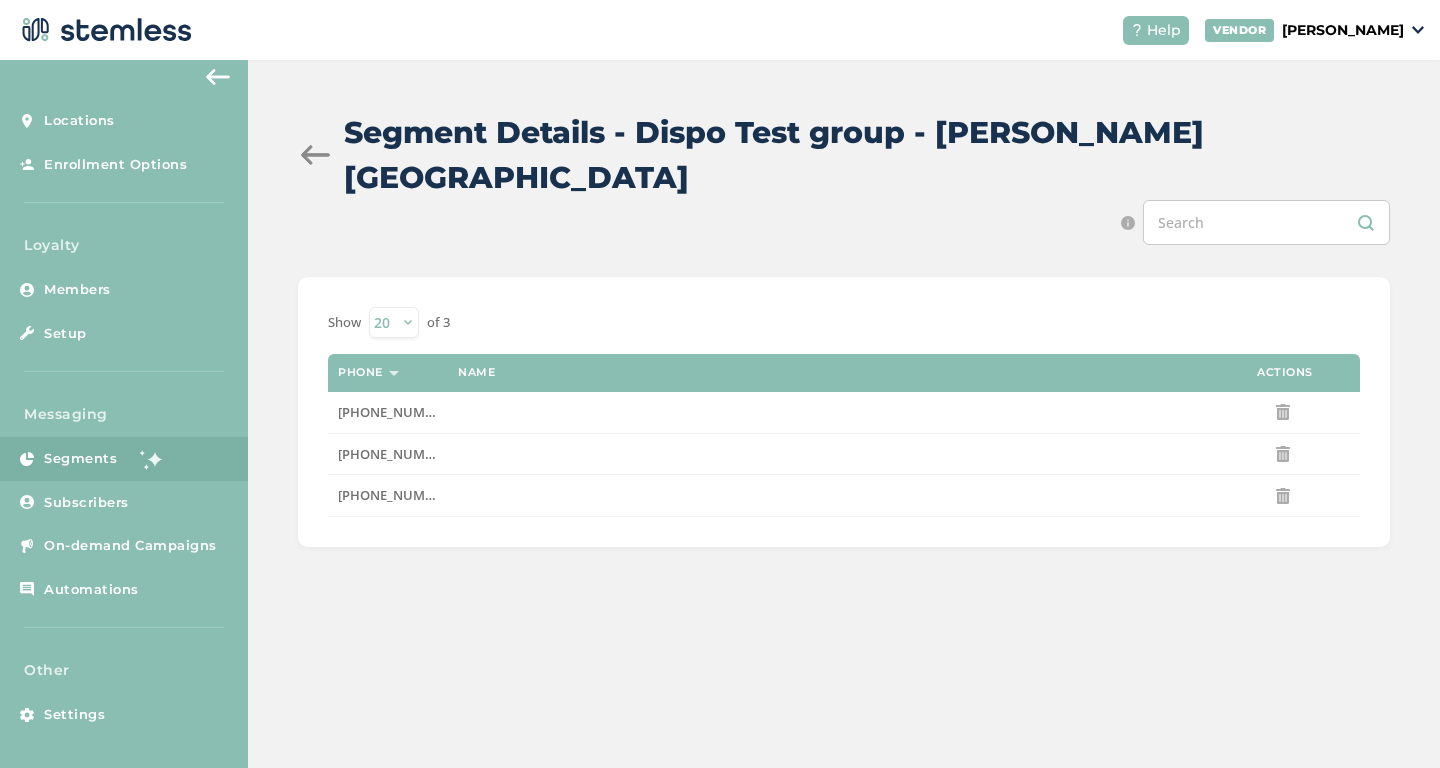 click at bounding box center [315, 155] 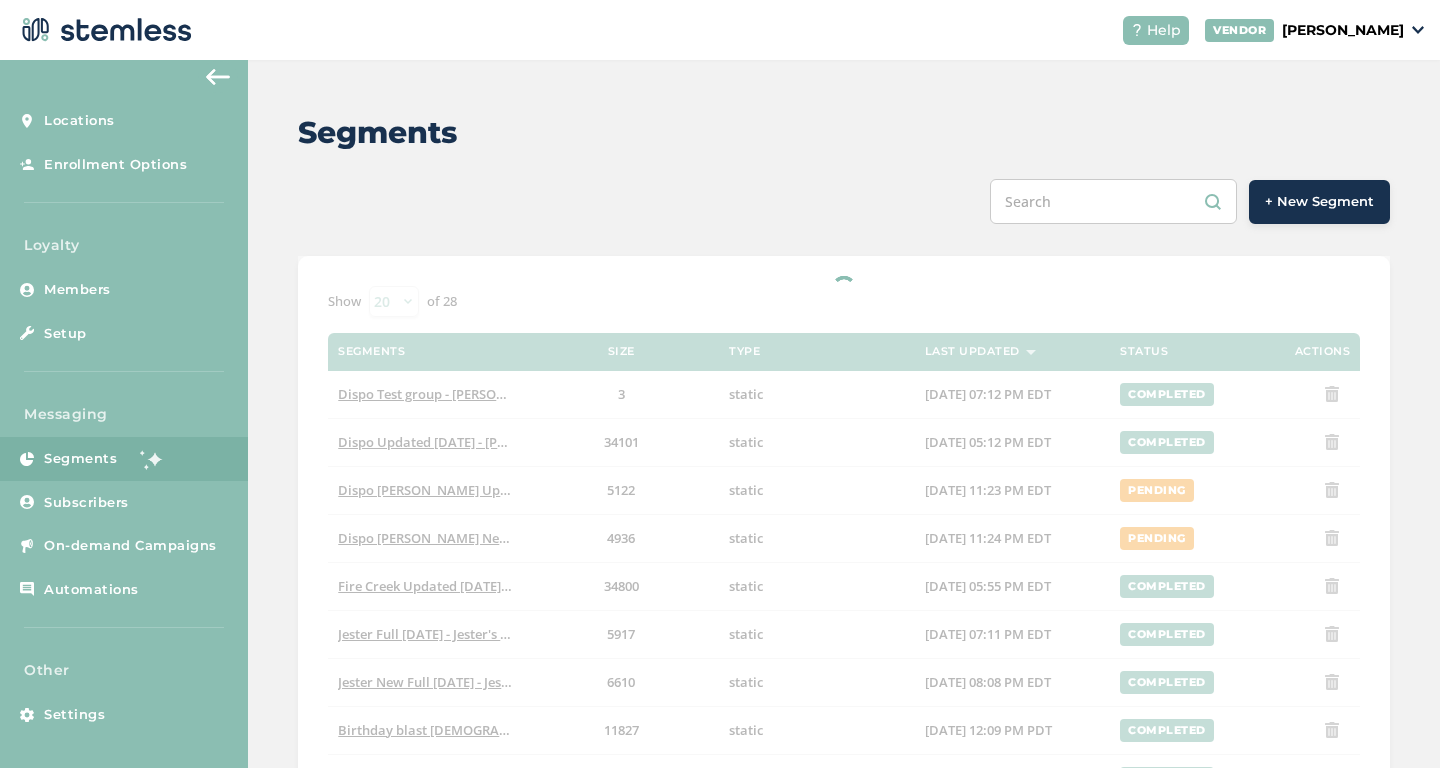 click on "+ New Segment" at bounding box center [1319, 202] 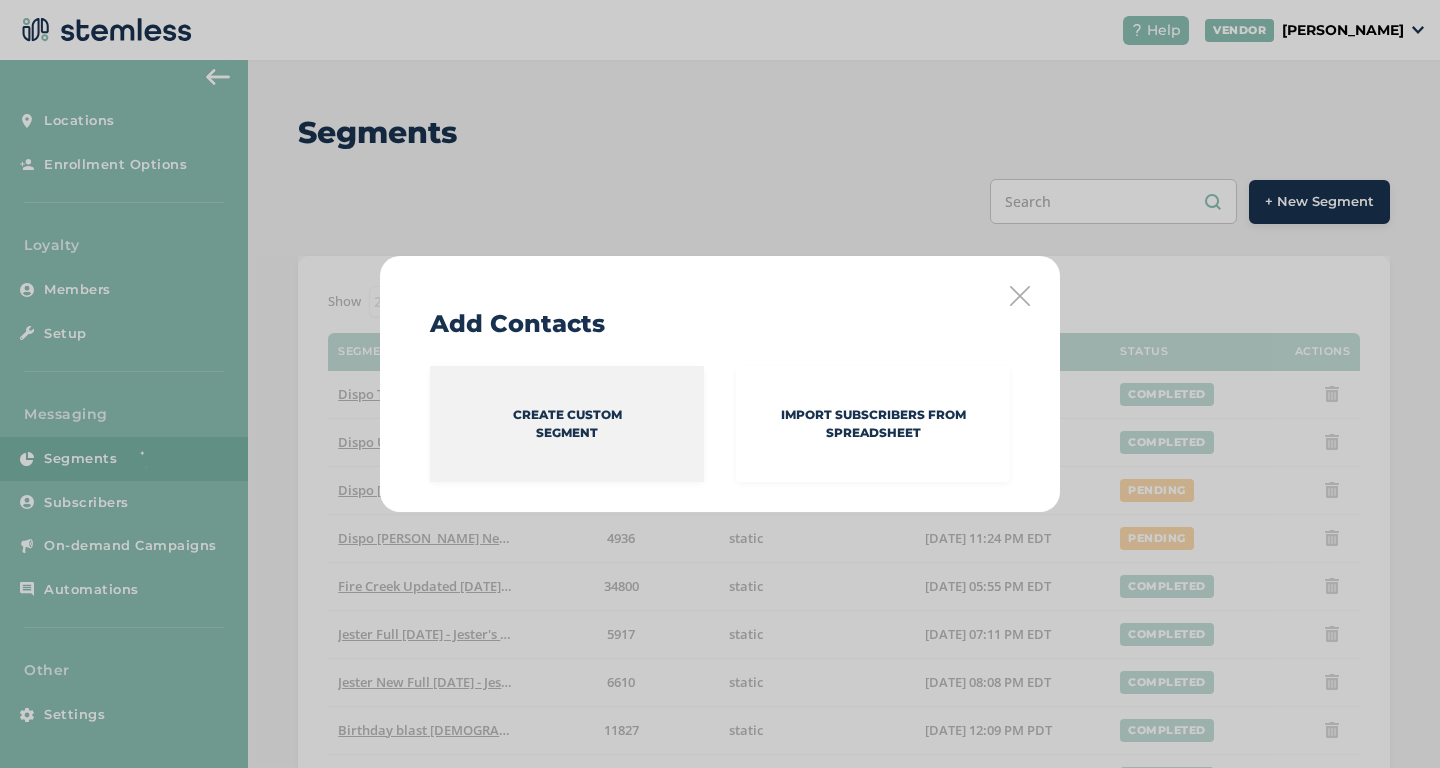 click on "Create Custom  Segment" at bounding box center [567, 424] 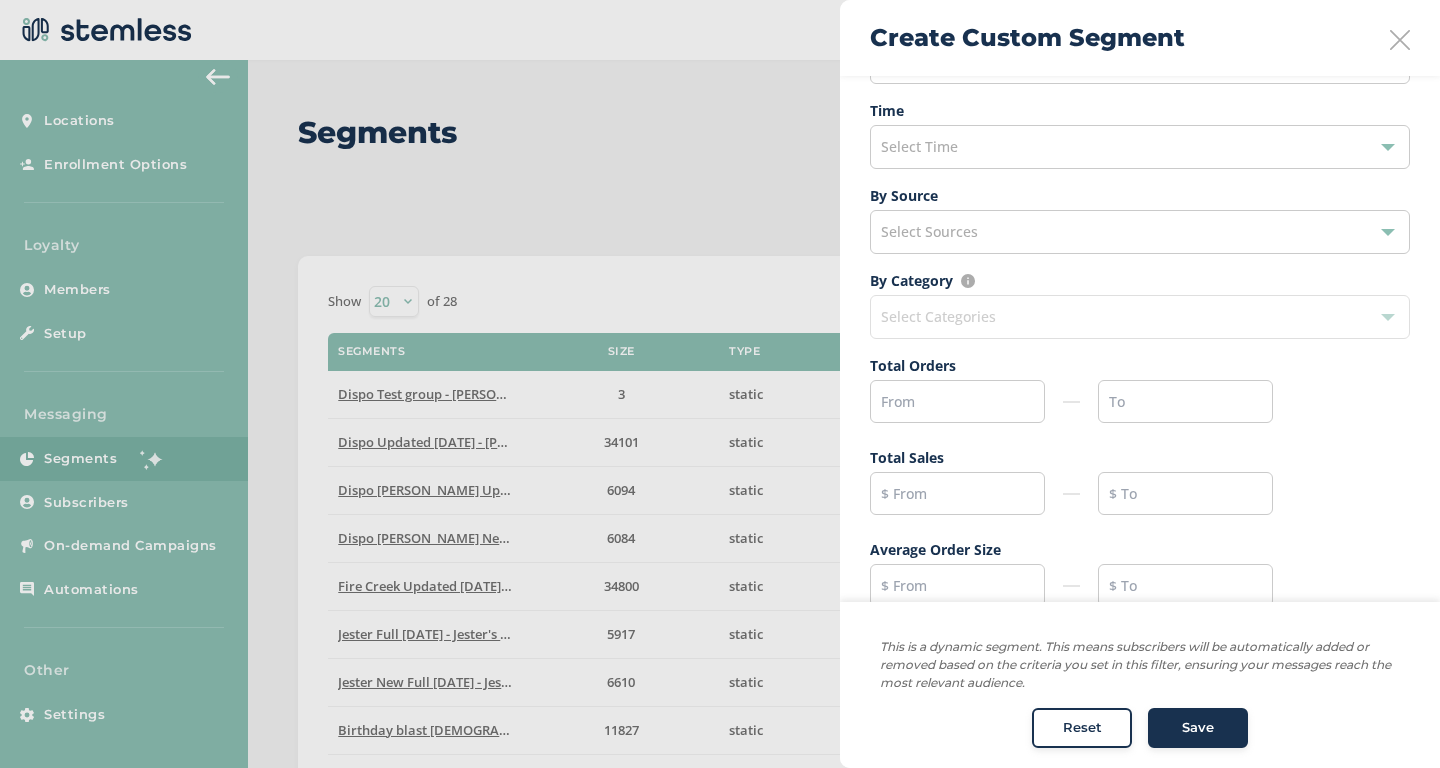scroll, scrollTop: 0, scrollLeft: 0, axis: both 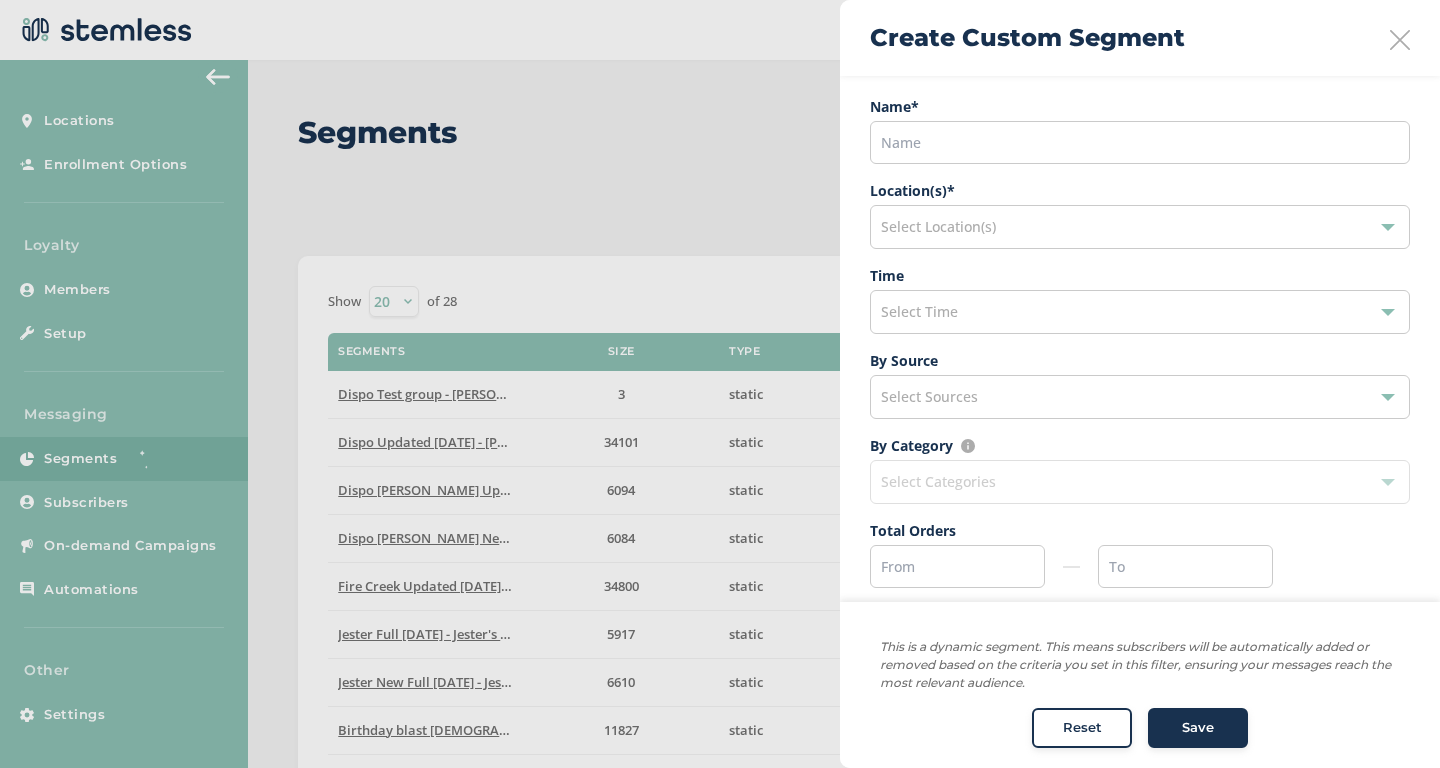 click at bounding box center [1400, 40] 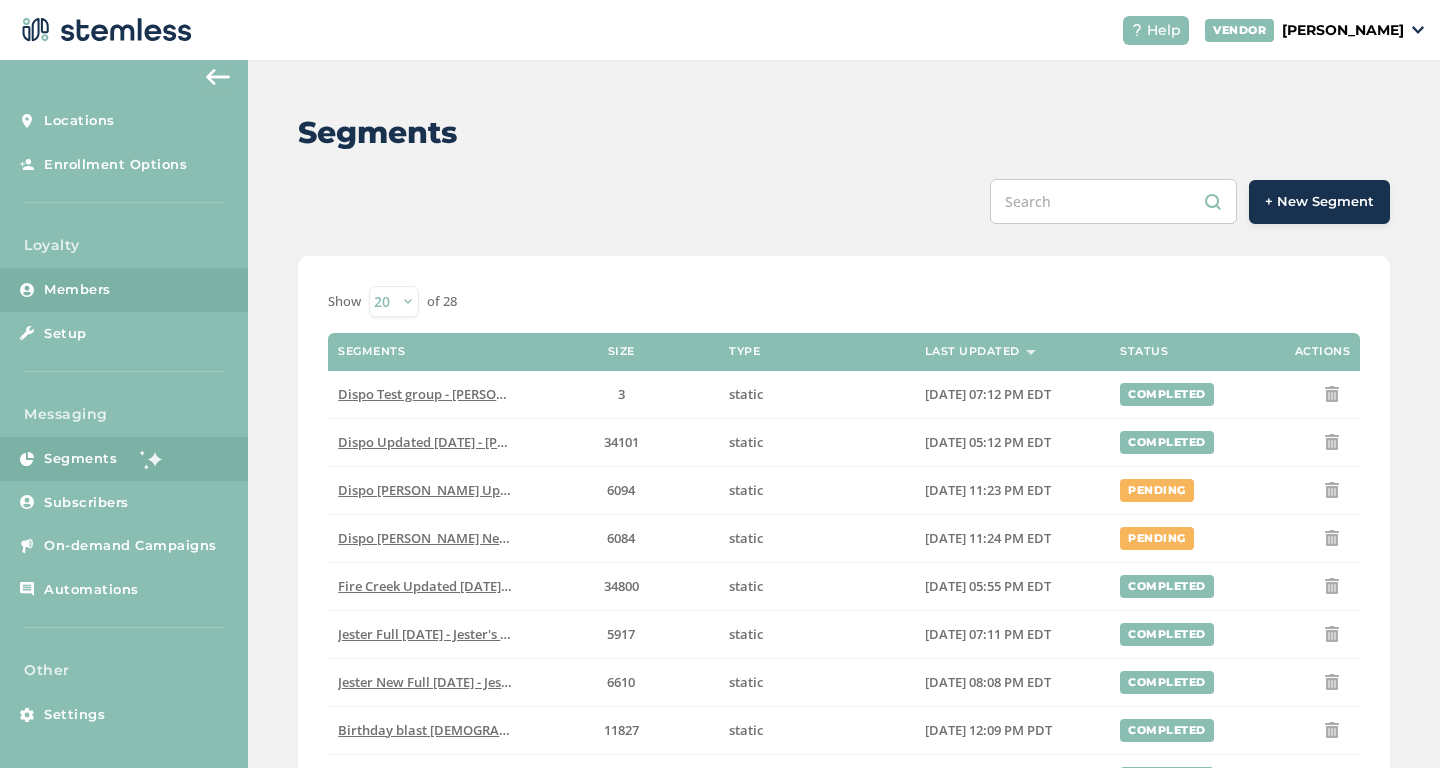 click on "Members" at bounding box center [124, 290] 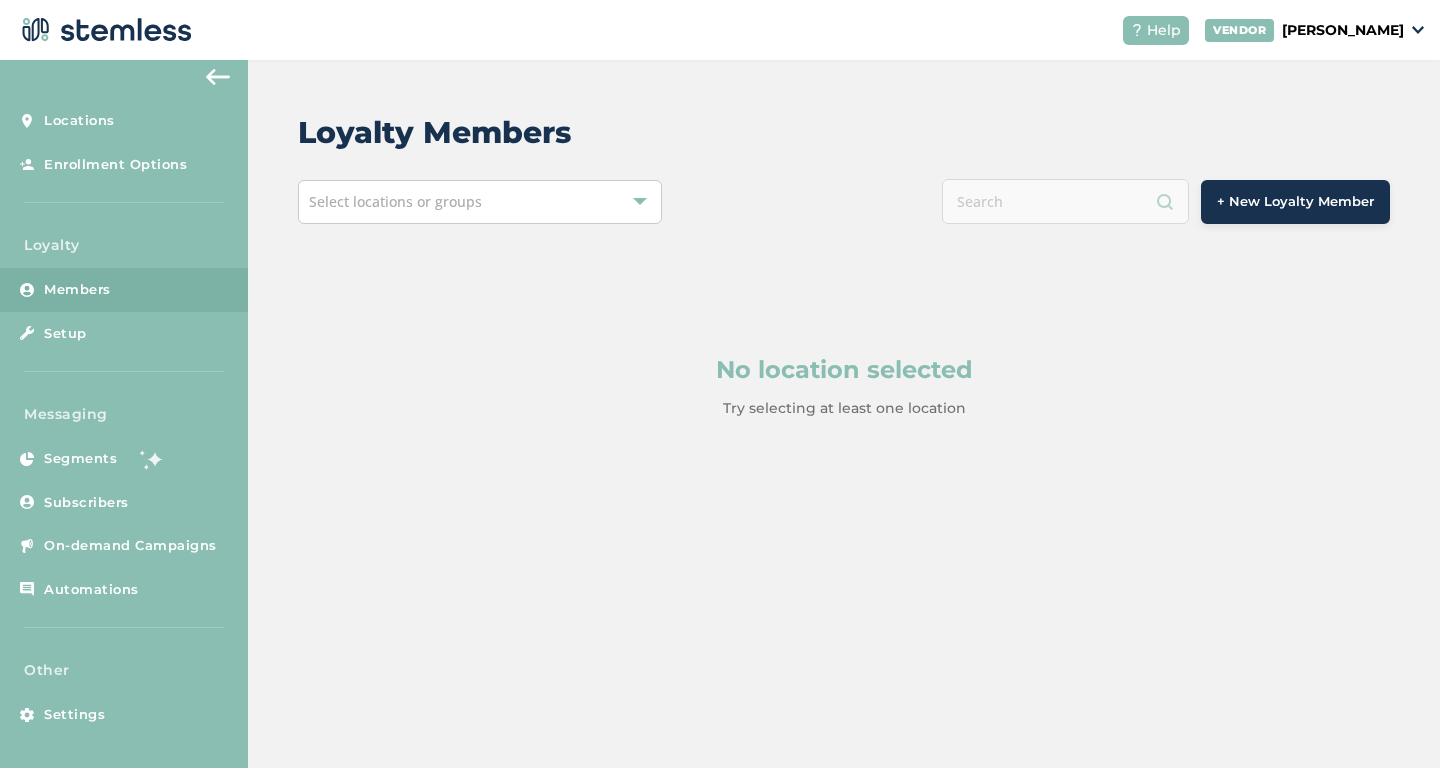 click on "+ New Loyalty Member" at bounding box center [1295, 202] 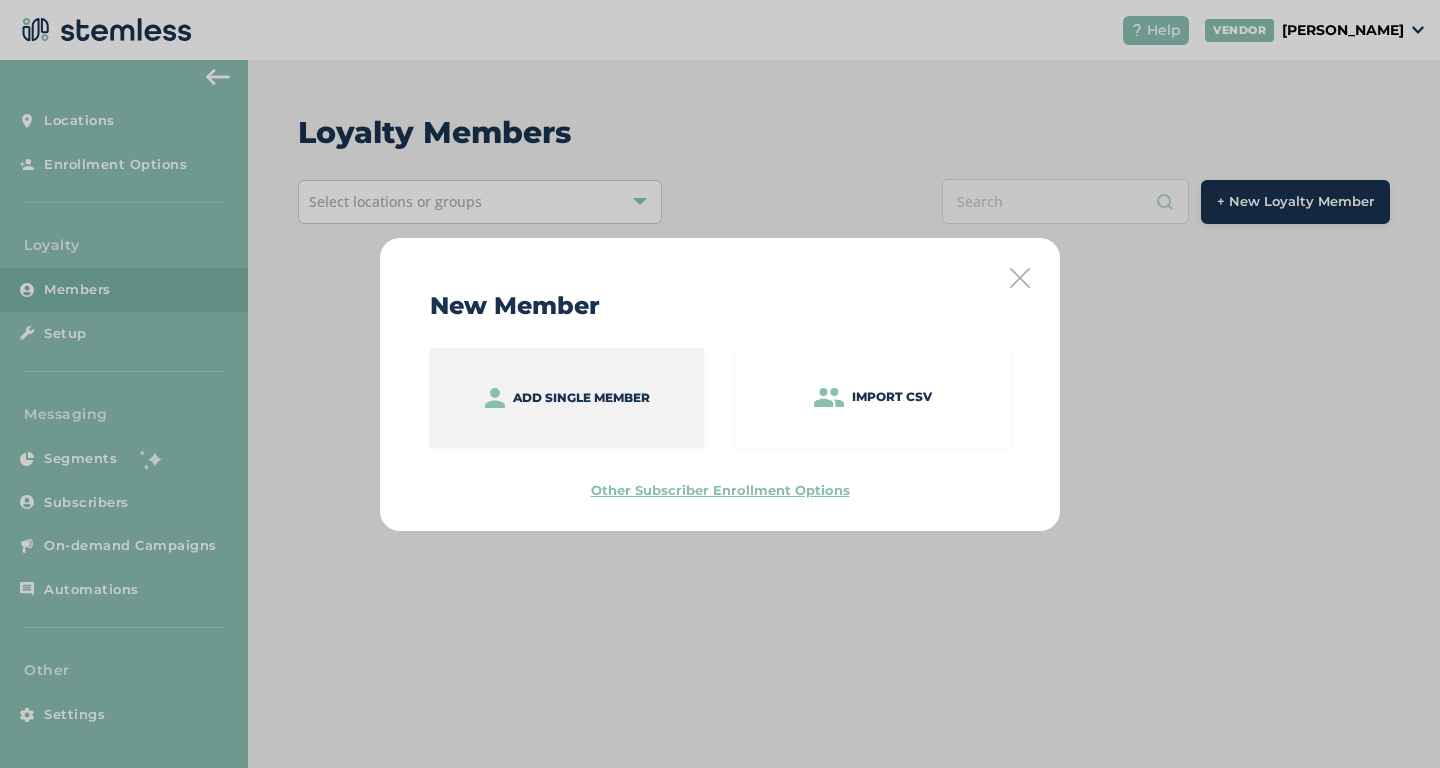 click on "Add single member" at bounding box center [581, 398] 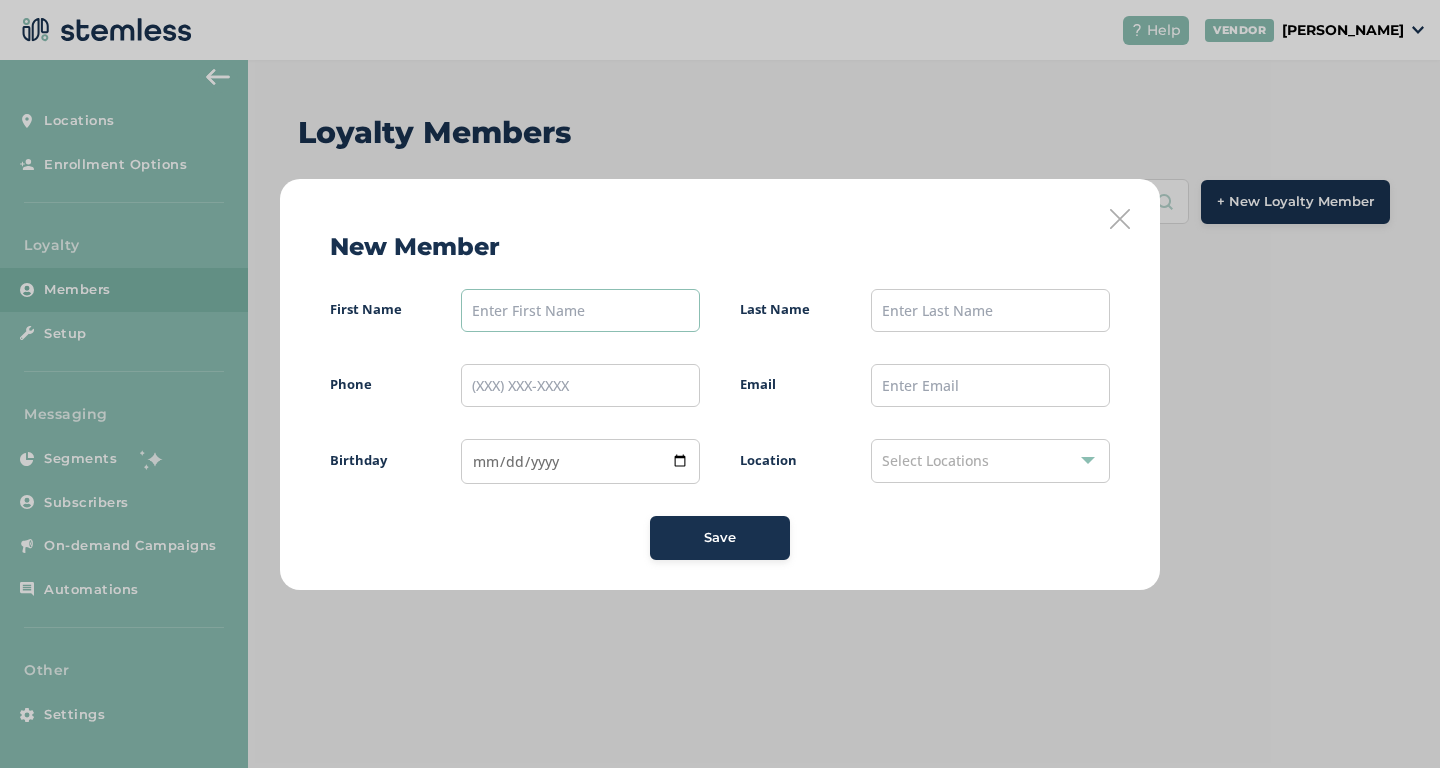click at bounding box center (580, 310) 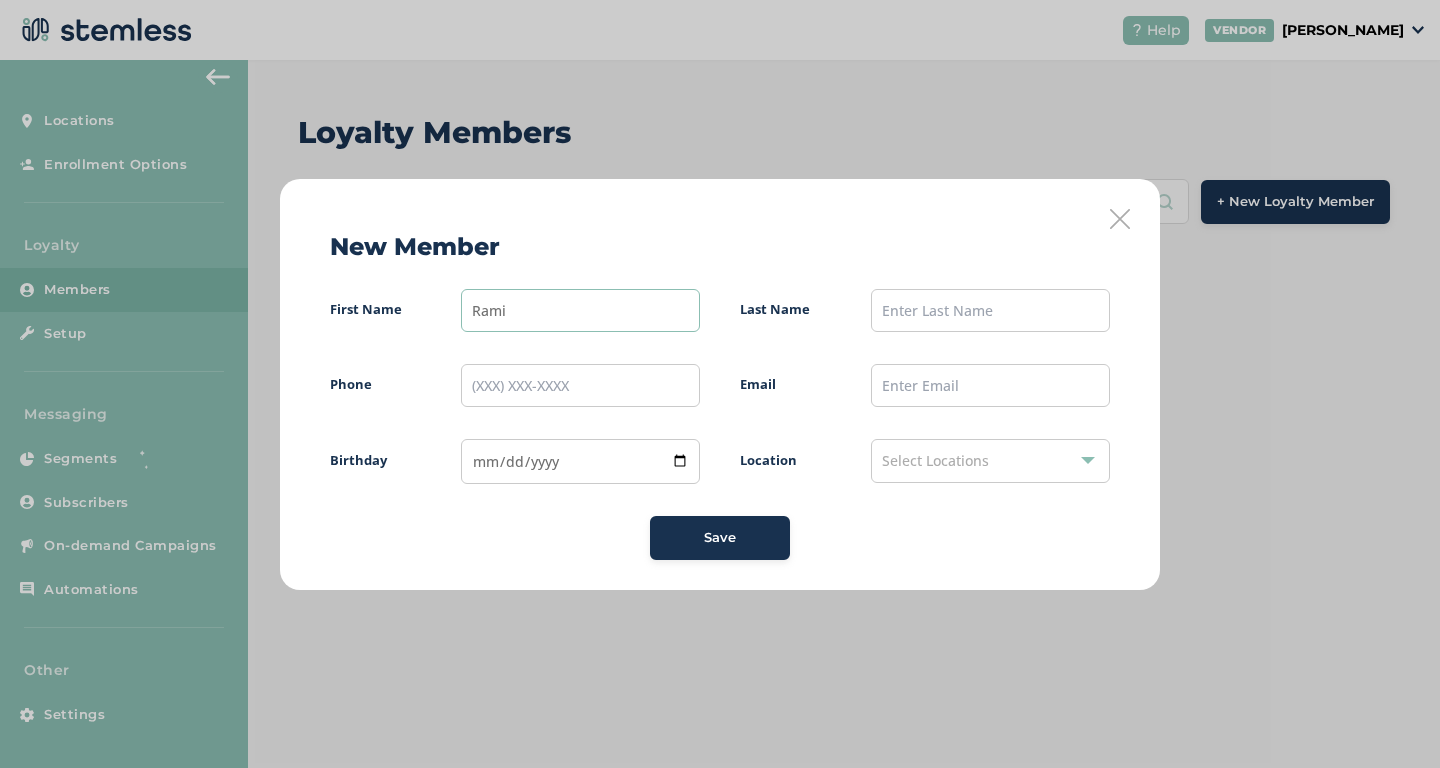 type on "Rami" 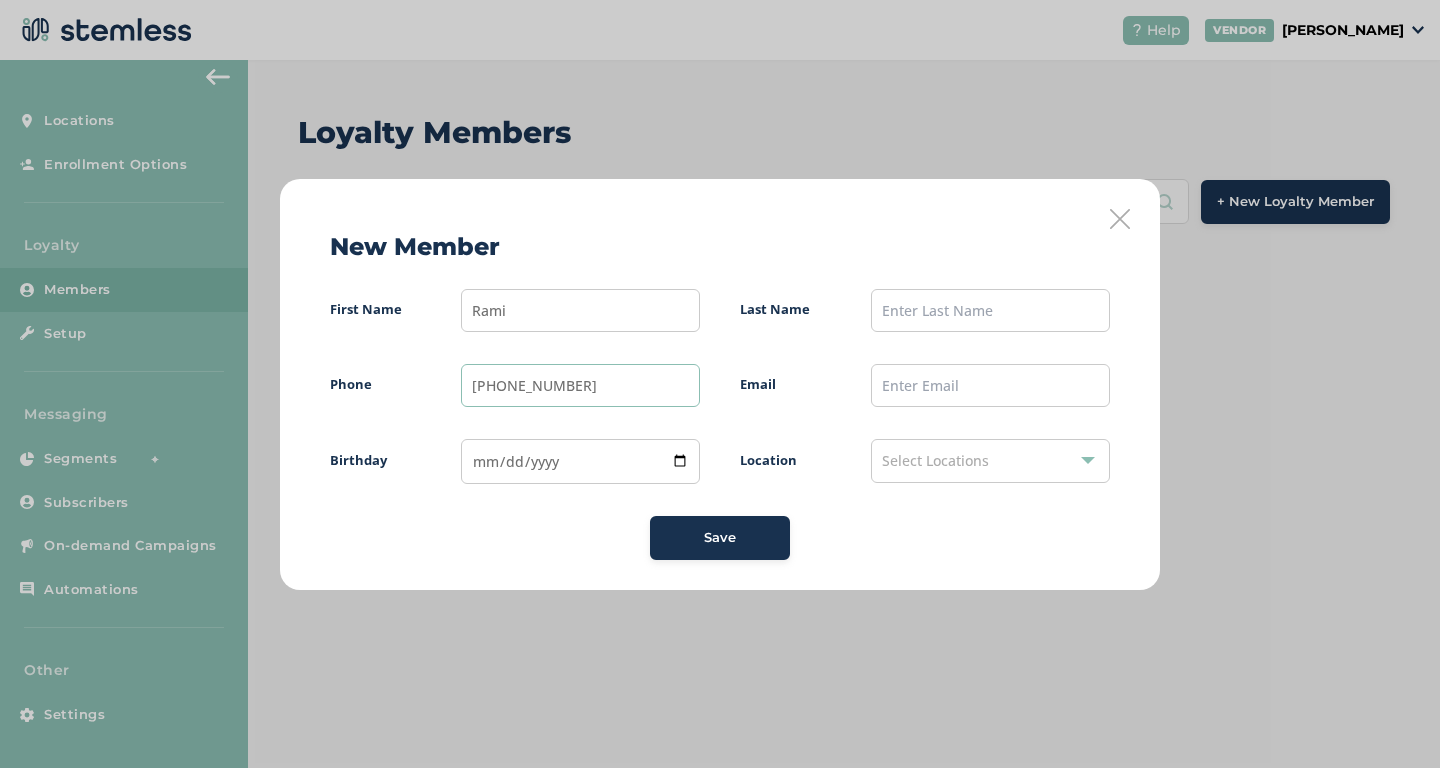 type on "[PHONE_NUMBER]" 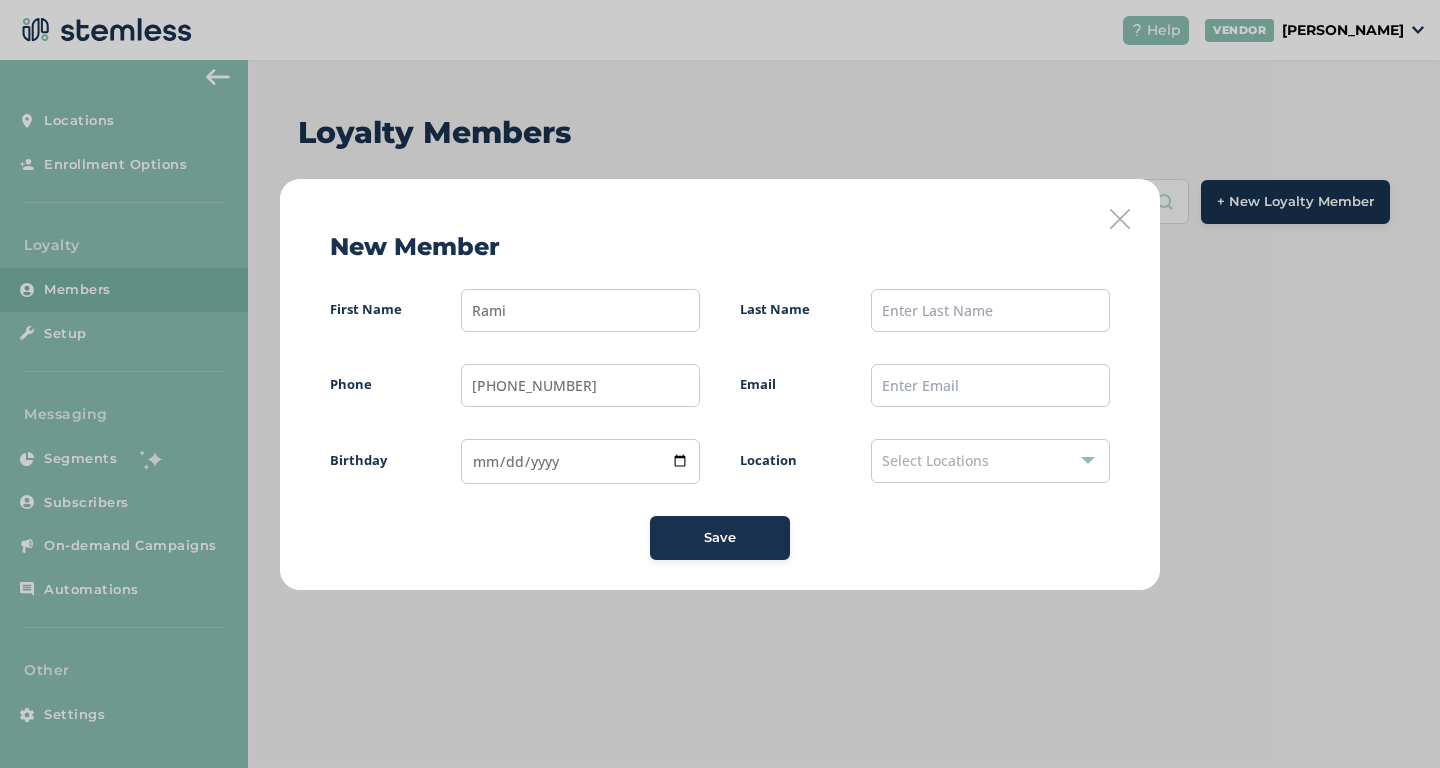 click on "Select Locations" at bounding box center (935, 460) 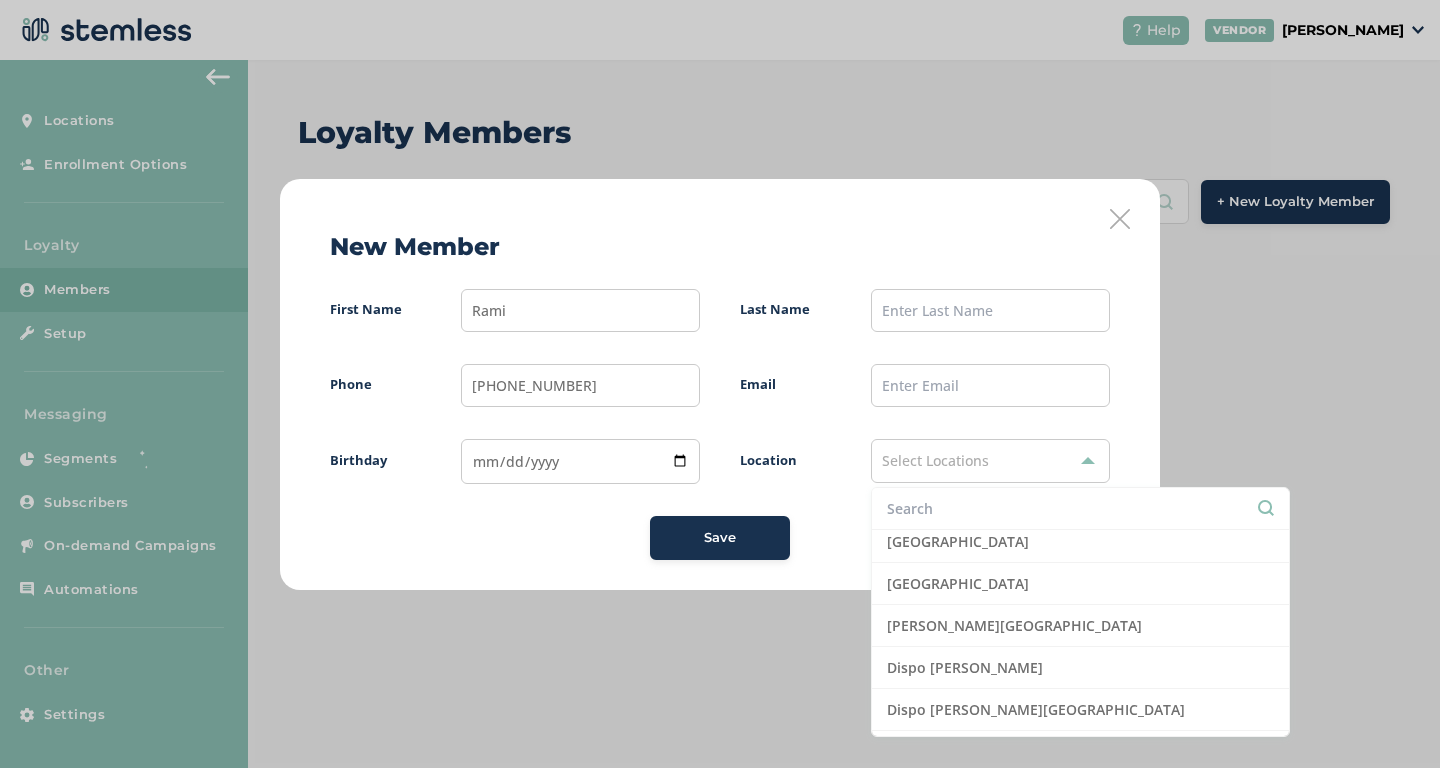 scroll, scrollTop: 346, scrollLeft: 0, axis: vertical 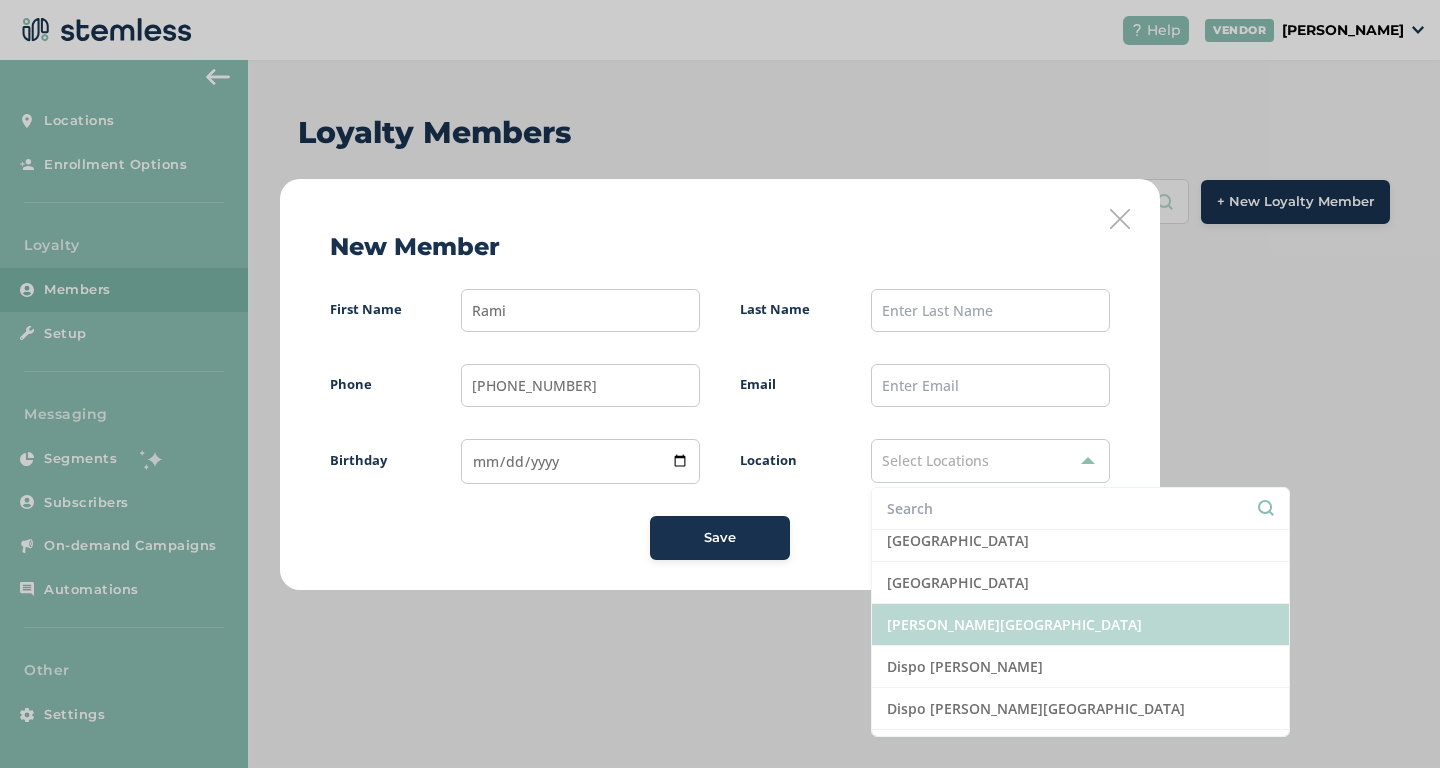 click on "[PERSON_NAME][GEOGRAPHIC_DATA]" at bounding box center (1080, 625) 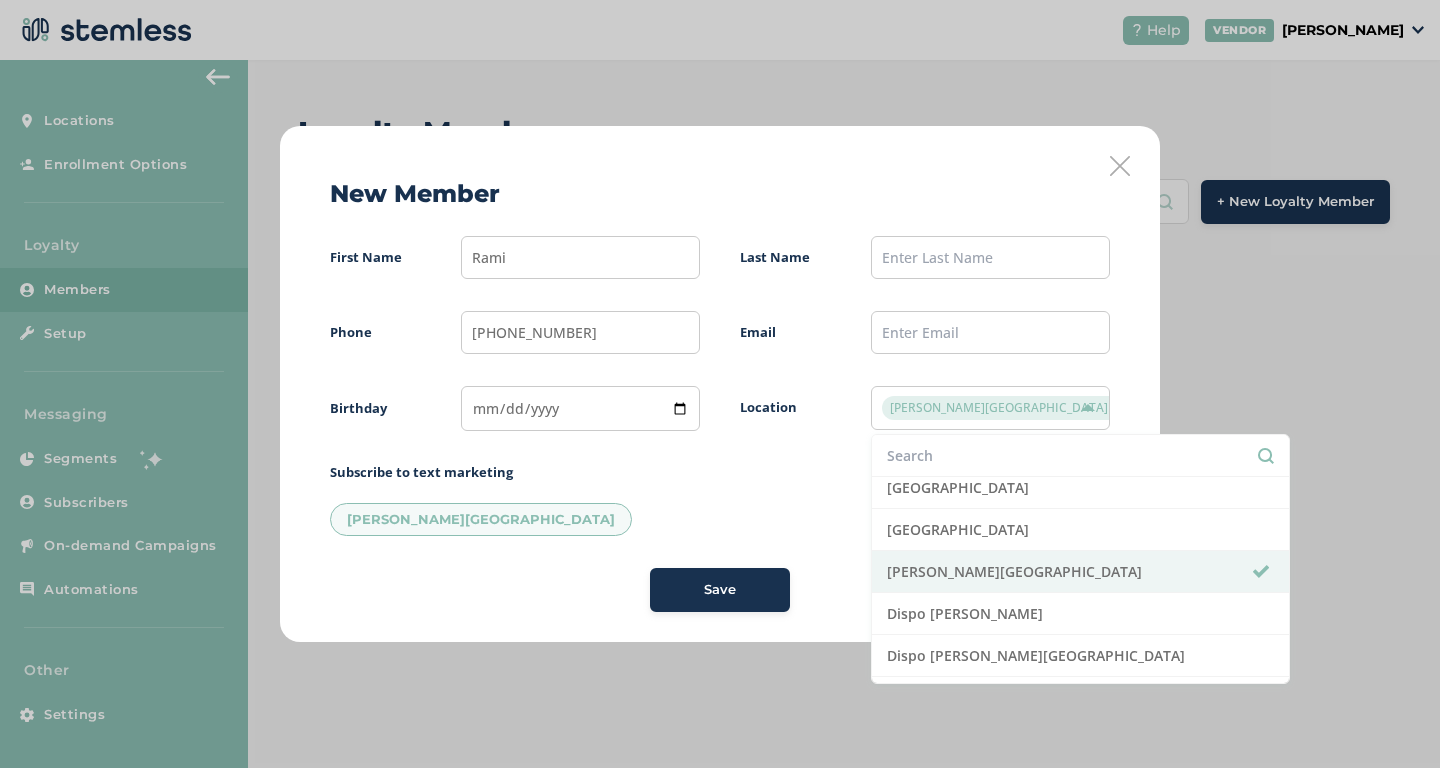 click on "[PERSON_NAME][GEOGRAPHIC_DATA]" at bounding box center [720, 514] 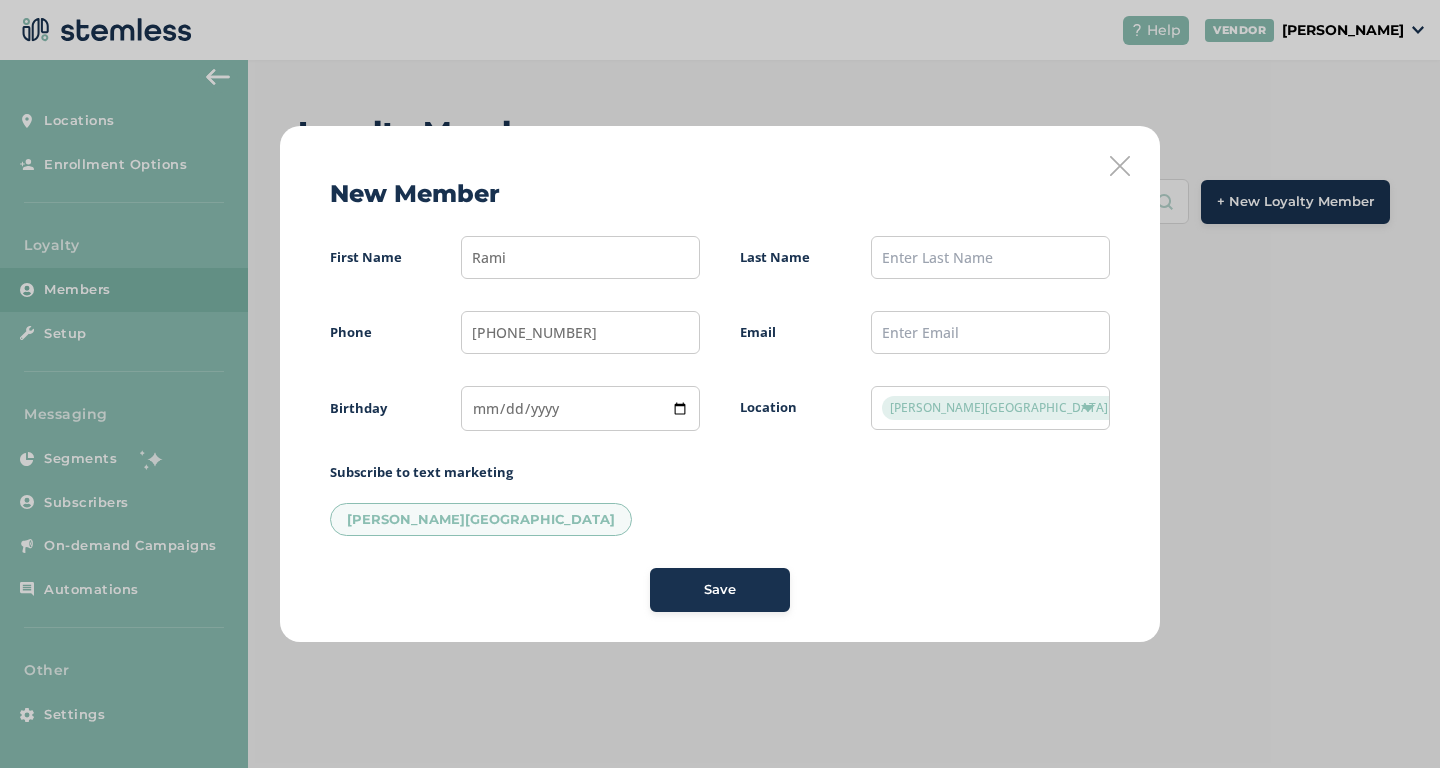 click on "Save" at bounding box center [720, 590] 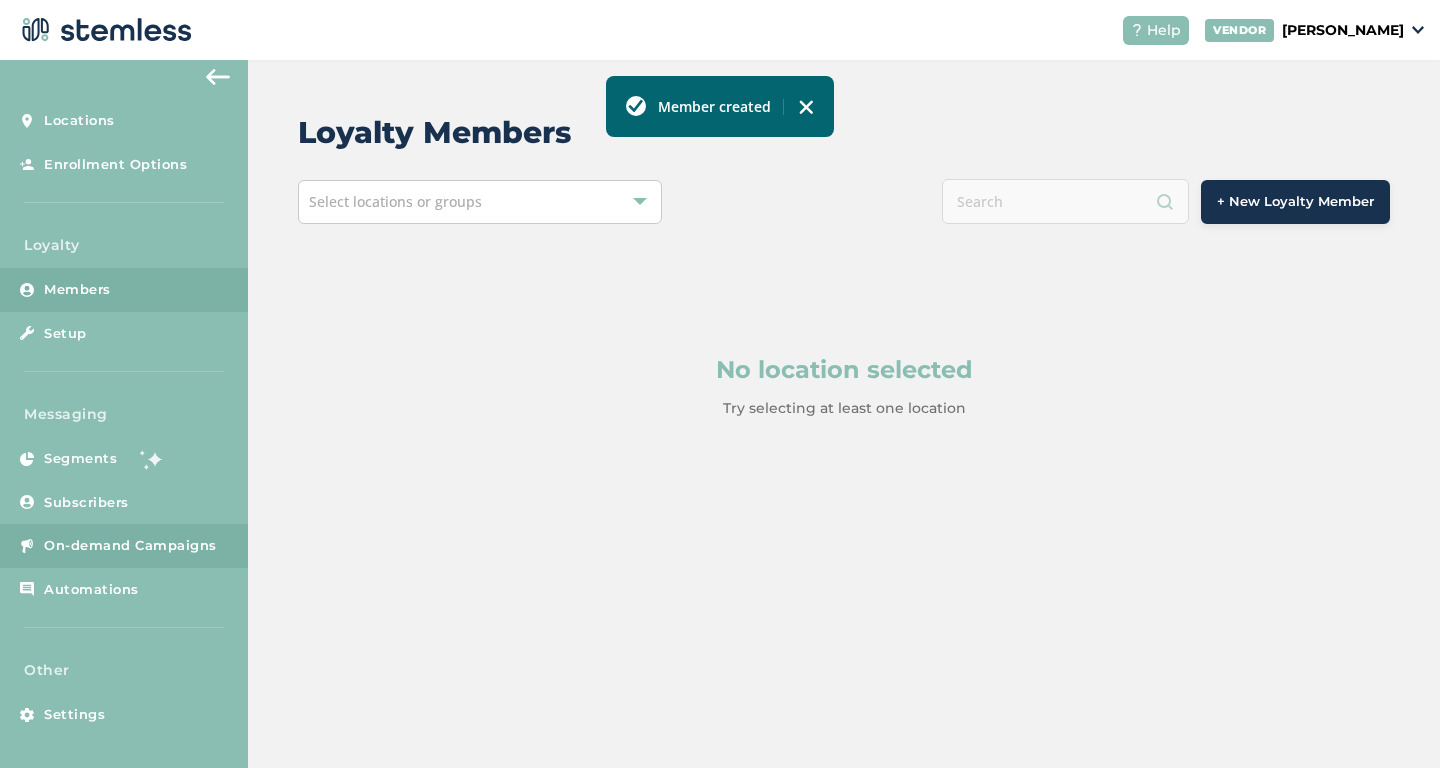 click on "On-demand Campaigns" at bounding box center (130, 546) 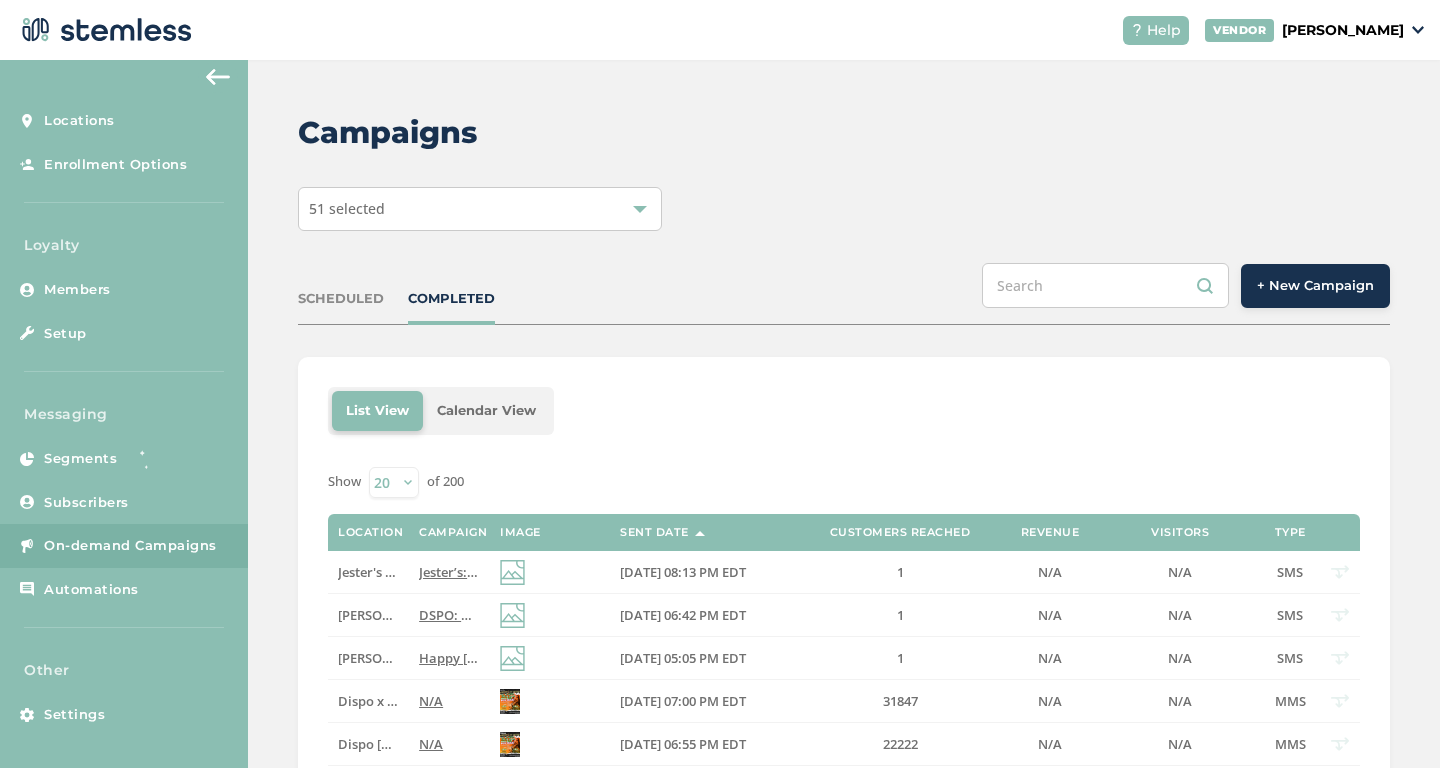 click on "+ New Campaign" at bounding box center (1315, 286) 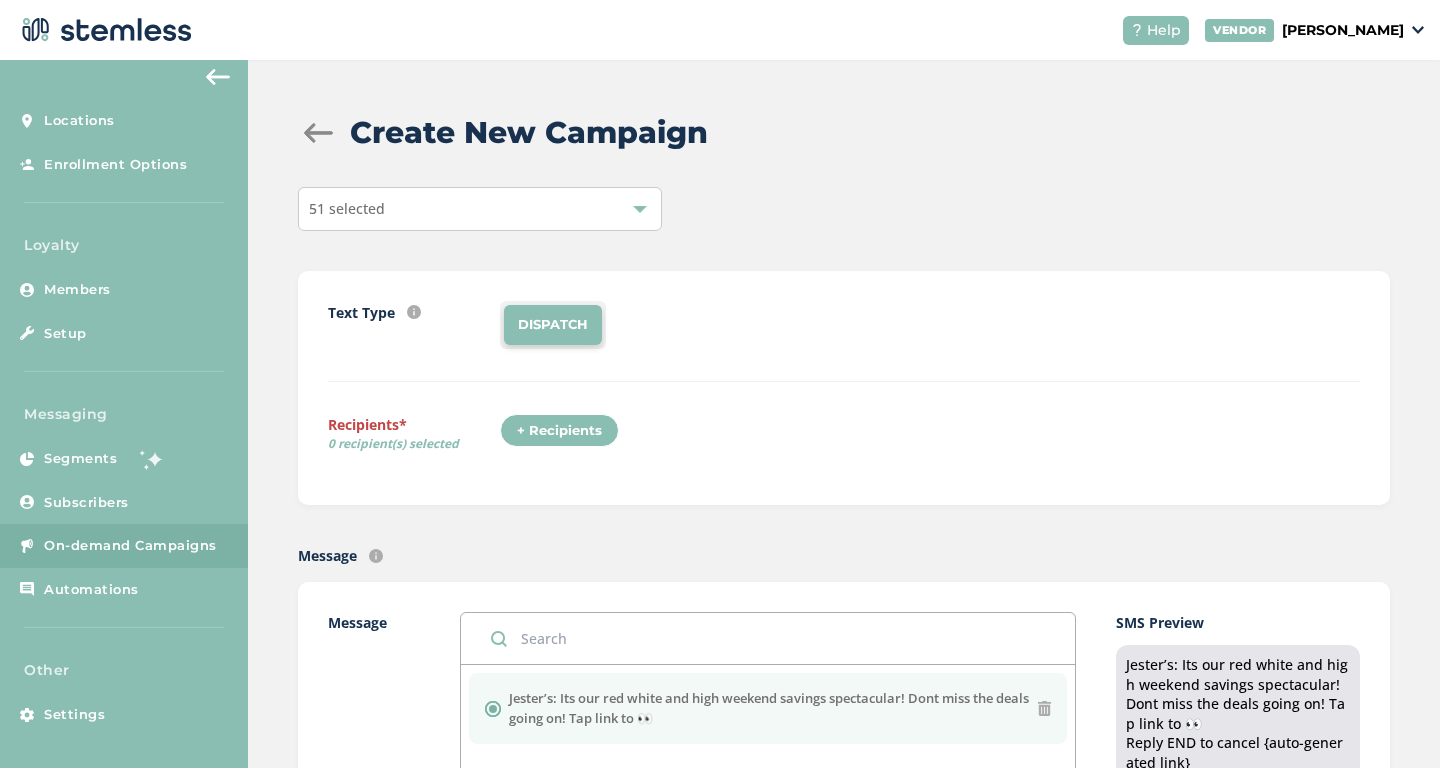 click on "51 selected" at bounding box center [480, 209] 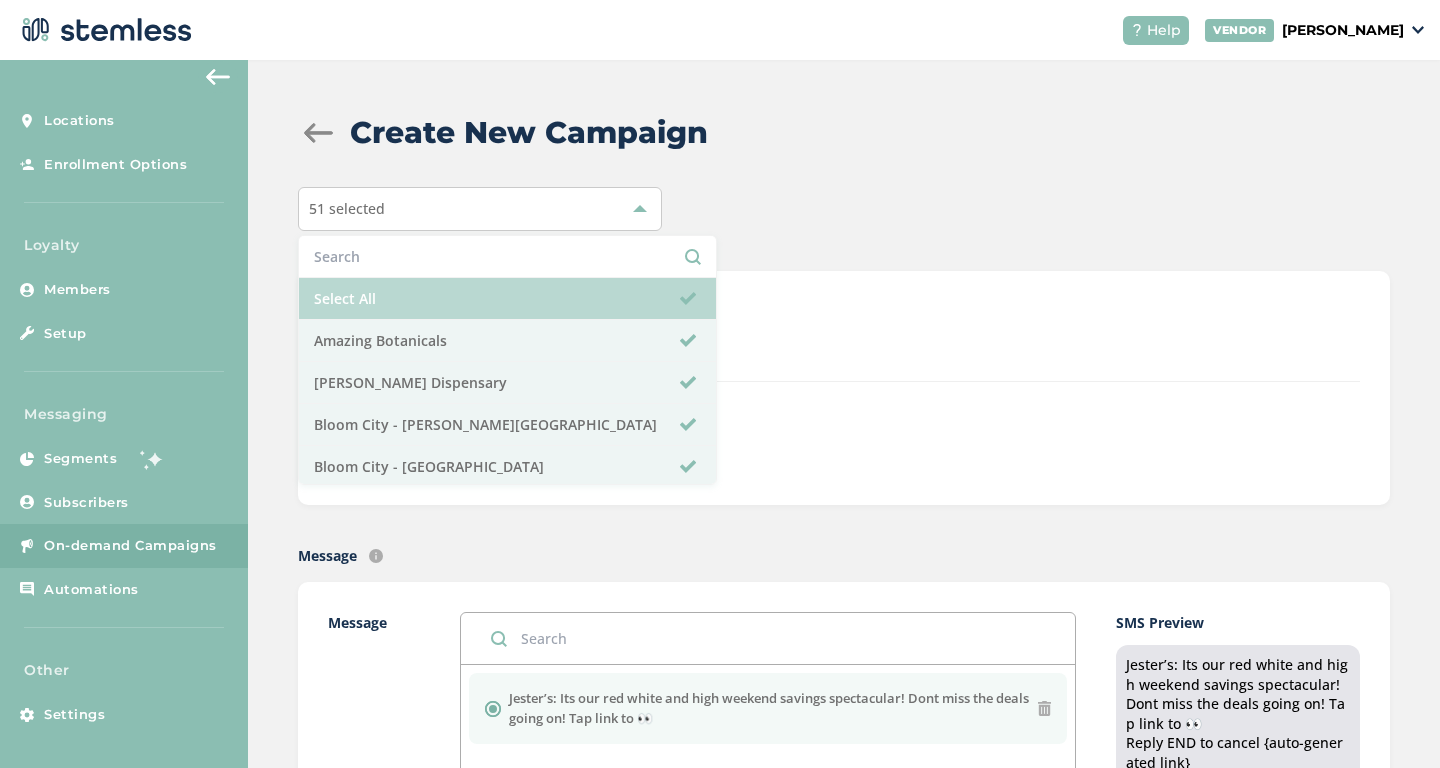 click on "Select All" at bounding box center (507, 299) 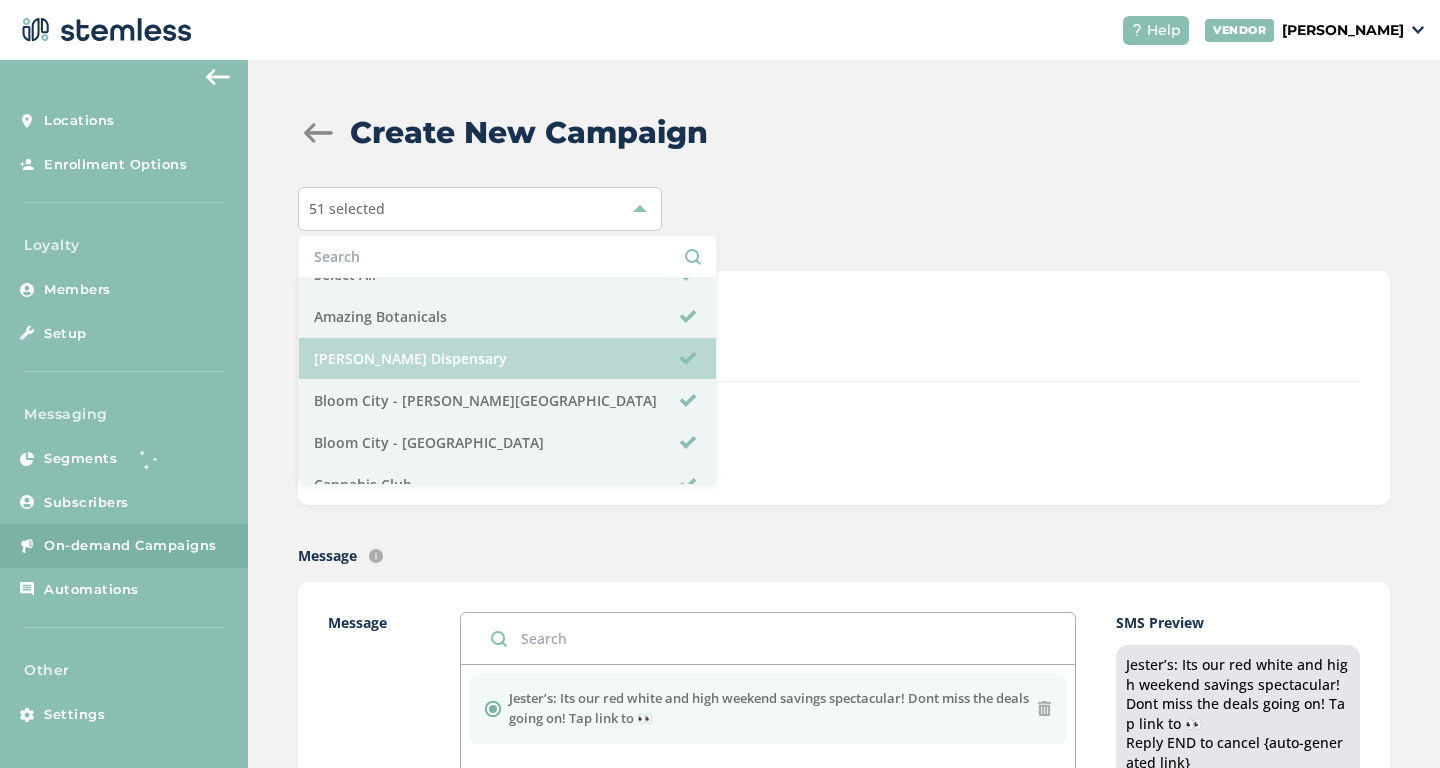 scroll, scrollTop: 0, scrollLeft: 0, axis: both 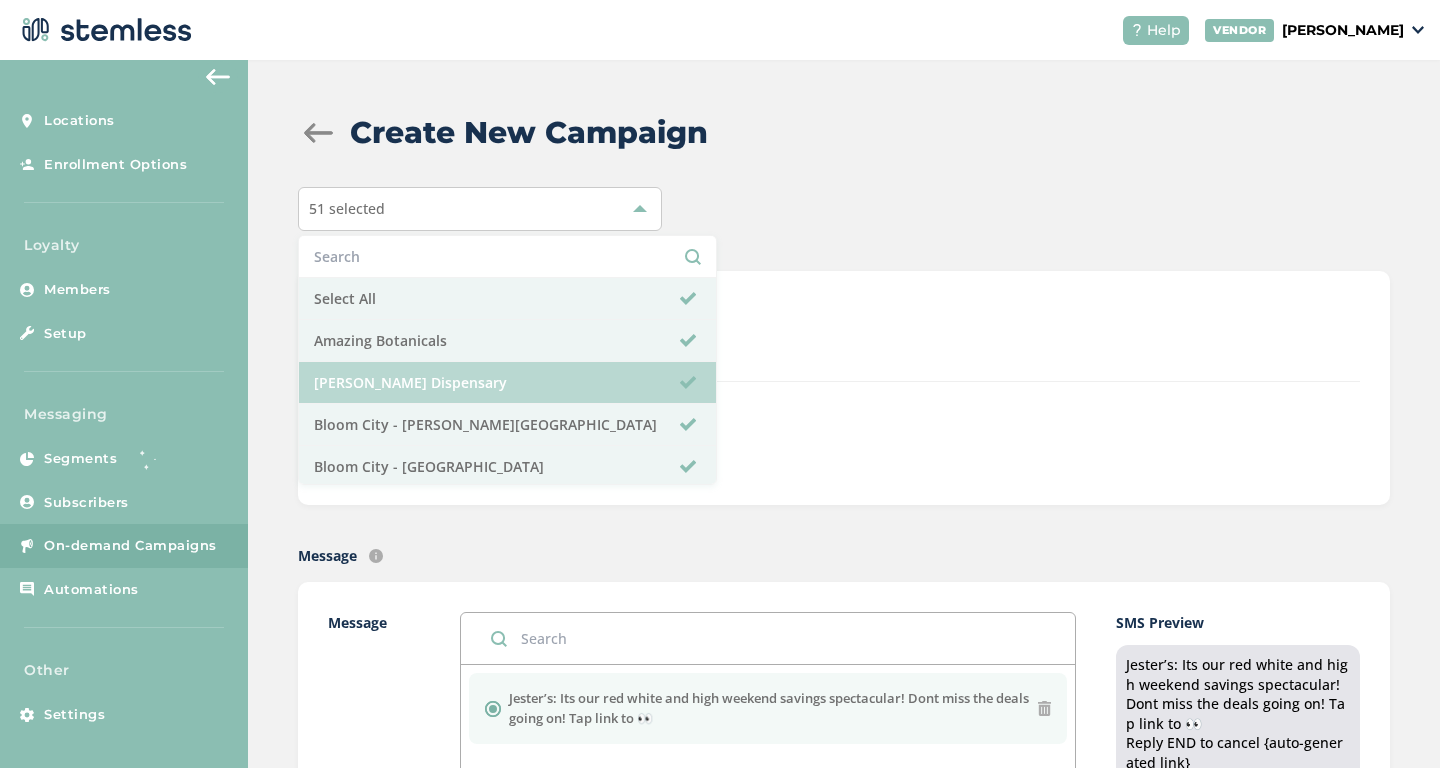 click on "Select All" at bounding box center [507, 299] 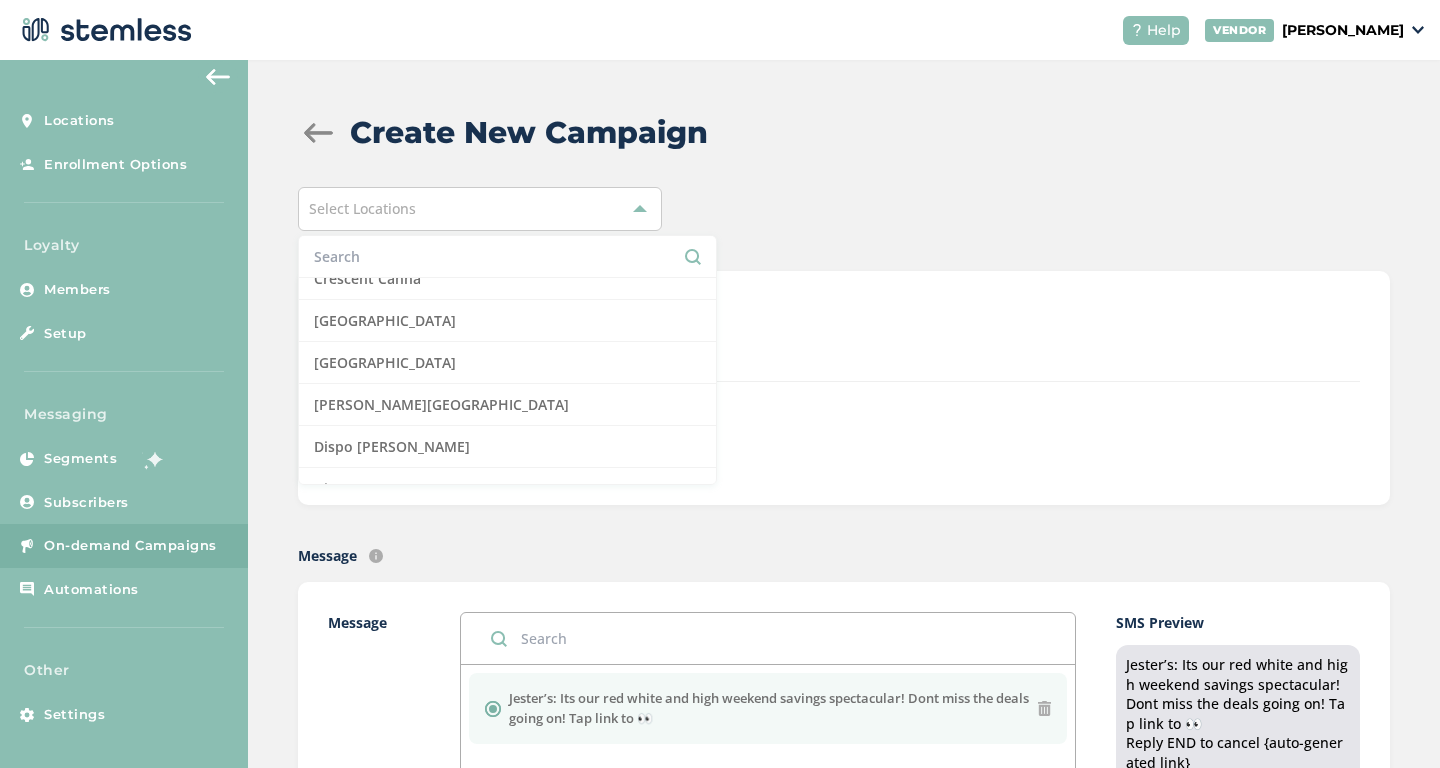 scroll, scrollTop: 329, scrollLeft: 0, axis: vertical 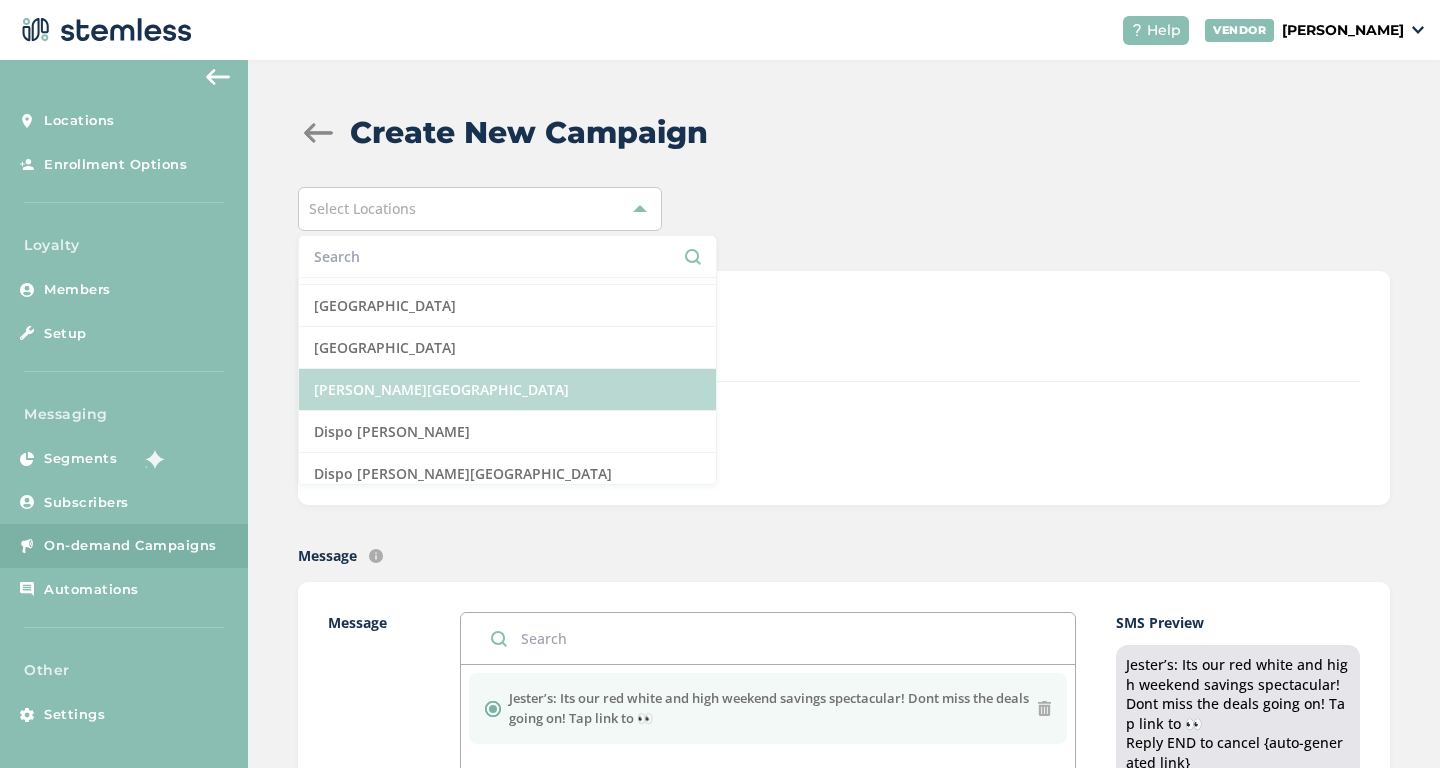 click on "[PERSON_NAME][GEOGRAPHIC_DATA]" at bounding box center (507, 390) 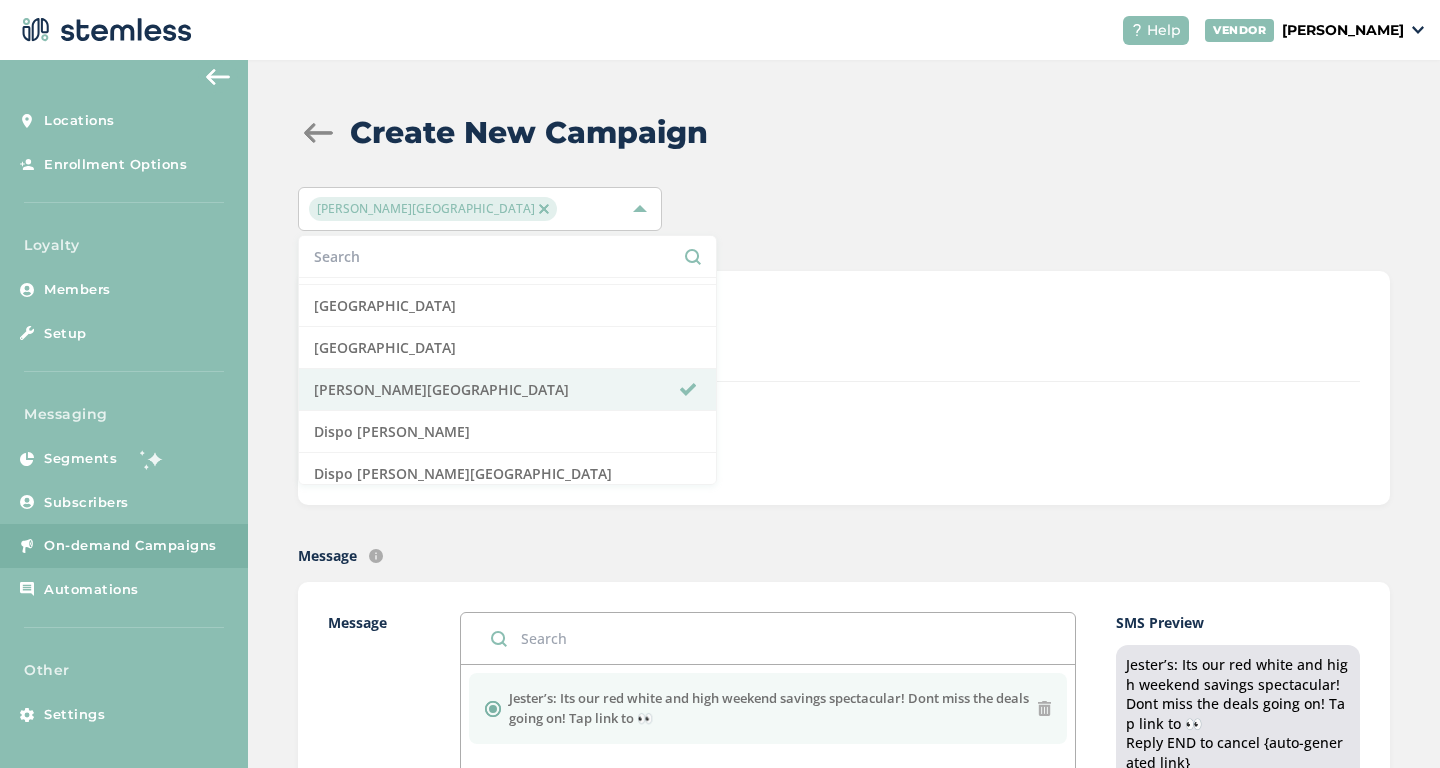 click on "+ Recipients" at bounding box center [930, 437] 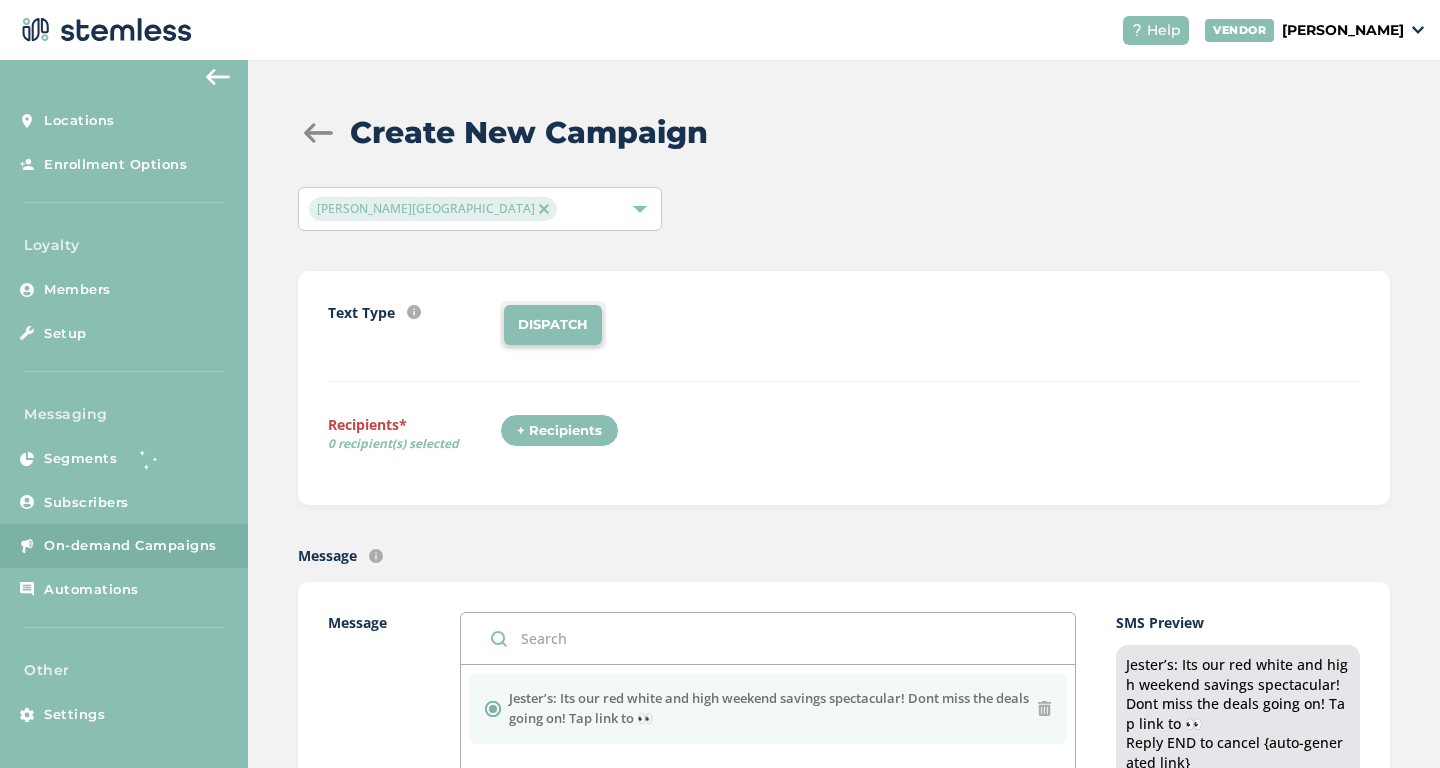 click on "+ Recipients" at bounding box center (559, 431) 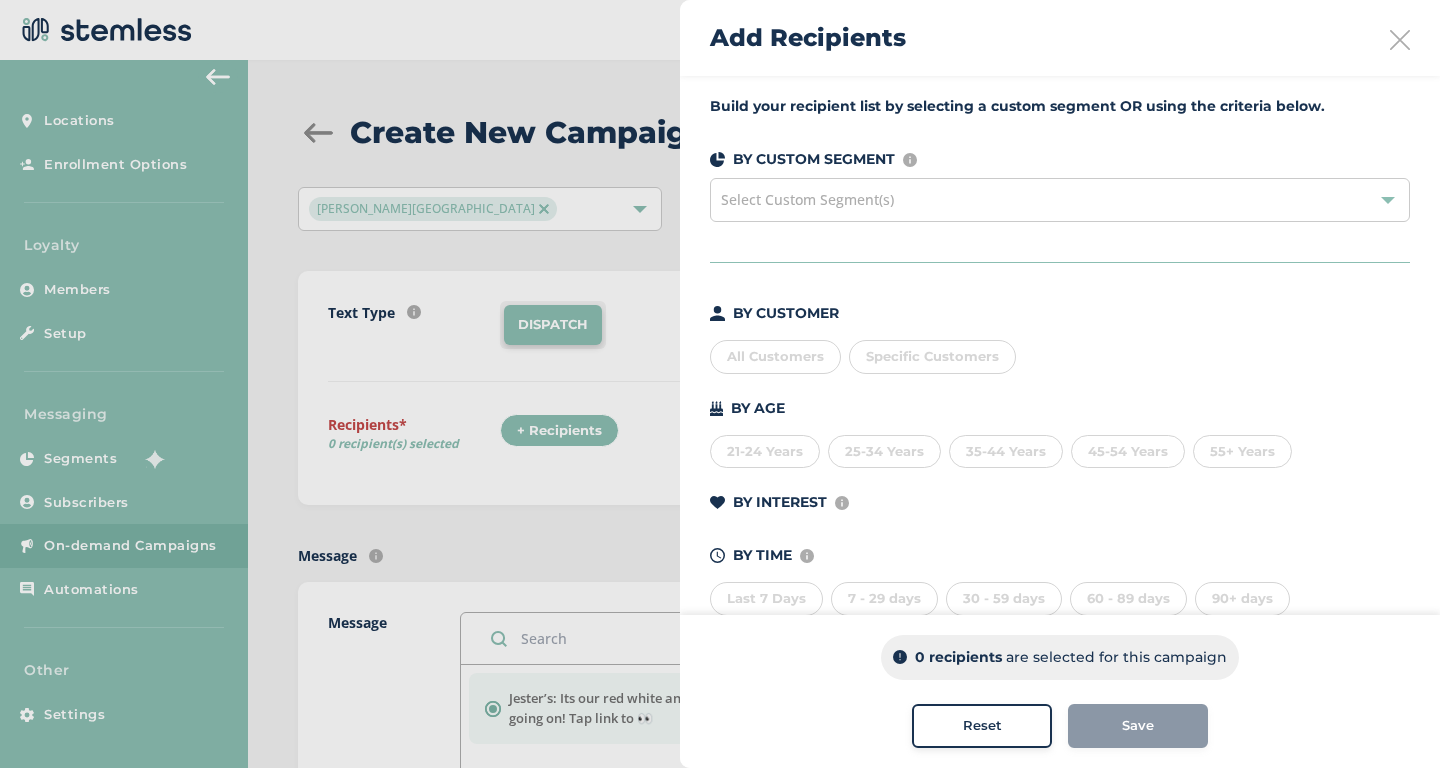 click on "Specific Customers" at bounding box center [932, 356] 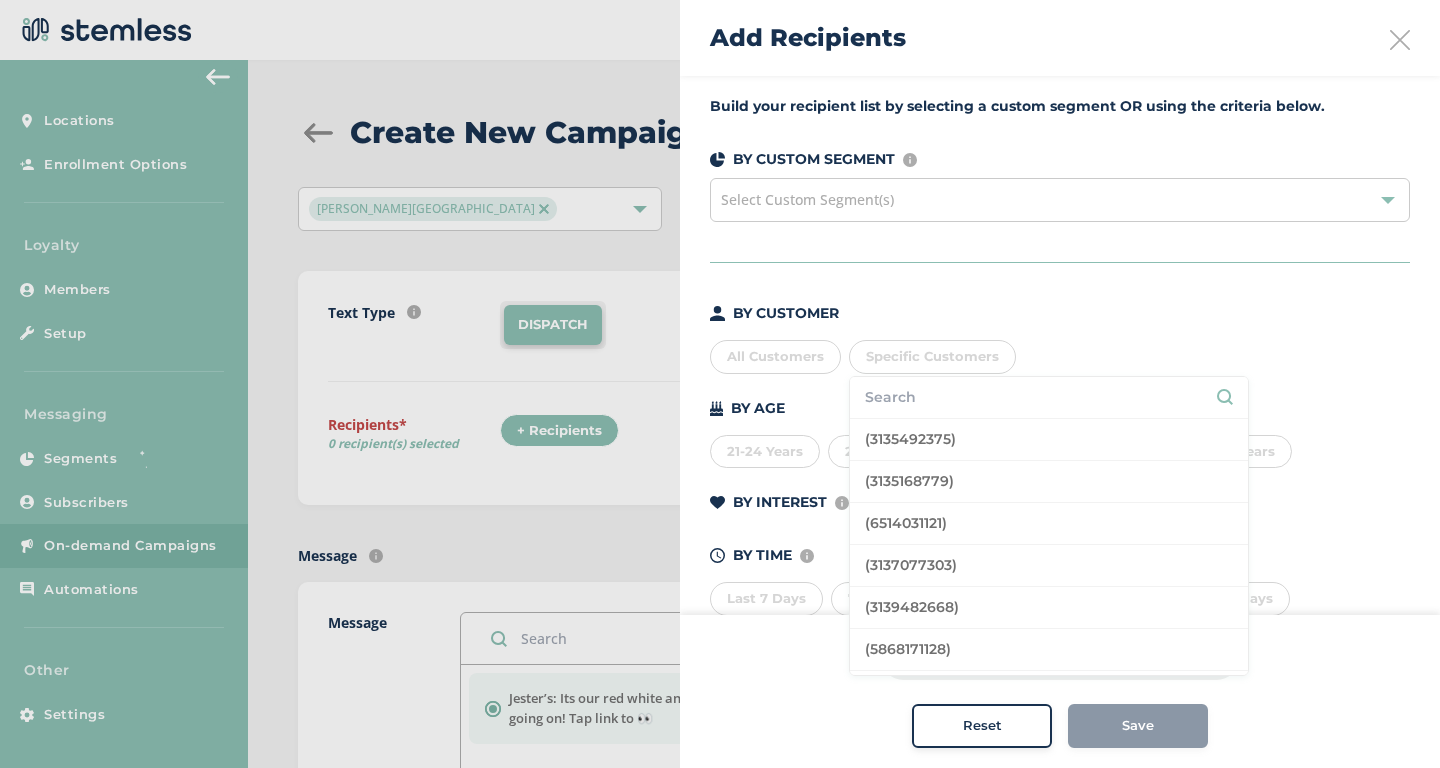 click at bounding box center [1049, 397] 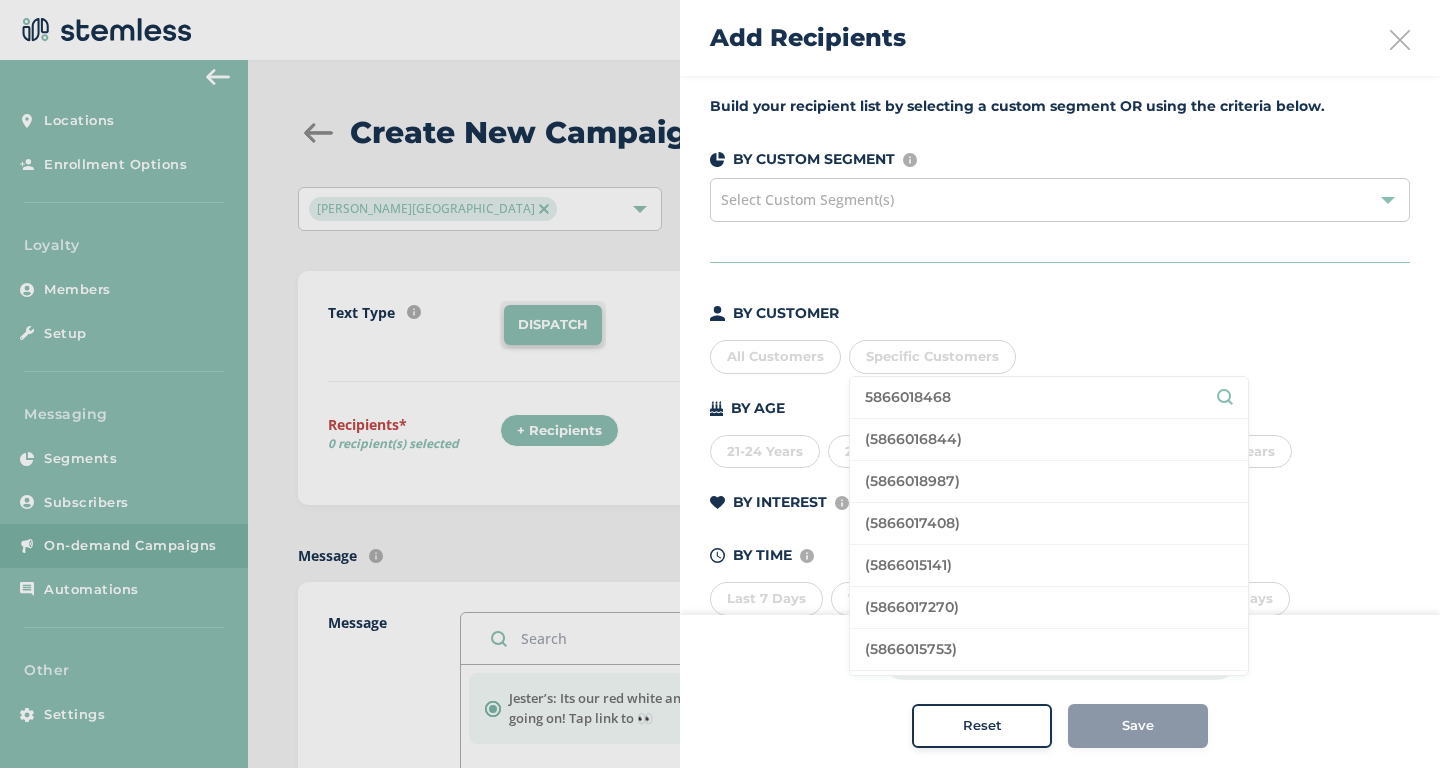 type on "5866018468" 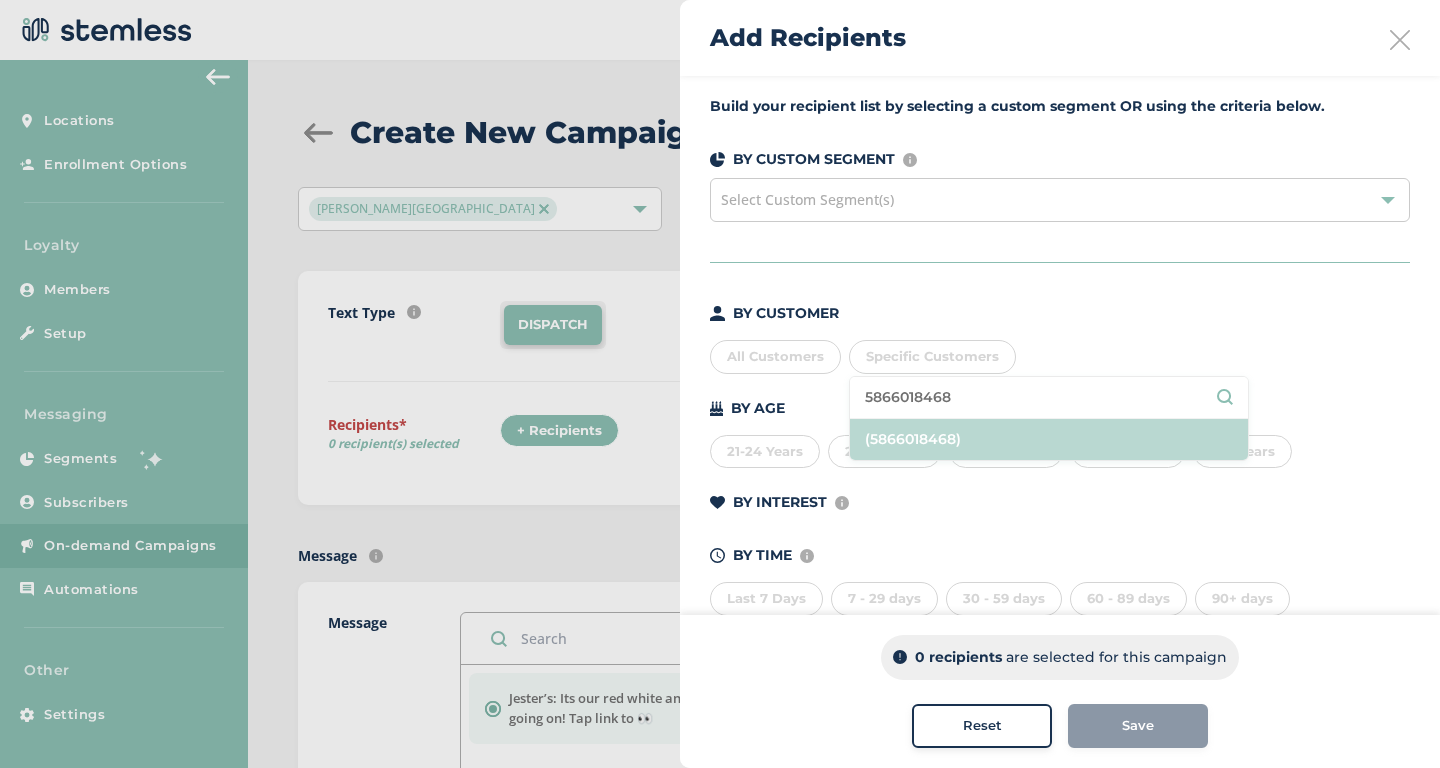 click on "(5866018468)" at bounding box center (1049, 439) 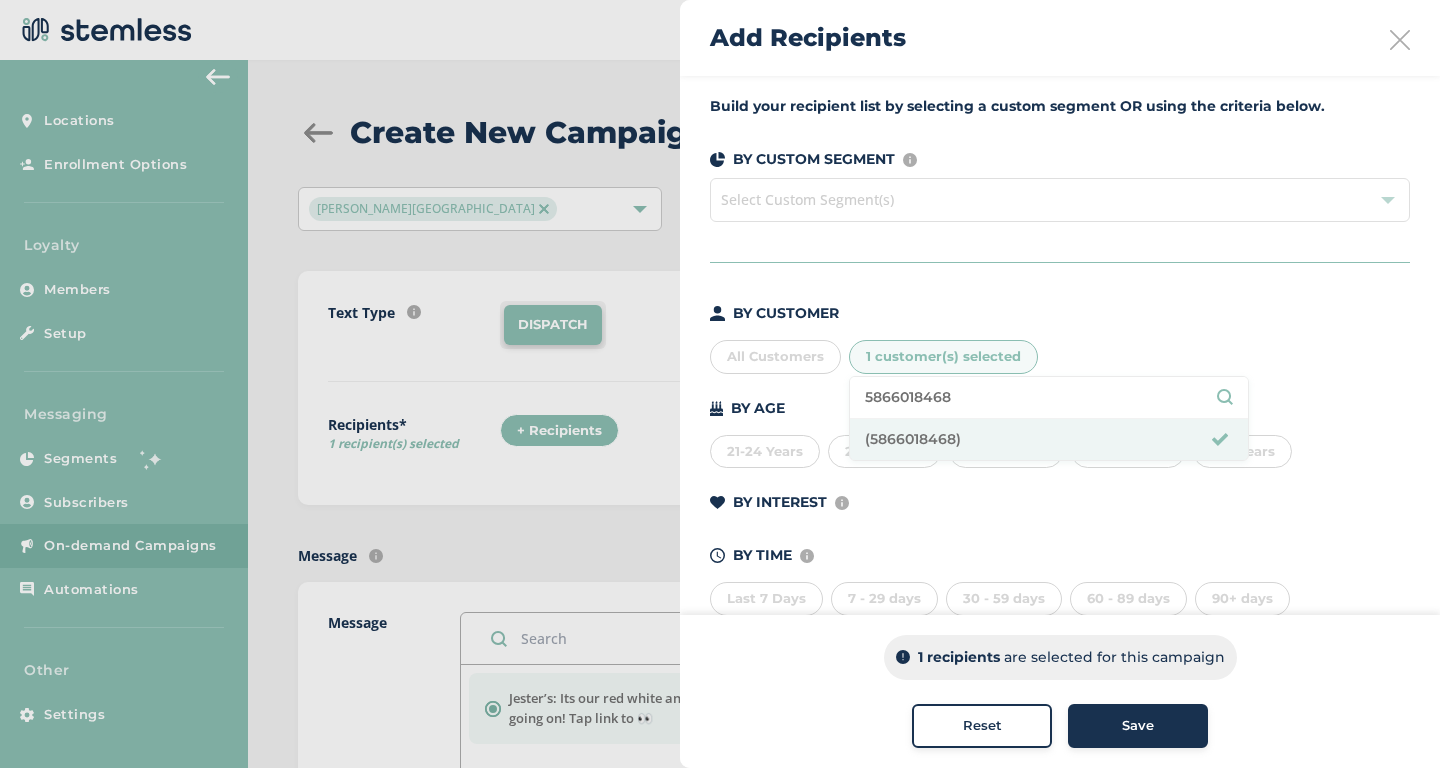 click on "Save" at bounding box center [1138, 726] 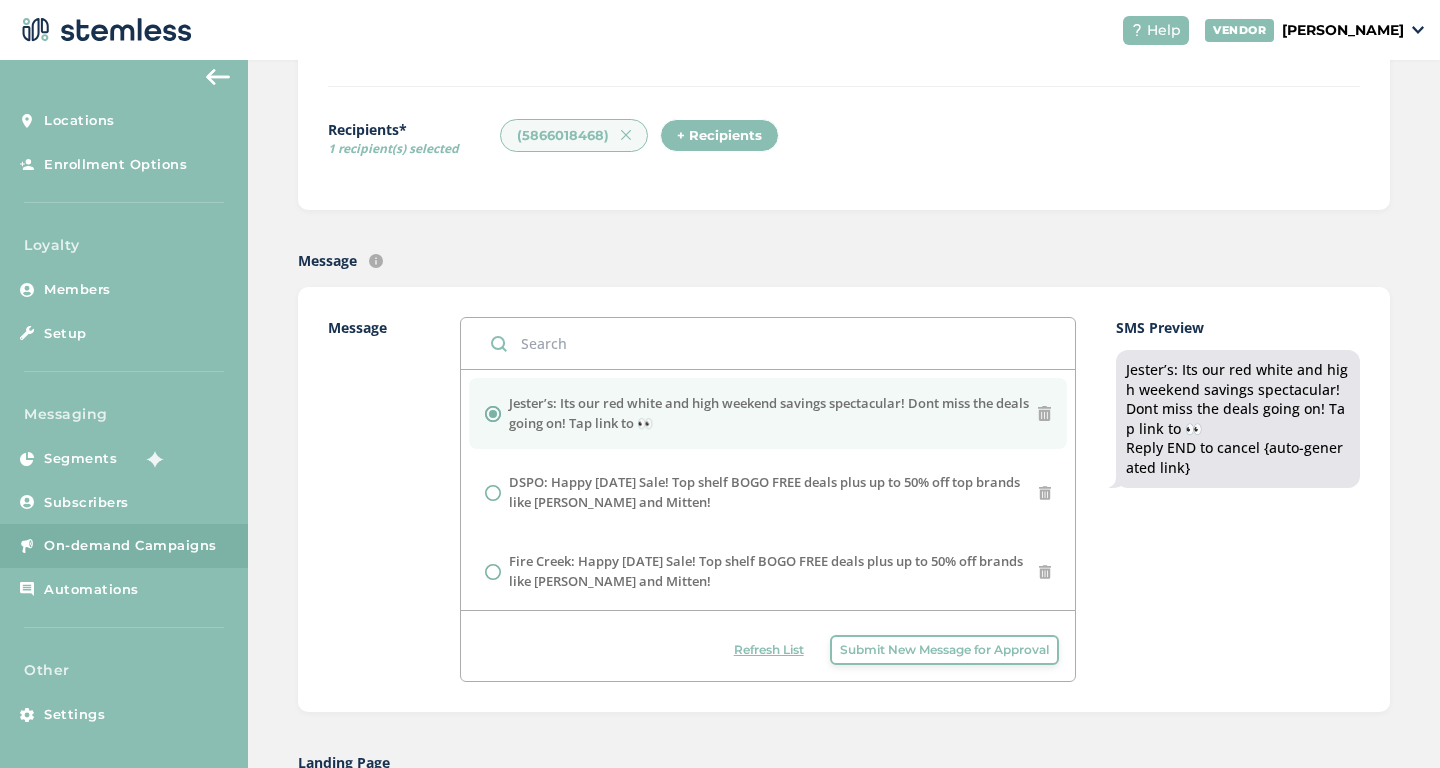 scroll, scrollTop: 394, scrollLeft: 0, axis: vertical 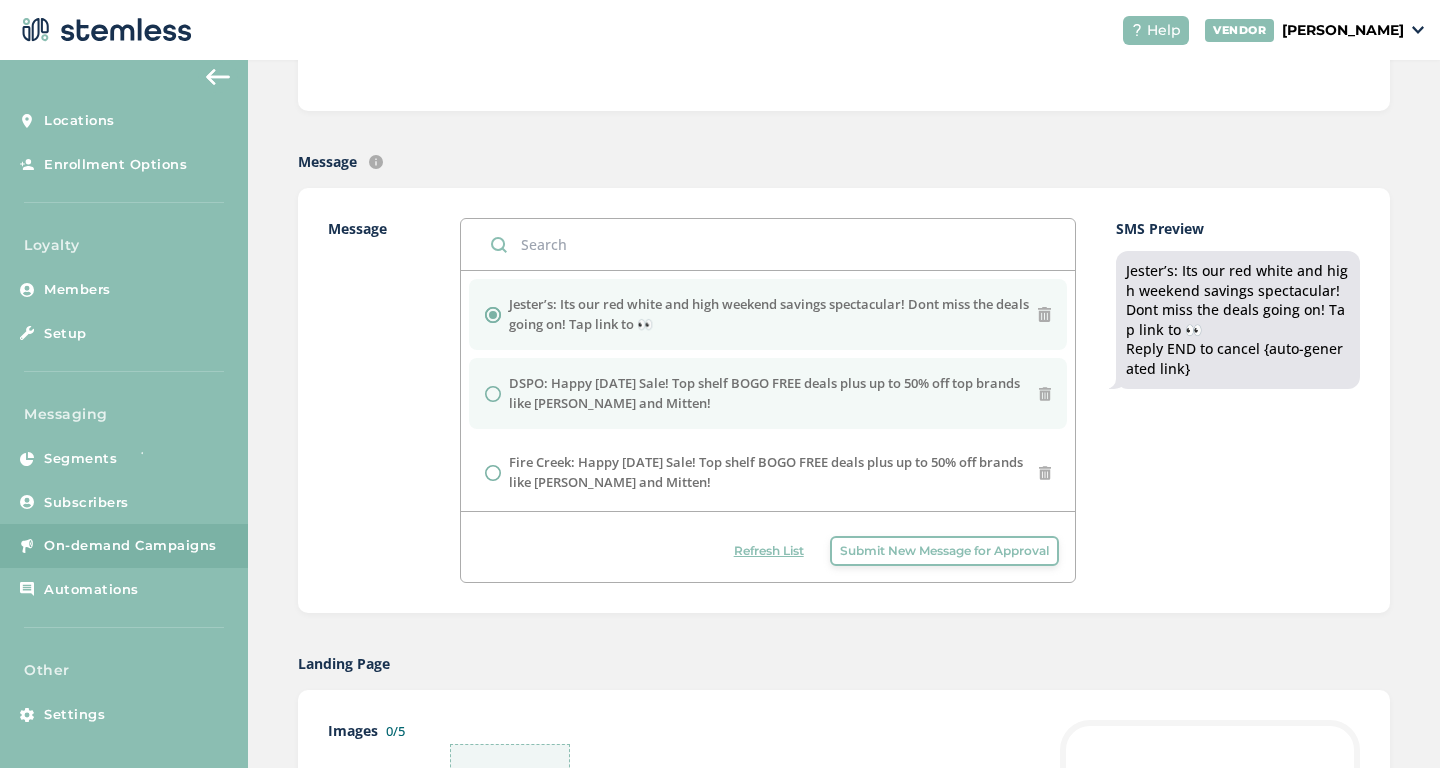 click on "DSPO: Happy [DATE] Sale! Top shelf BOGO FREE deals plus up to 50% off top brands like [PERSON_NAME] and Mitten!" at bounding box center (774, 393) 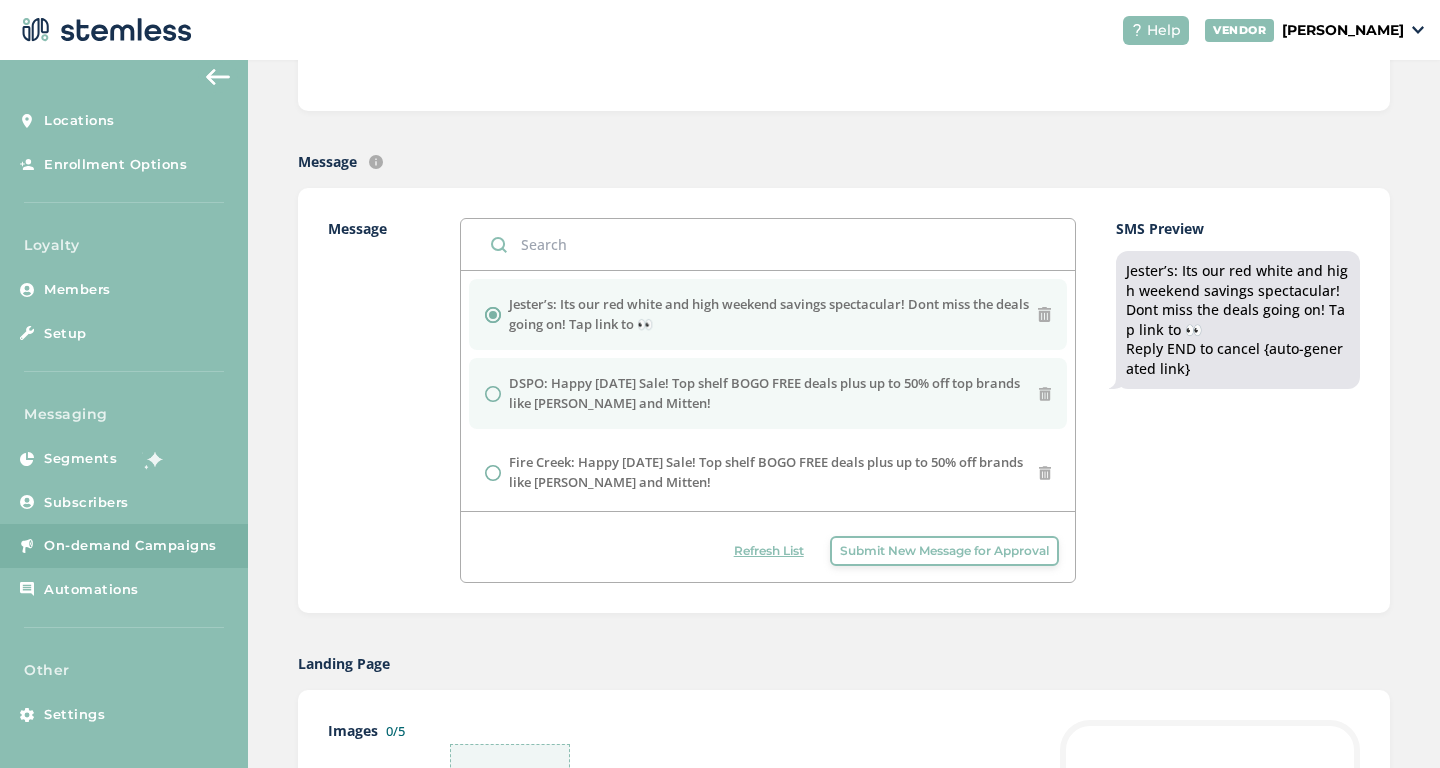 radio on "false" 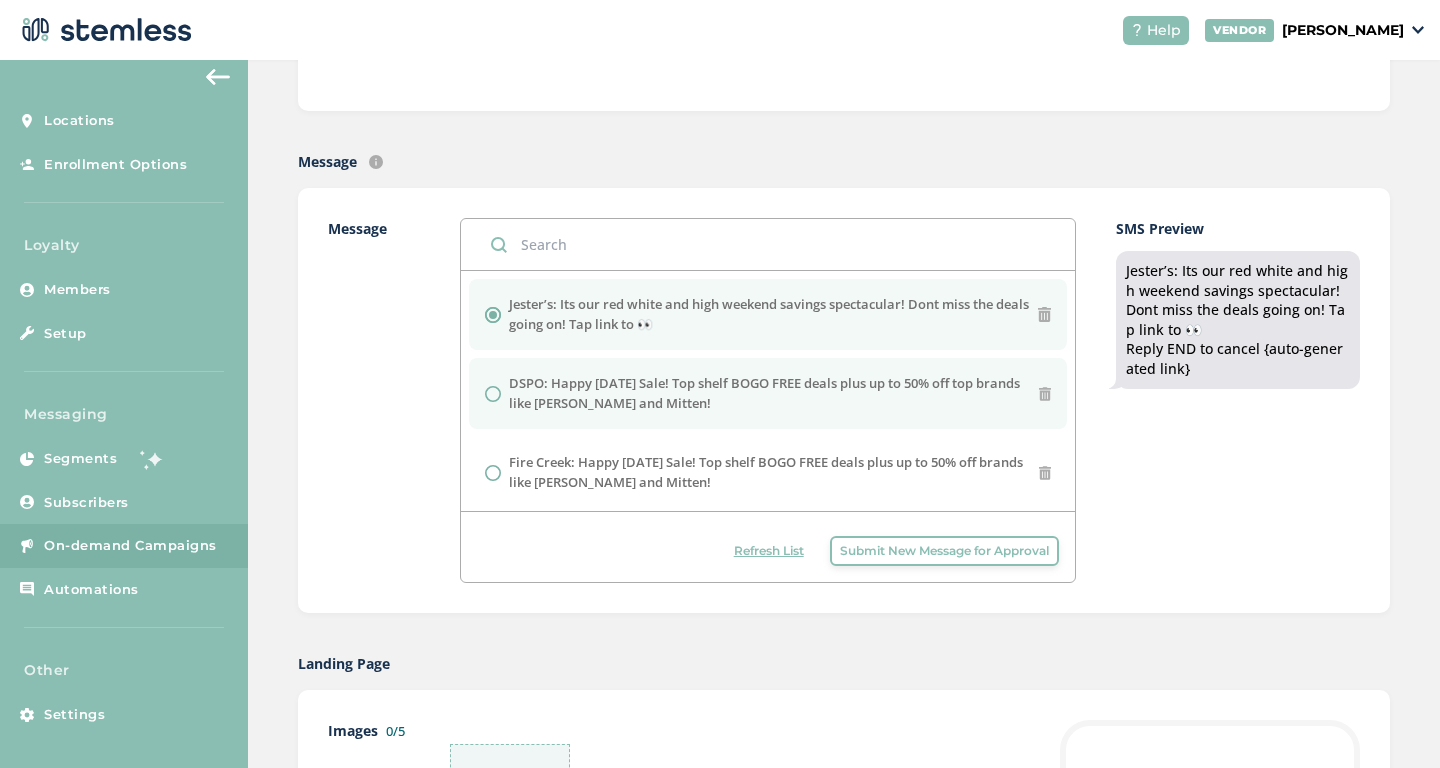 radio on "true" 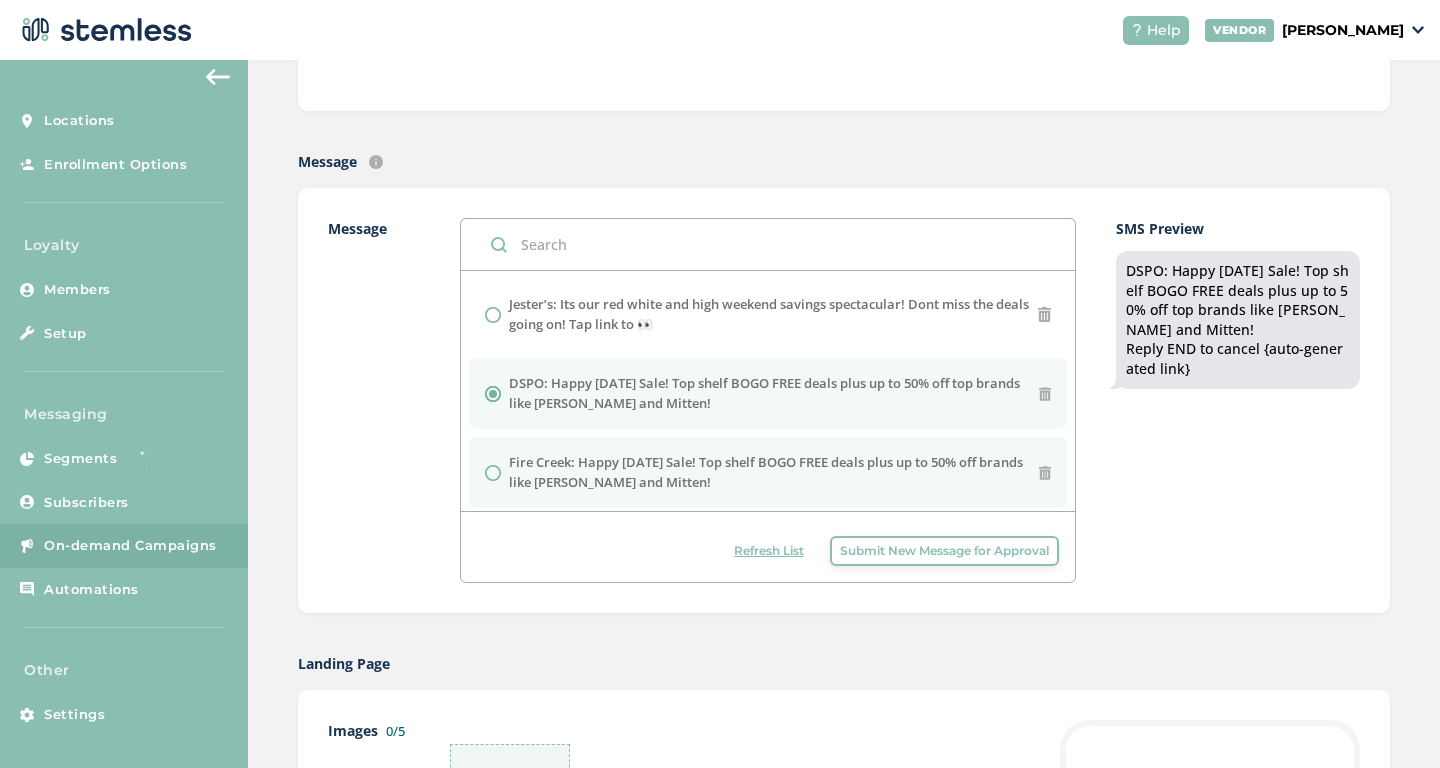 scroll, scrollTop: 163, scrollLeft: 0, axis: vertical 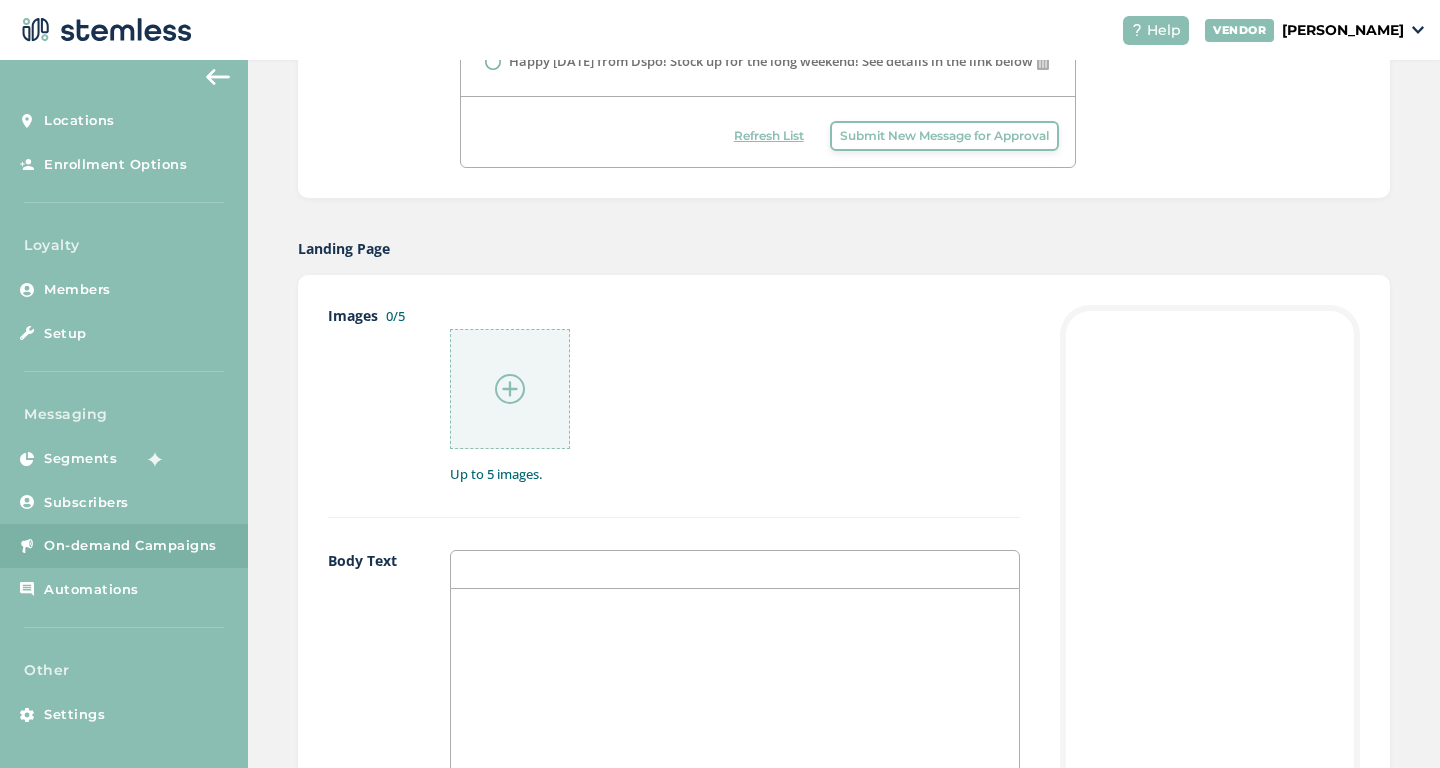 click at bounding box center (510, 389) 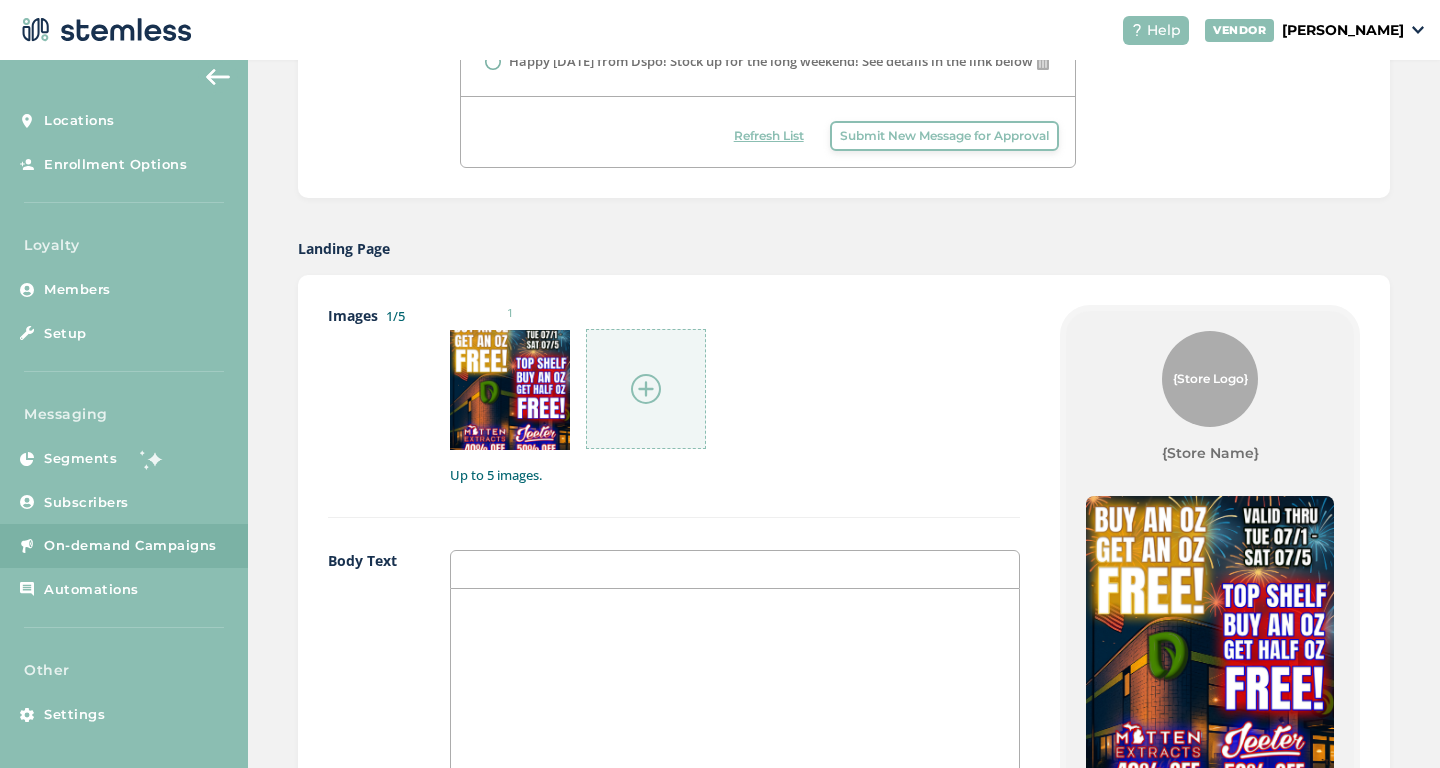 scroll, scrollTop: 887, scrollLeft: 0, axis: vertical 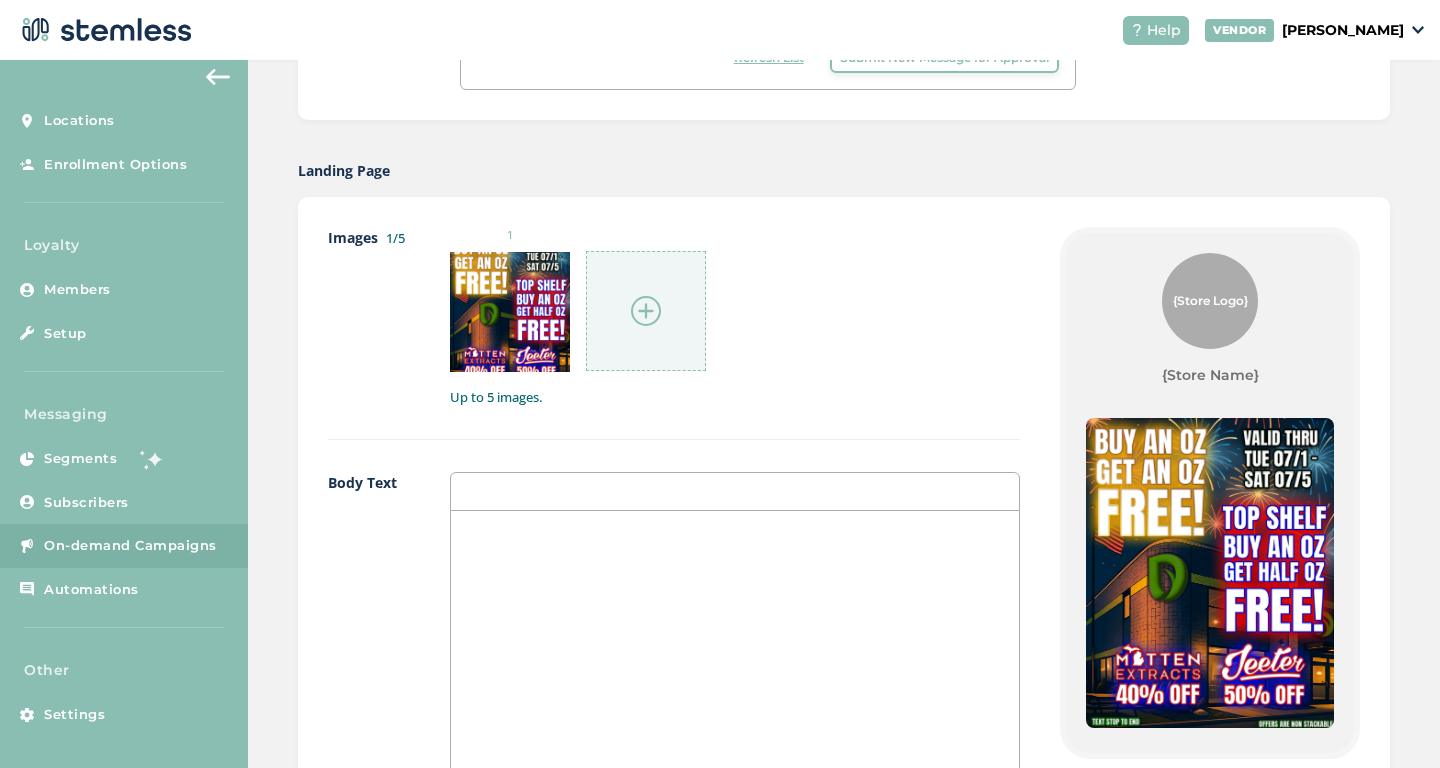click at bounding box center (735, 710) 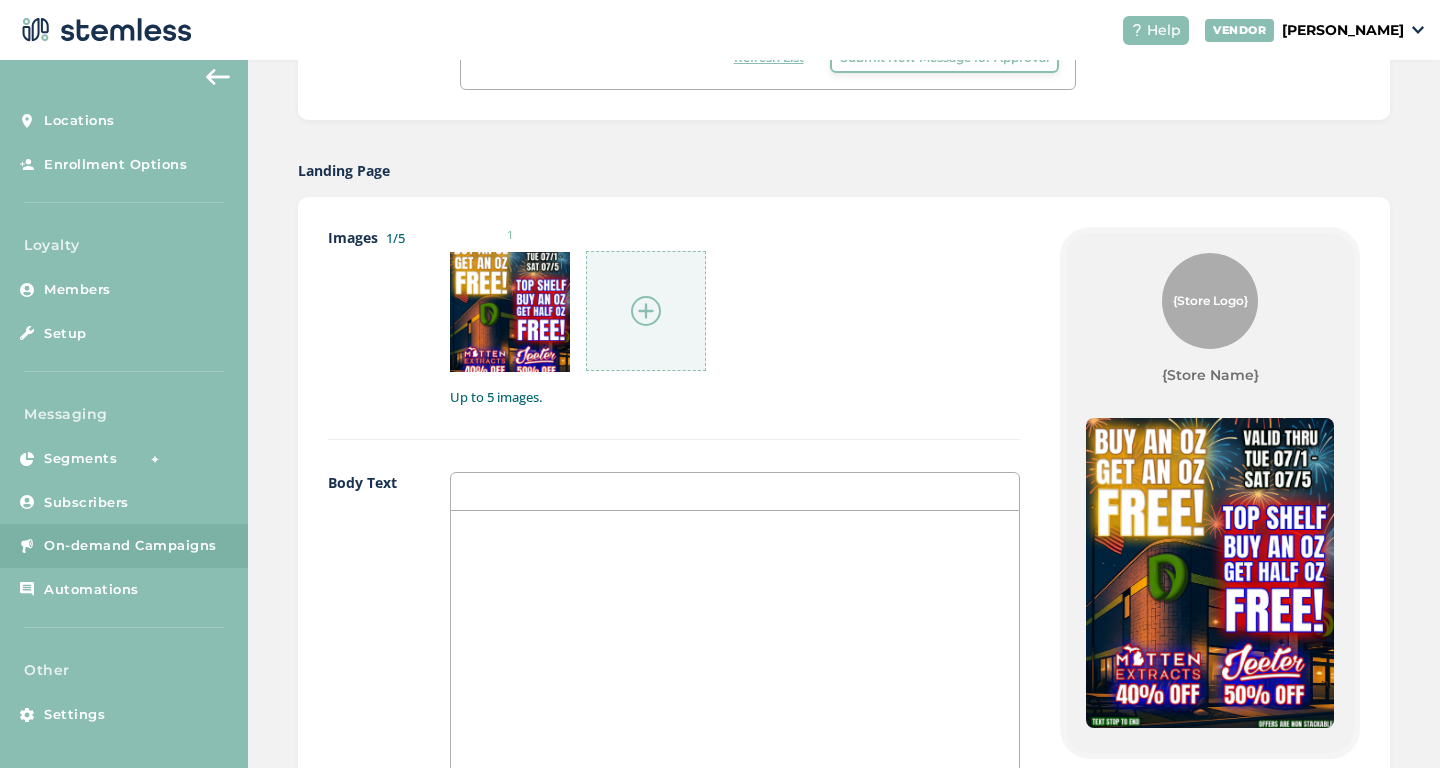 type 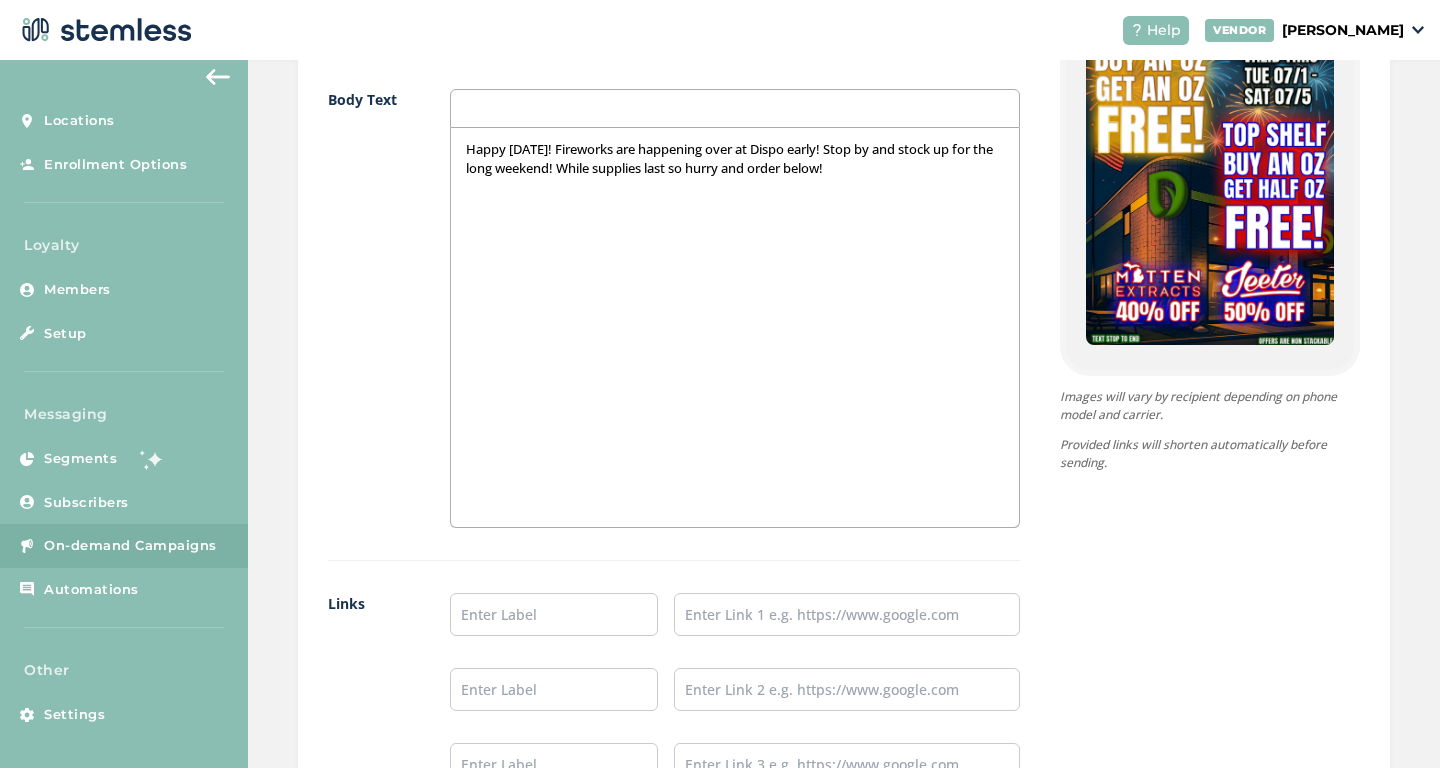 scroll, scrollTop: 1276, scrollLeft: 0, axis: vertical 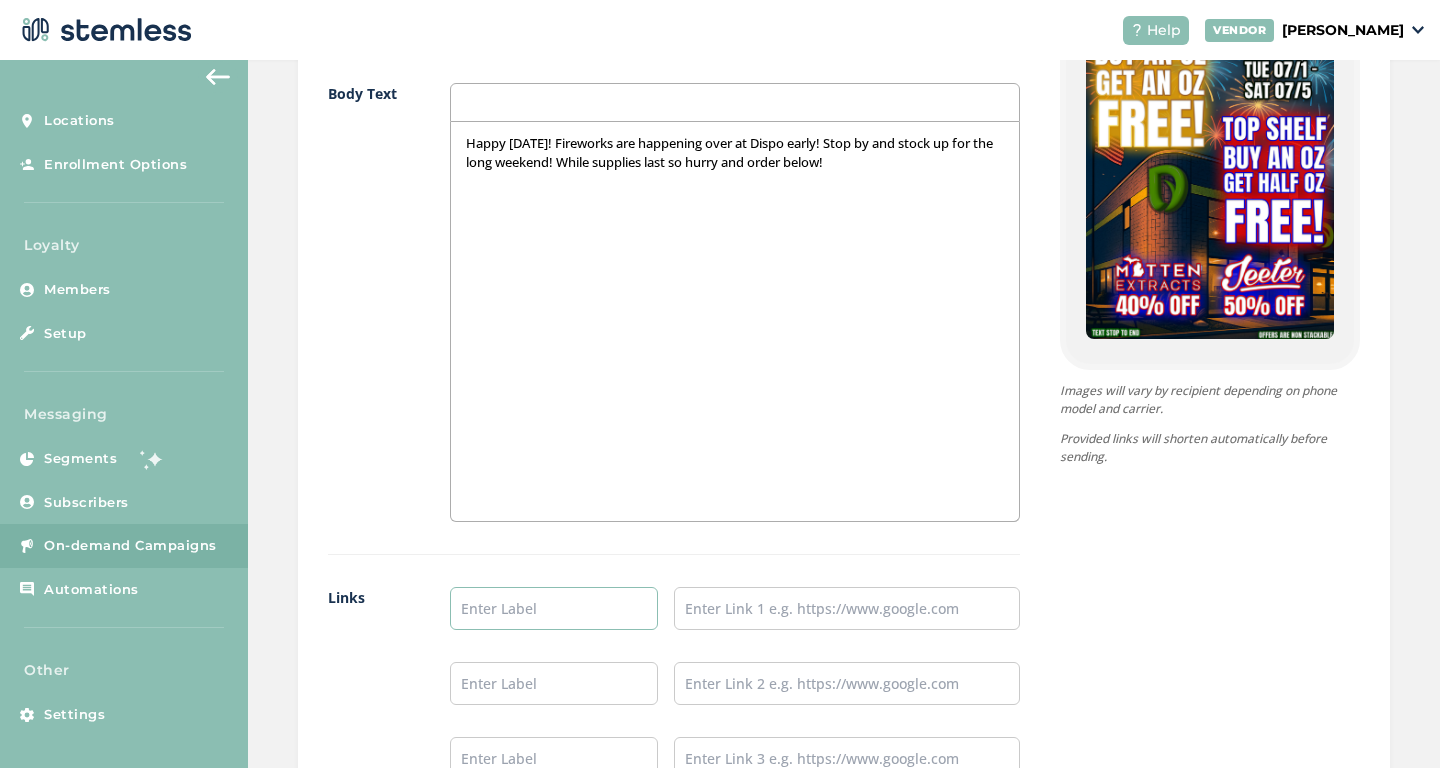 click at bounding box center (554, 608) 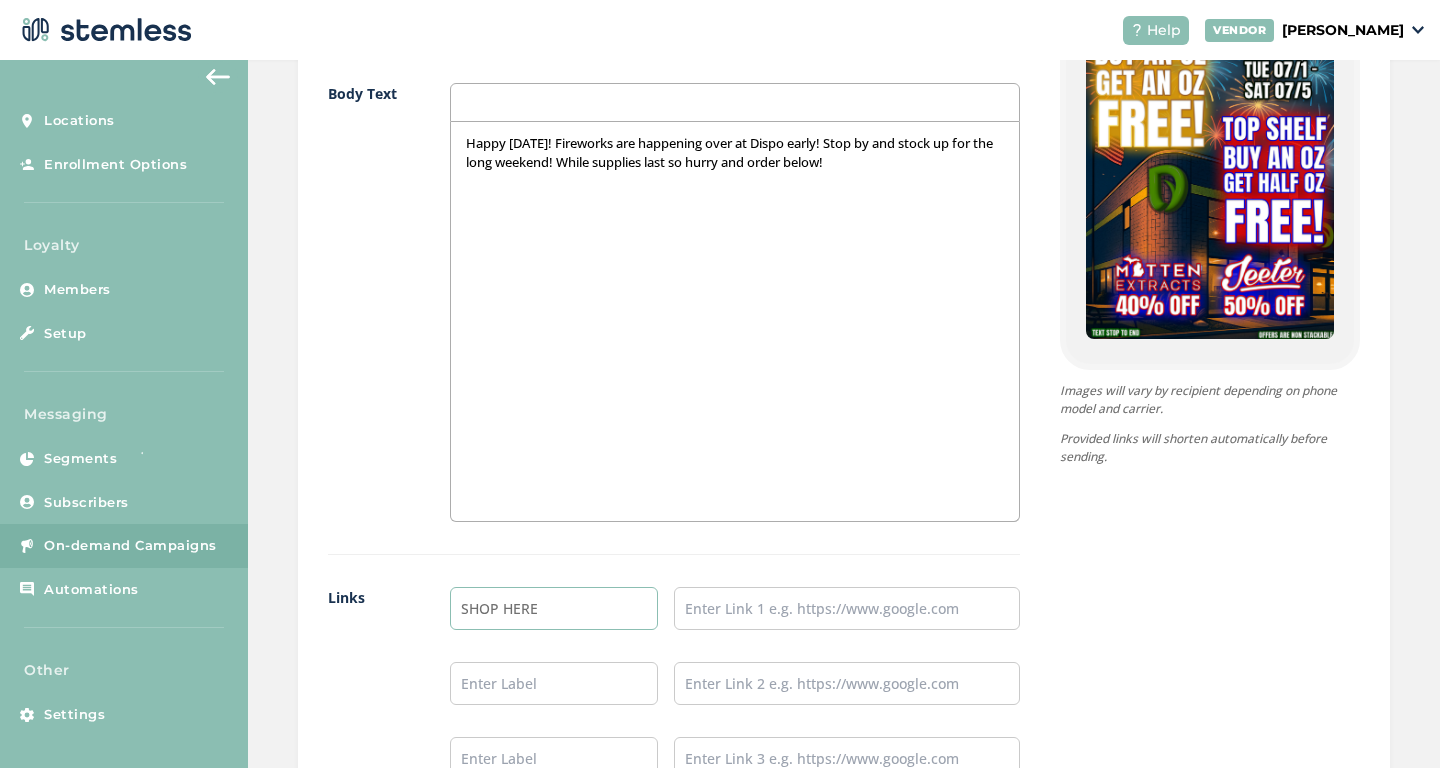 type on "SHOP HERE" 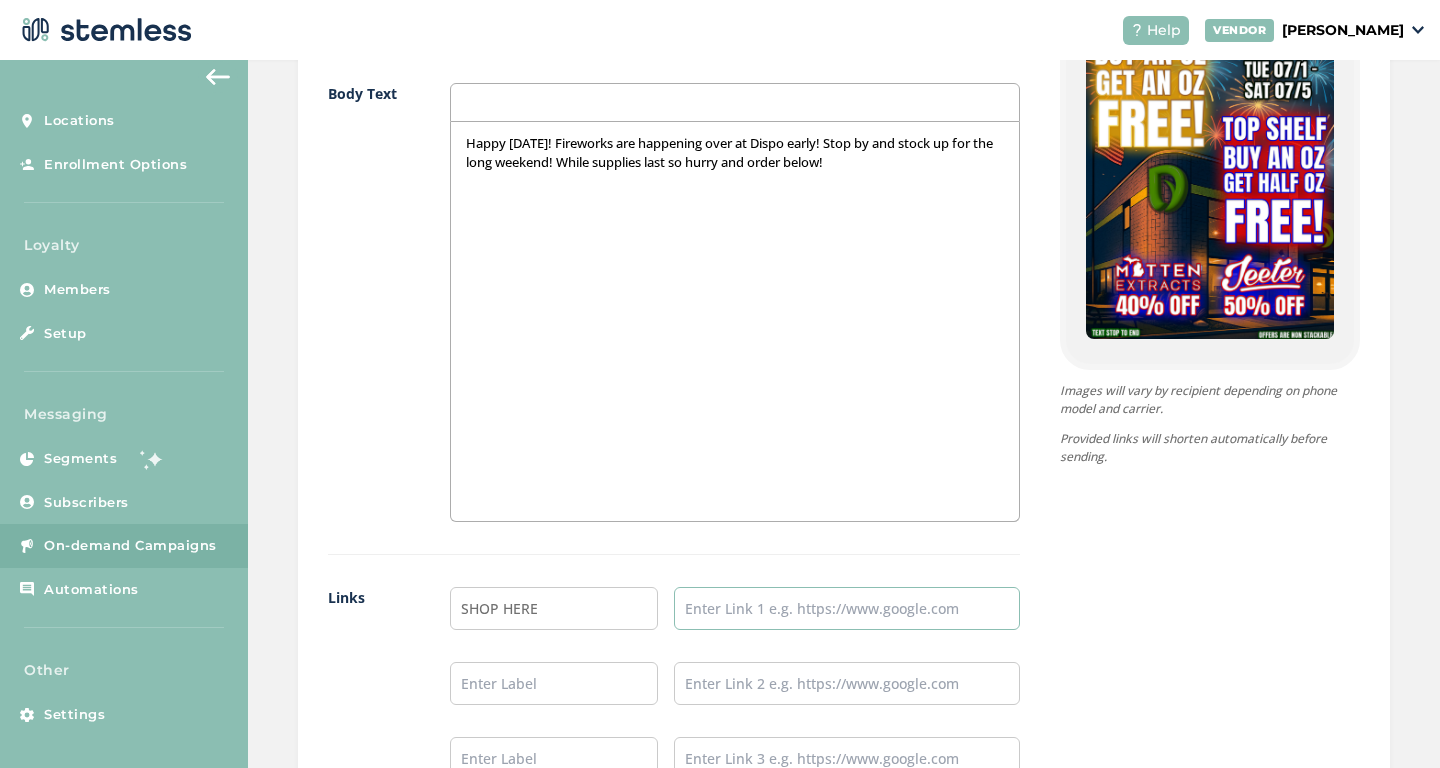 click at bounding box center [847, 608] 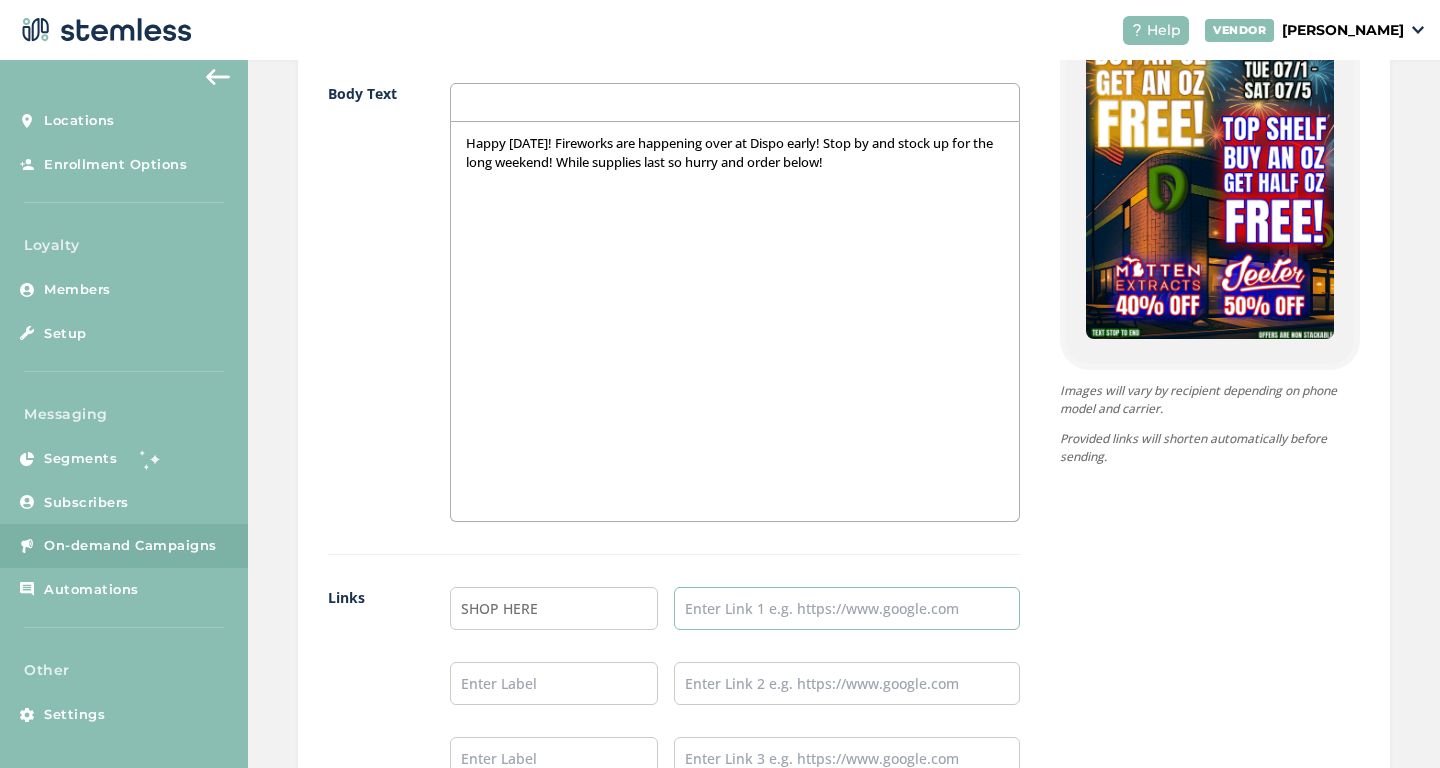 paste on "[URL][DOMAIN_NAME]" 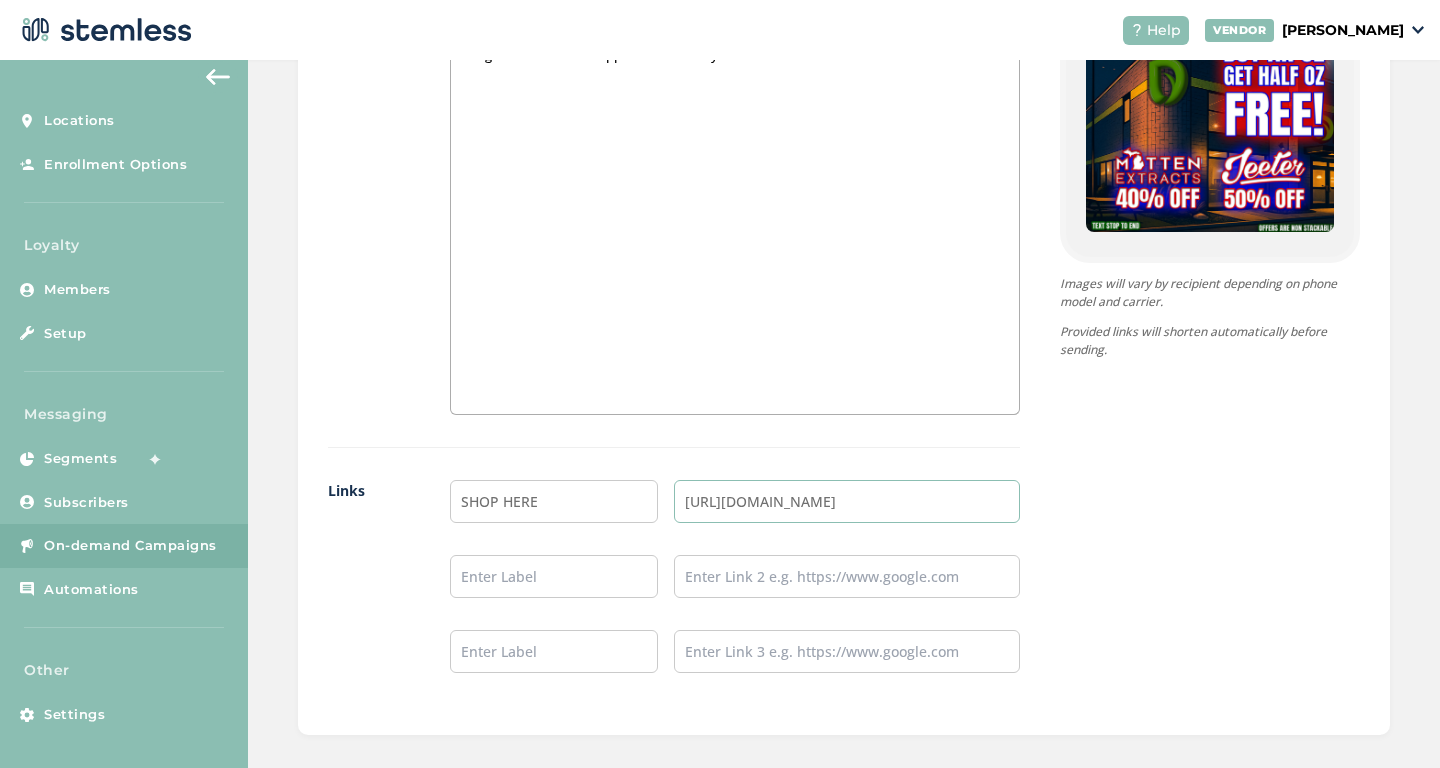 scroll, scrollTop: 1070, scrollLeft: 0, axis: vertical 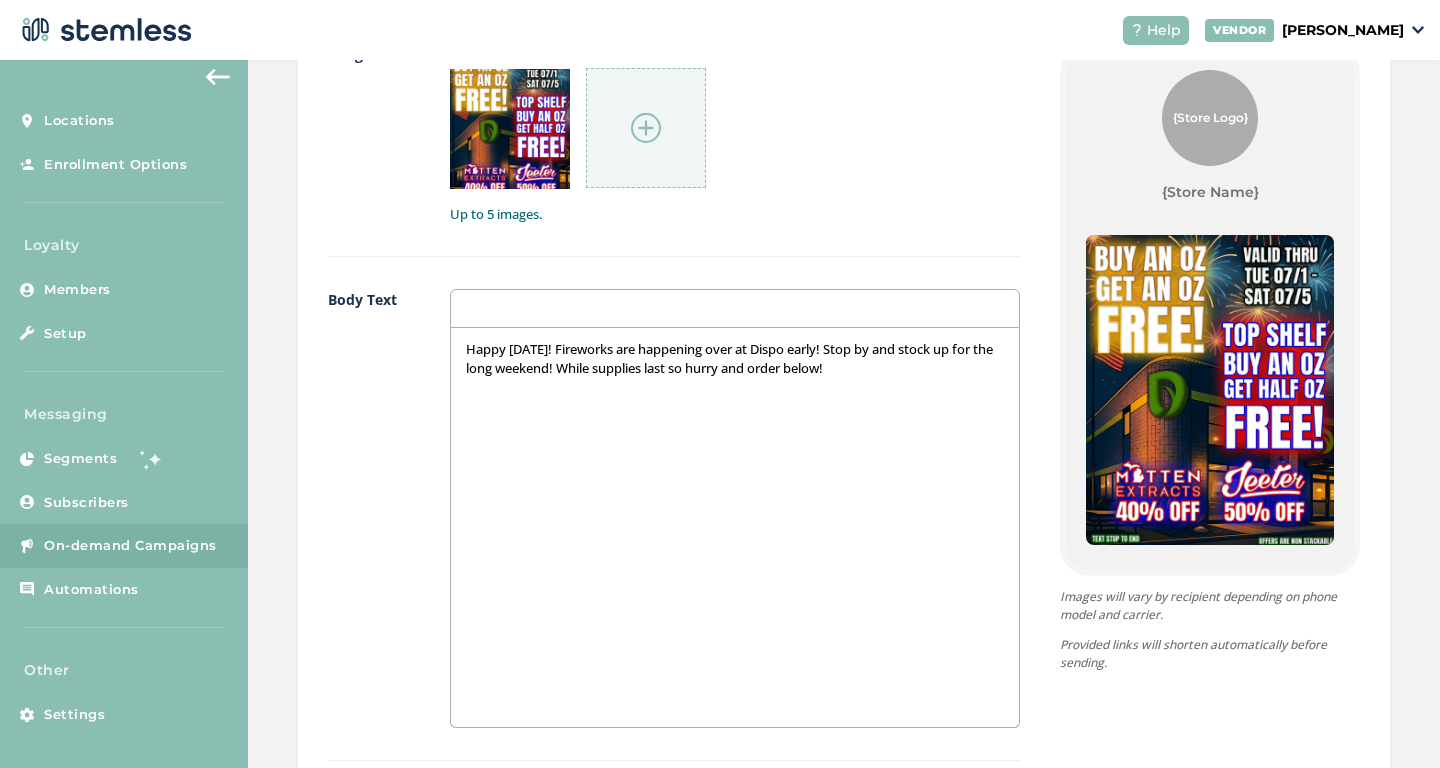 type on "[URL][DOMAIN_NAME]" 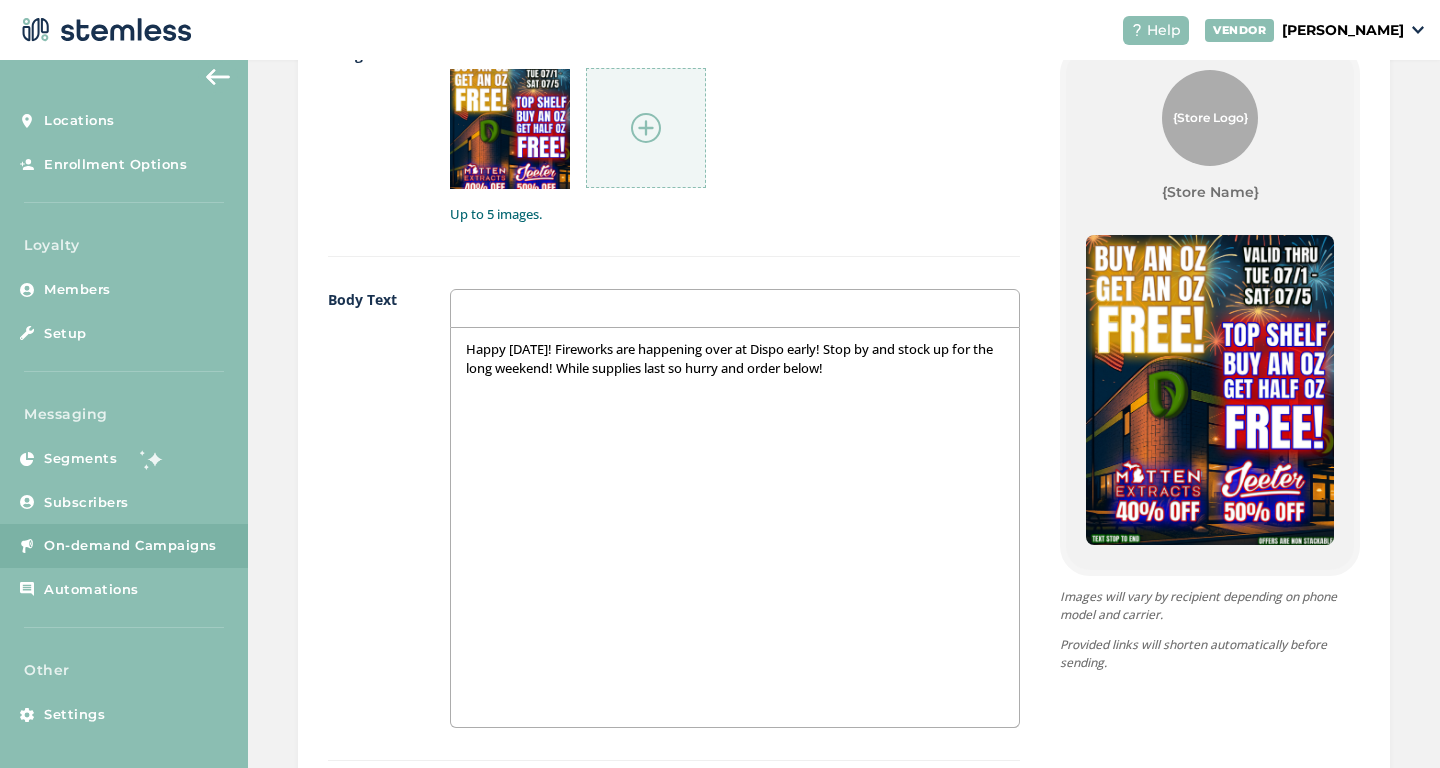 drag, startPoint x: 887, startPoint y: 373, endPoint x: 472, endPoint y: 335, distance: 416.7361 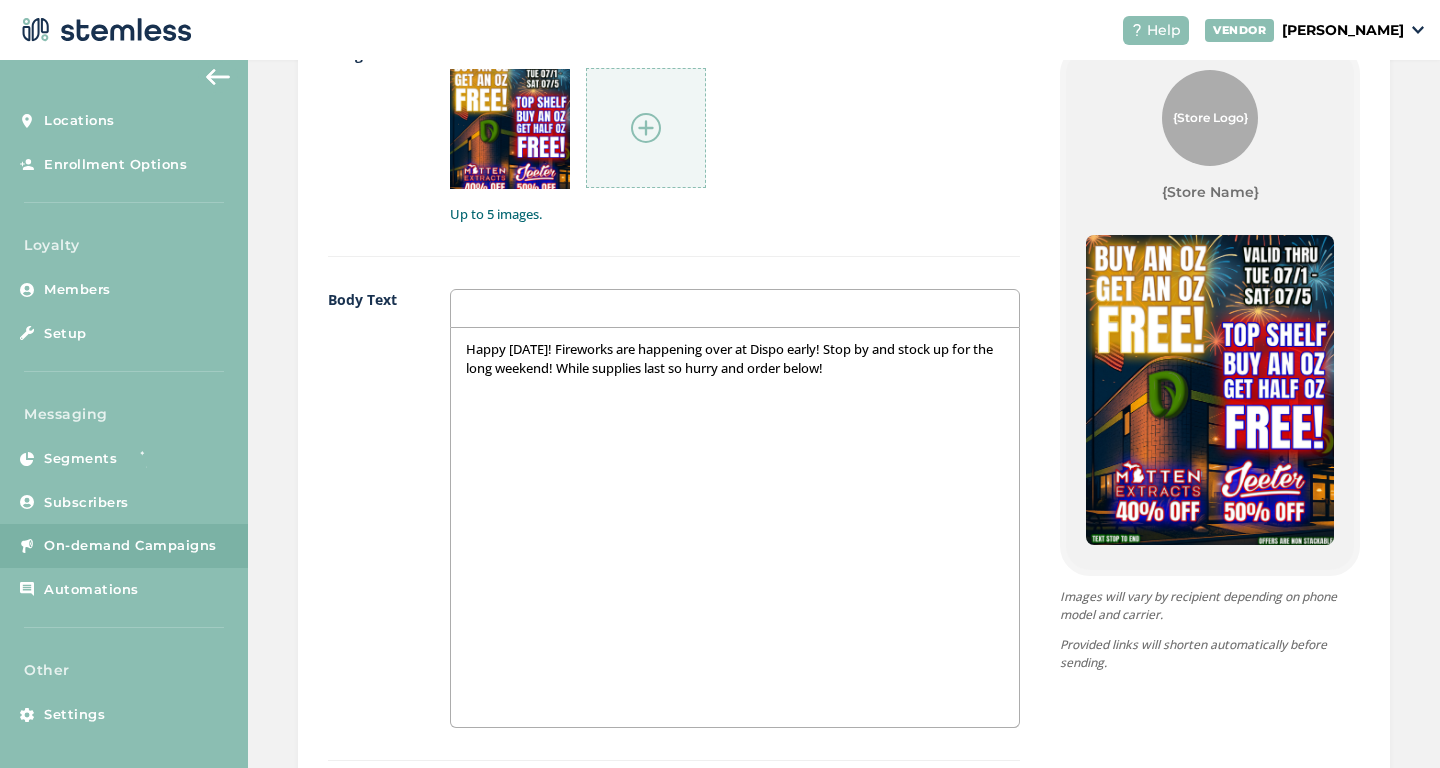 click on "Happy [DATE]! Fireworks are happening over at Dispo early! Stop by and stock up for the long weekend! While supplies last so hurry and order below!" at bounding box center [735, 527] 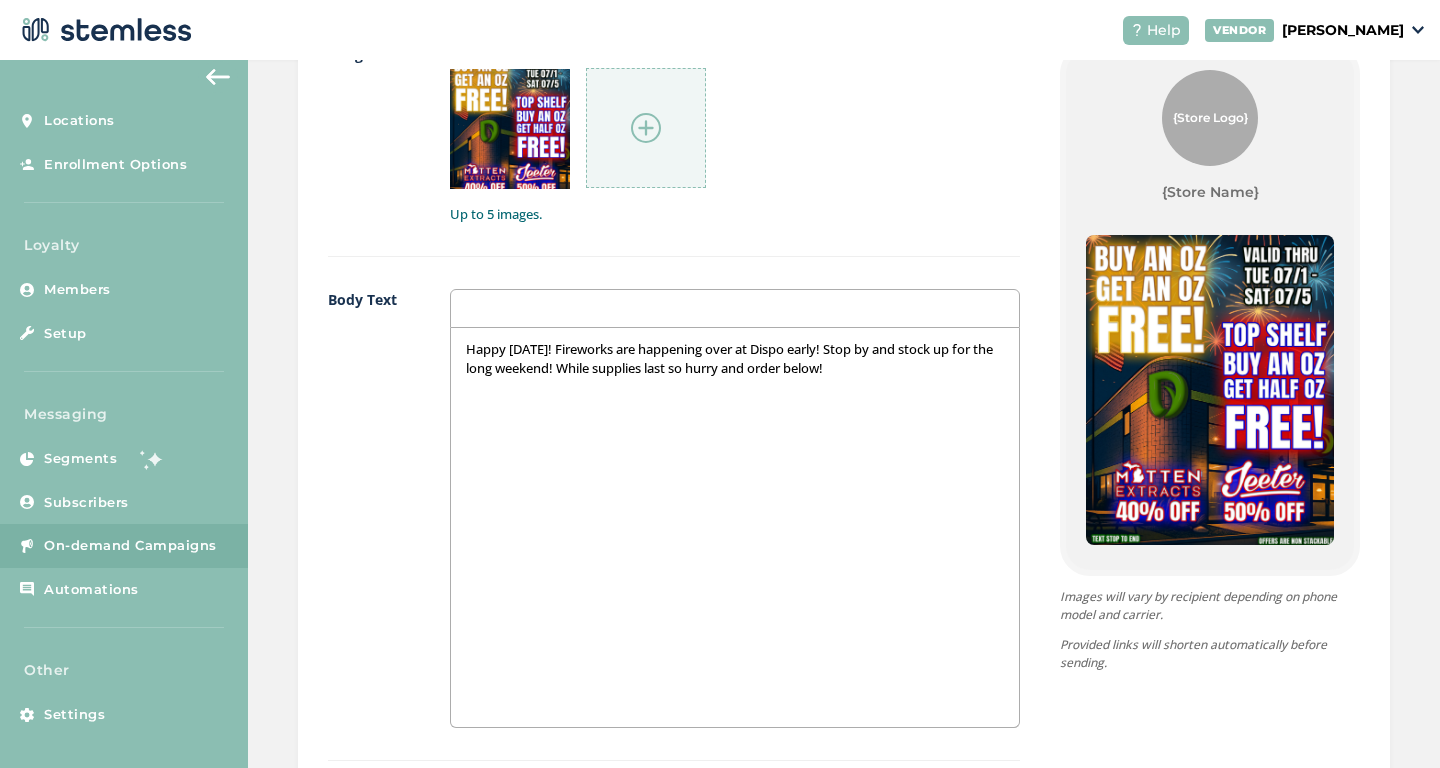 copy on "Happy [DATE]! Fireworks are happening over at Dispo early! Stop by and stock up for the long weekend! While supplies last so hurry and order below!" 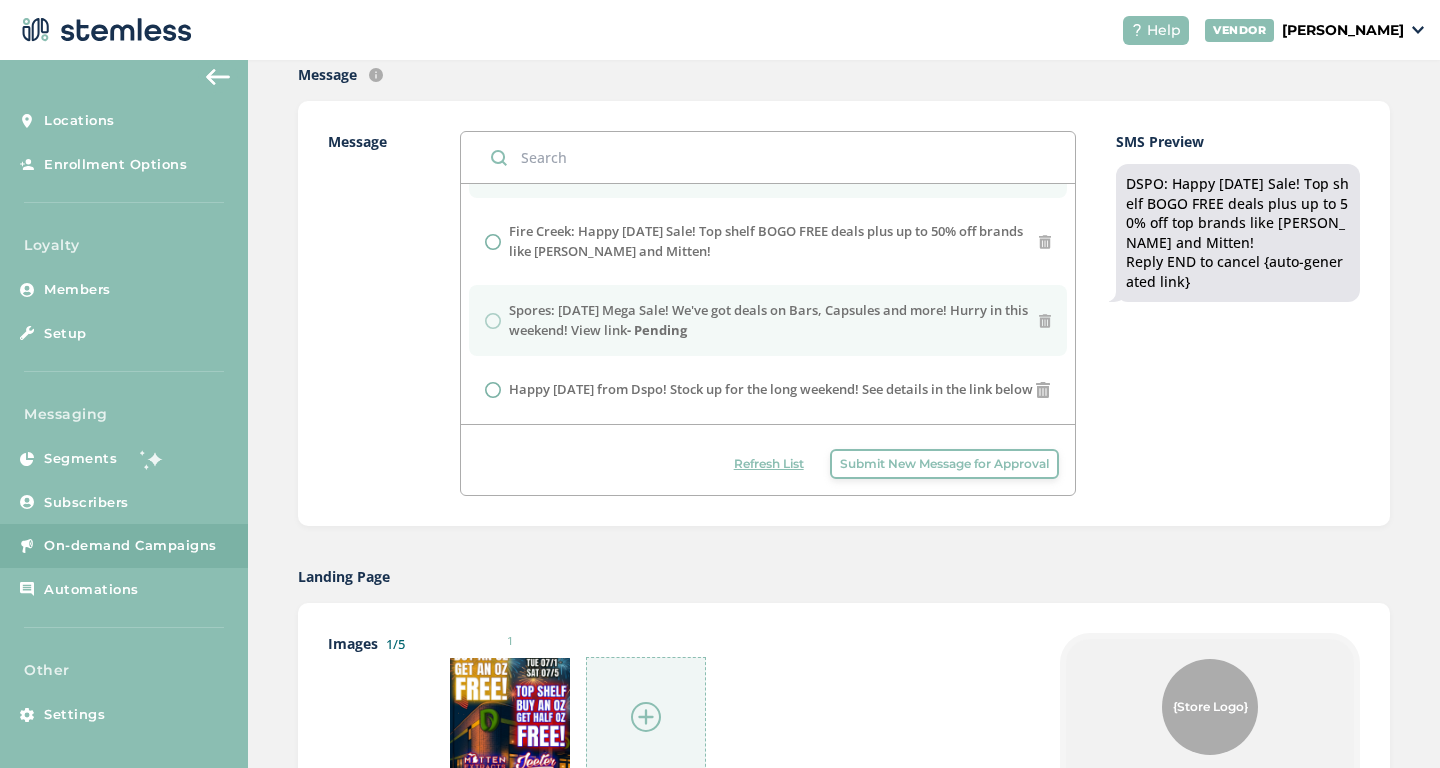 scroll, scrollTop: 522, scrollLeft: 0, axis: vertical 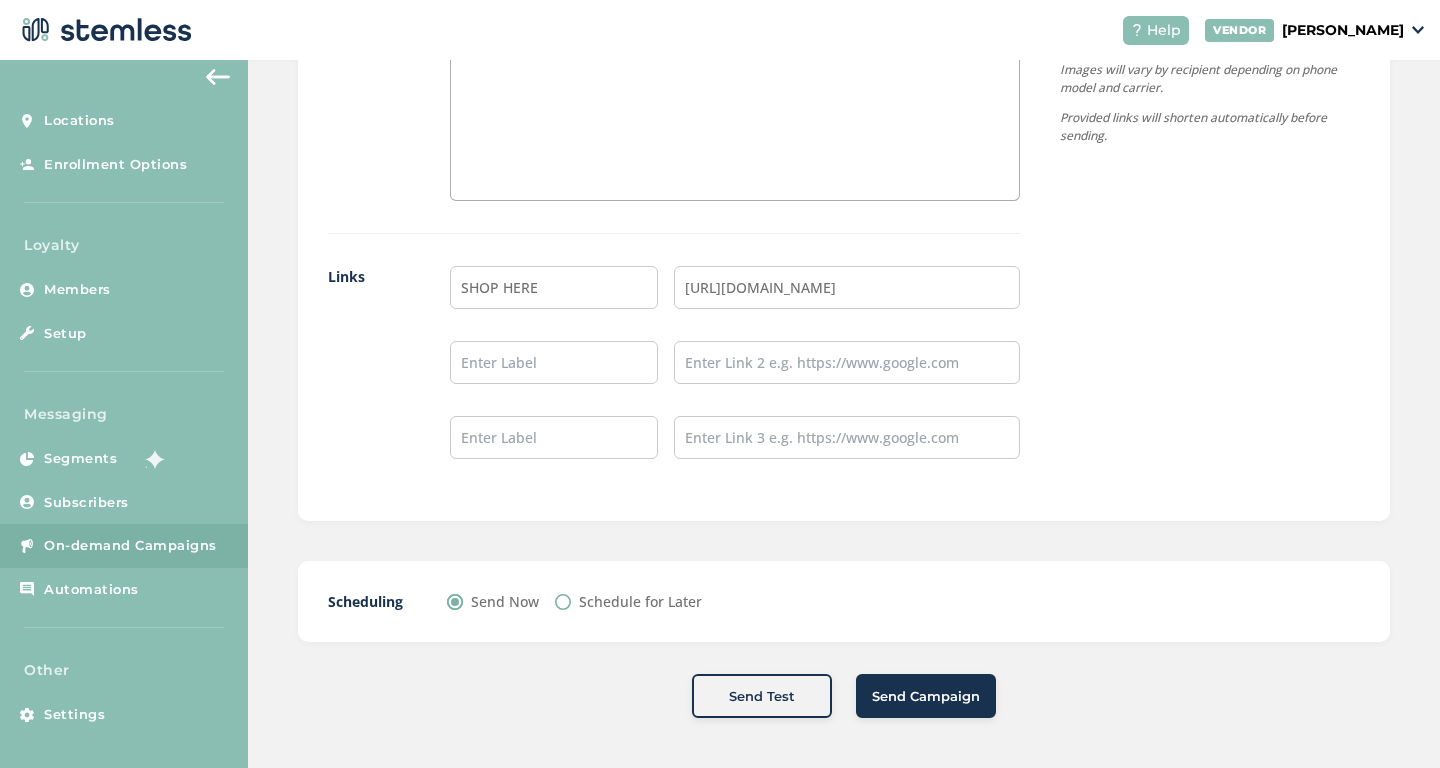 click on "Send Campaign" at bounding box center [926, 697] 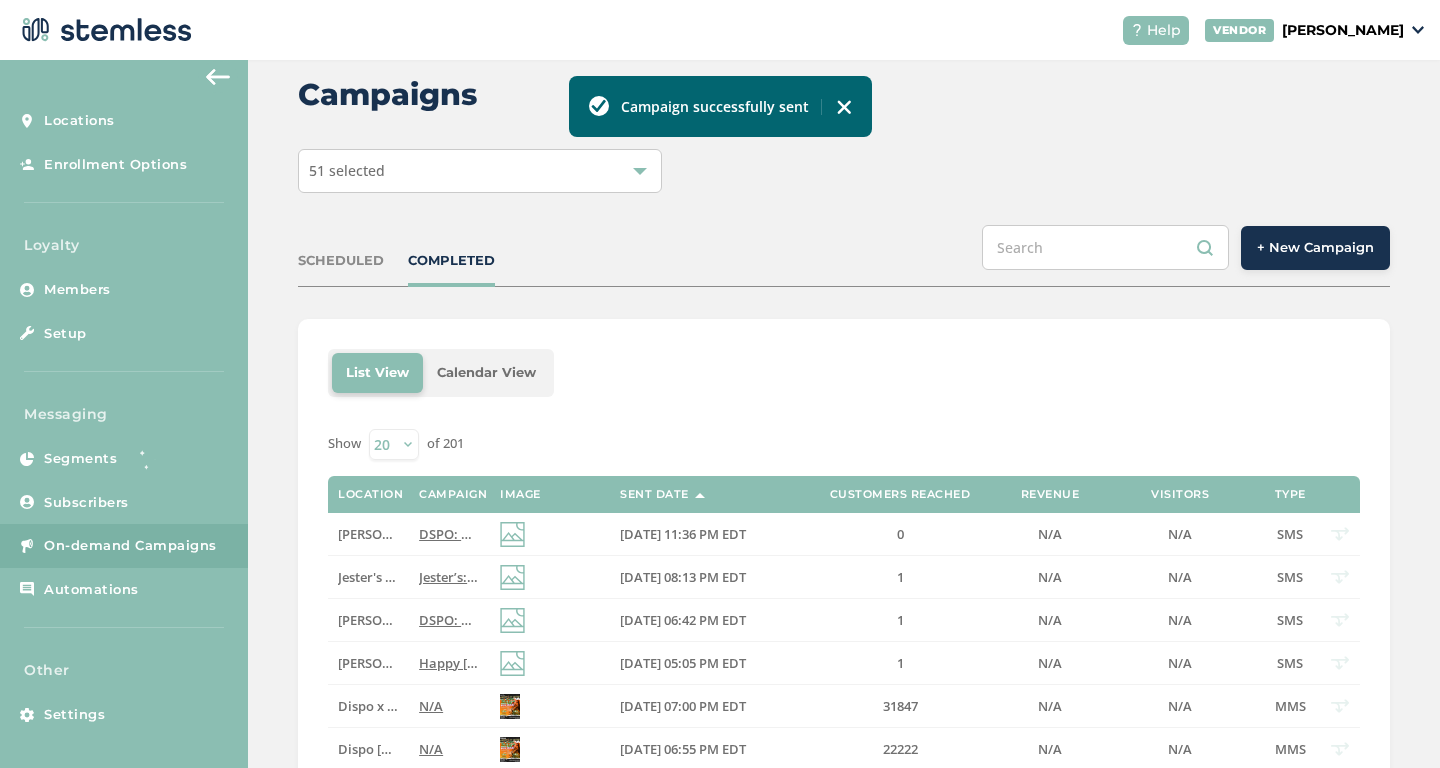 scroll, scrollTop: 0, scrollLeft: 0, axis: both 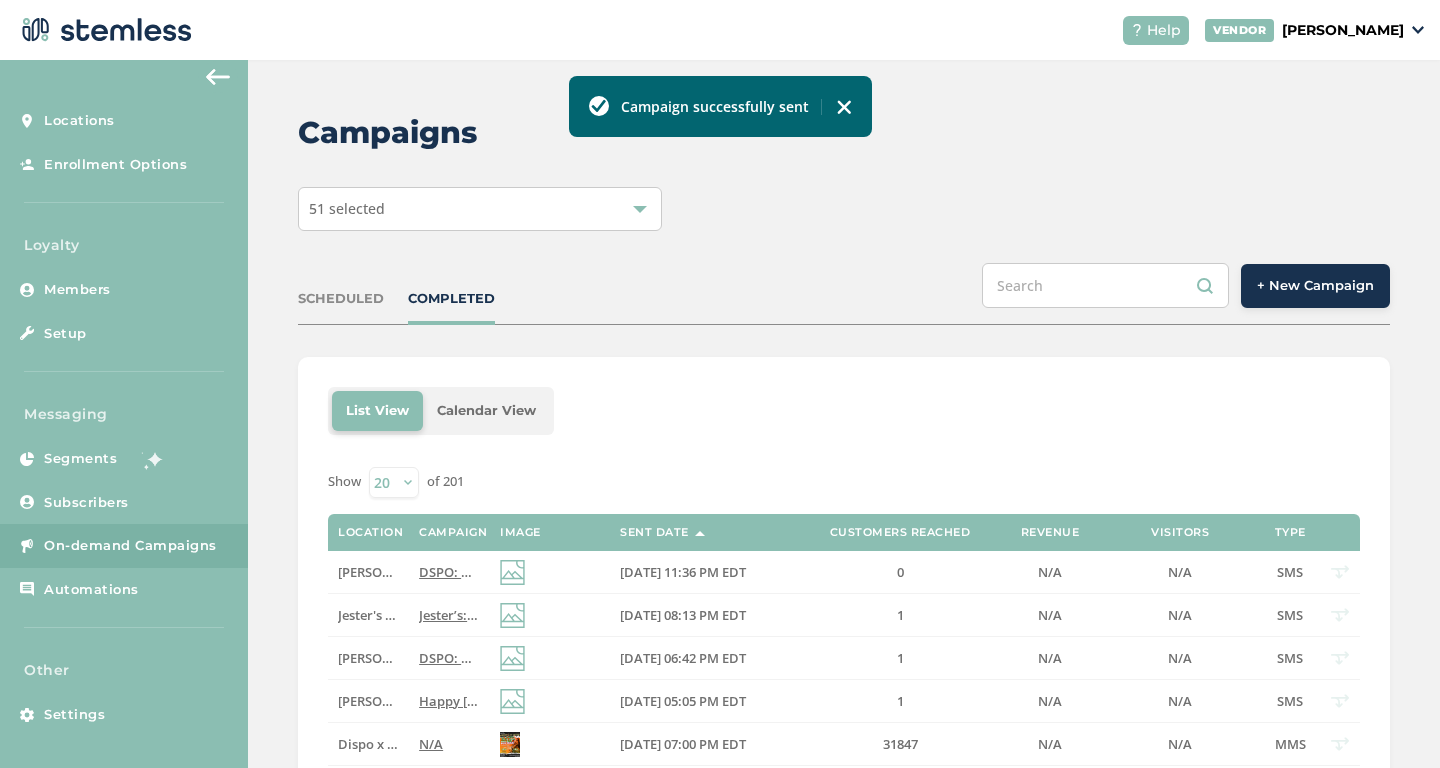 click on "+ New Campaign" at bounding box center [1315, 286] 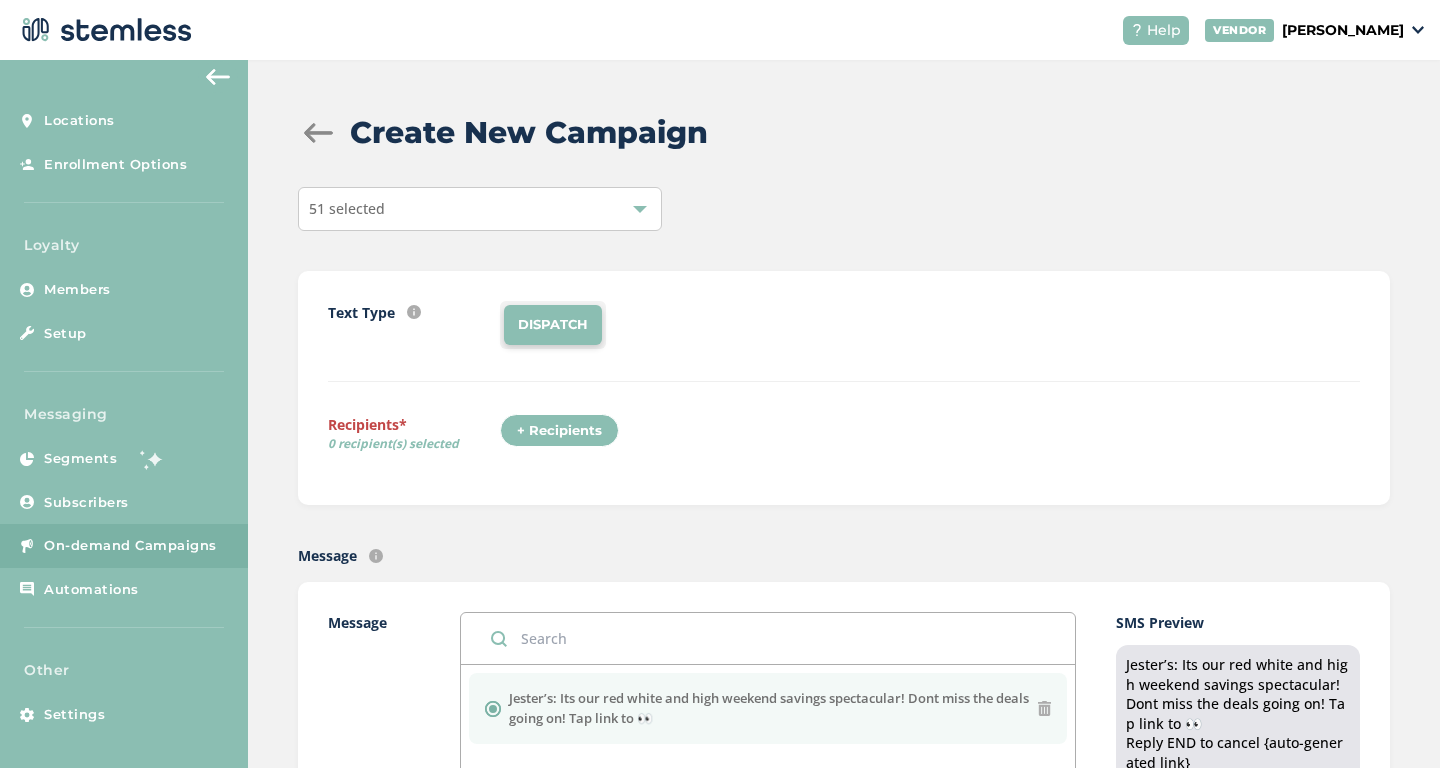 click on "51 selected" at bounding box center [480, 209] 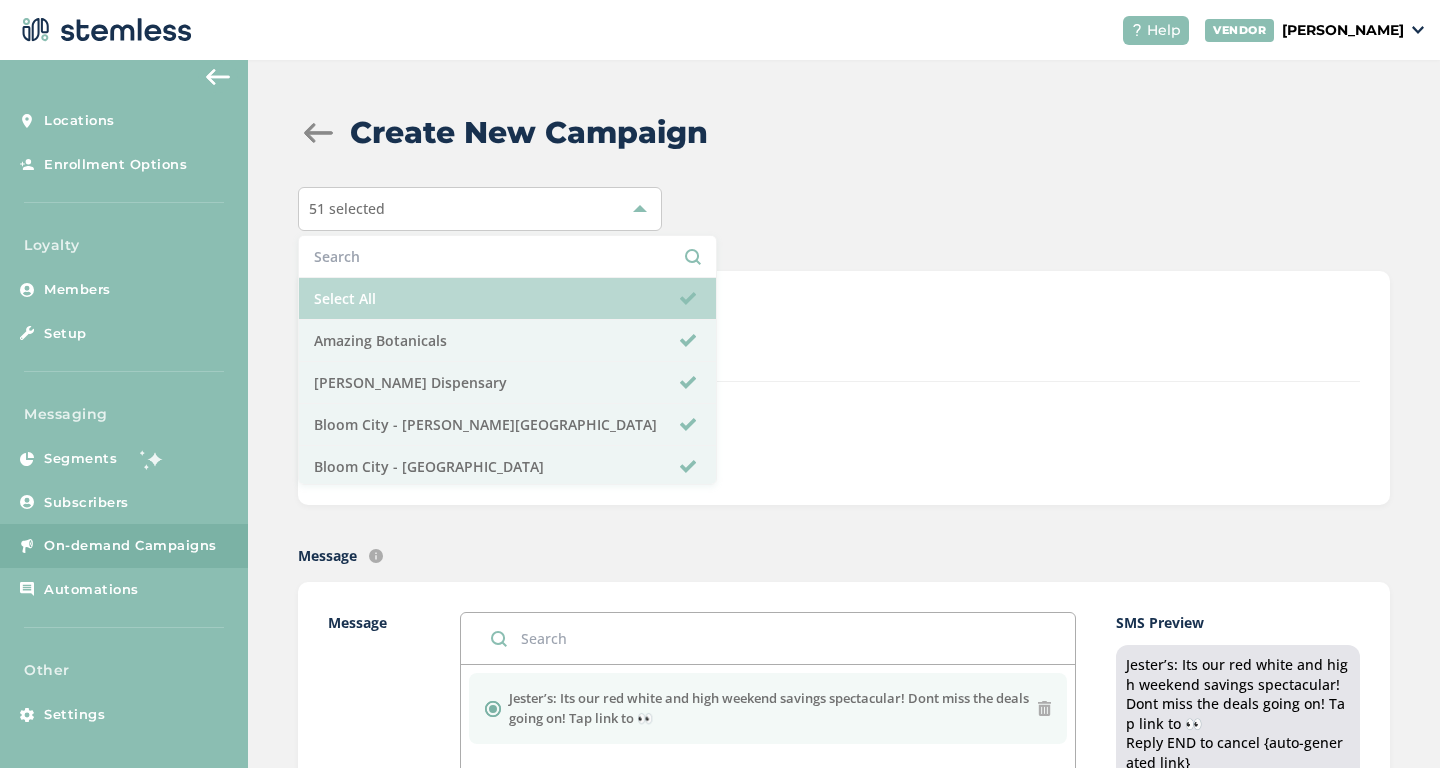 click on "Select All" at bounding box center (507, 299) 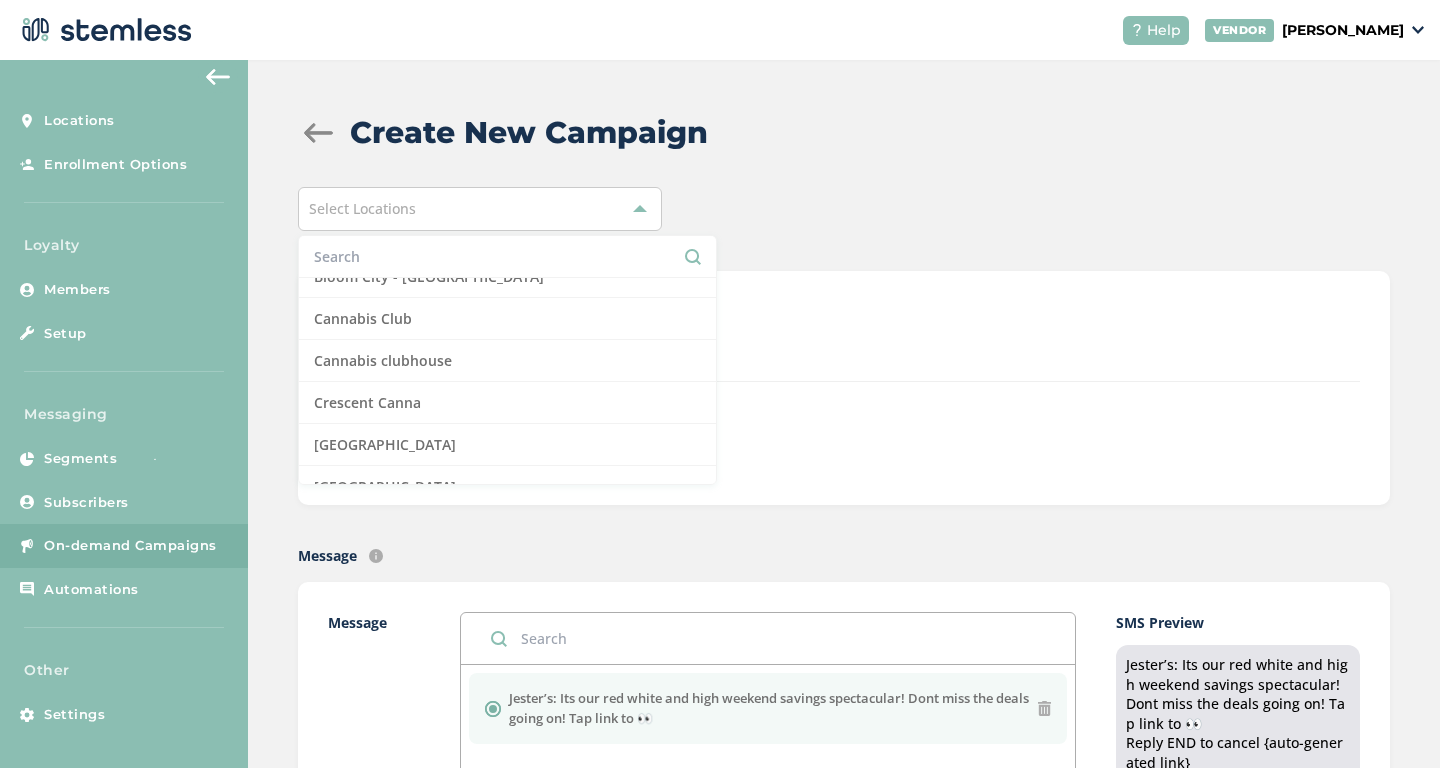 scroll, scrollTop: 274, scrollLeft: 0, axis: vertical 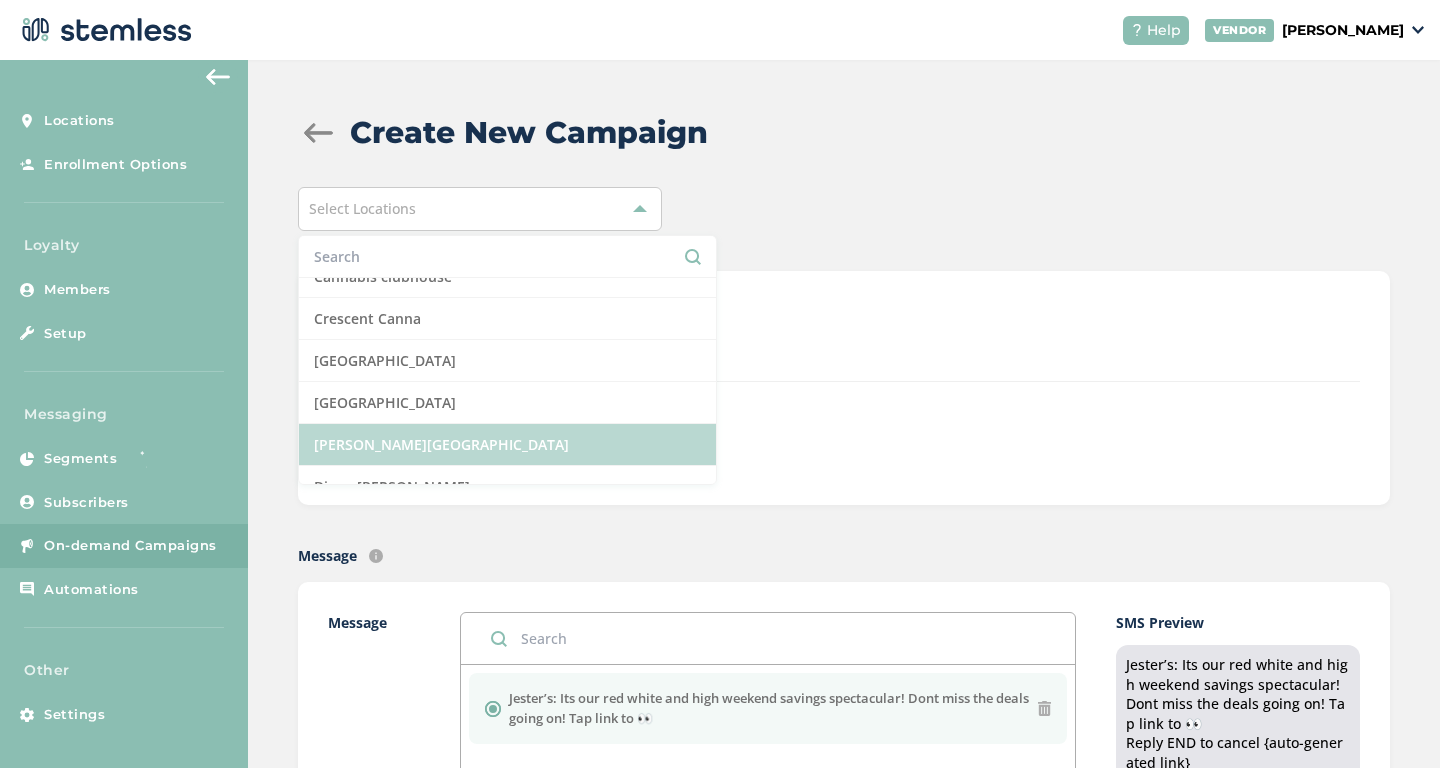click on "[PERSON_NAME][GEOGRAPHIC_DATA]" at bounding box center (507, 445) 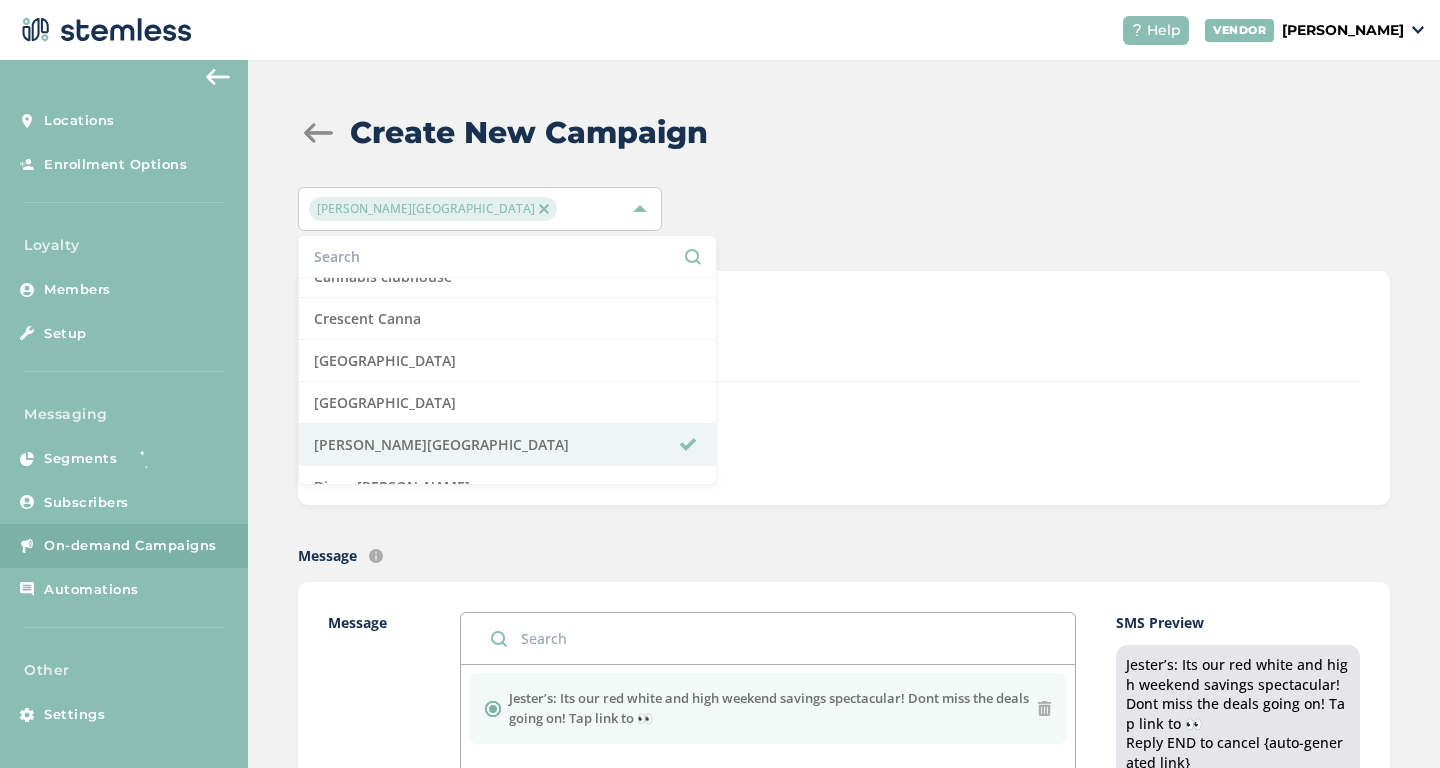 click on "DISPATCH" at bounding box center (930, 325) 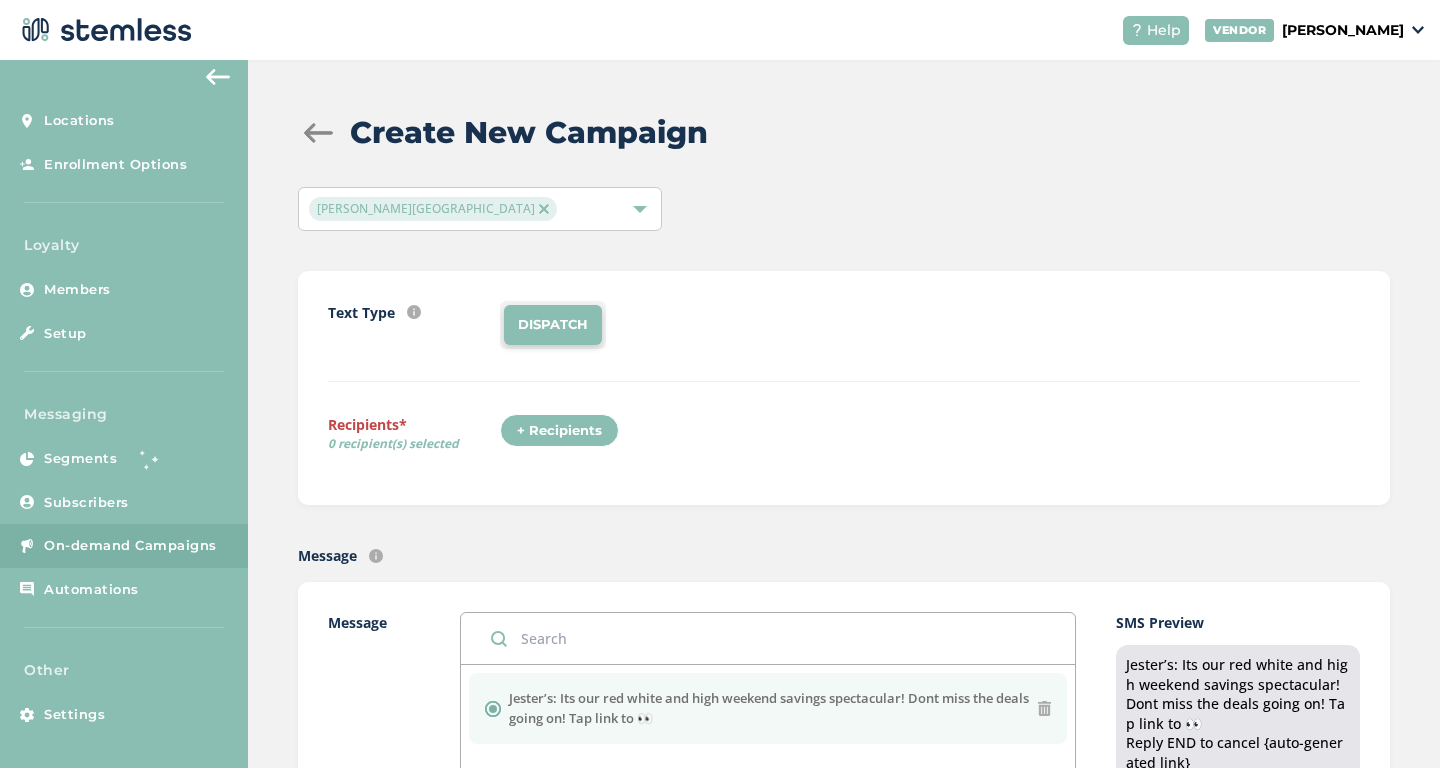 click on "+ Recipients" at bounding box center [559, 431] 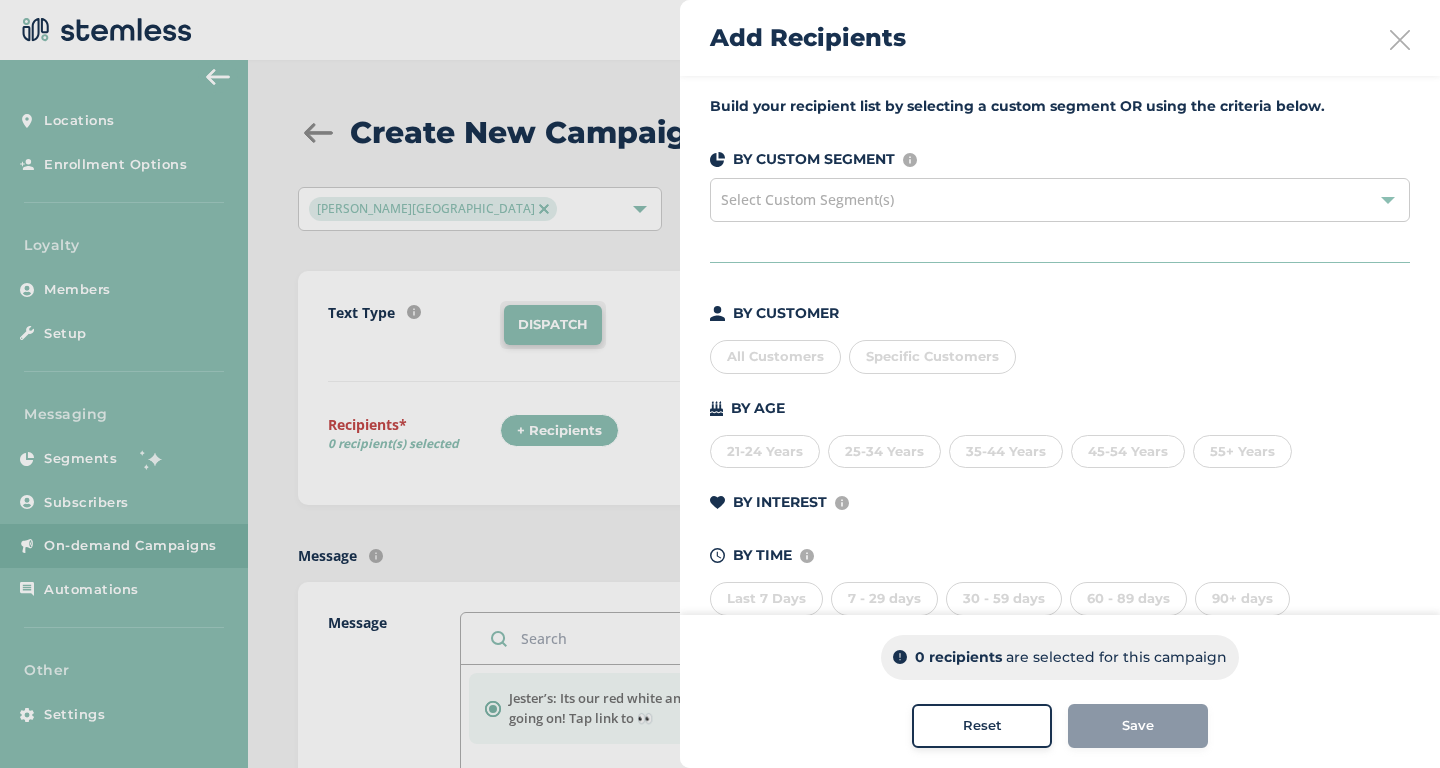 click on "Select Custom Segment(s)" at bounding box center [1060, 200] 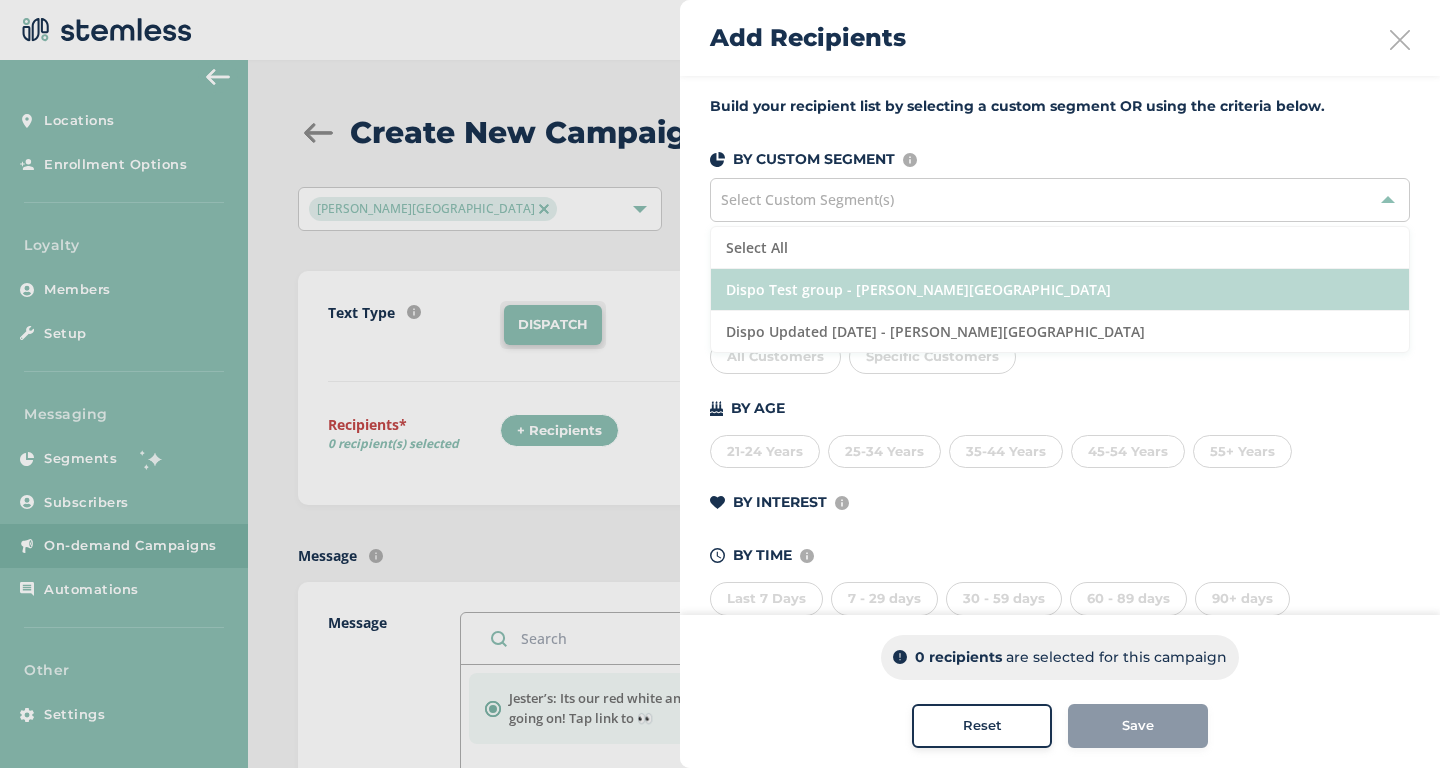 click on "Dispo Test group - [PERSON_NAME][GEOGRAPHIC_DATA]" at bounding box center (1060, 290) 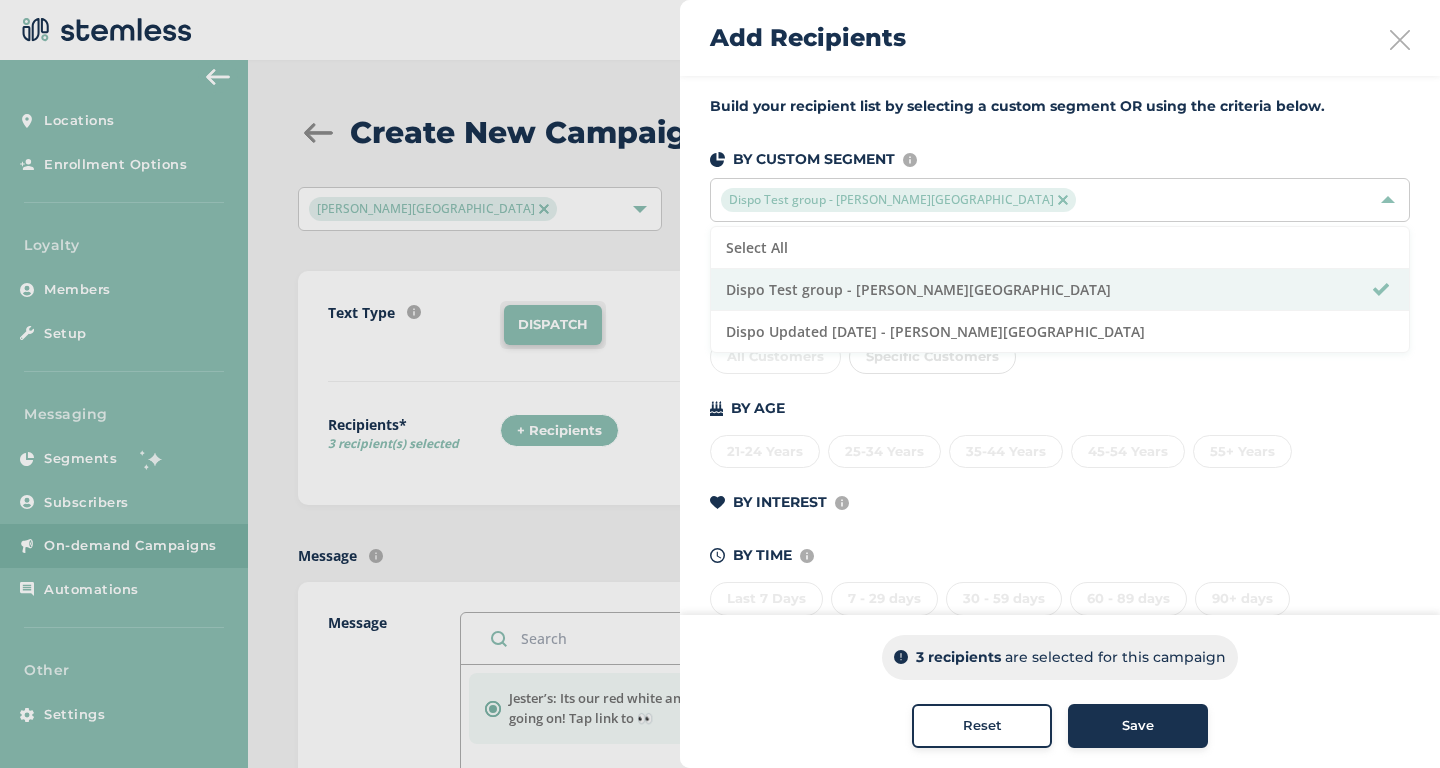click on "BY CUSTOMER   All Customers  Specific Customers  BY AGE   [DEMOGRAPHIC_DATA] Years   25-34 Years   35-44 Years   45-54 Years   55+ Years   BY INTEREST  Displays Stemless categories defined in the  Category Mapping tab of your Location Profile  BY TIME  Amount of time since  last visit to your store  Last 7 Days   7 - 29 days   30 - 59 days   60 - 89 days   90+ days" at bounding box center [1060, 459] 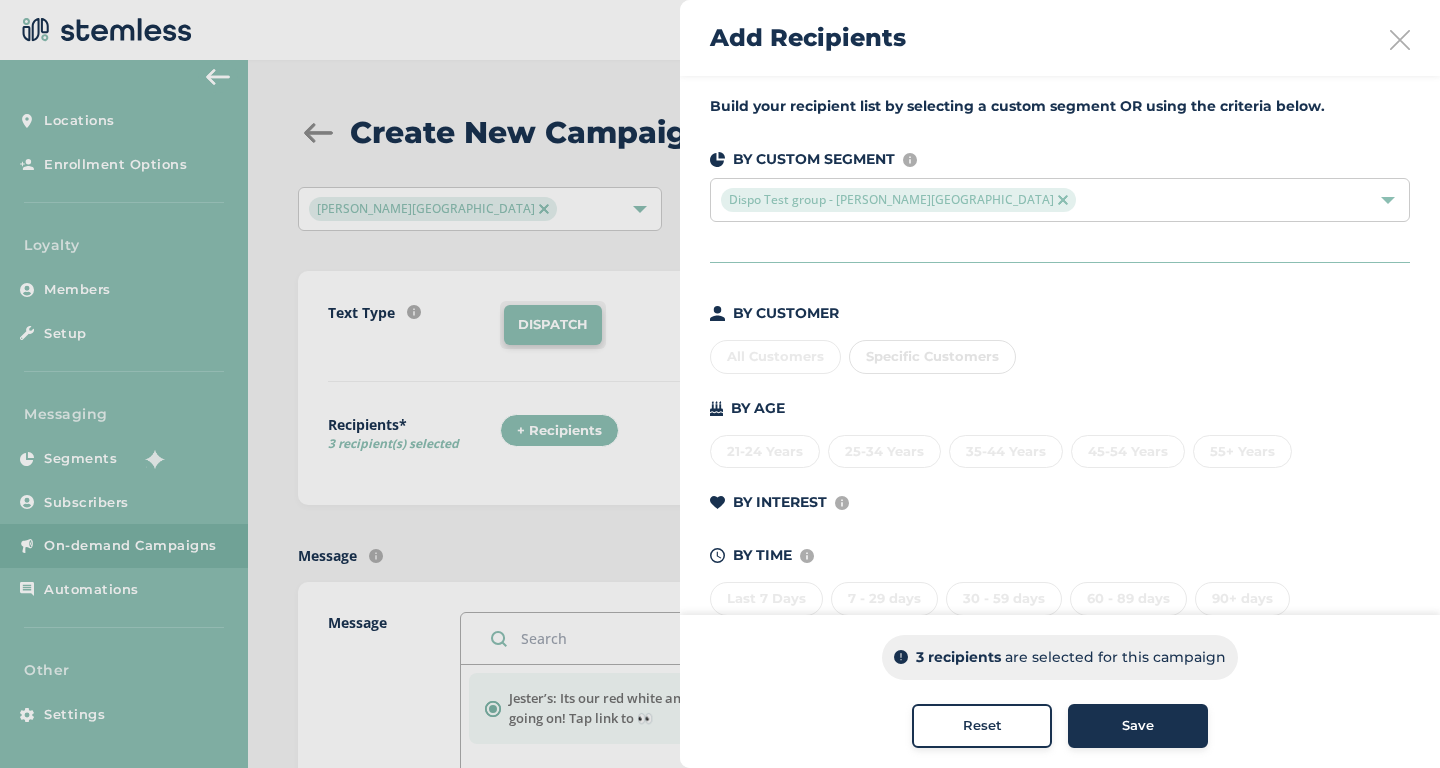 scroll, scrollTop: 28, scrollLeft: 0, axis: vertical 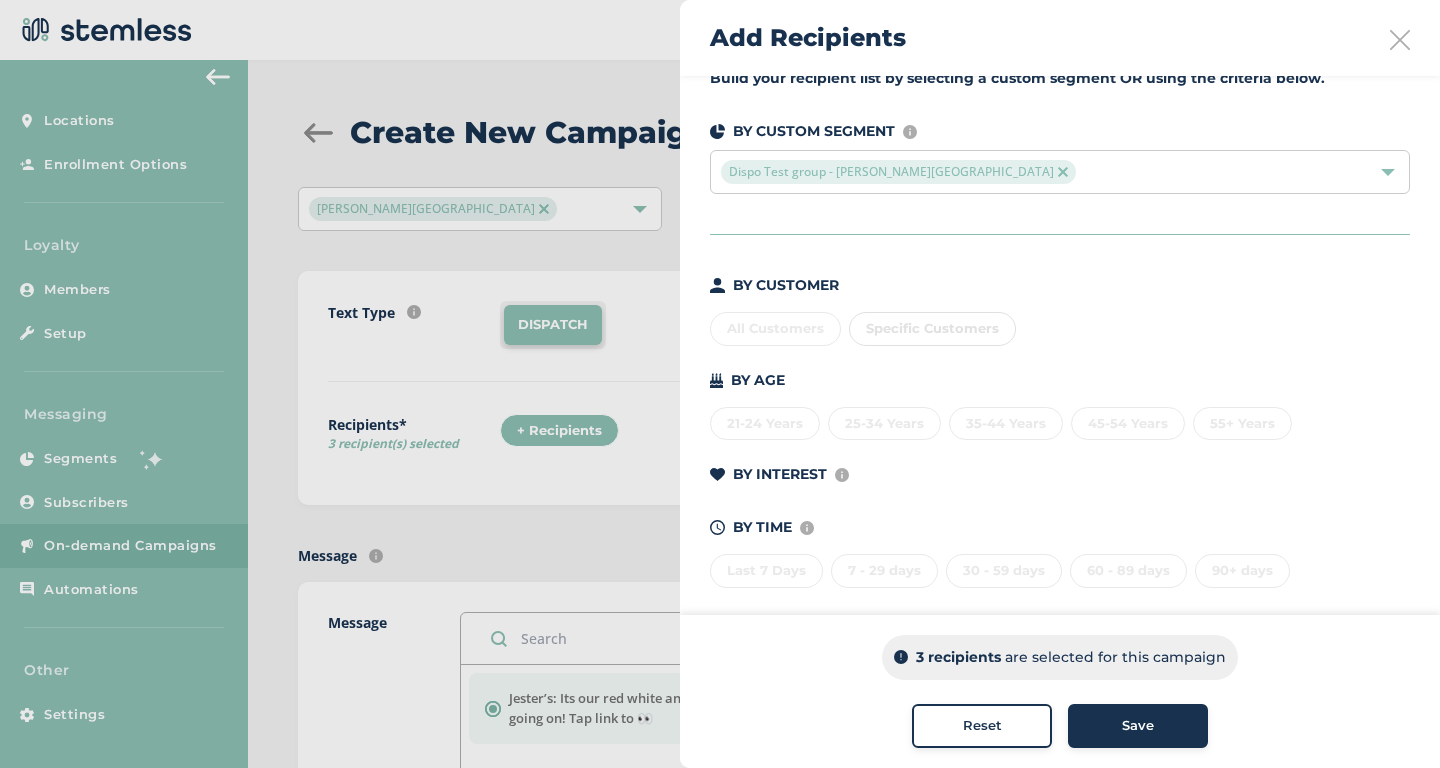click on "Save" at bounding box center (1138, 726) 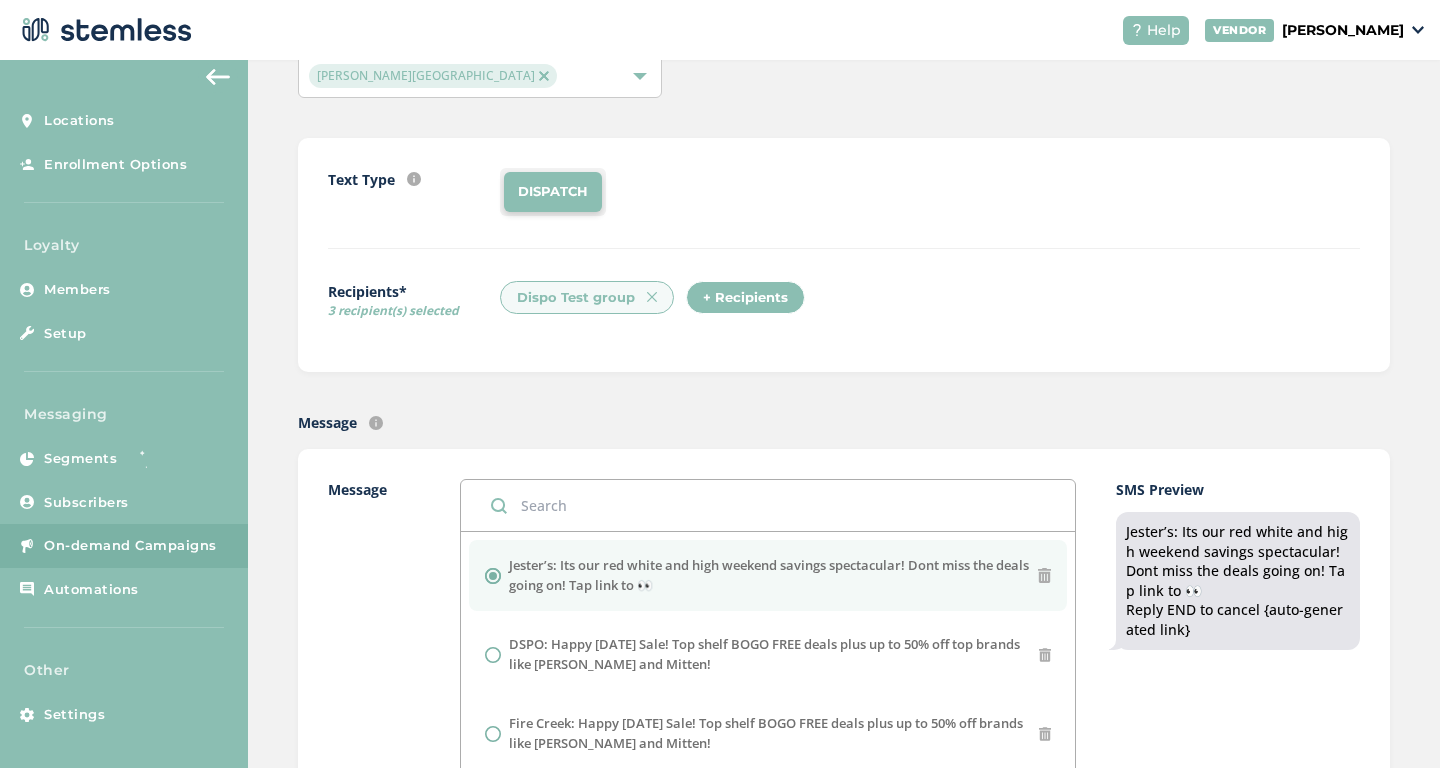 scroll, scrollTop: 490, scrollLeft: 0, axis: vertical 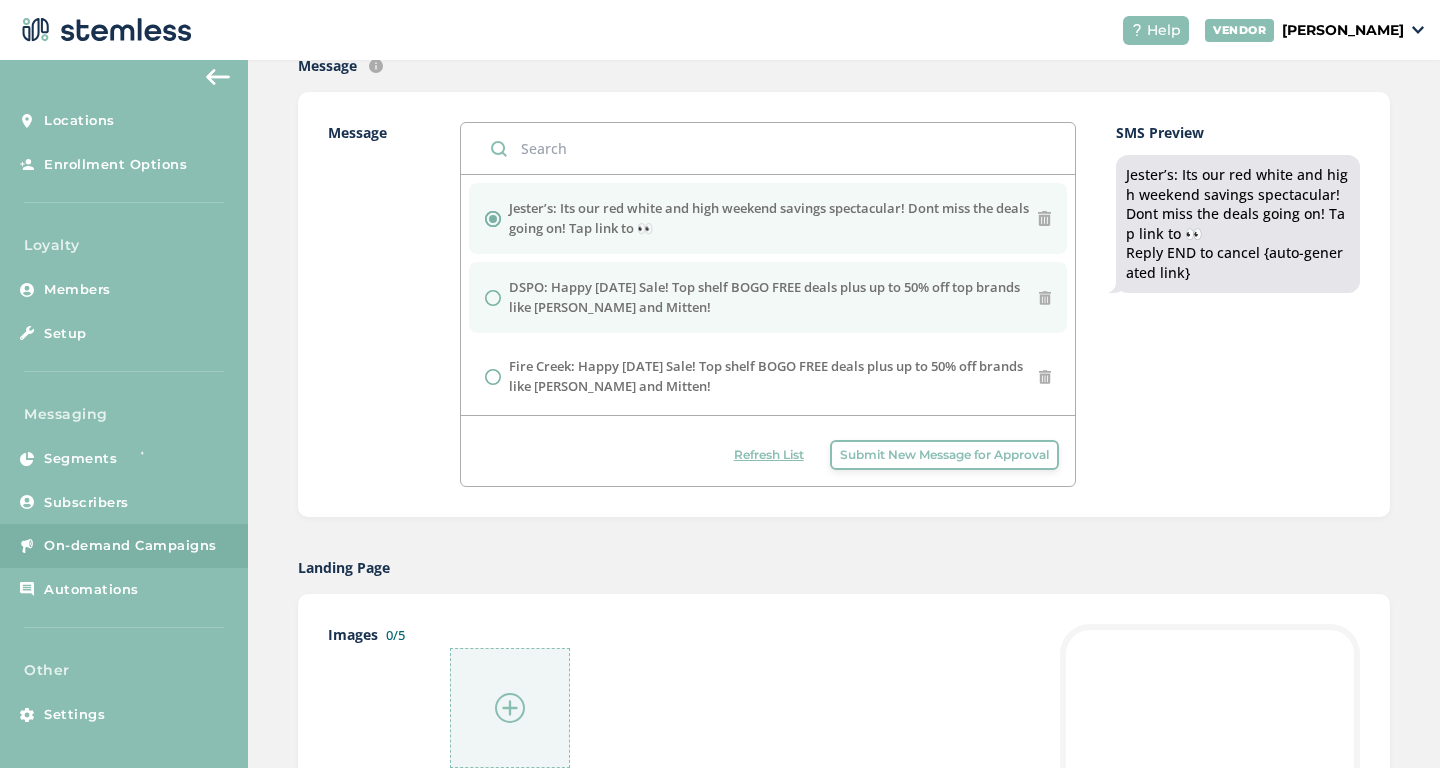 click on "DSPO: Happy [DATE] Sale! Top shelf BOGO FREE deals plus up to 50% off top brands like [PERSON_NAME] and Mitten!" at bounding box center (774, 297) 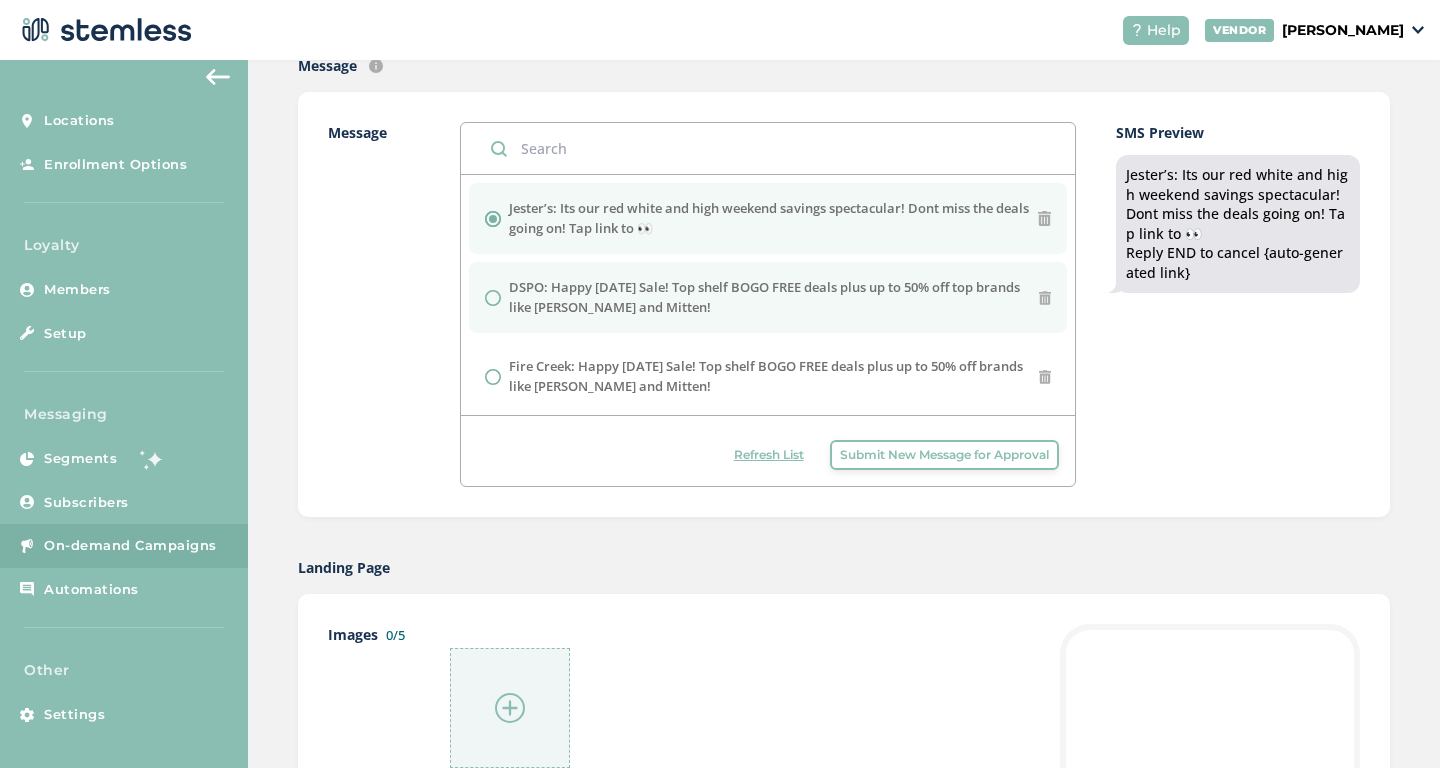 radio on "false" 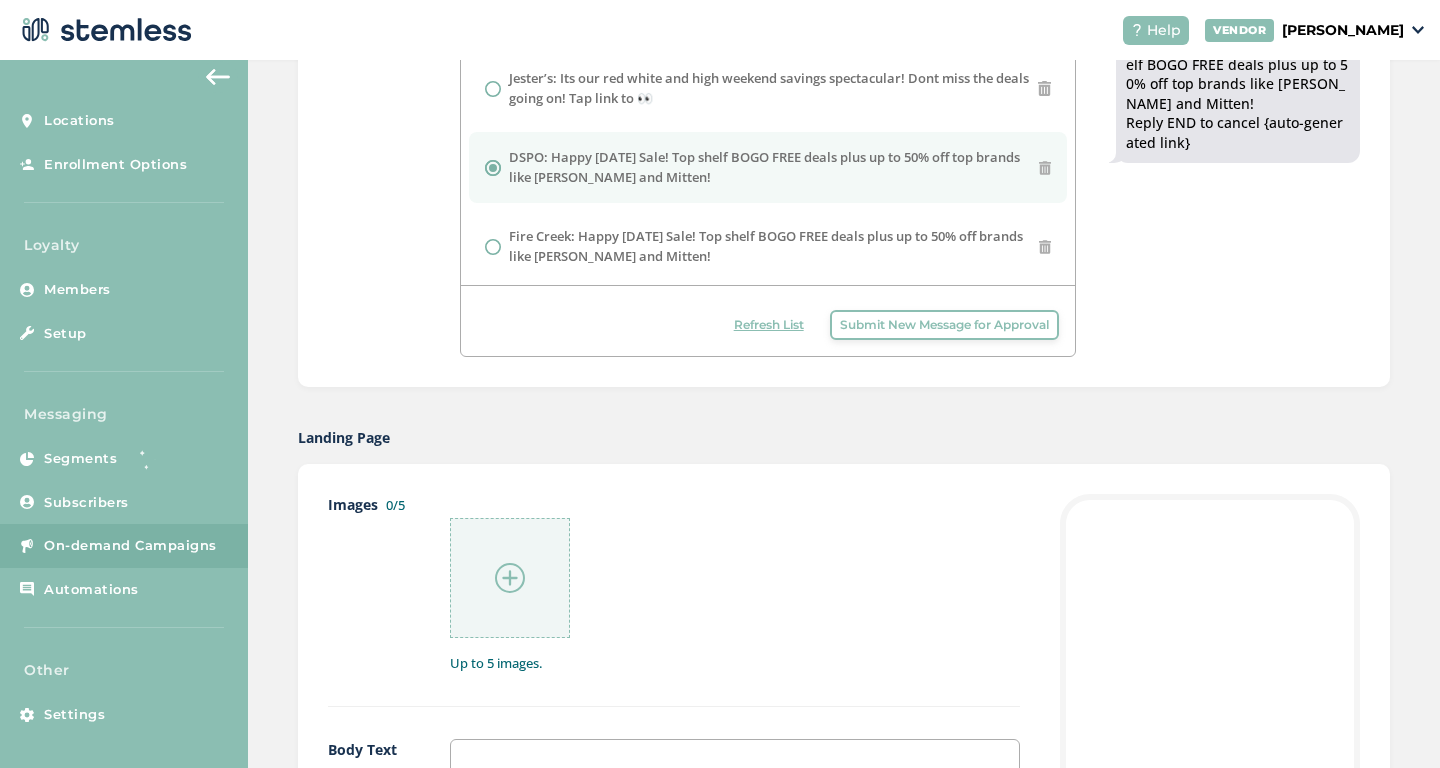scroll, scrollTop: 872, scrollLeft: 0, axis: vertical 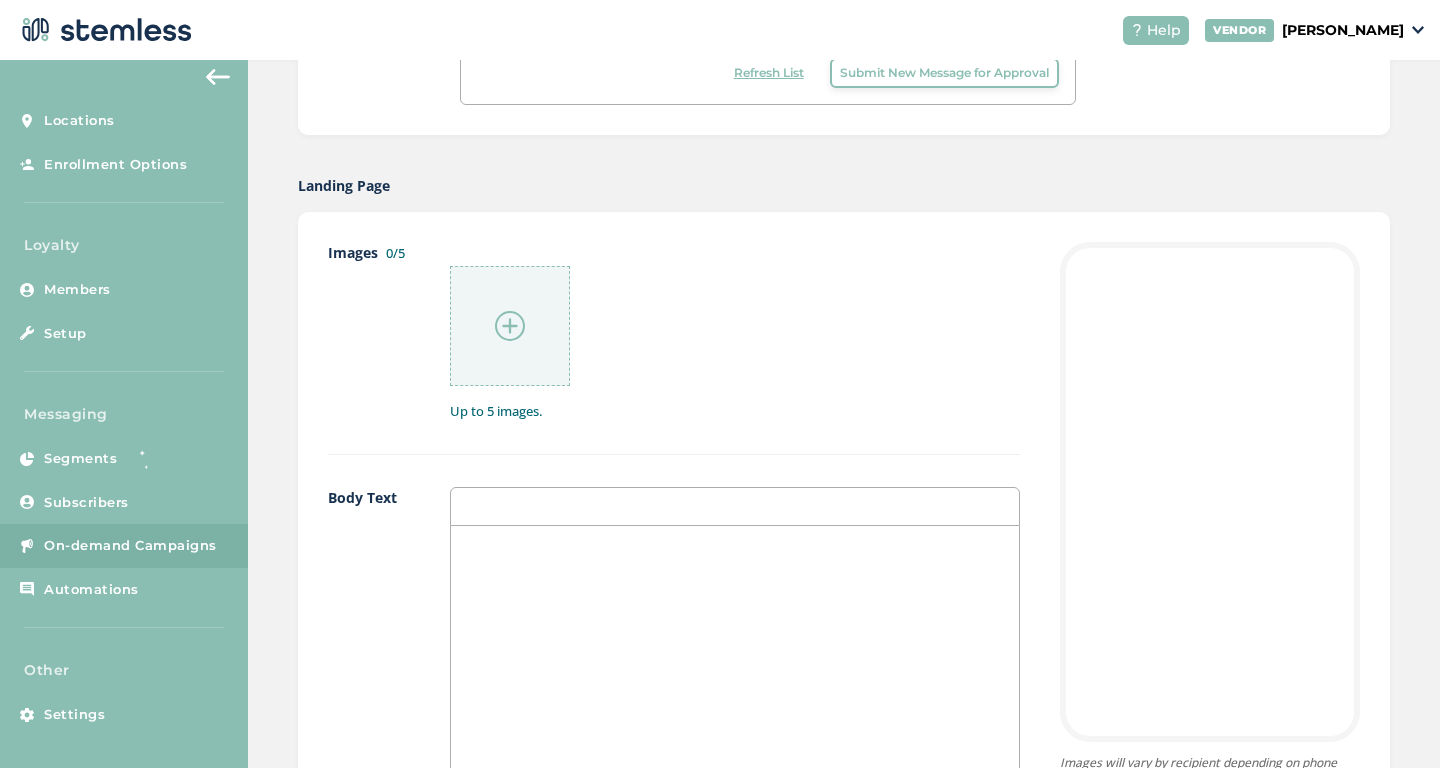click at bounding box center (510, 326) 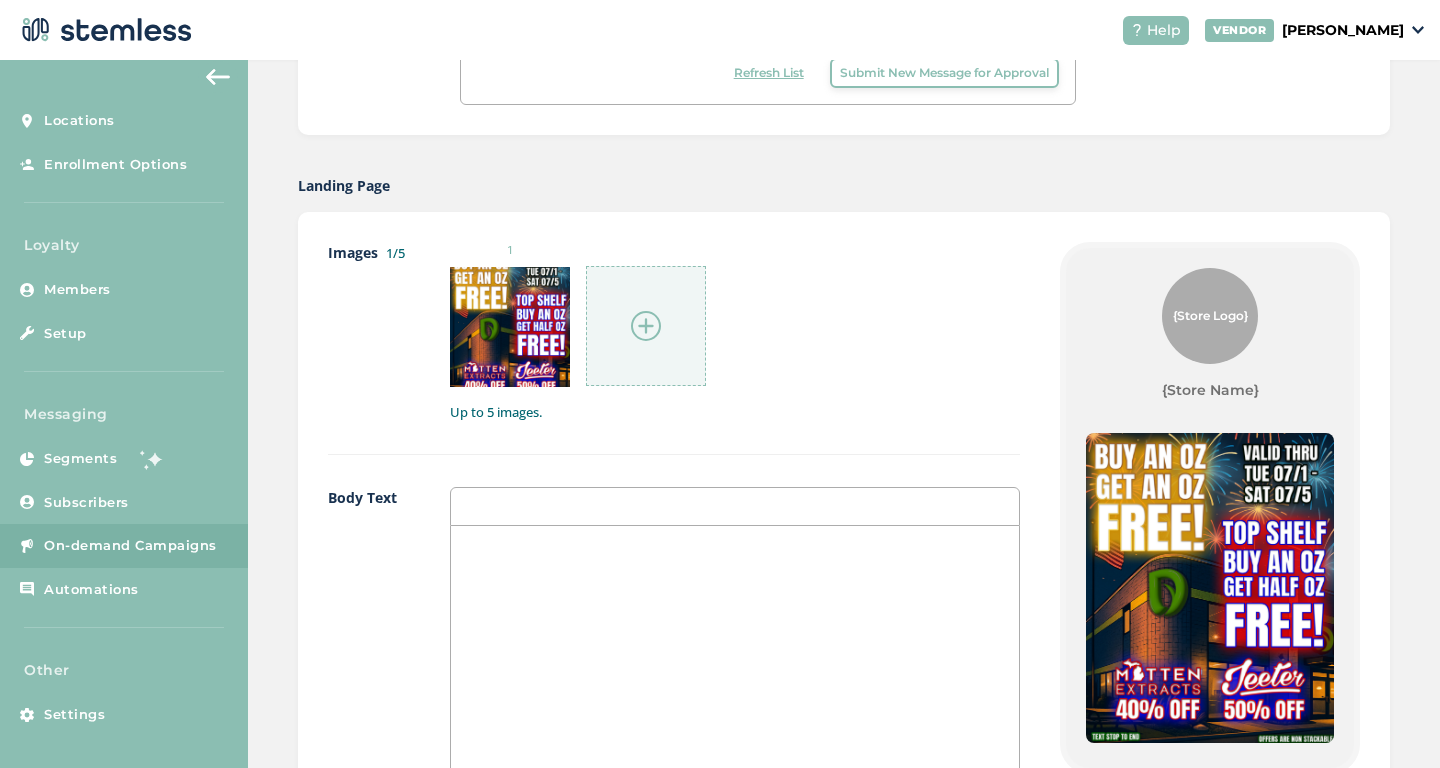 click at bounding box center (735, 547) 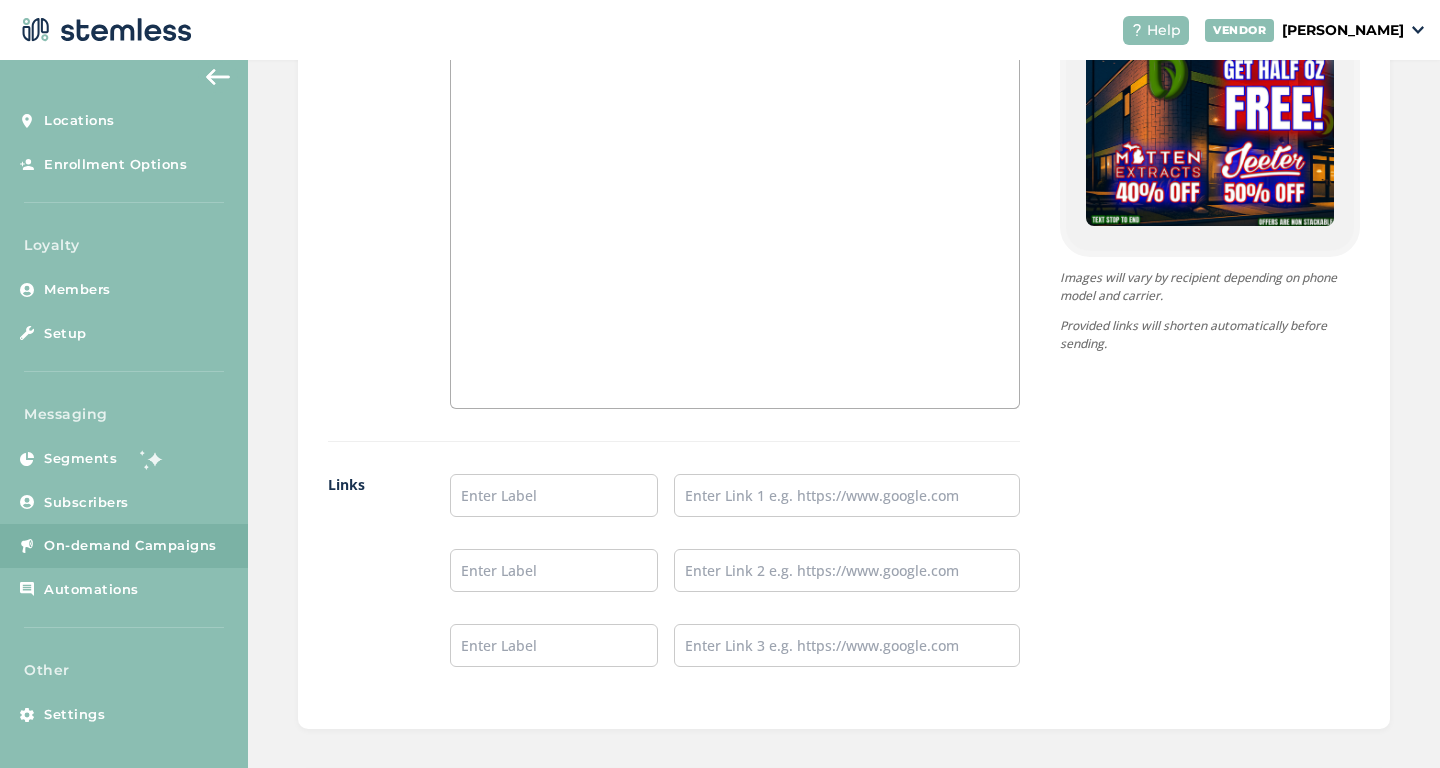 scroll, scrollTop: 1397, scrollLeft: 0, axis: vertical 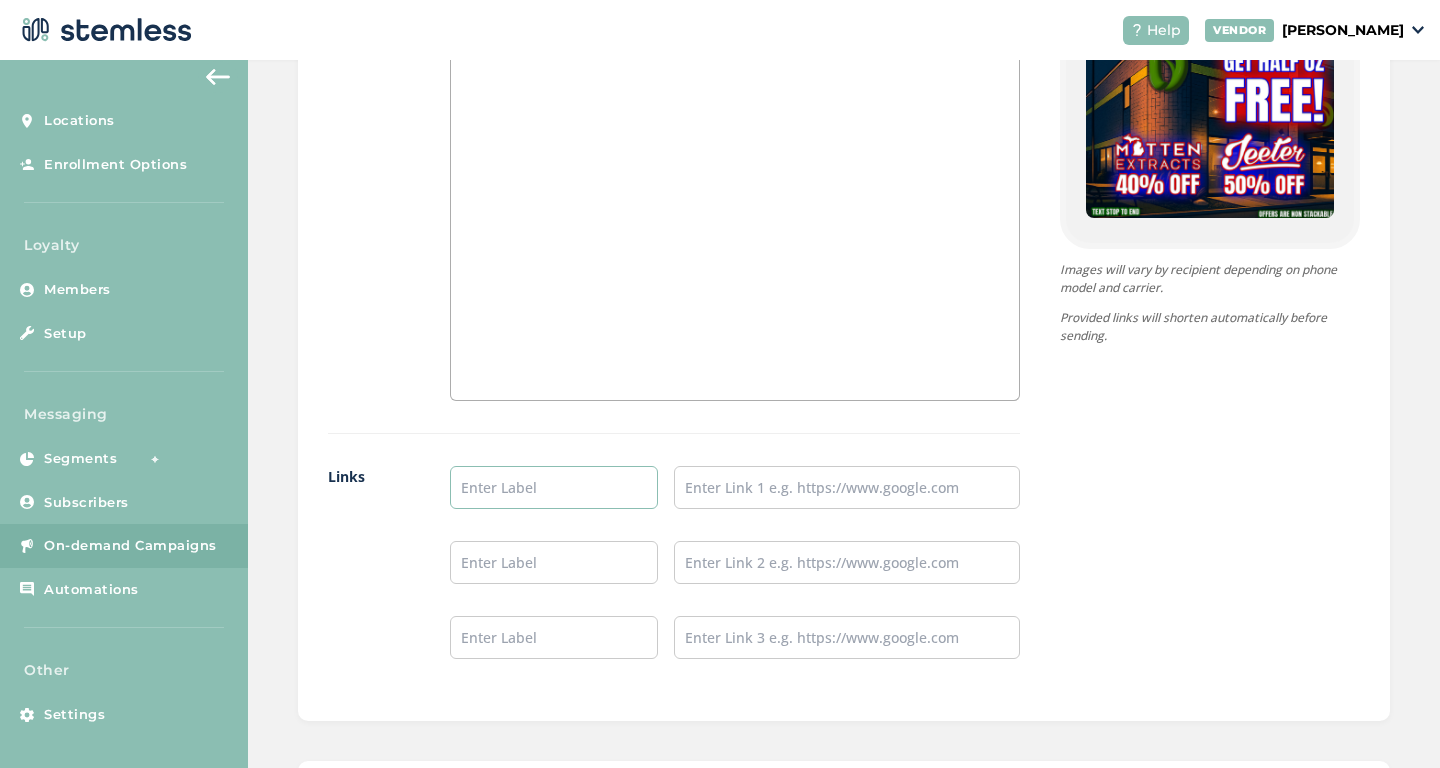 click at bounding box center (554, 487) 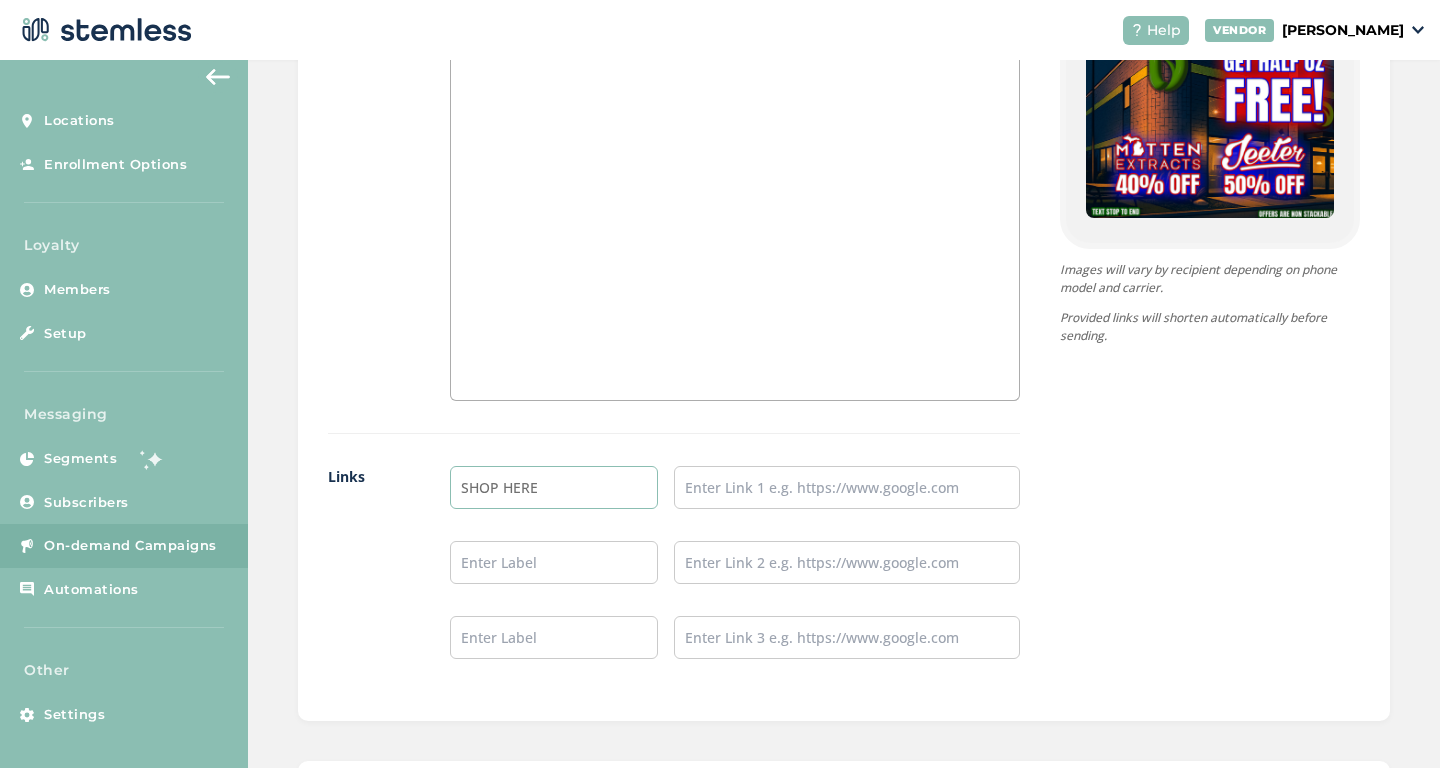 type on "SHOP HERE" 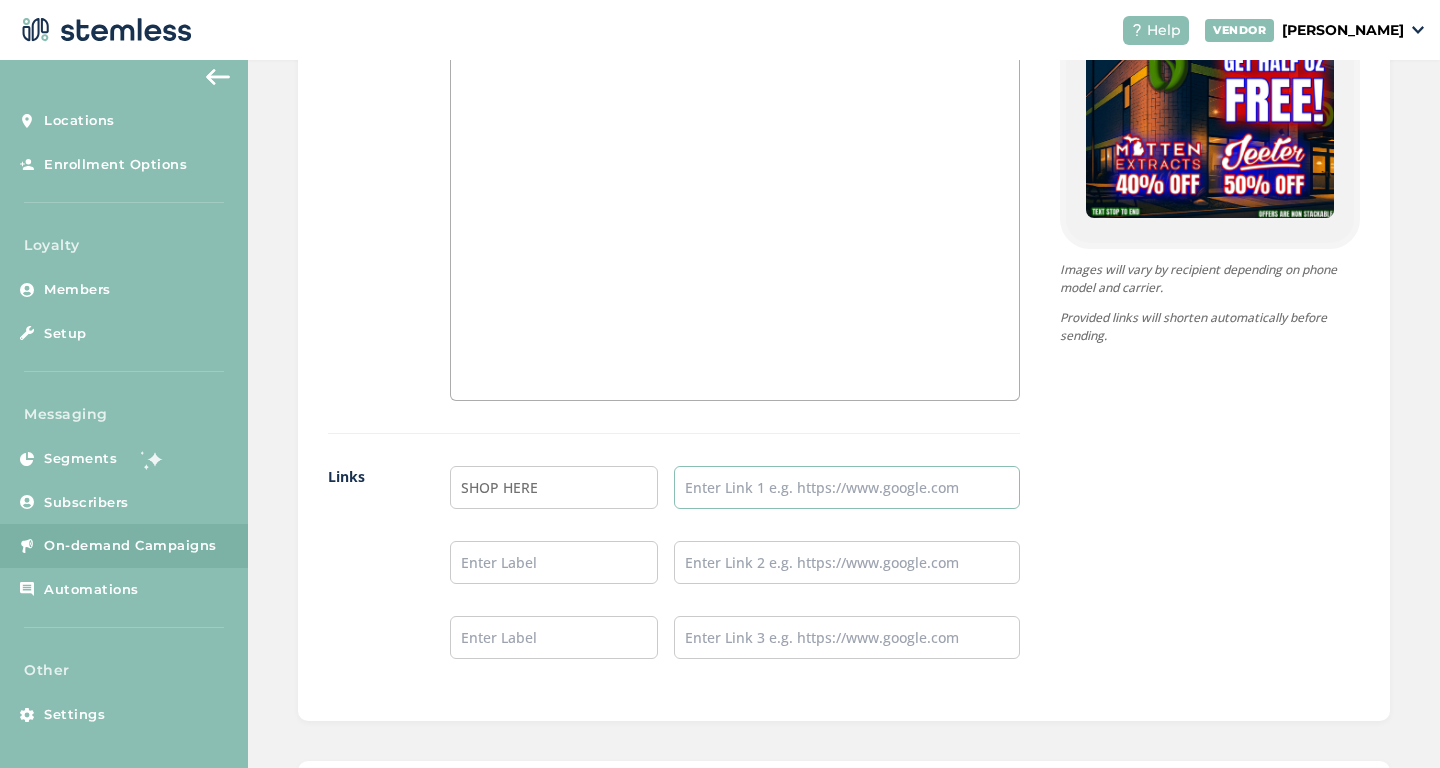 paste on "[URL][DOMAIN_NAME]" 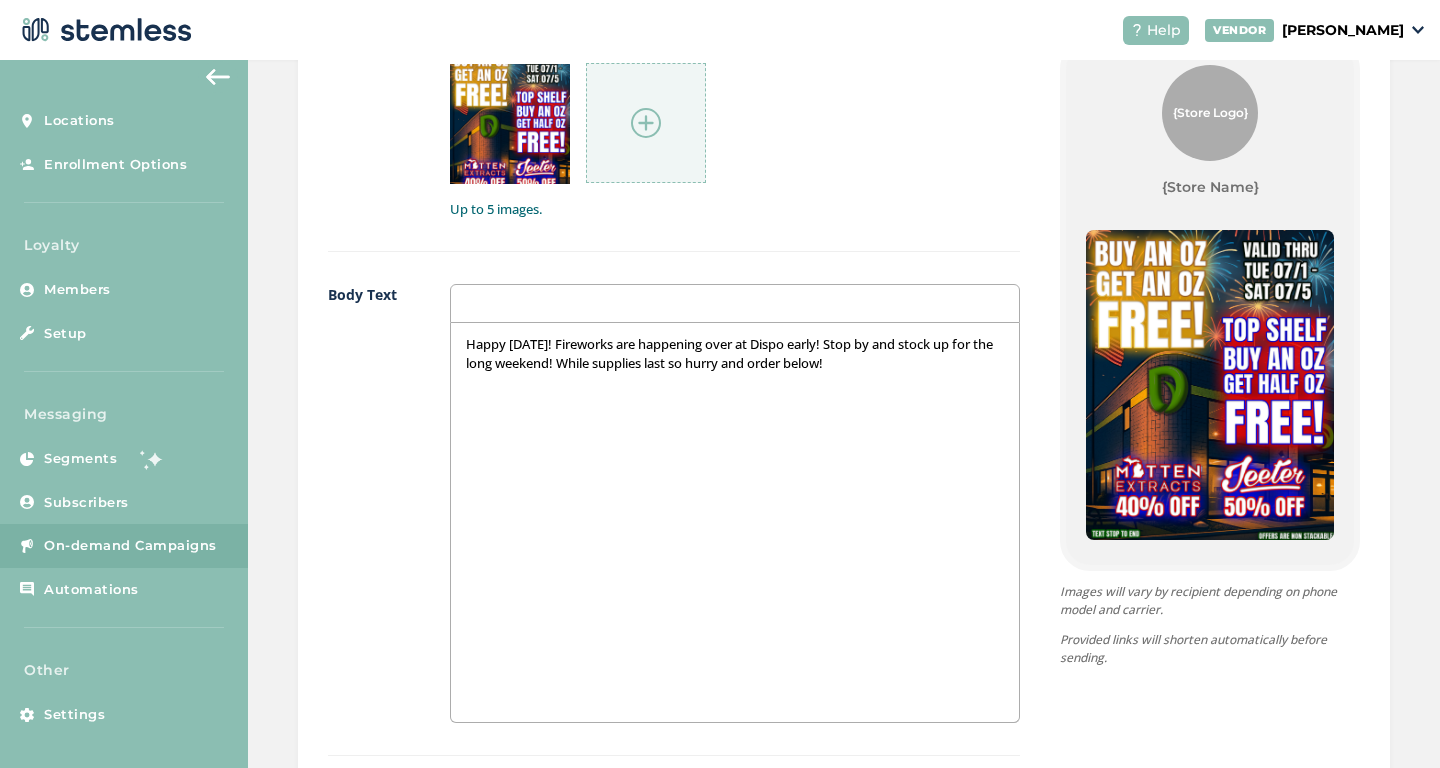 scroll, scrollTop: 1597, scrollLeft: 0, axis: vertical 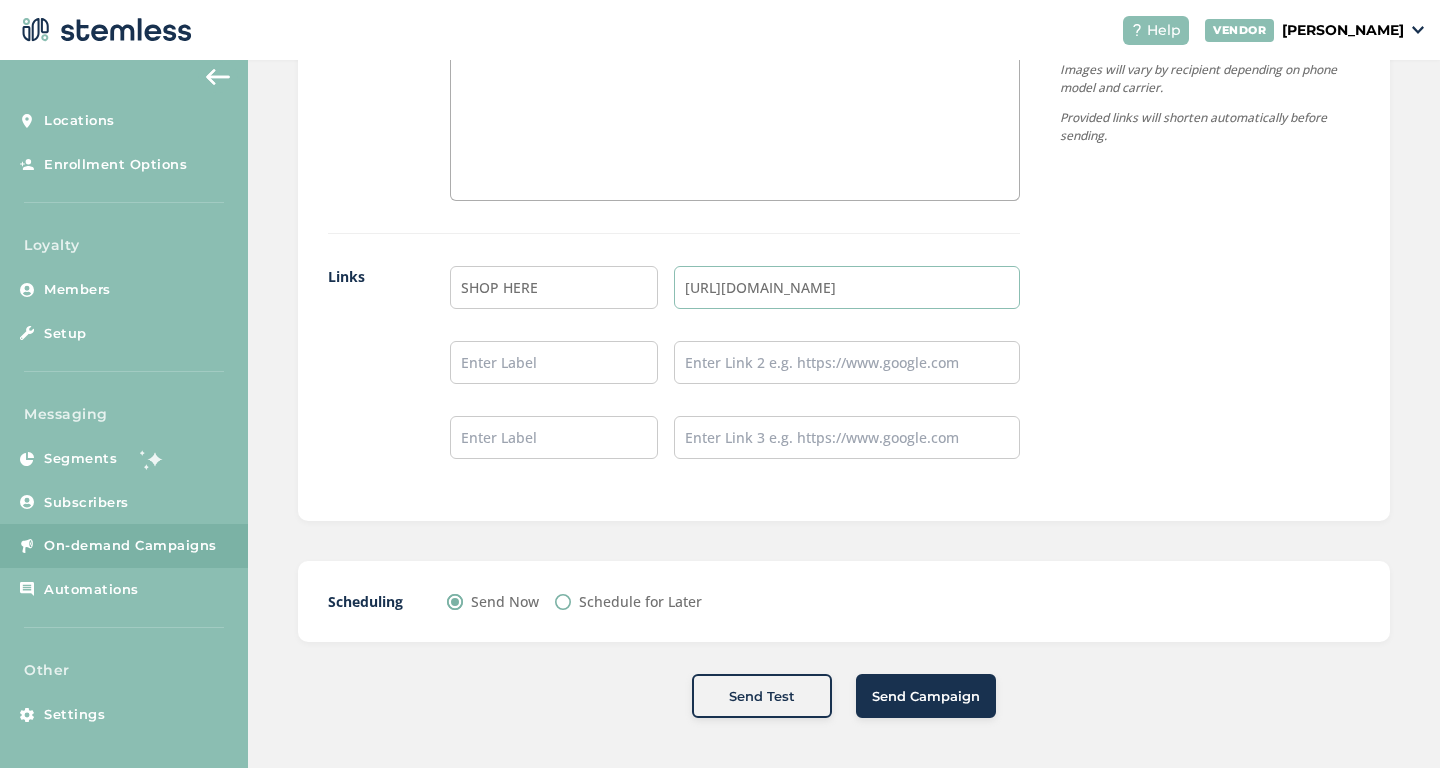 type on "[URL][DOMAIN_NAME]" 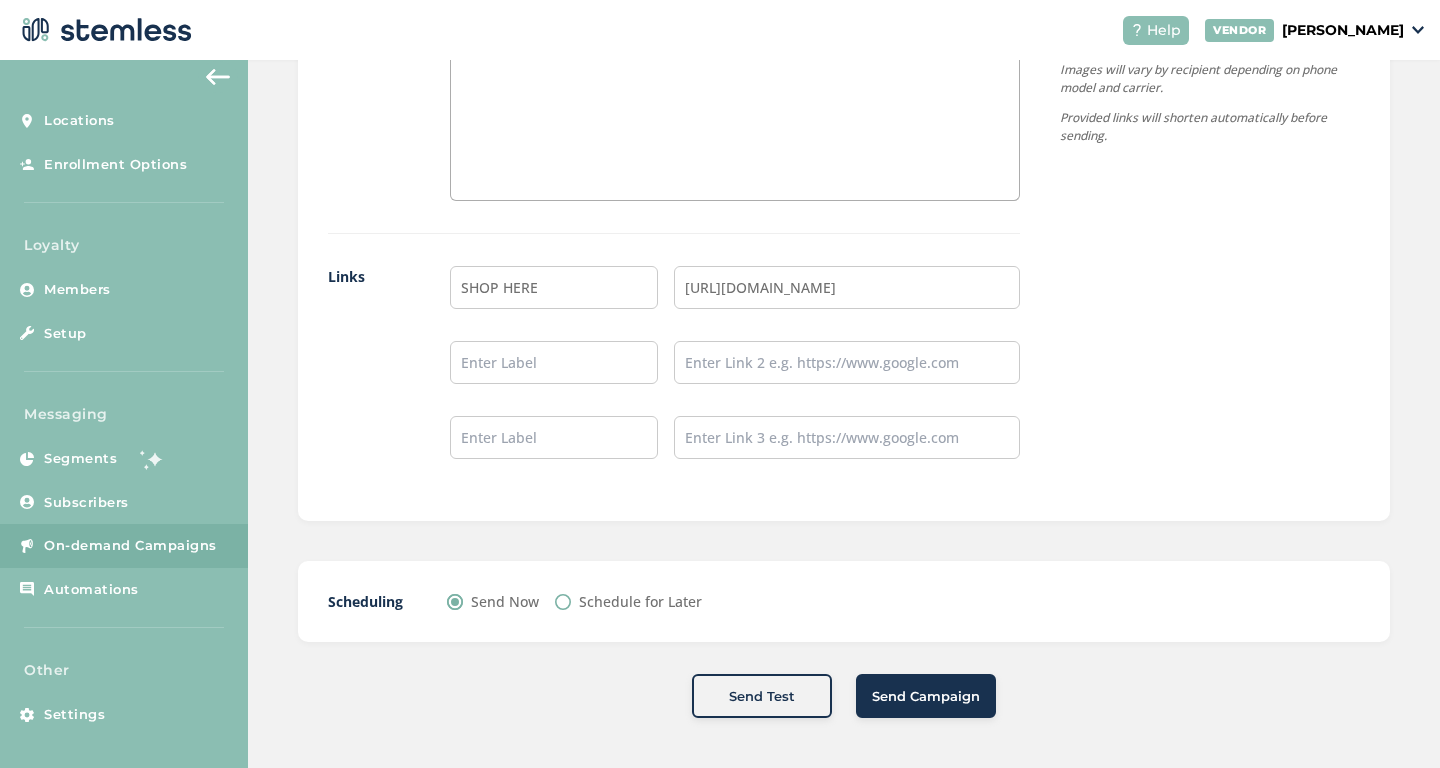 click on "Send Campaign" at bounding box center (926, 697) 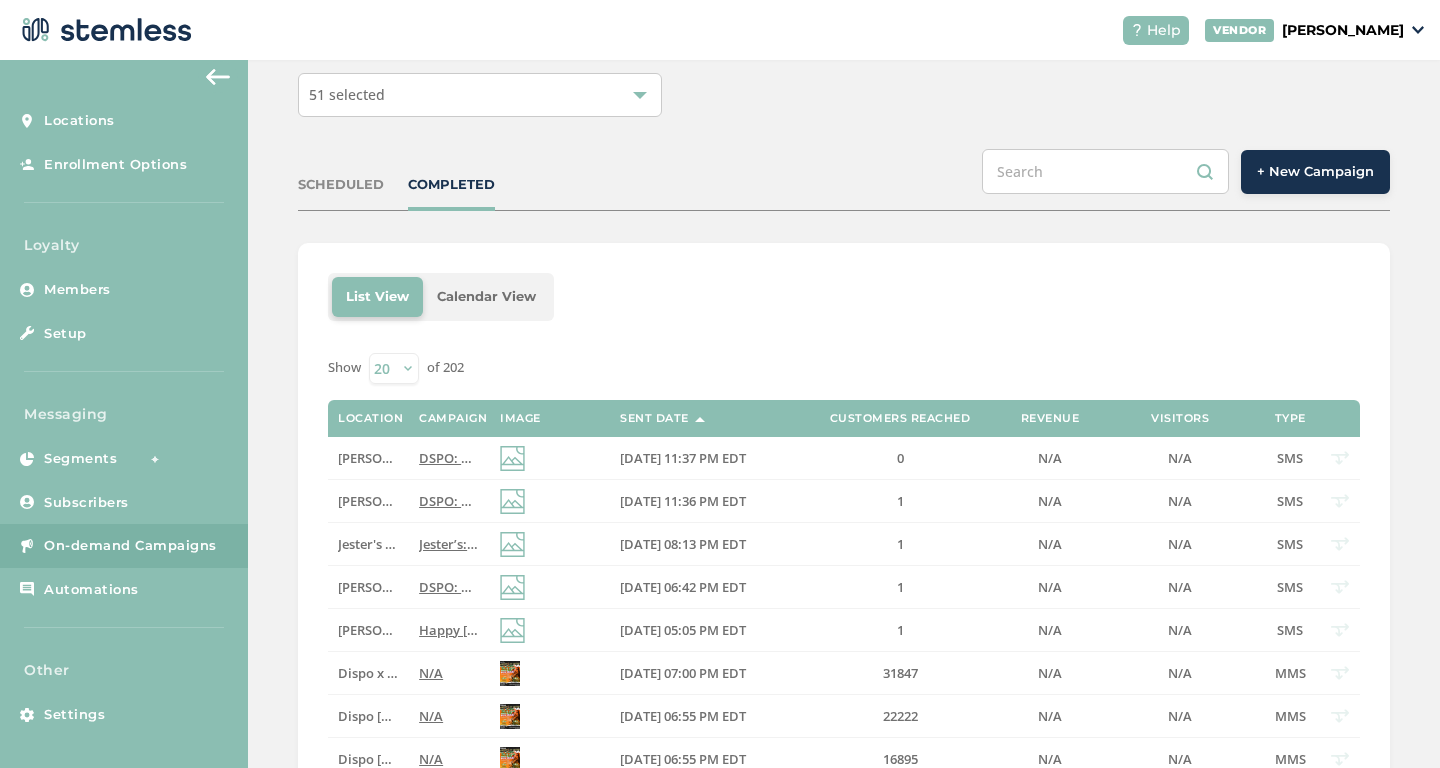 scroll, scrollTop: 113, scrollLeft: 0, axis: vertical 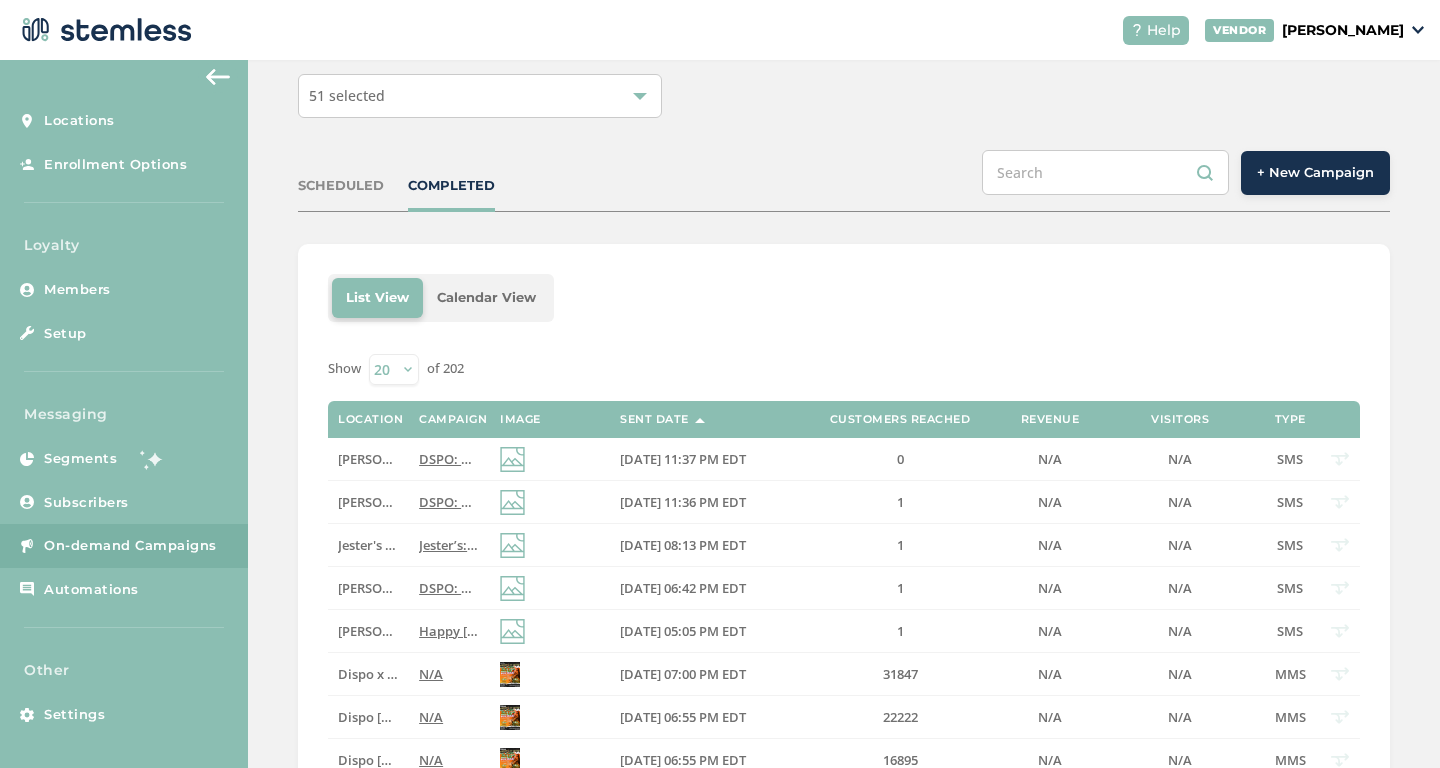 click on "+ New Campaign" at bounding box center [1315, 173] 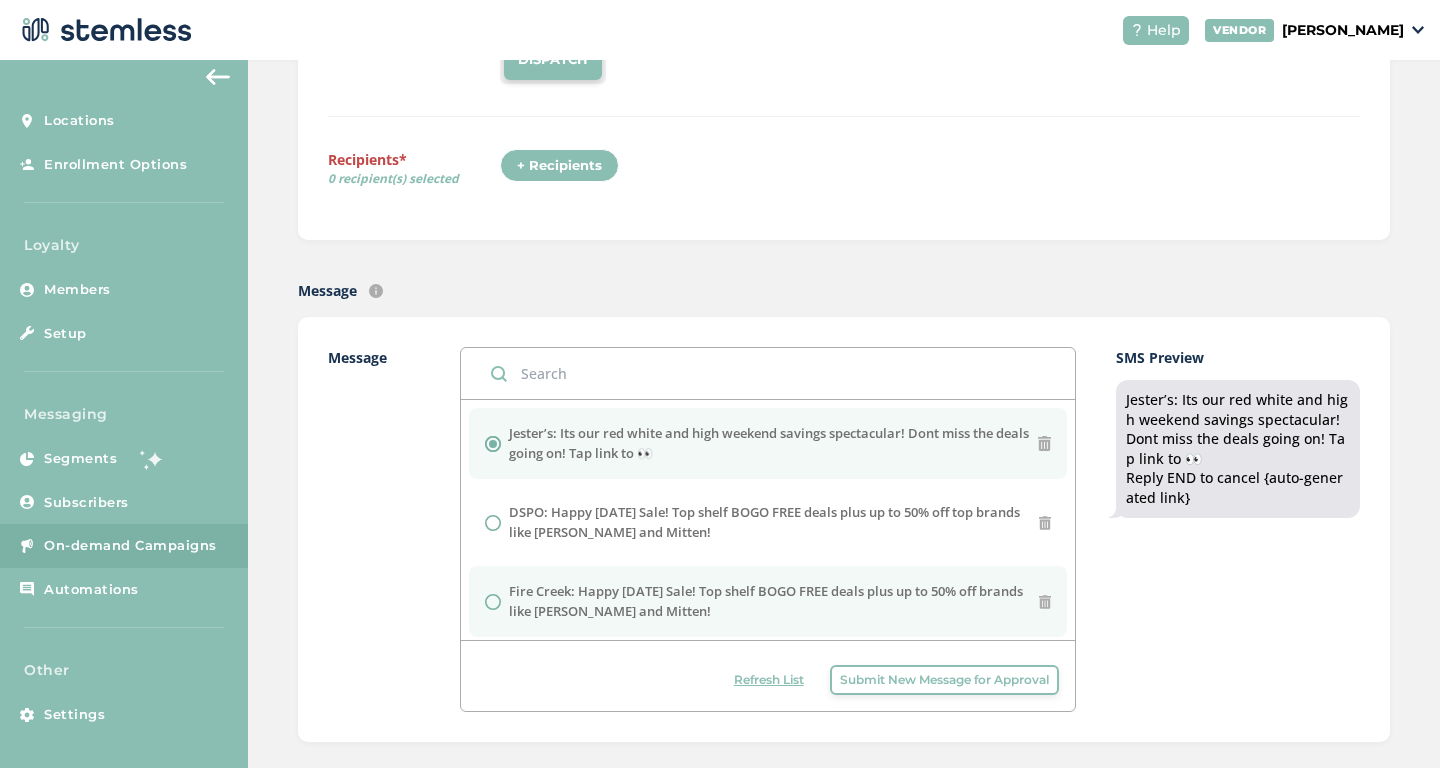 scroll, scrollTop: 266, scrollLeft: 0, axis: vertical 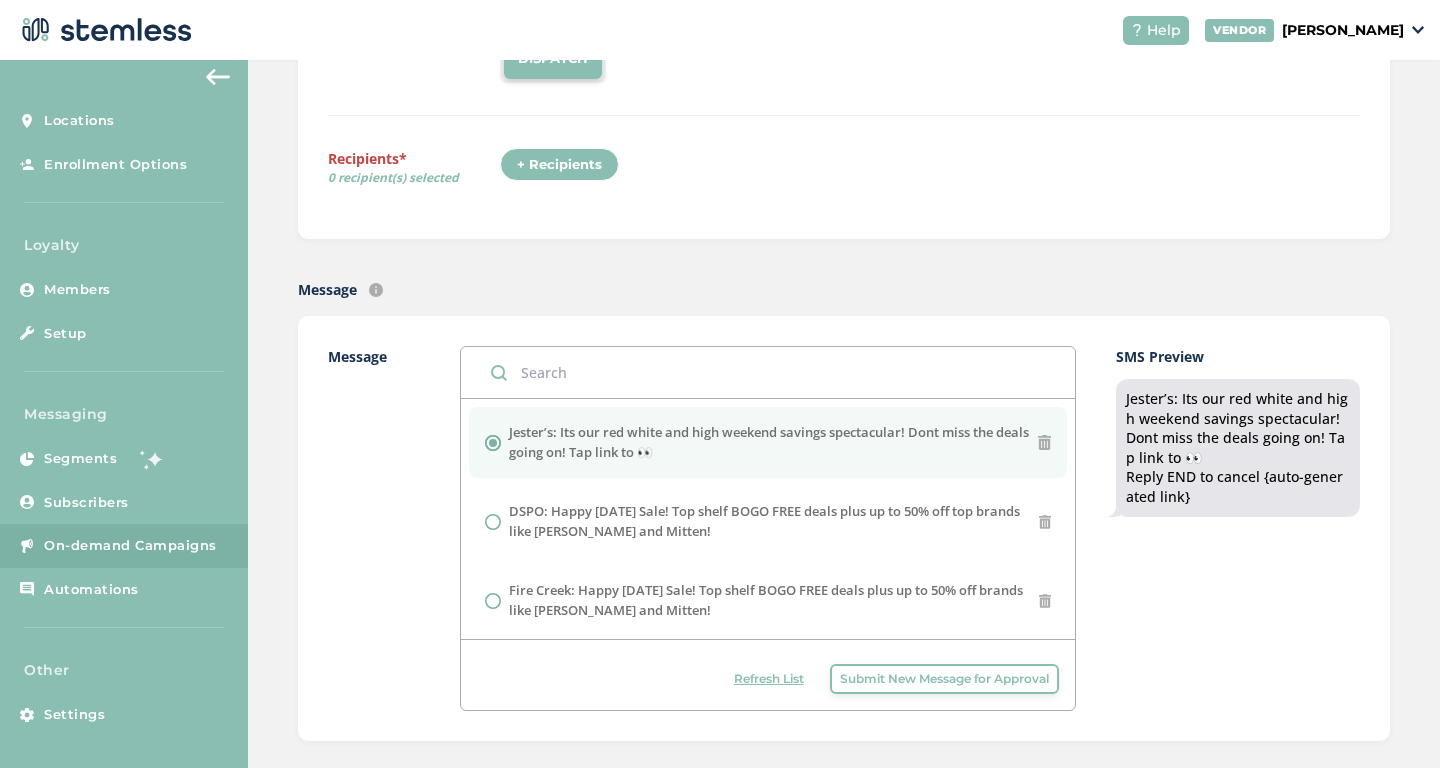 click on "Submit New Message for Approval" at bounding box center (944, 679) 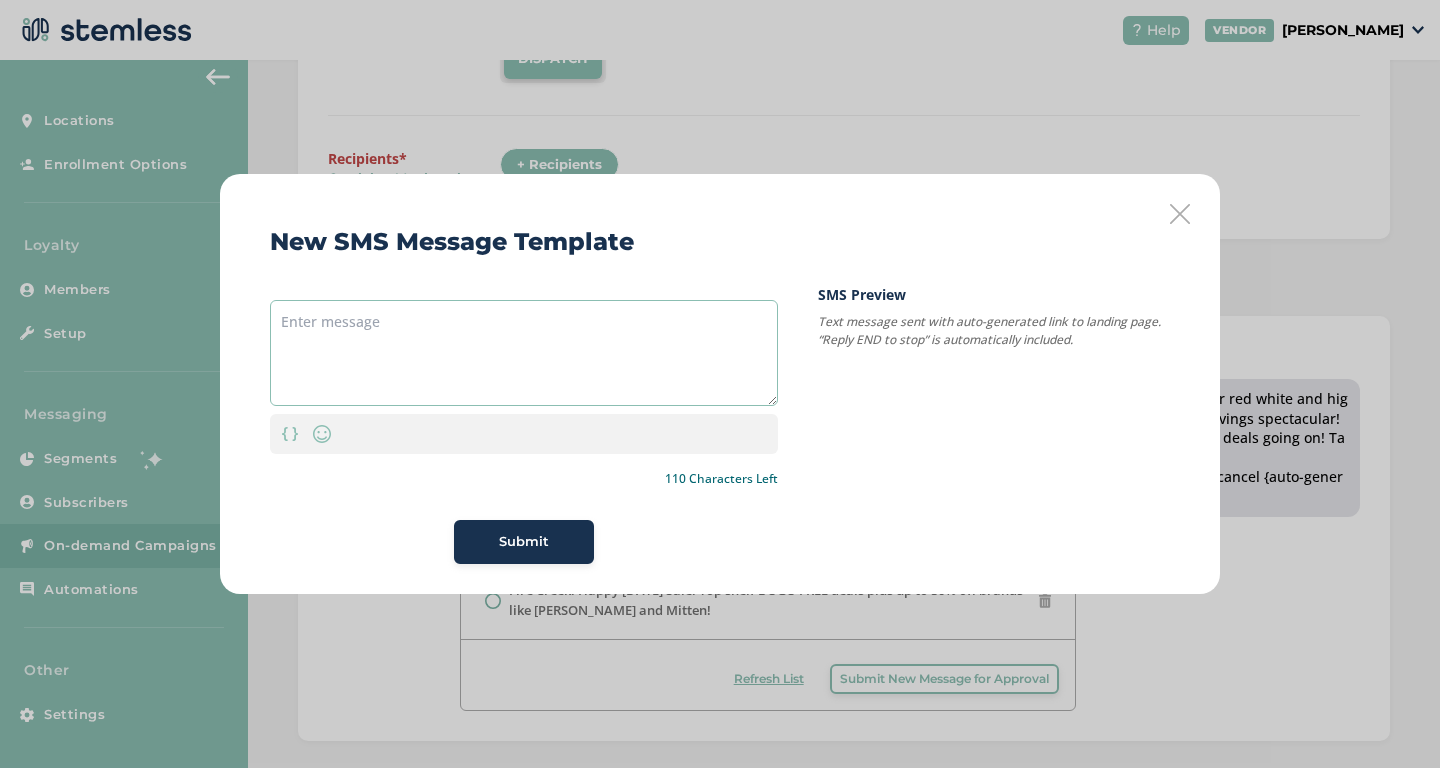 click at bounding box center [524, 353] 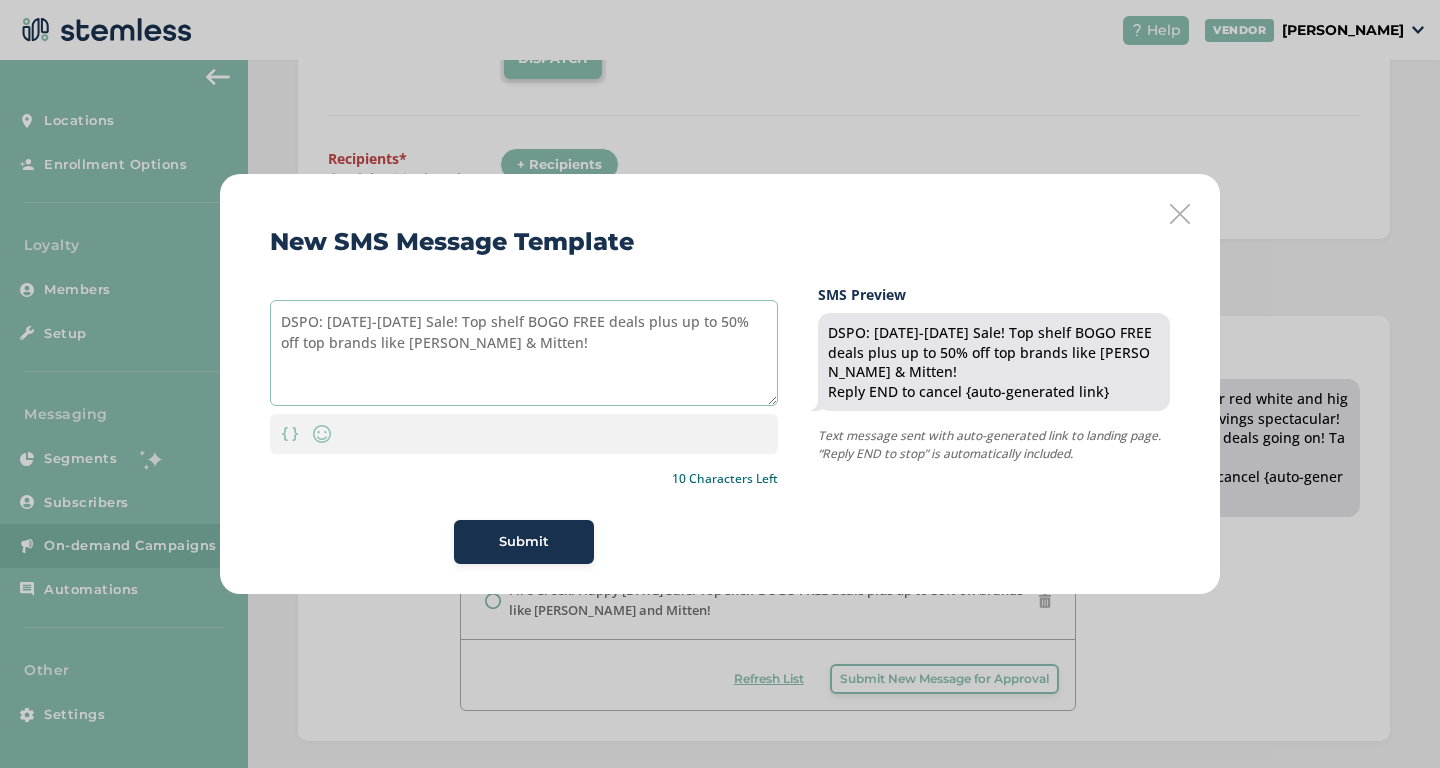 click on "DSPO: [DATE]-[DATE] Sale! Top shelf BOGO FREE deals plus up to 50% off top brands like [PERSON_NAME] & Mitten!" at bounding box center (524, 353) 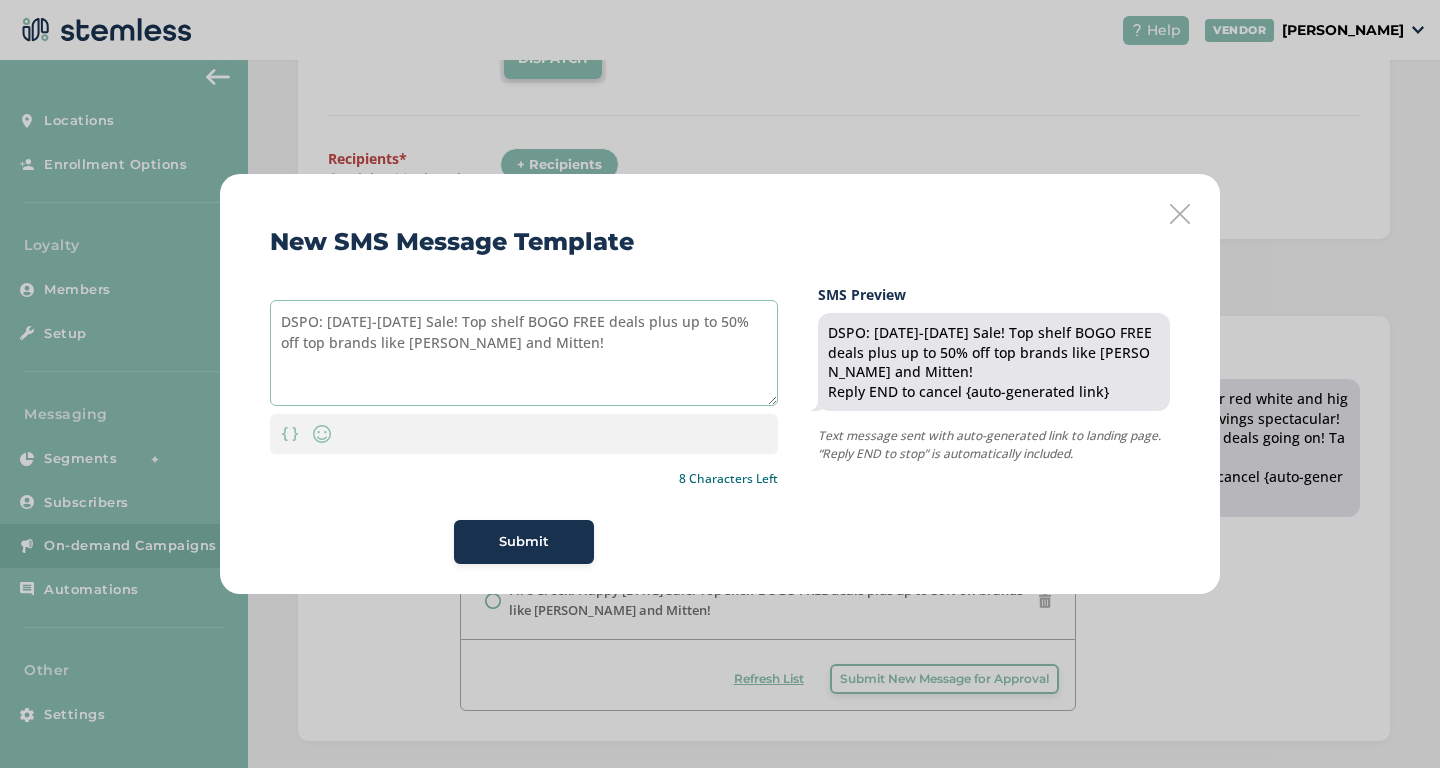 click on "DSPO: [DATE]-[DATE] Sale! Top shelf BOGO FREE deals plus up to 50% off top brands like [PERSON_NAME] and Mitten!" at bounding box center [524, 353] 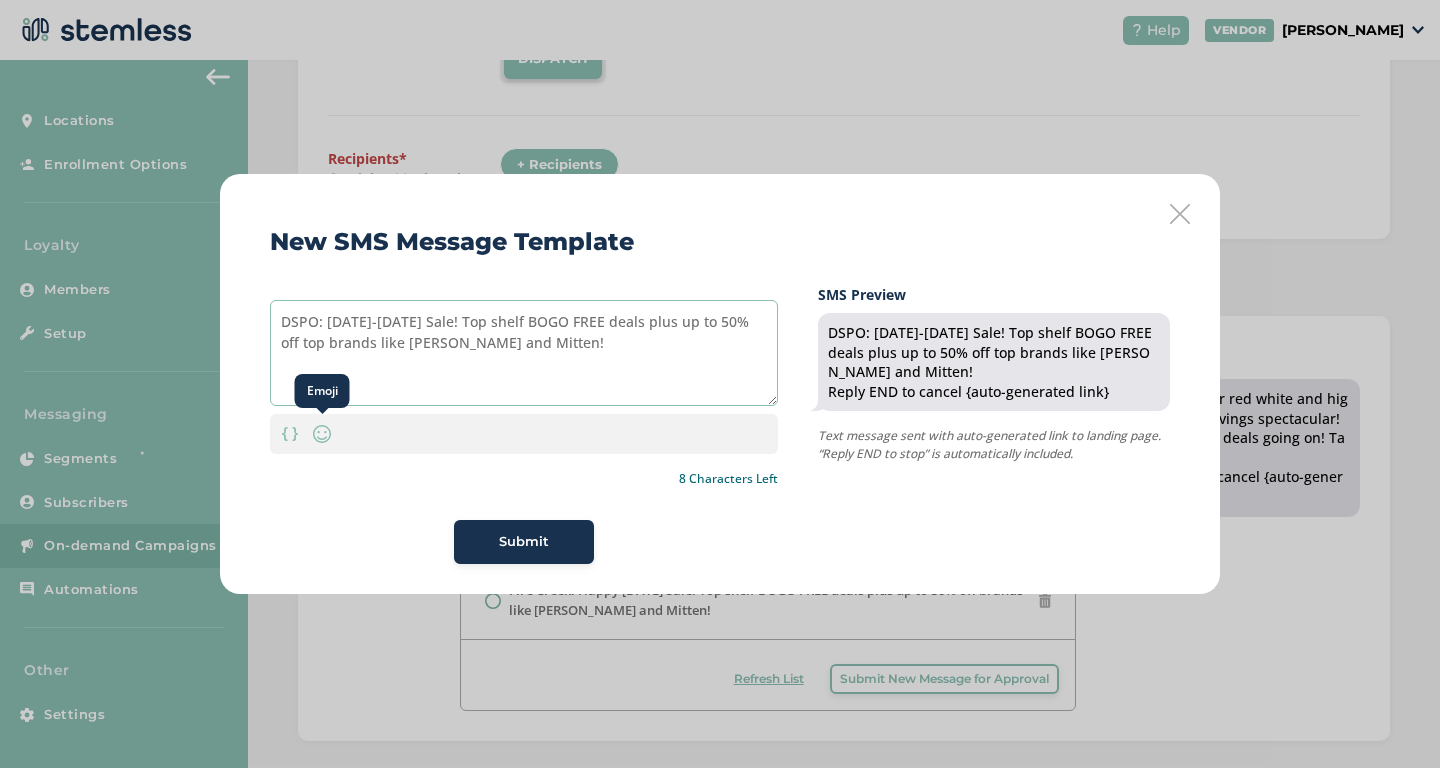 type on "DSPO: [DATE]-[DATE] Sale! Top shelf BOGO FREE deals plus up to 50% off top brands like [PERSON_NAME] and Mitten!" 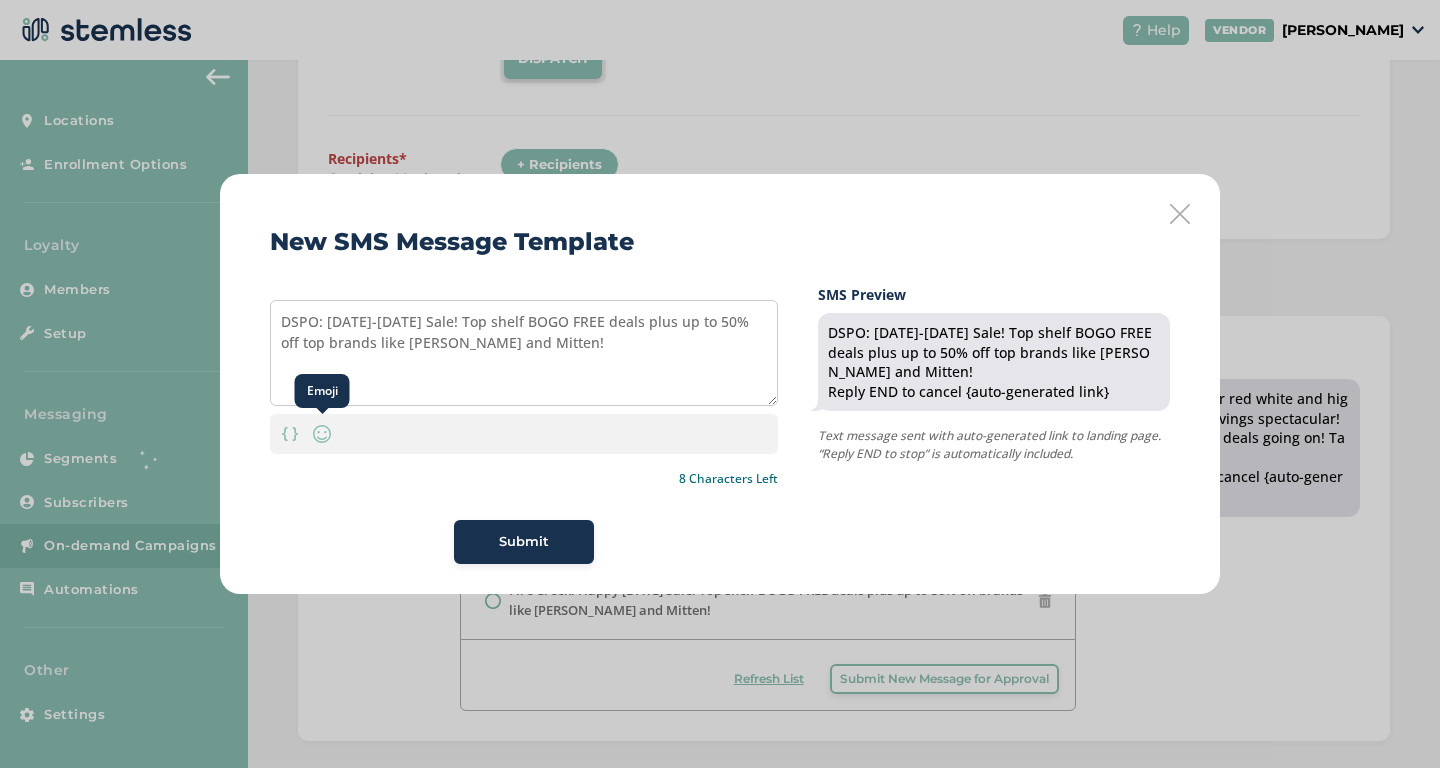 click at bounding box center (322, 434) 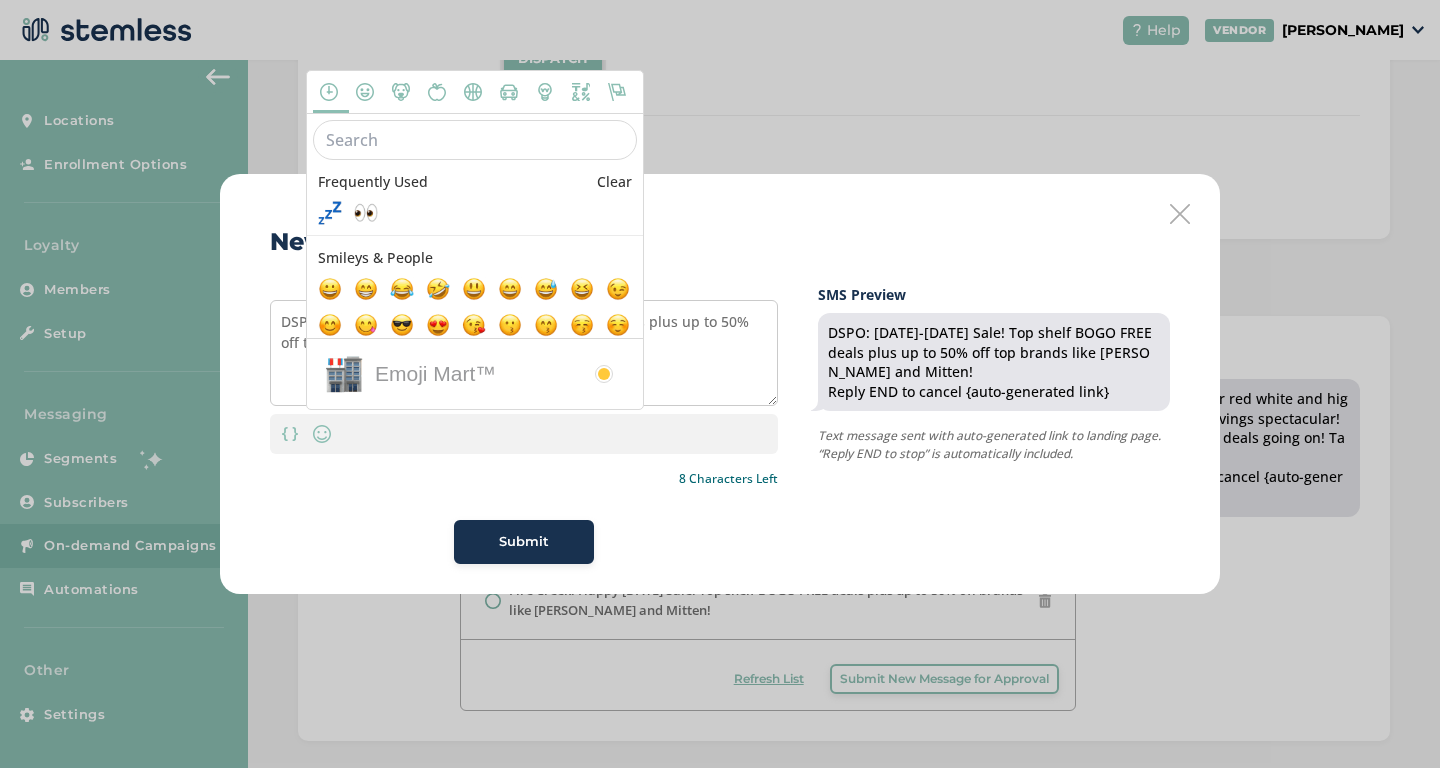 click at bounding box center (475, 140) 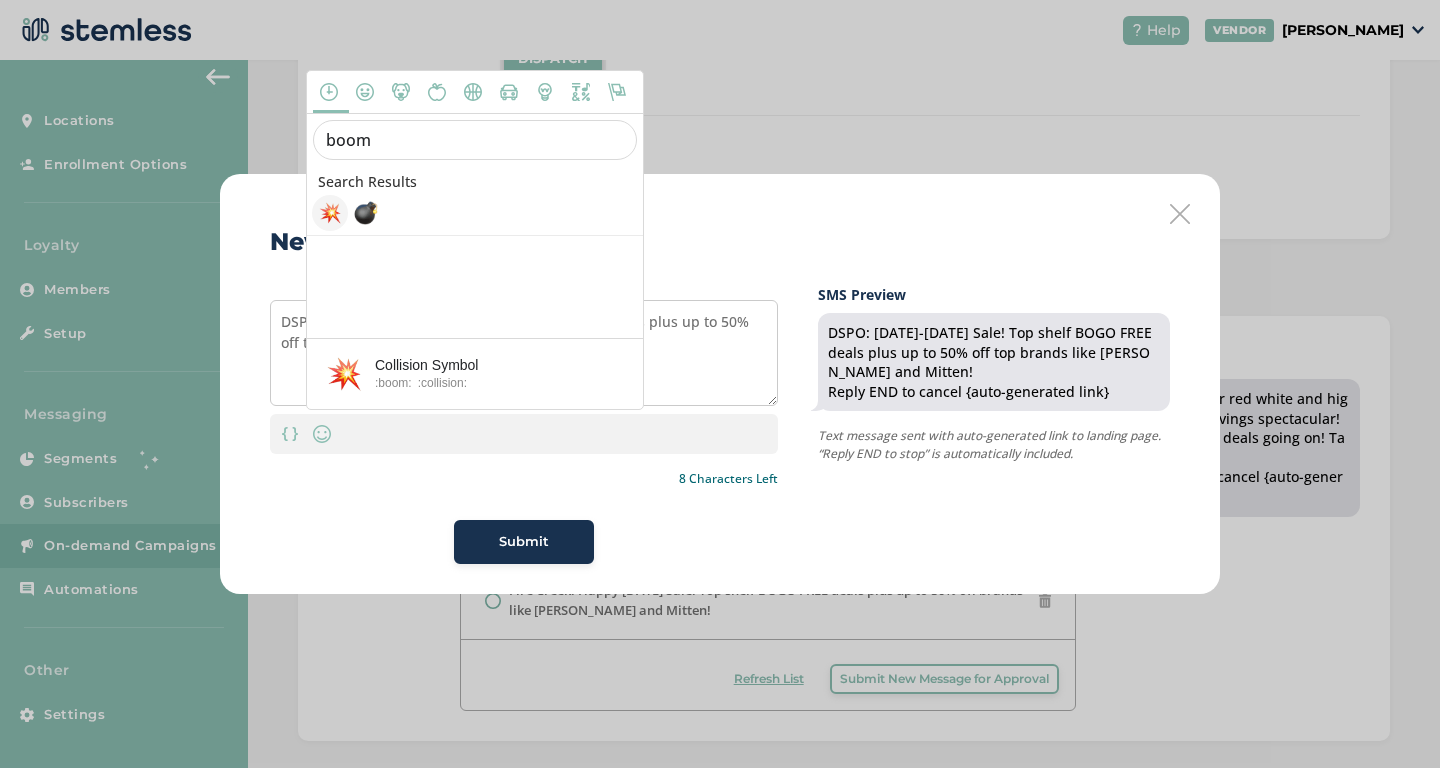 type on "boom" 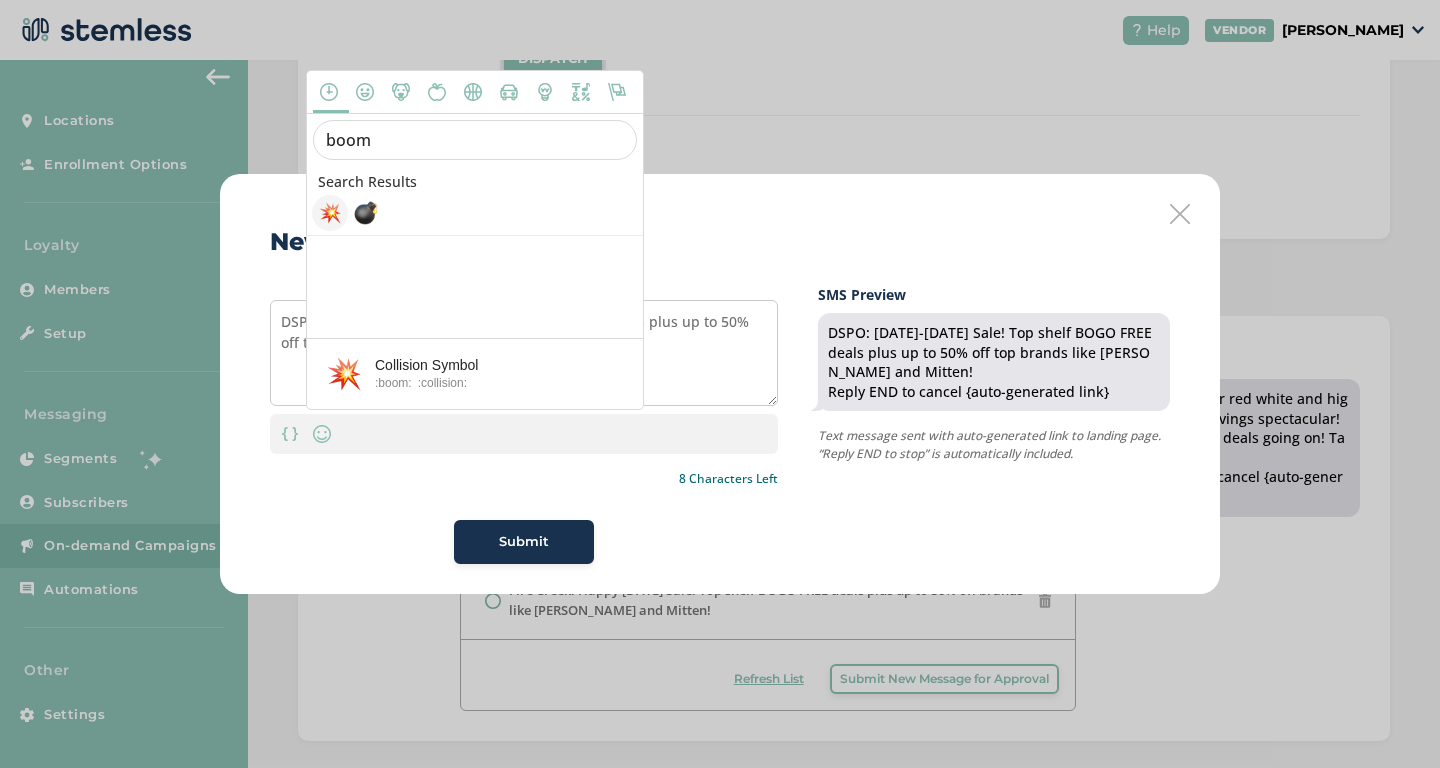 type on "DSPO: [DATE]-[DATE] Sale! Top shelf BOGO FREE deals plus up to 50% off top brands like [PERSON_NAME] and Mitten! 💥" 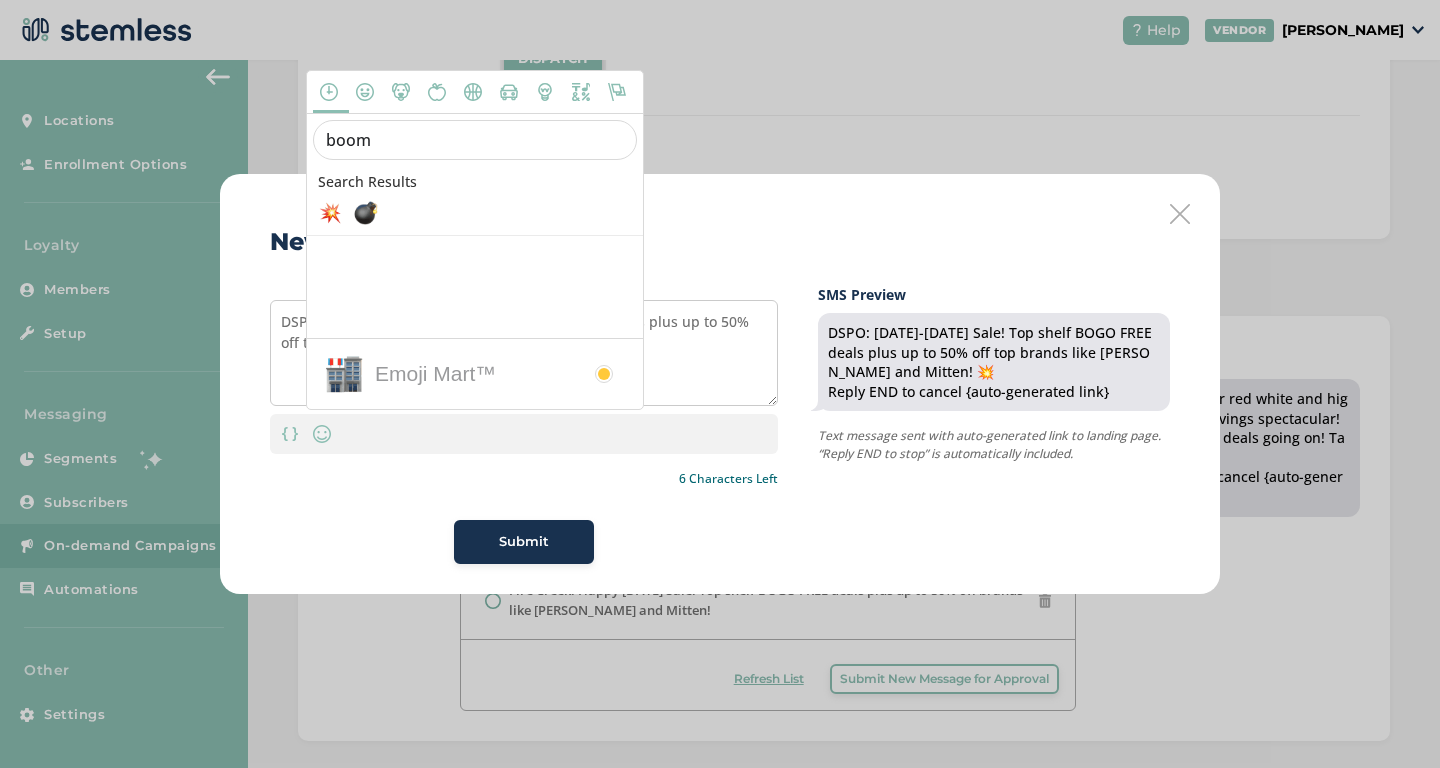 drag, startPoint x: 389, startPoint y: 140, endPoint x: 307, endPoint y: 140, distance: 82 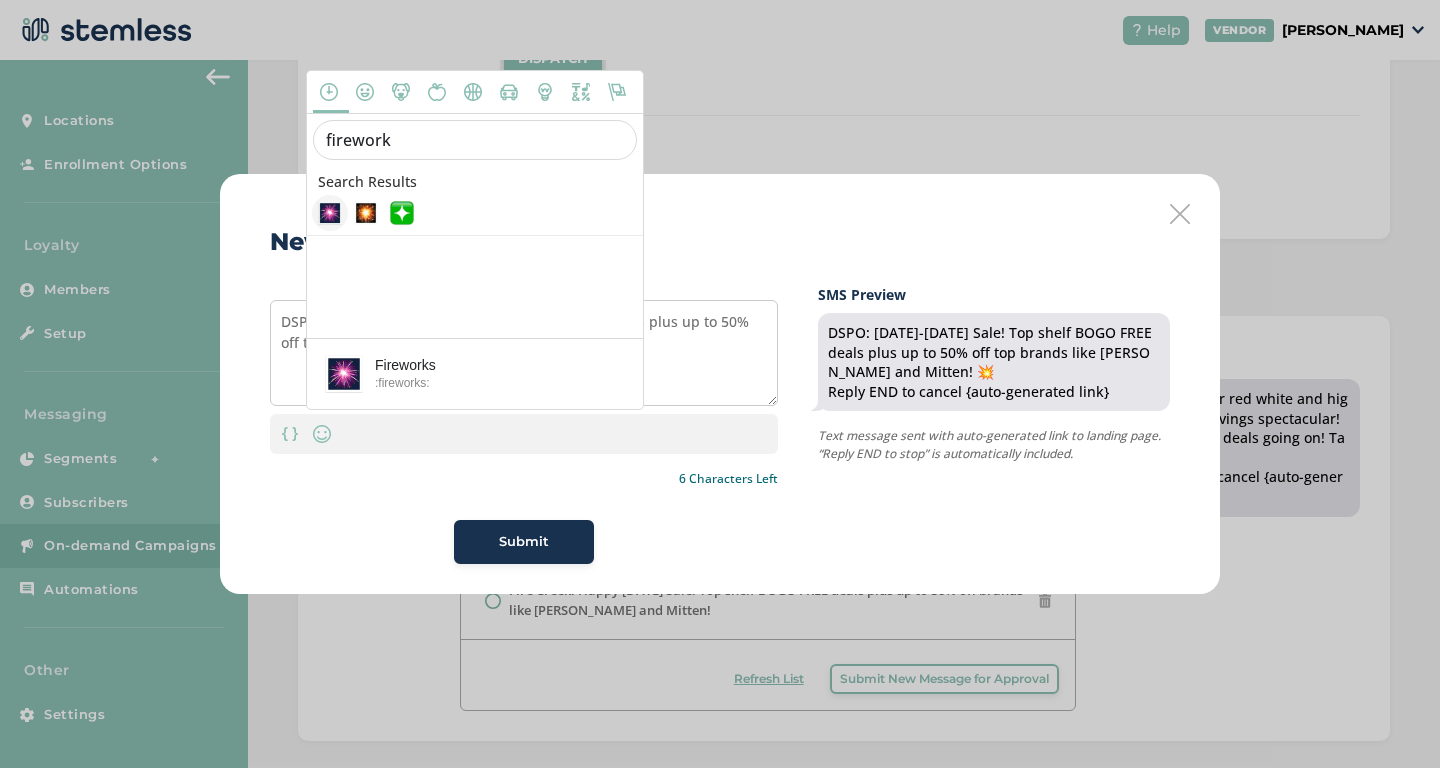 type on "firework" 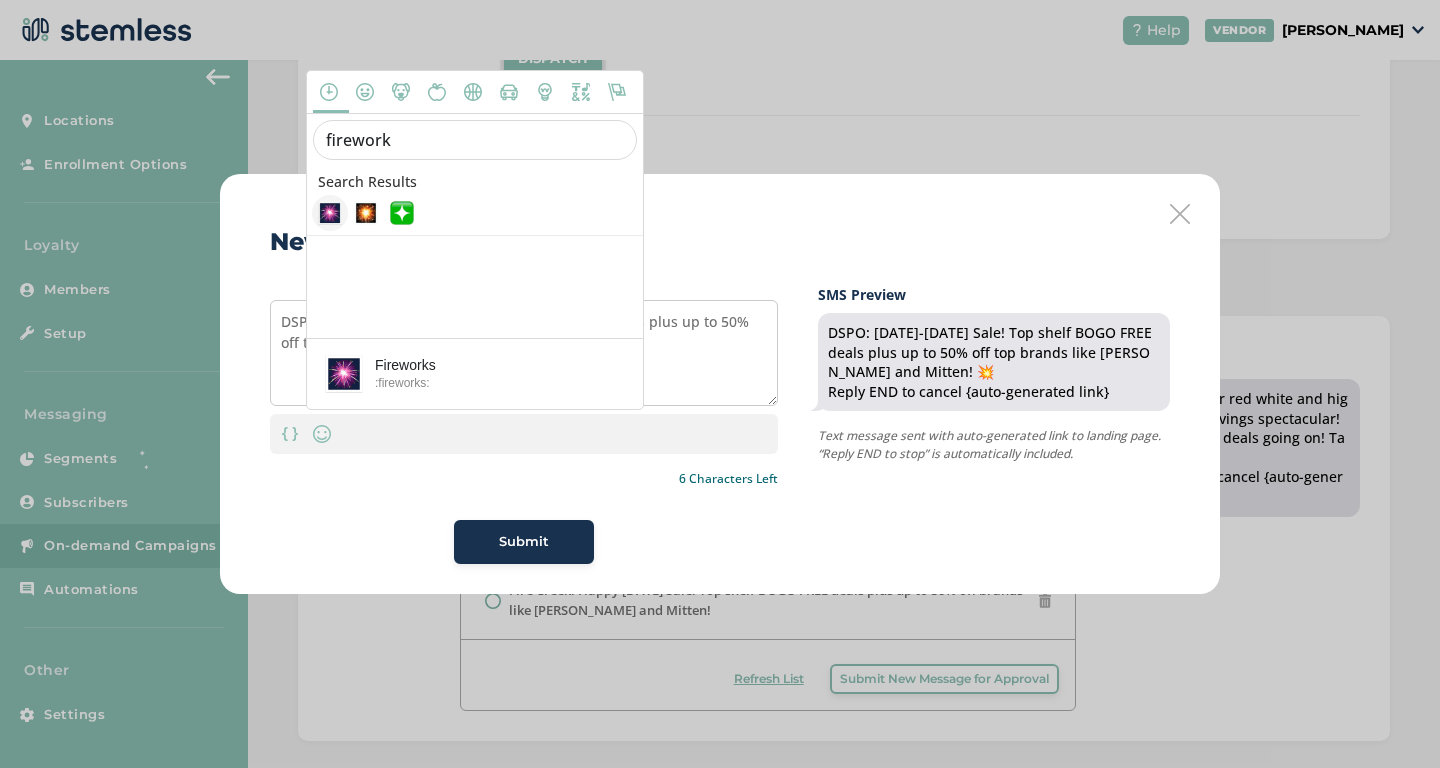 click at bounding box center (330, 213) 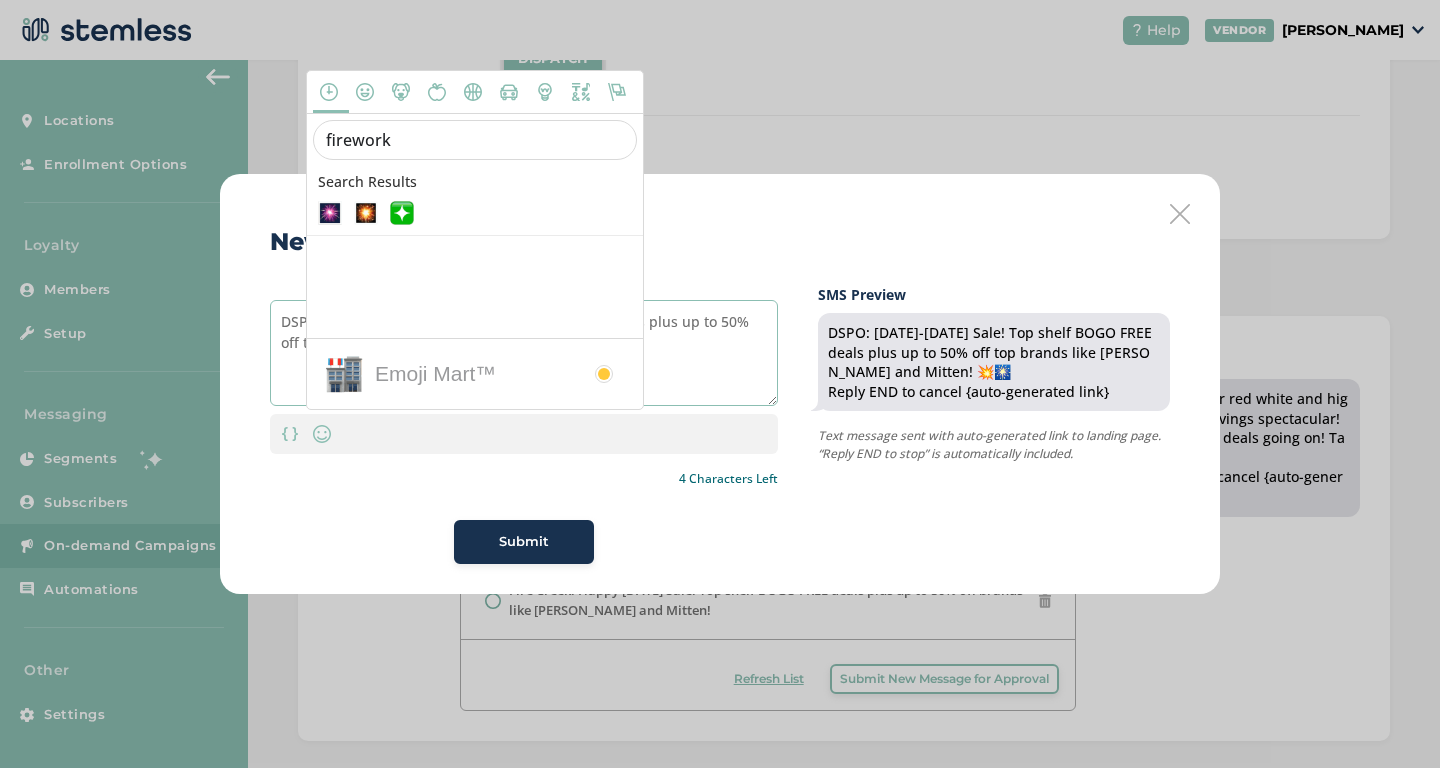 click on "DSPO: [DATE]-[DATE] Sale! Top shelf BOGO FREE deals plus up to 50% off top brands like [PERSON_NAME] and Mitten! 💥🎆" at bounding box center [524, 353] 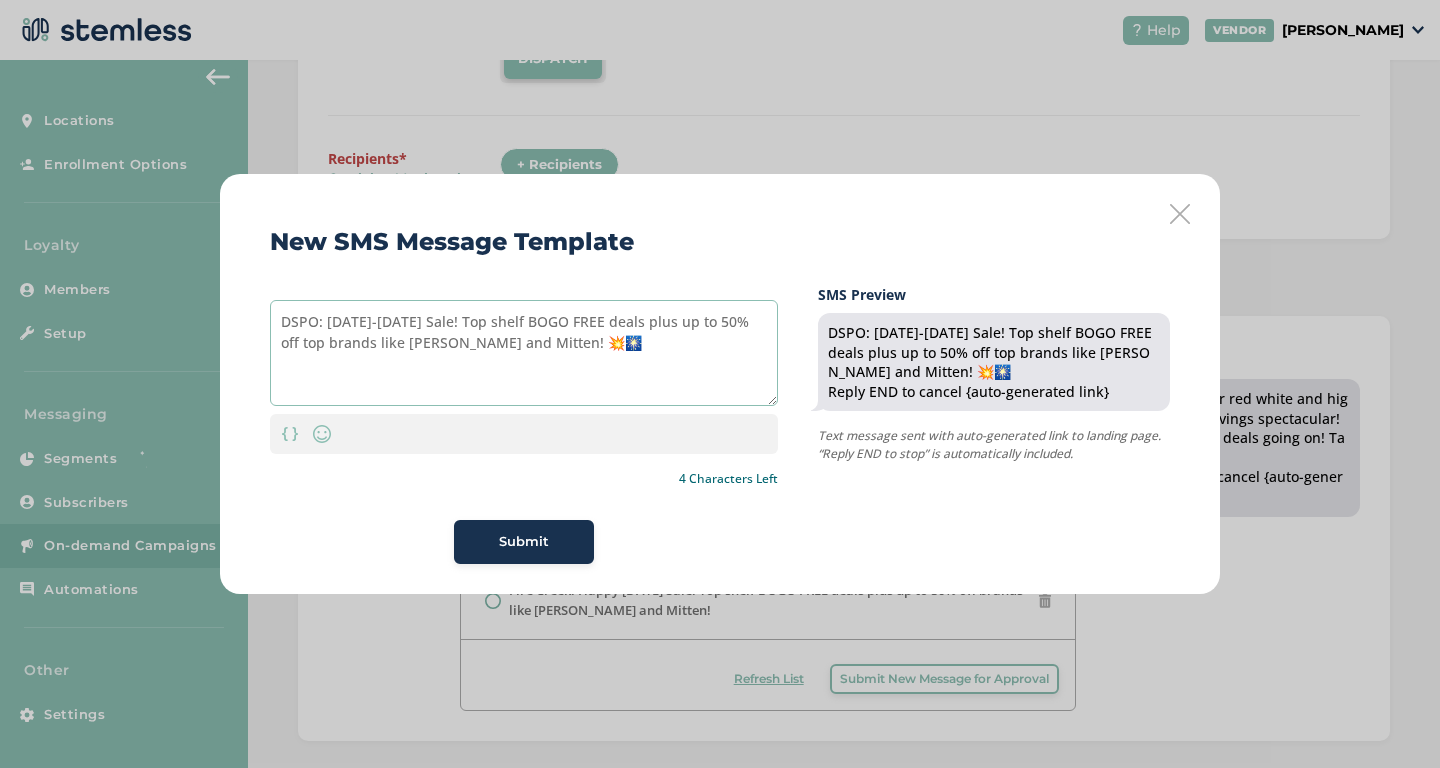 drag, startPoint x: 511, startPoint y: 344, endPoint x: 484, endPoint y: 344, distance: 27 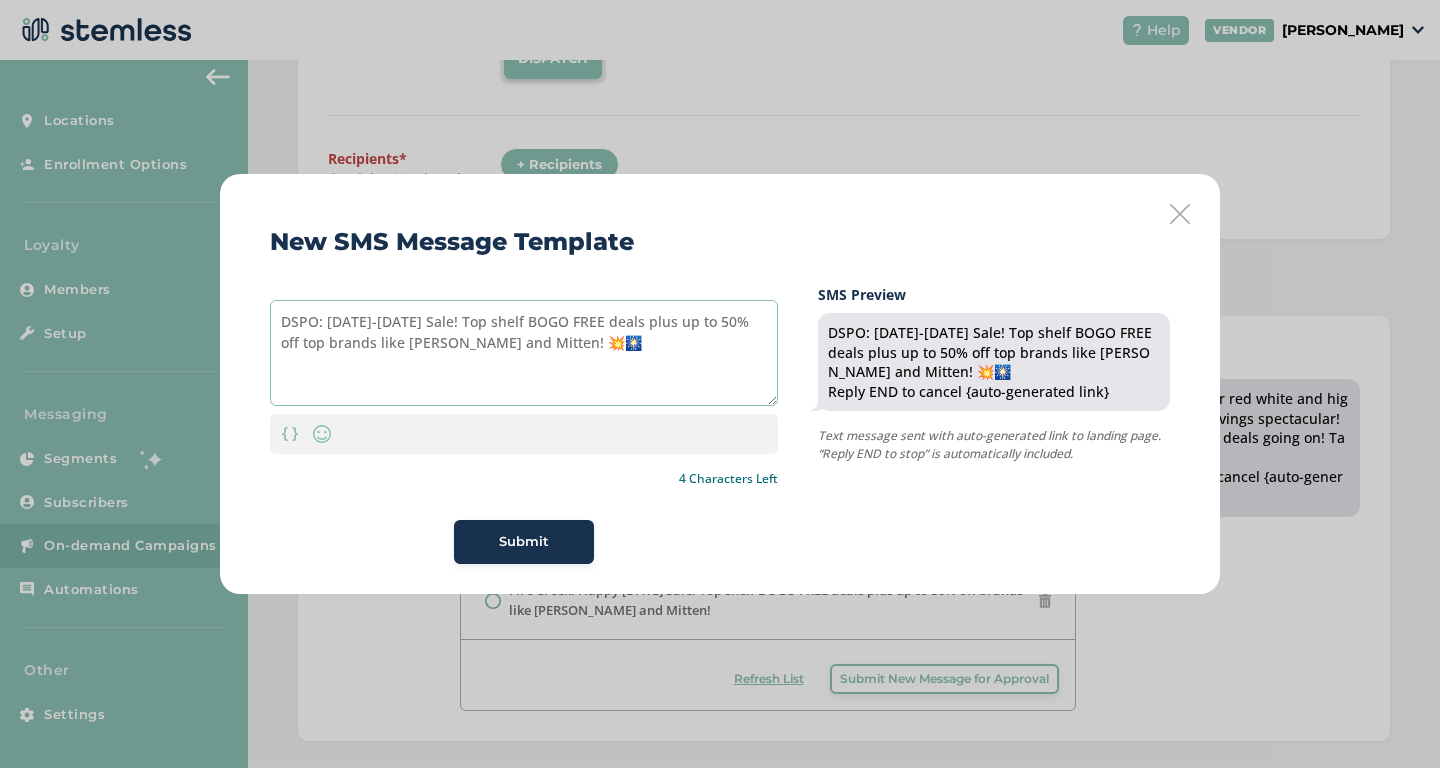 click on "DSPO: [DATE]-[DATE] Sale! Top shelf BOGO FREE deals plus up to 50% off top brands like [PERSON_NAME] and Mitten! 💥🎆" at bounding box center [524, 353] 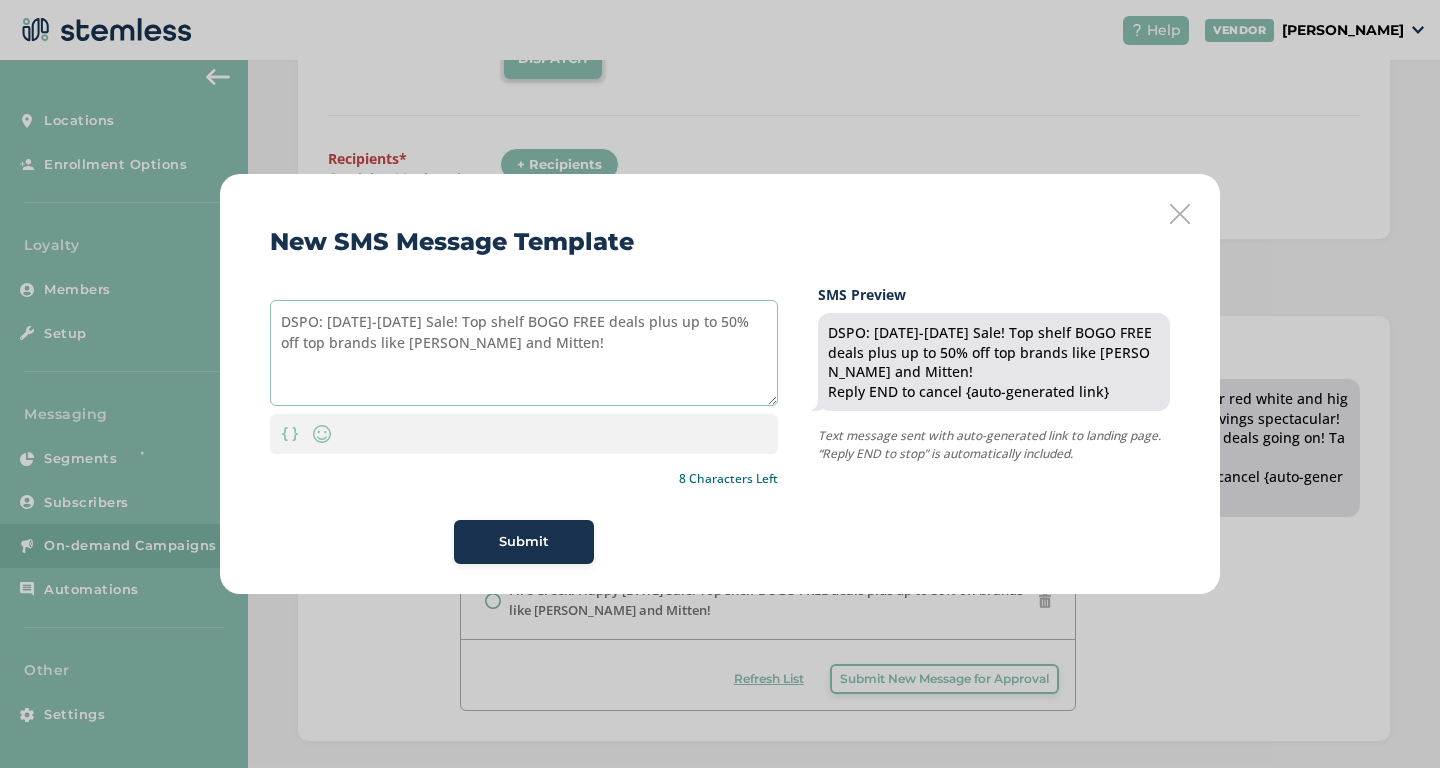 scroll, scrollTop: 41, scrollLeft: 0, axis: vertical 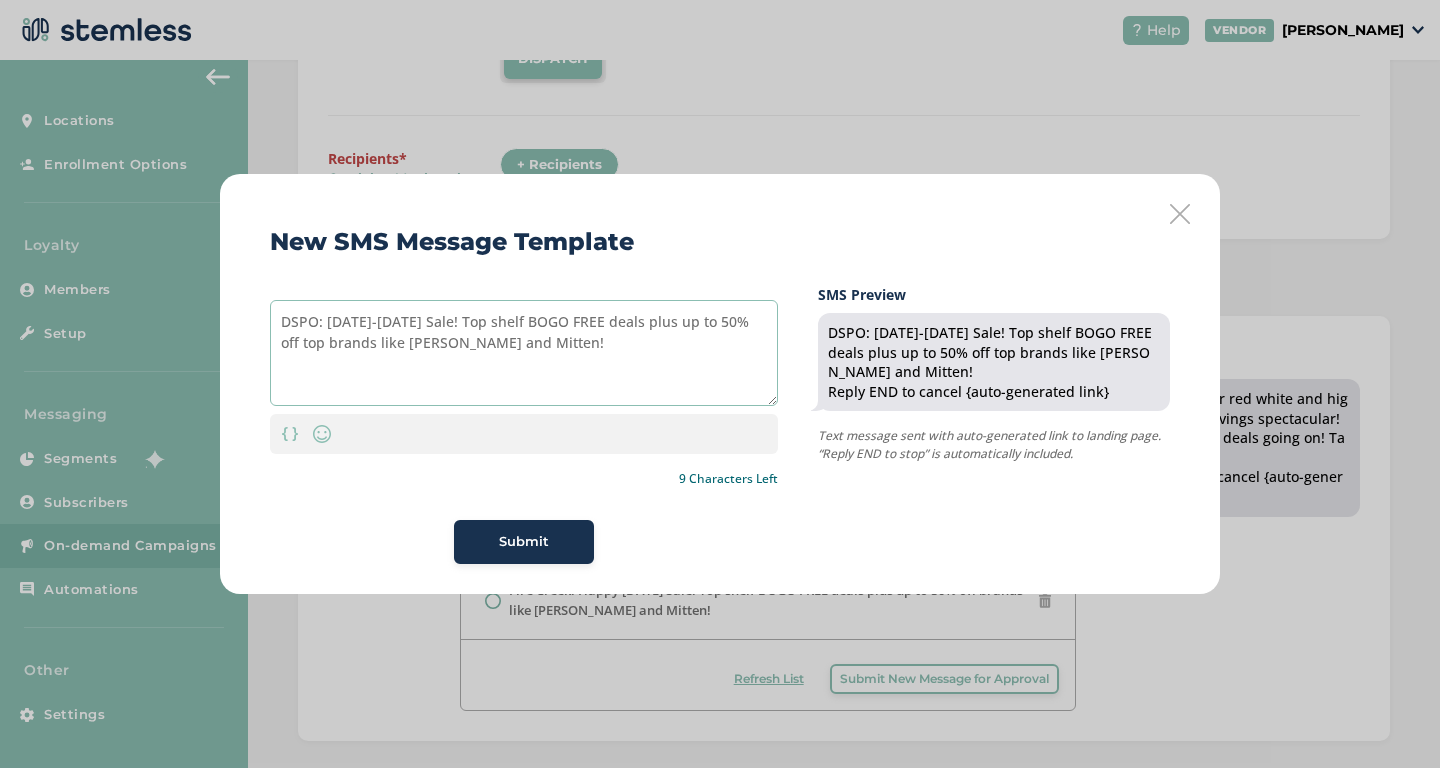 click on "DSPO: [DATE]-[DATE] Sale! Top shelf BOGO FREE deals plus up to 50% off top brands like [PERSON_NAME] and Mitten!" at bounding box center (524, 353) 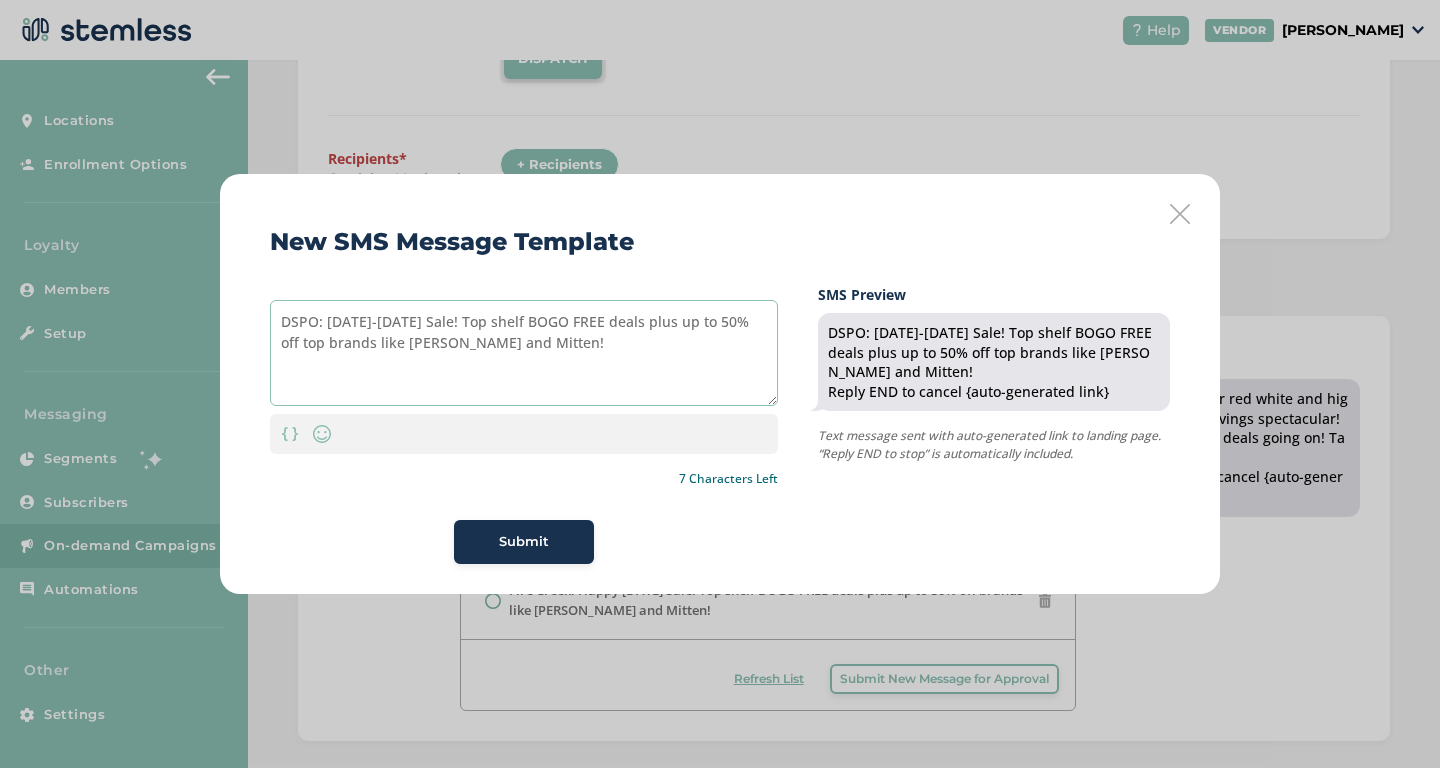 click on "DSPO: [DATE]-[DATE] Sale! Top shelf BOGO FREE deals plus up to 50% off top brands like [PERSON_NAME] and Mitten!" at bounding box center [524, 353] 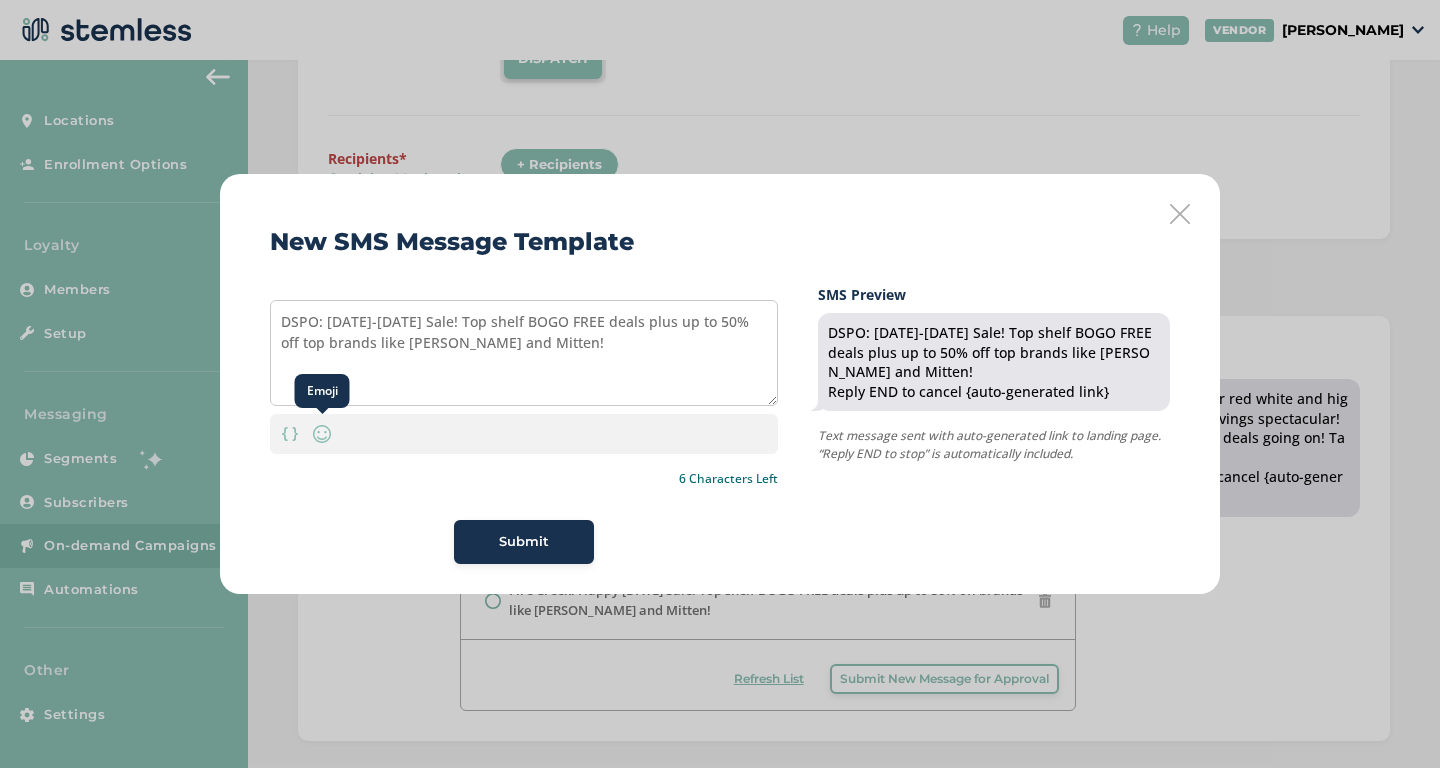 click at bounding box center [322, 434] 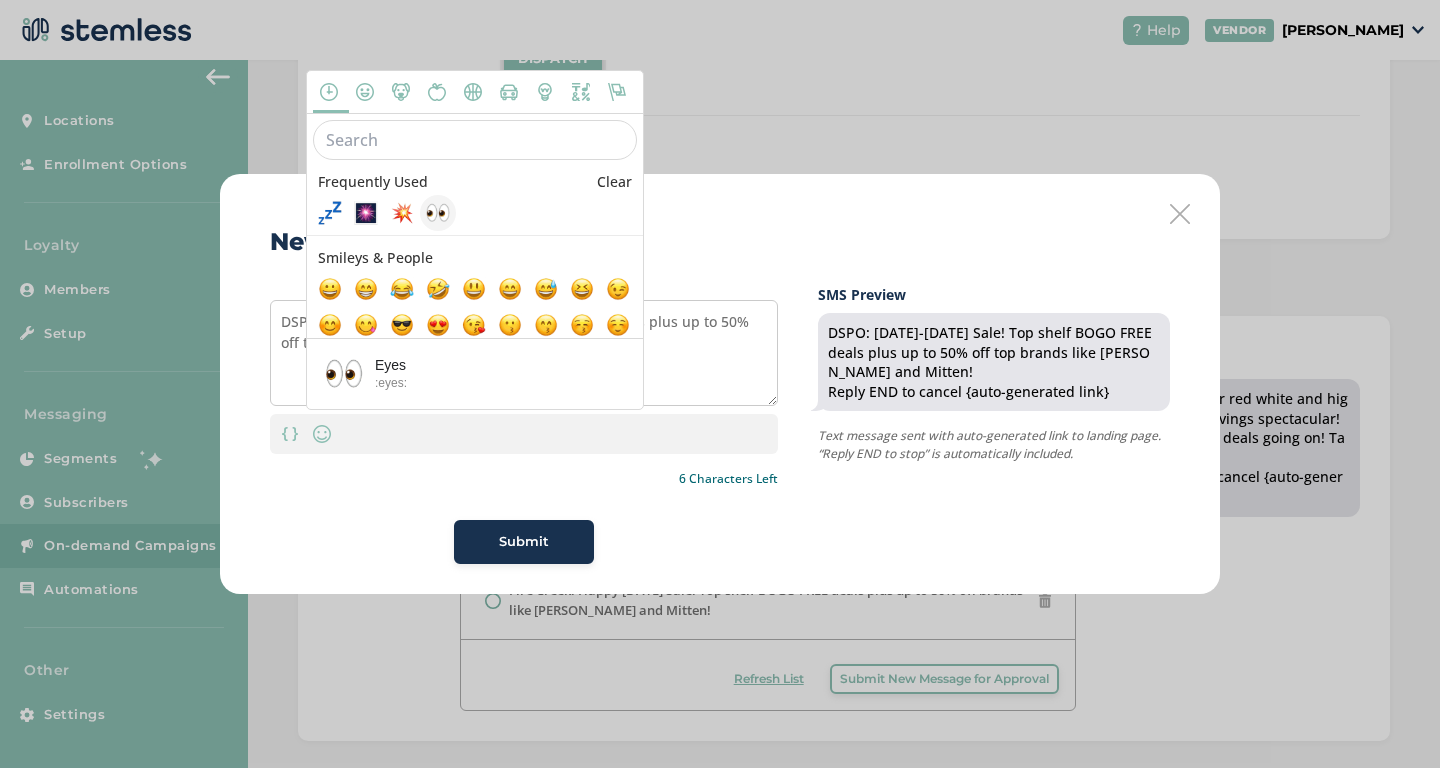 click at bounding box center (438, 213) 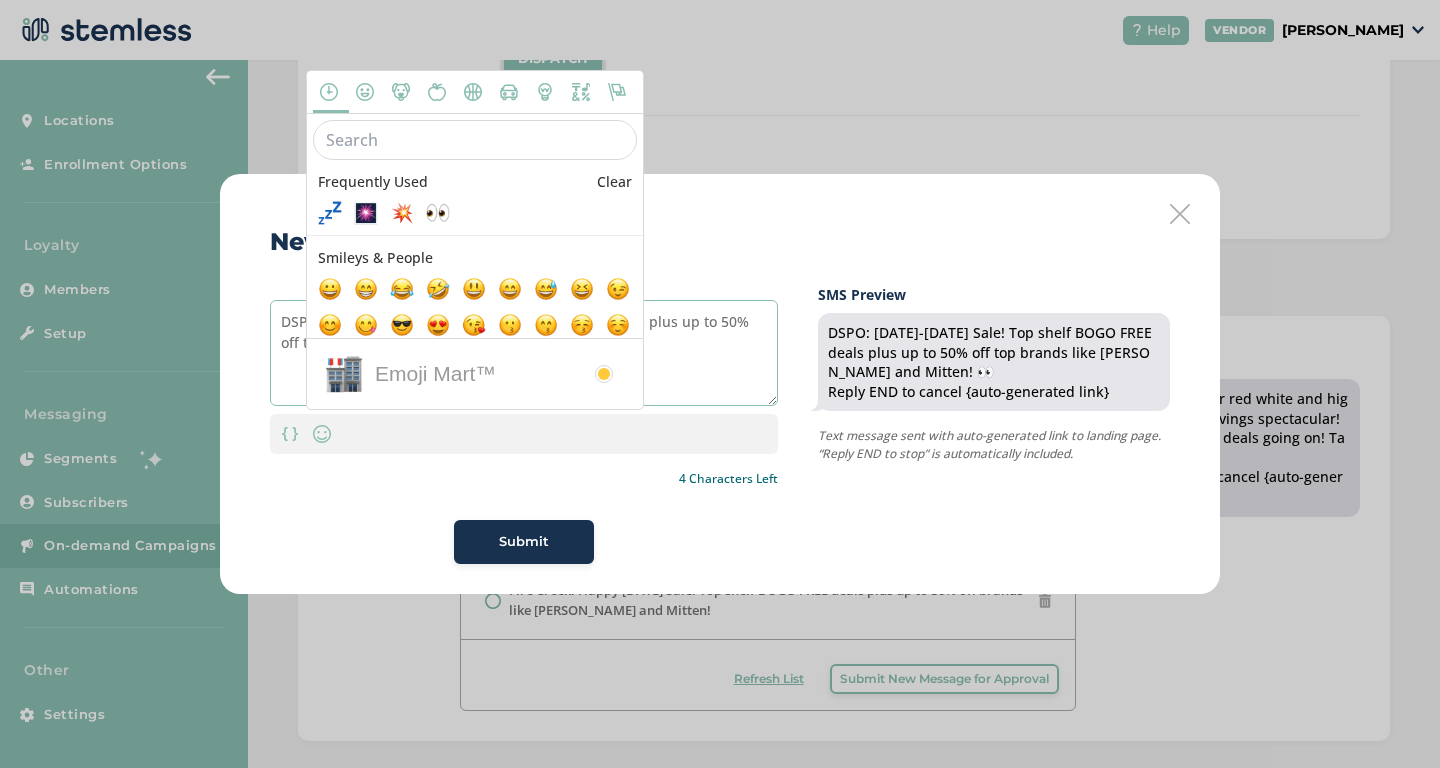 click on "DSPO: [DATE]-[DATE] Sale! Top shelf BOGO FREE deals plus up to 50% off top brands like [PERSON_NAME] and Mitten! 👀" at bounding box center (524, 353) 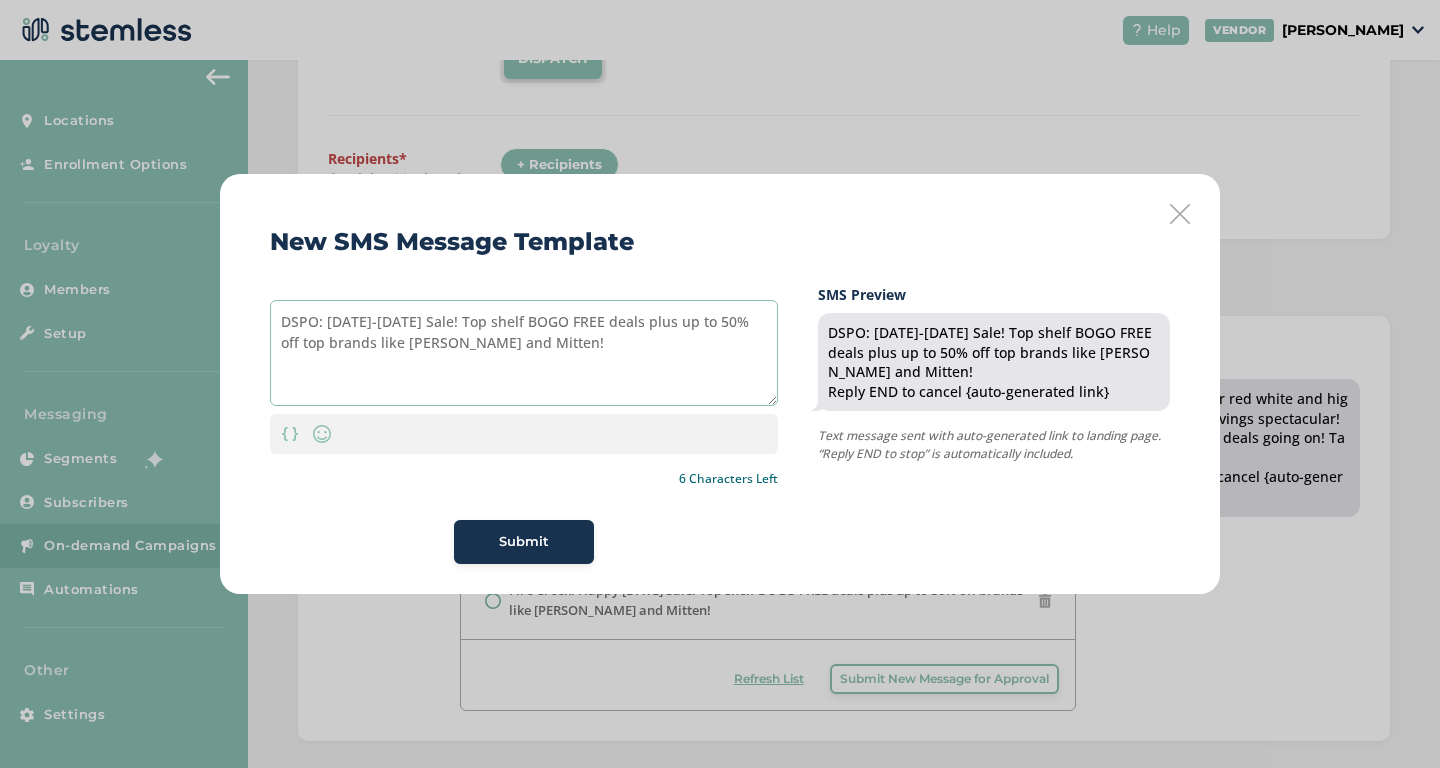 type on "DSPO: [DATE]-[DATE] Sale! Top shelf BOGO FREE deals plus up to 50% off top brands like [PERSON_NAME] and Mitten!" 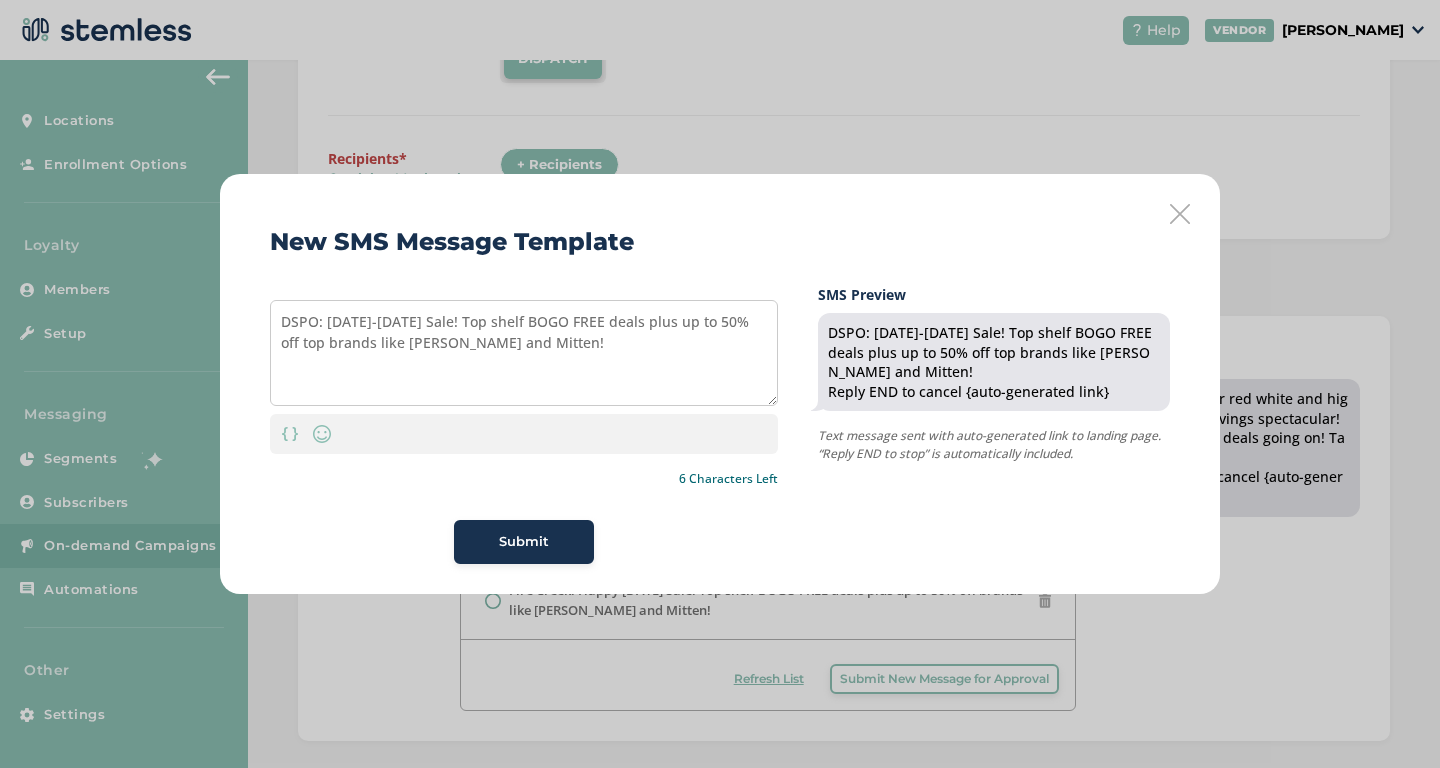click on "Submit" at bounding box center (524, 542) 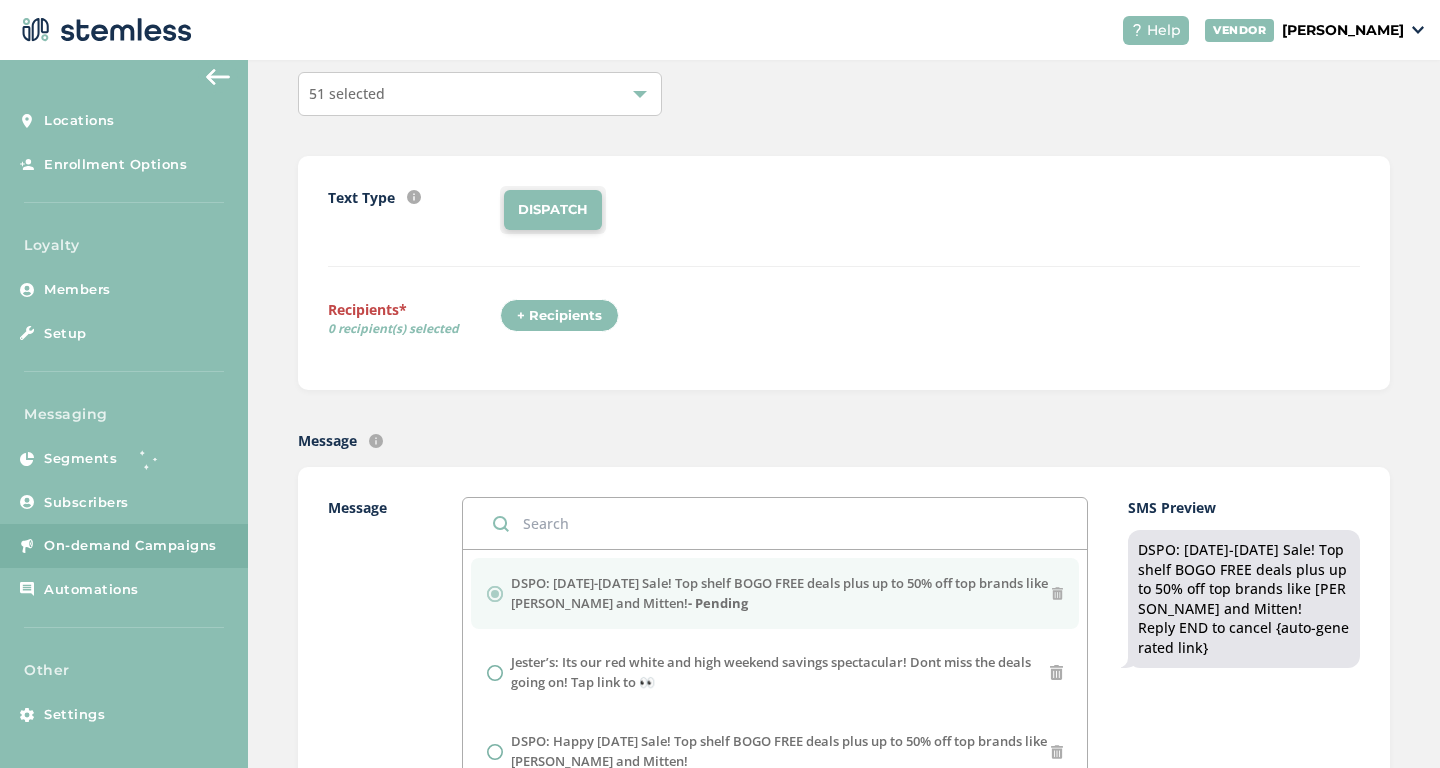 scroll, scrollTop: 0, scrollLeft: 0, axis: both 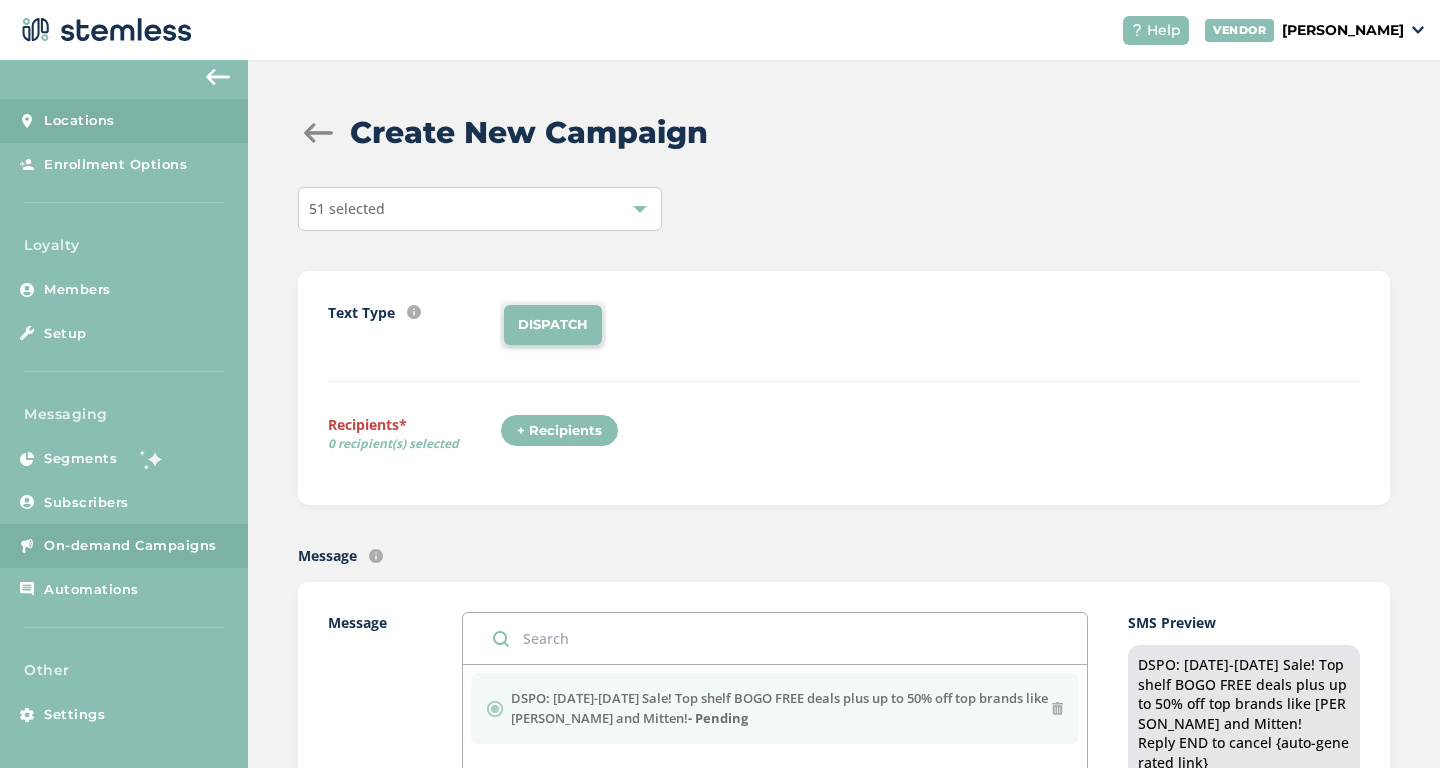click on "Locations" at bounding box center (79, 121) 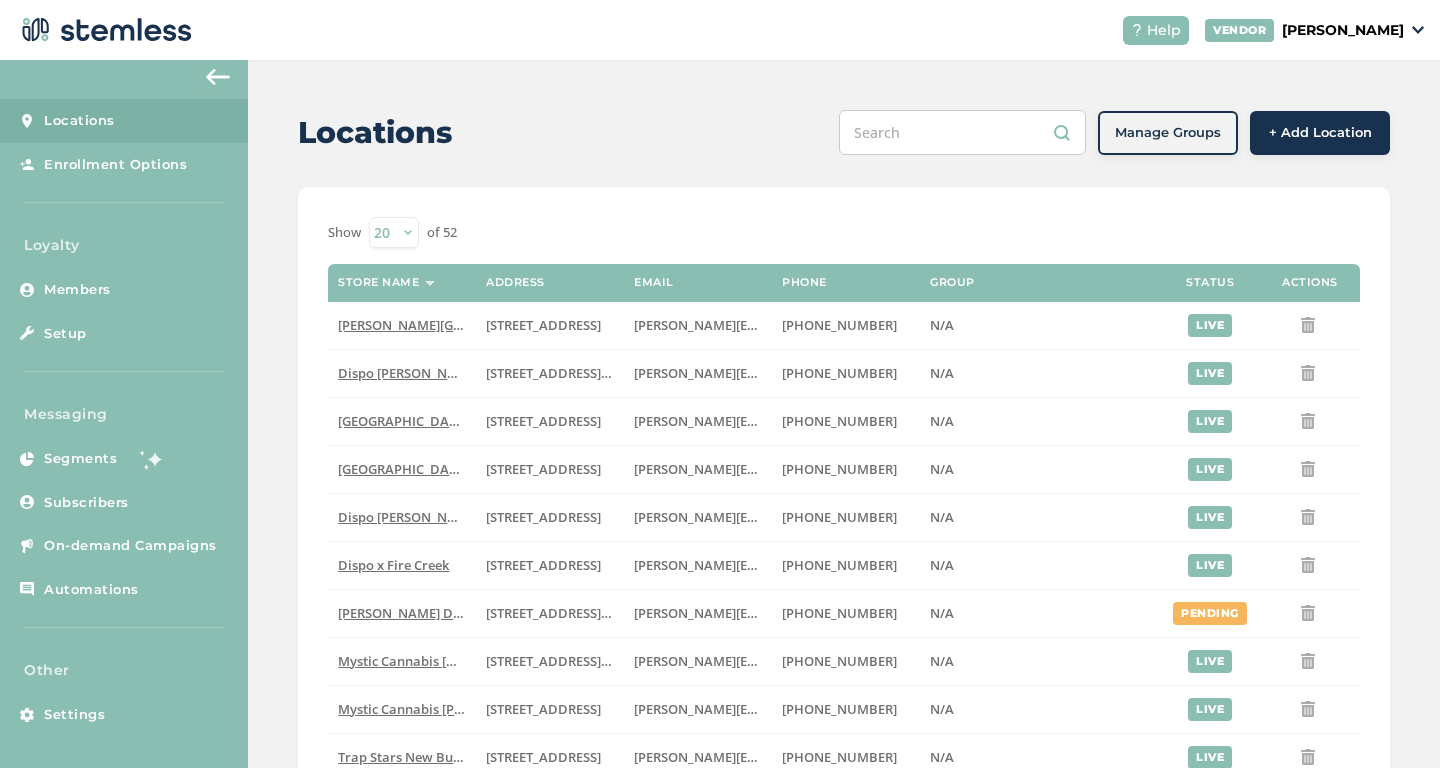 click on "+ Add Location" at bounding box center [1320, 133] 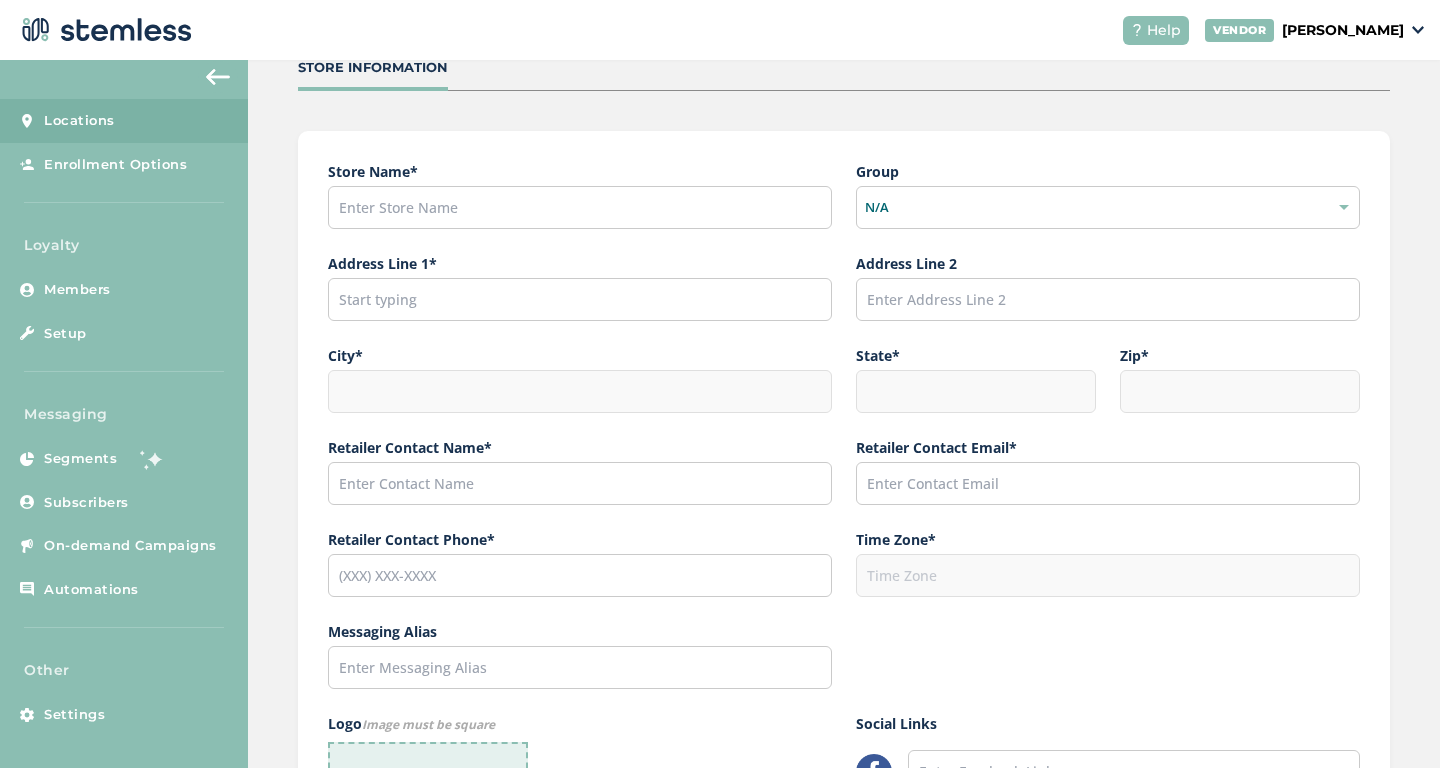 scroll, scrollTop: 134, scrollLeft: 0, axis: vertical 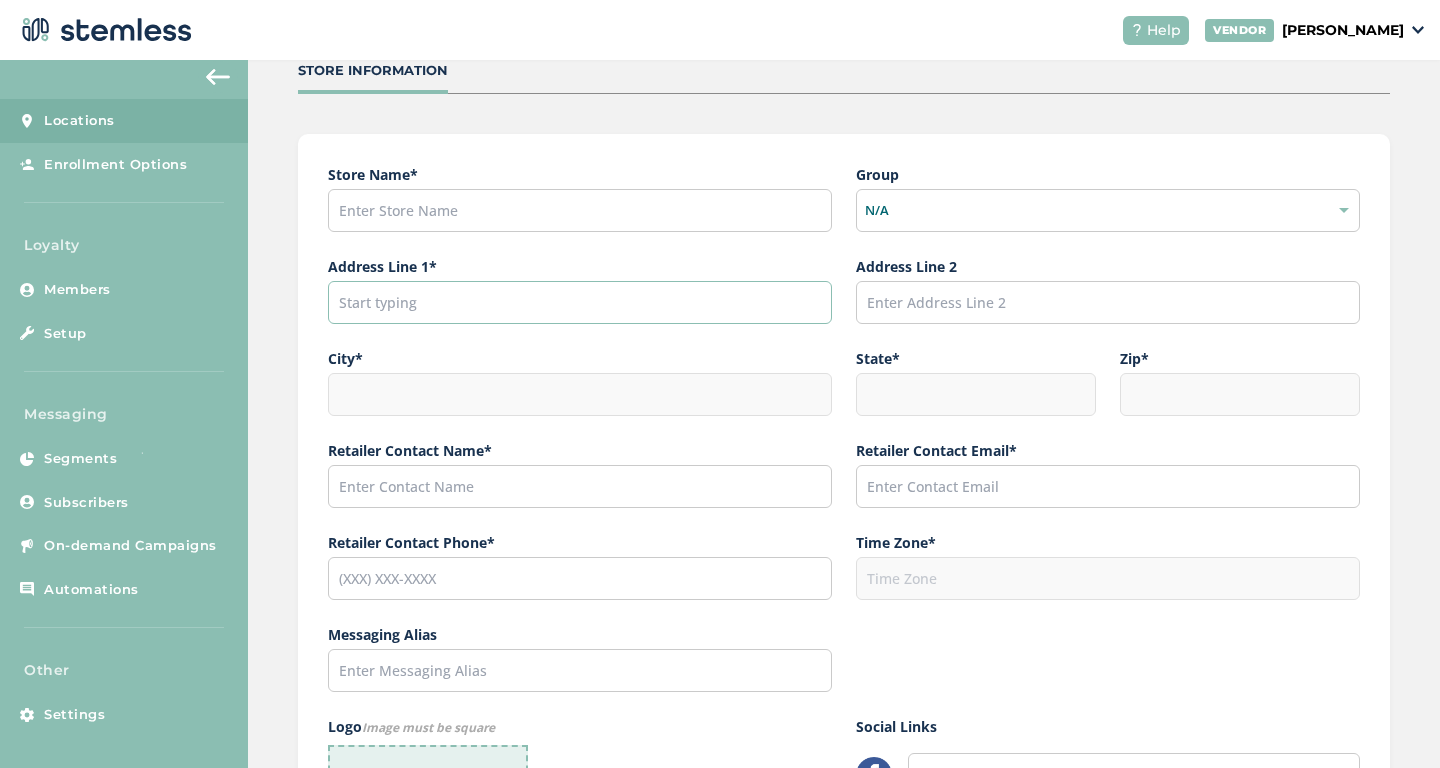 click at bounding box center [580, 302] 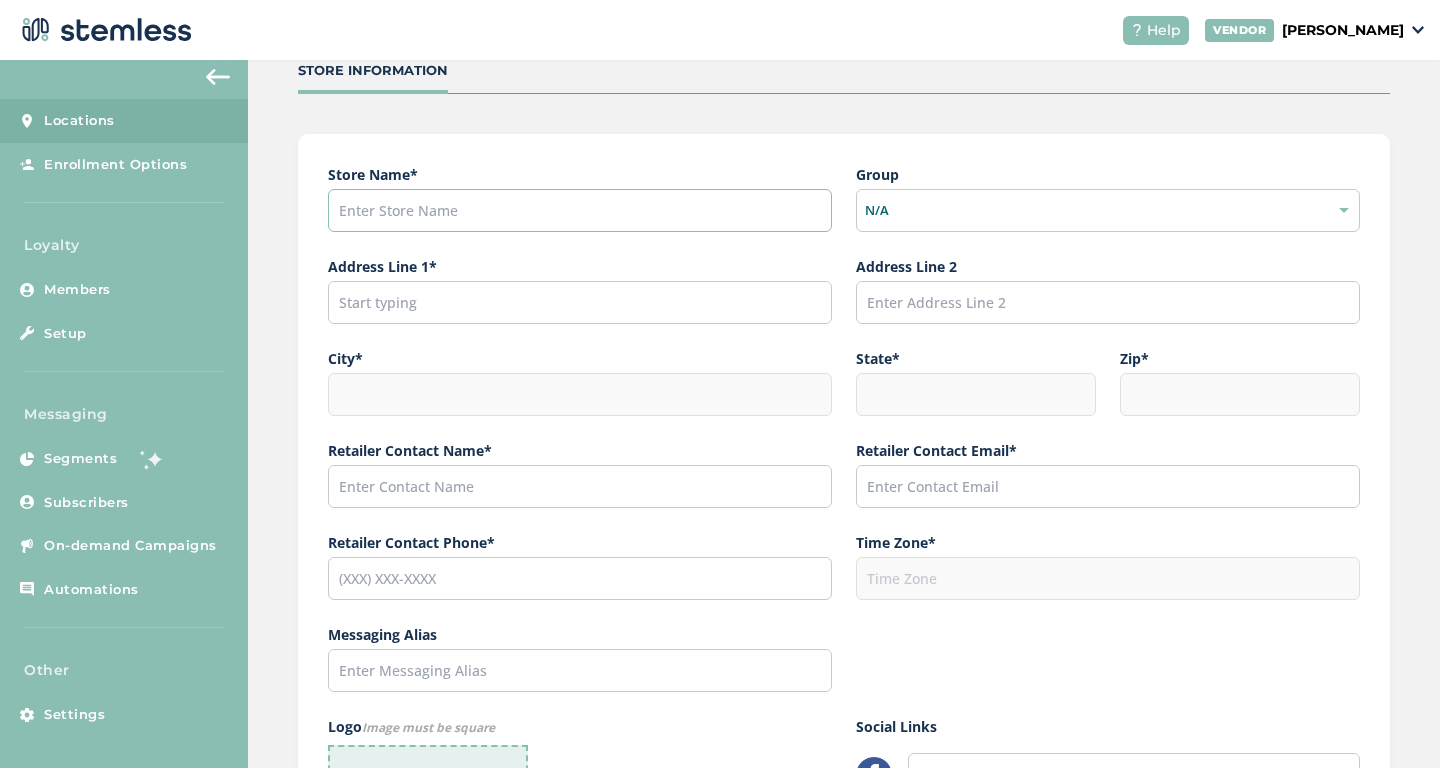 click at bounding box center (580, 210) 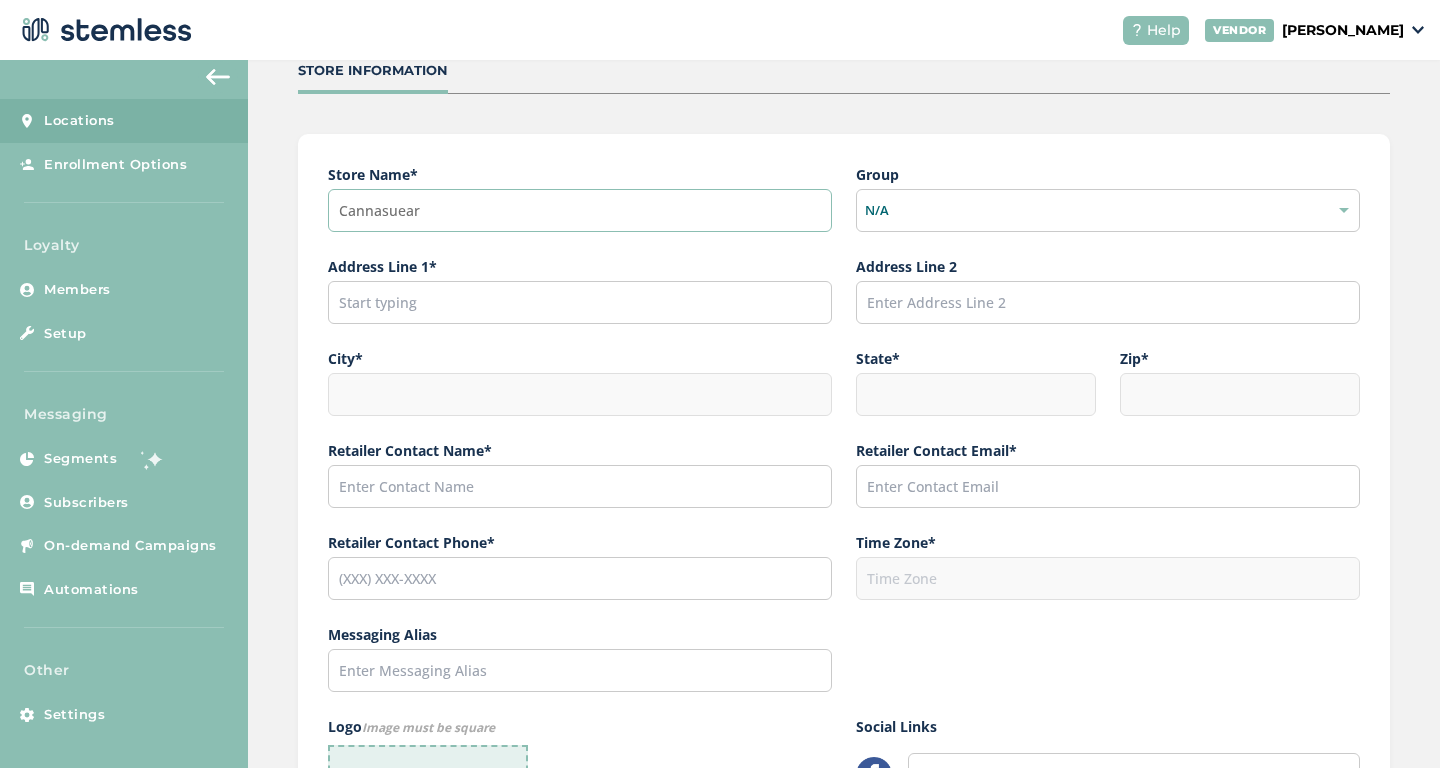 click on "Cannasuear" at bounding box center [580, 210] 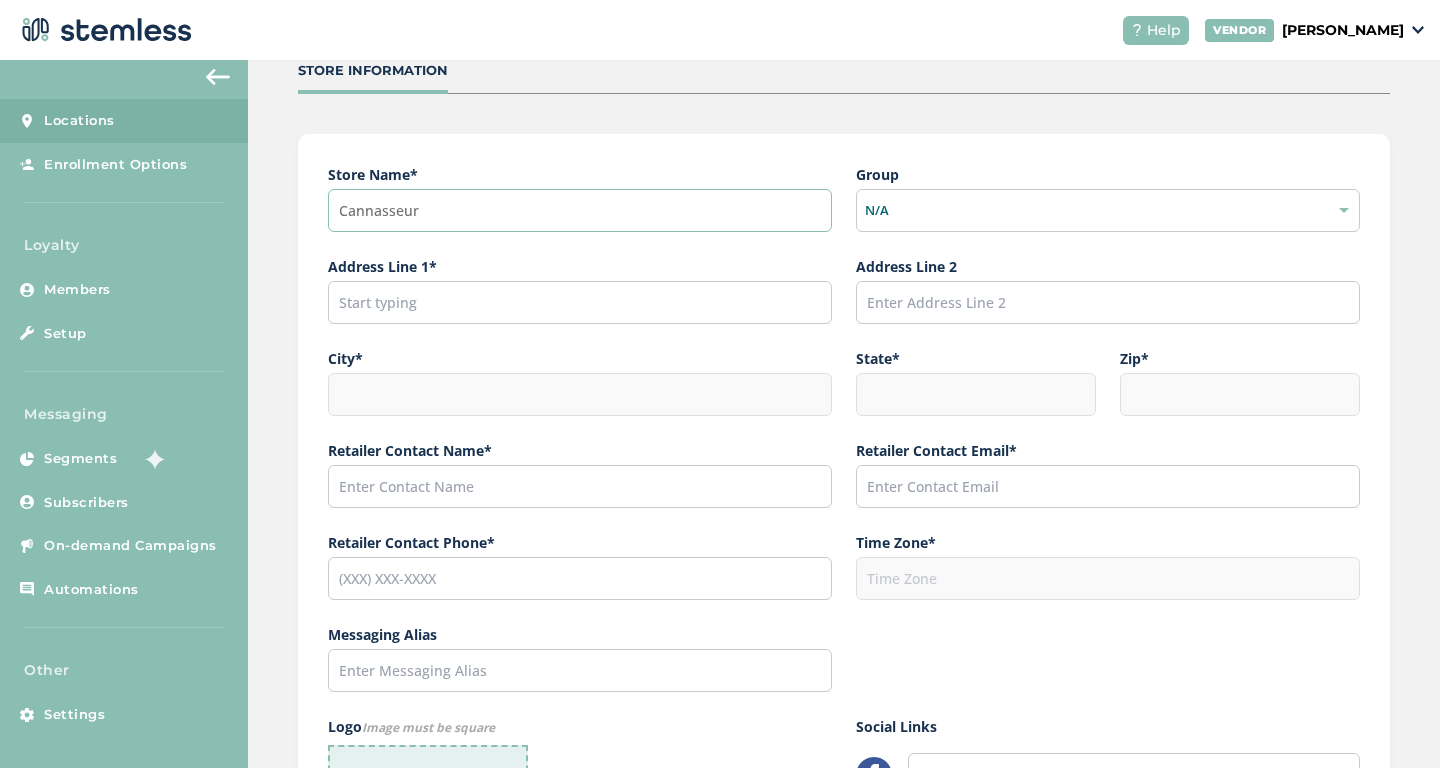 type on "Cannasseur" 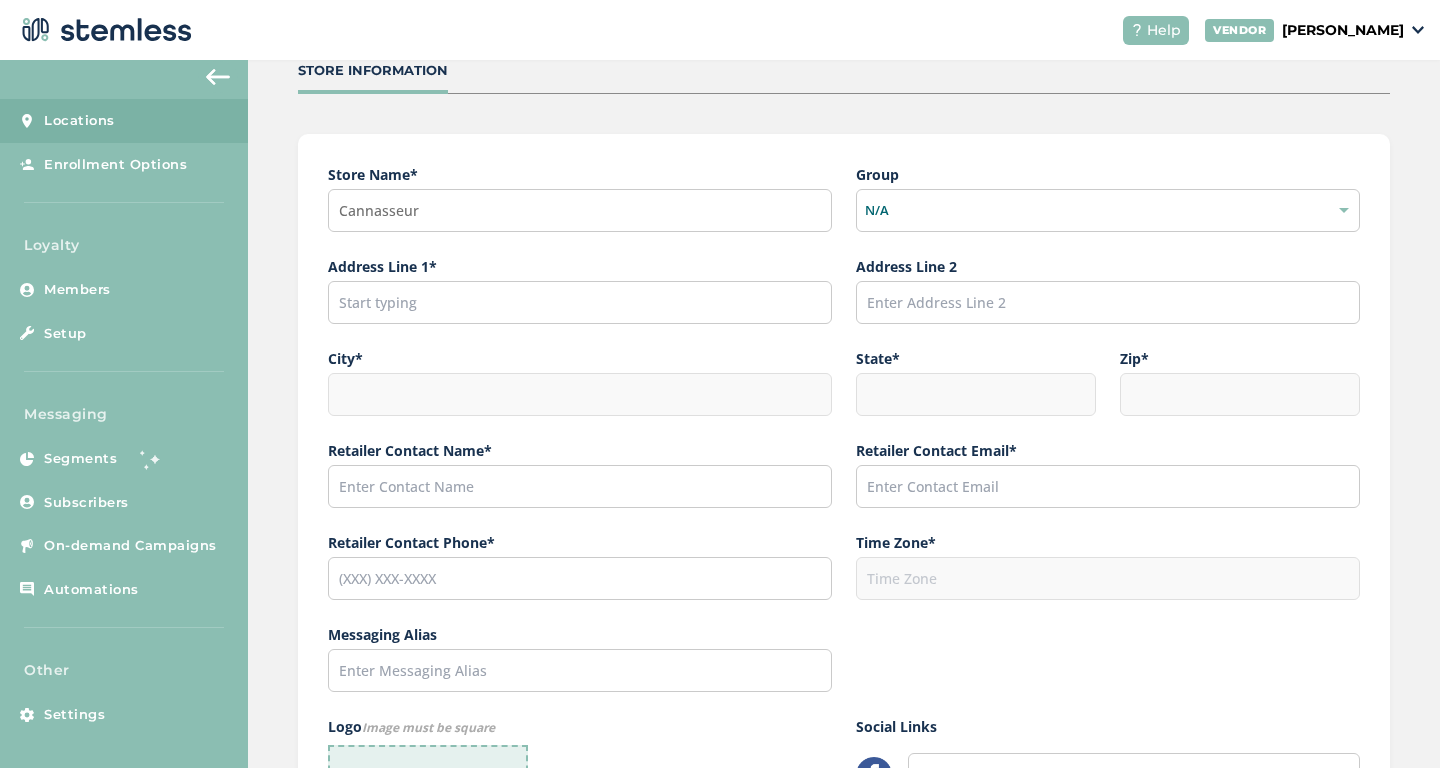 click on "N/A" at bounding box center [1108, 211] 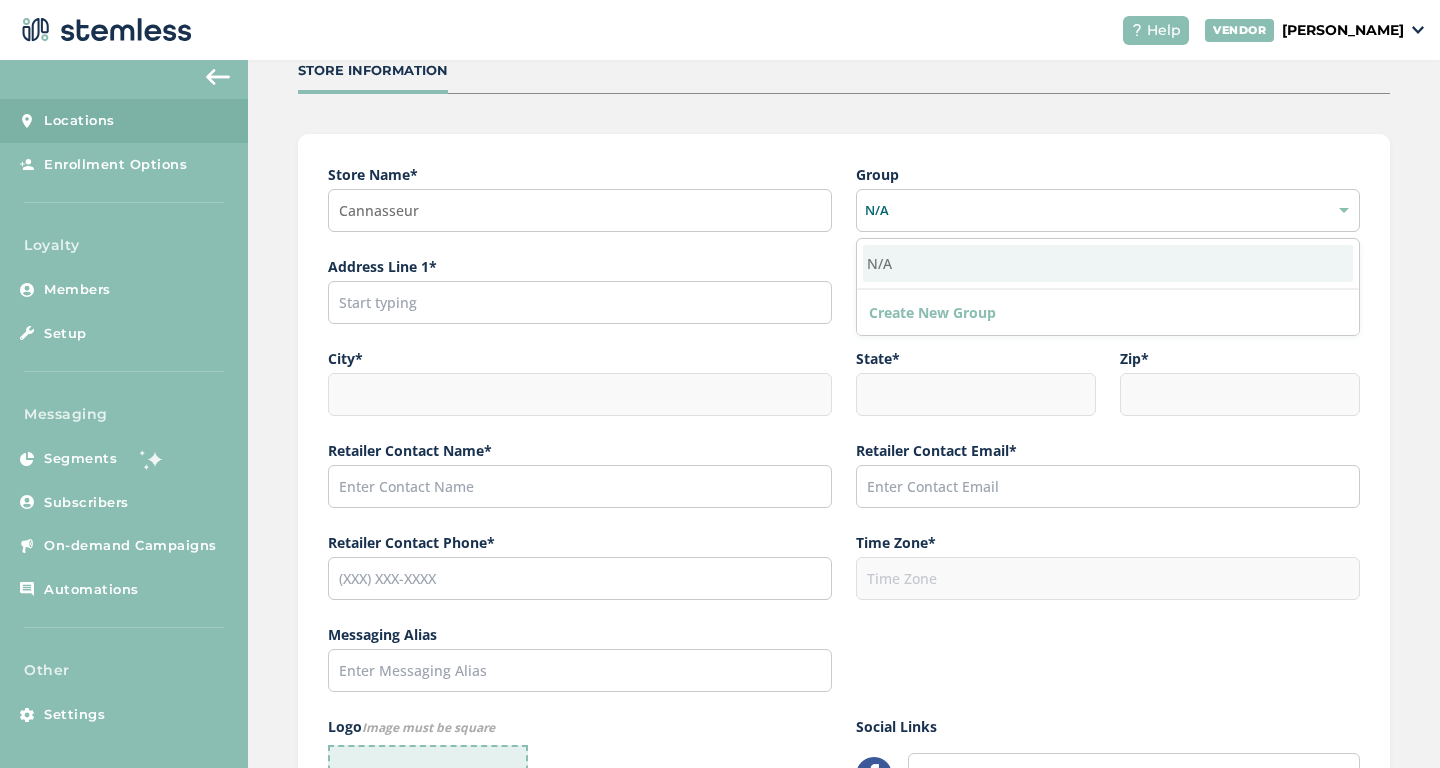 click on "Store Name * Cannasseur Group  N/A   N/A   Create New Group  Address Line 1*  Address Line 2  City *  State *  Zip *  Retailer Contact Name *  Retailer Contact Email * Retailer Contact Phone*  Time Zone *  Messaging Alias  Logo  Image must be square  Drag and drop   or   browse  Social Links Store Live" at bounding box center (844, 591) 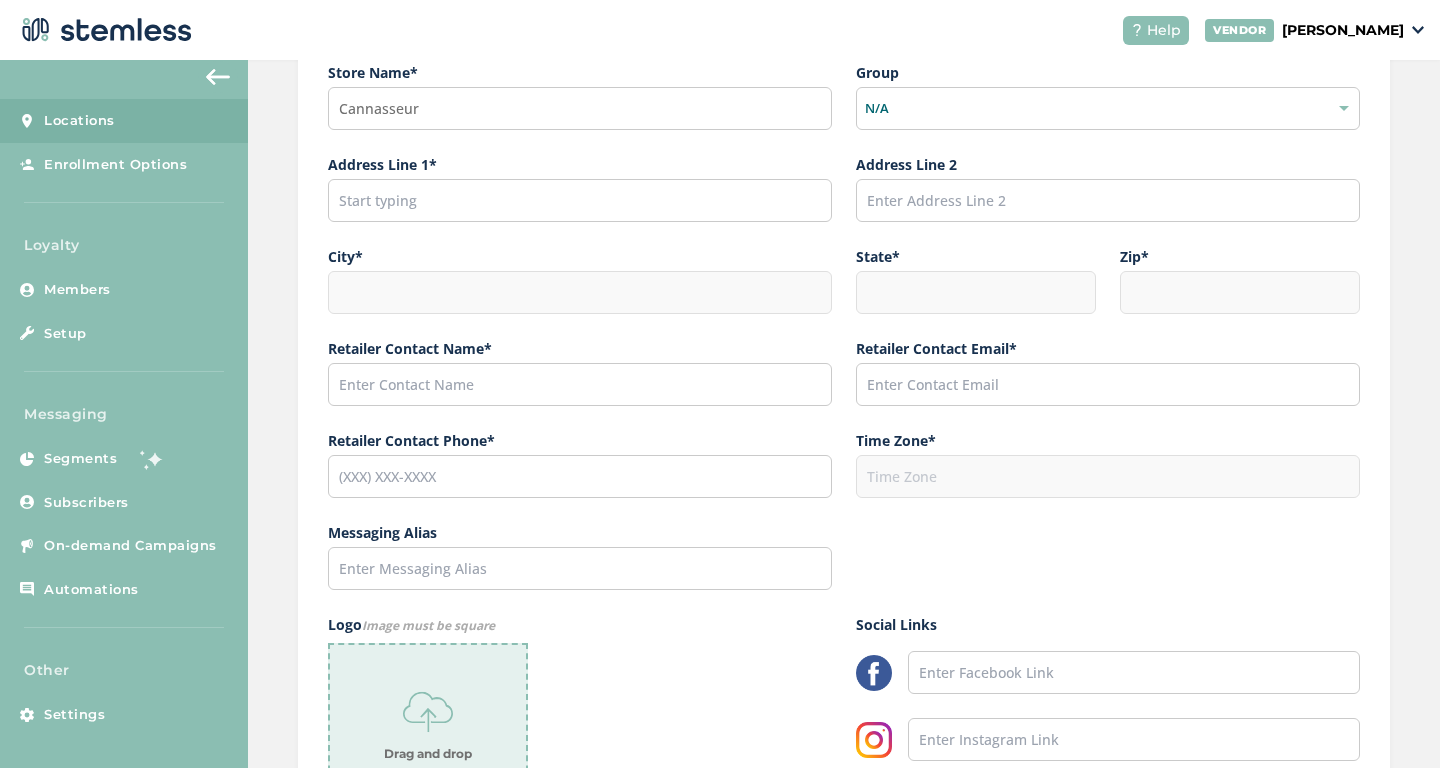 scroll, scrollTop: 237, scrollLeft: 0, axis: vertical 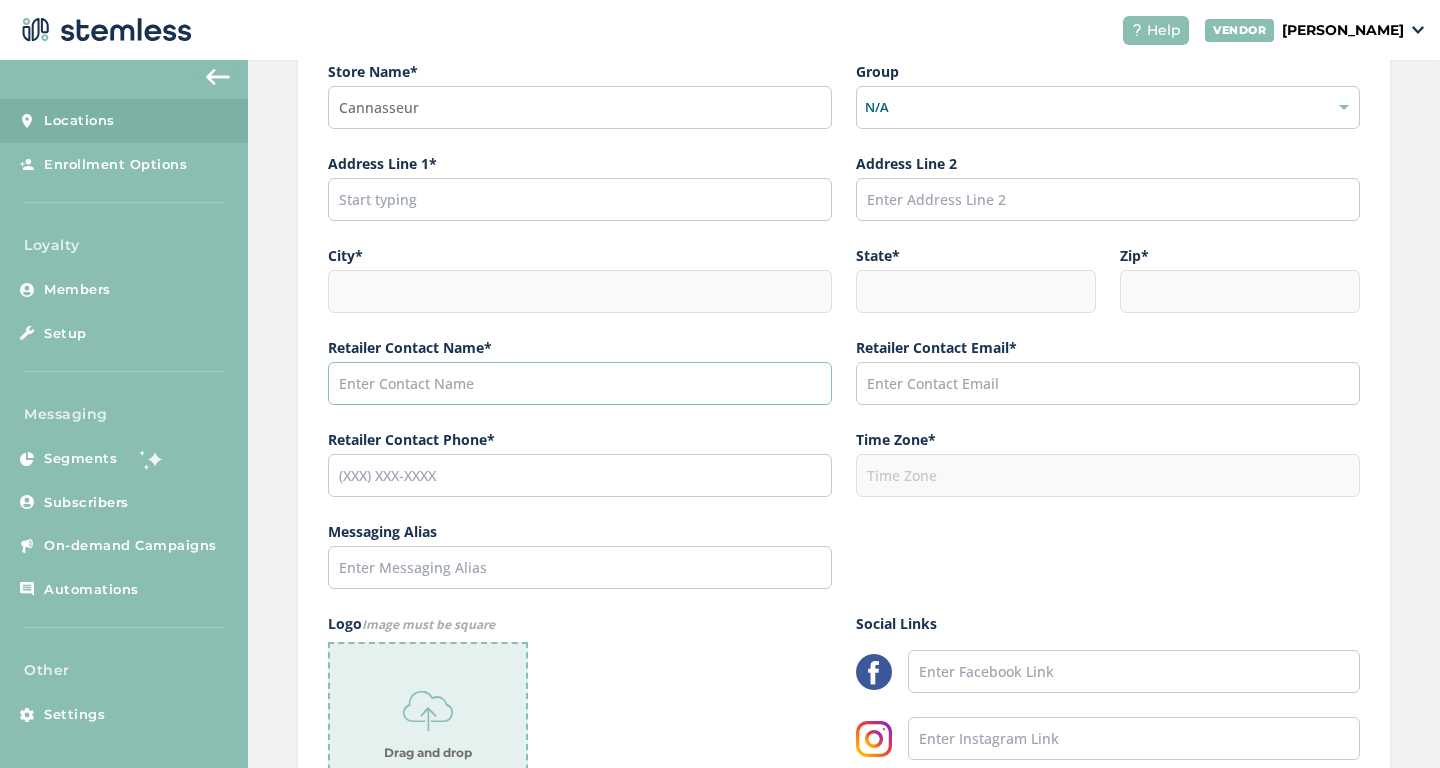 click at bounding box center (580, 383) 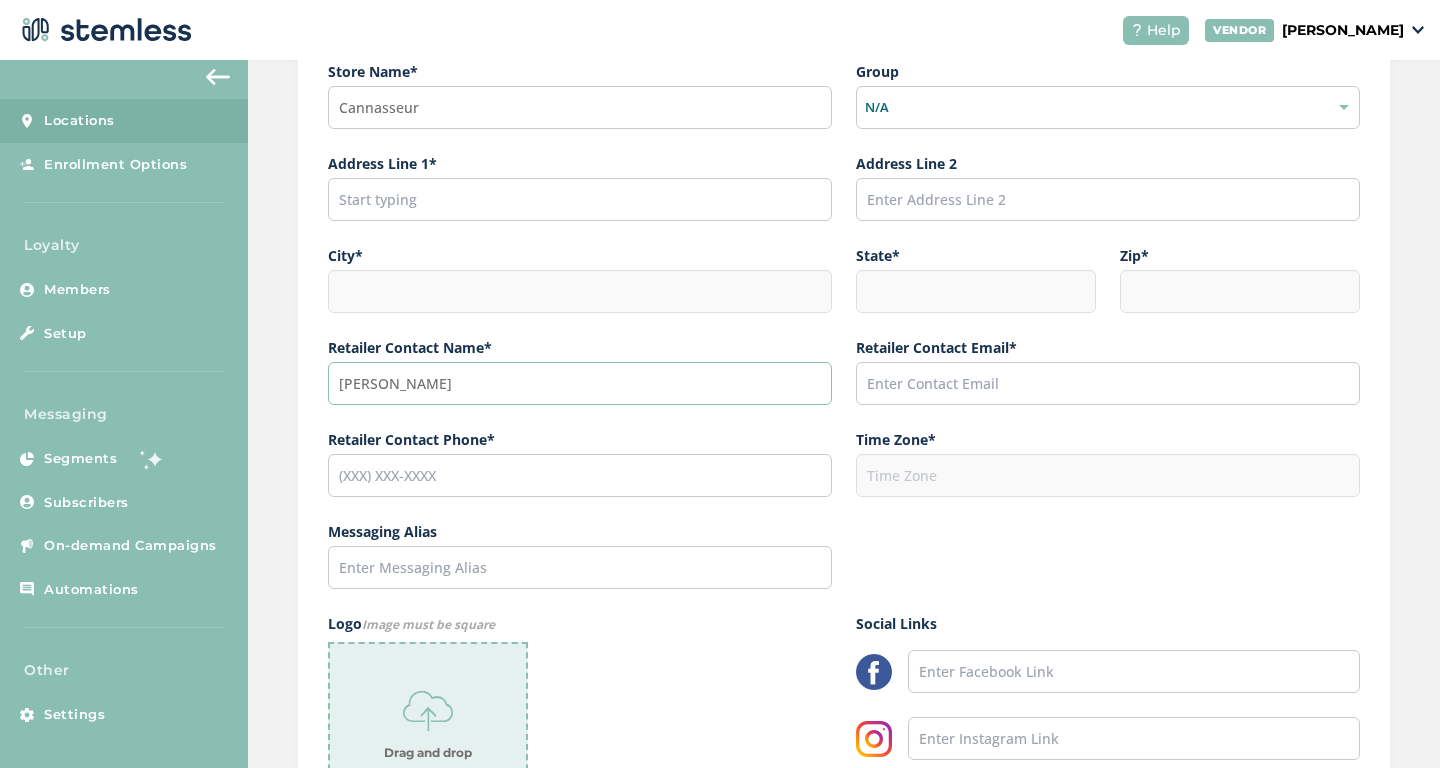type on "[PERSON_NAME]" 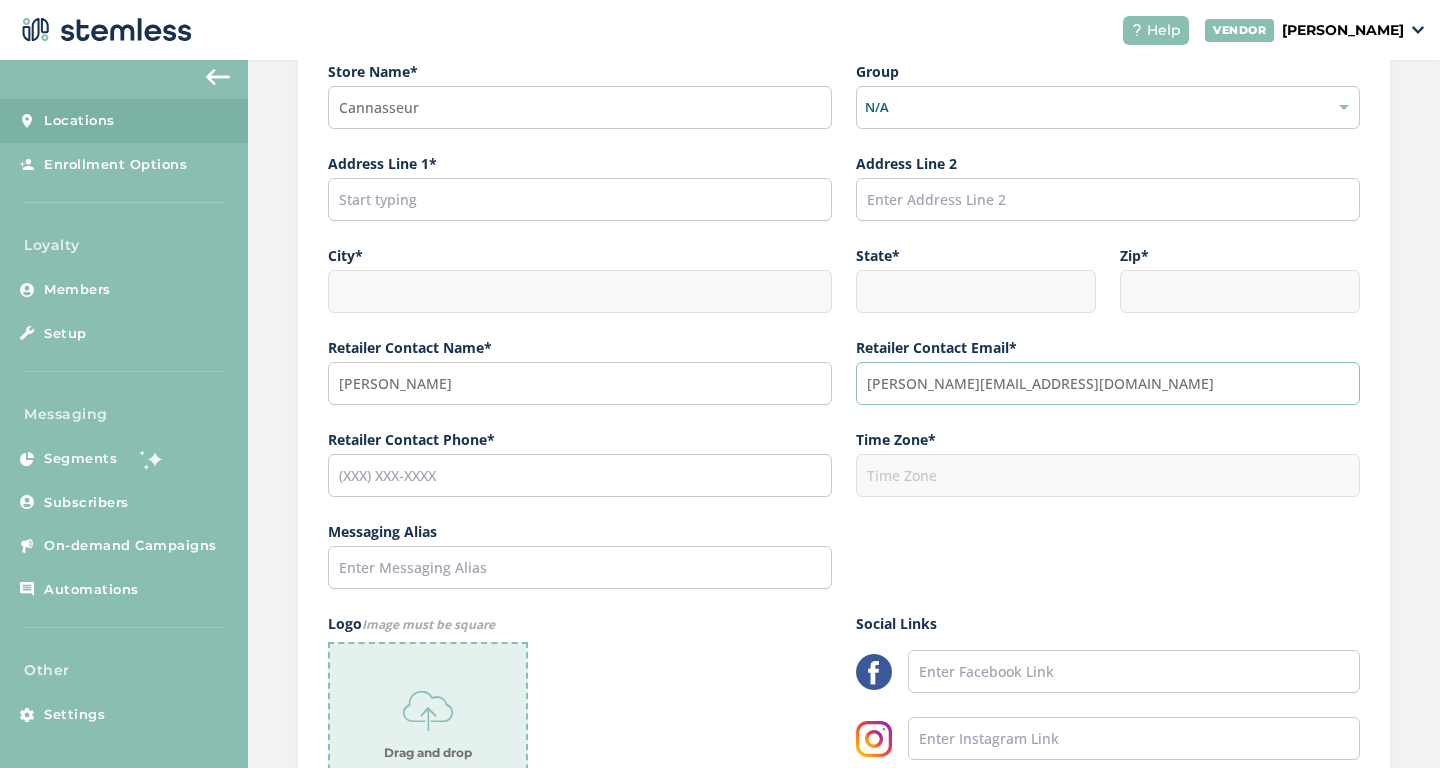 type on "[PERSON_NAME][EMAIL_ADDRESS][DOMAIN_NAME]" 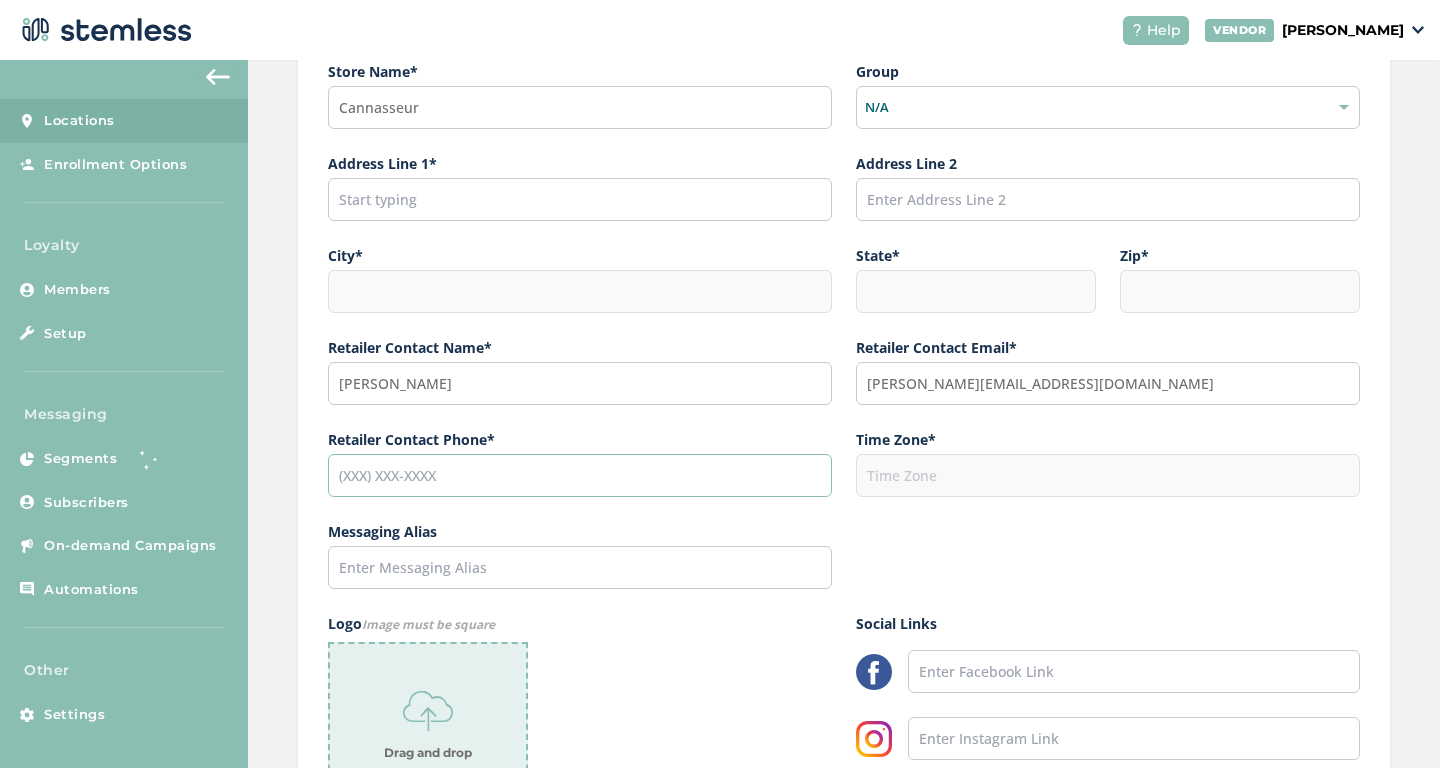 click at bounding box center (580, 475) 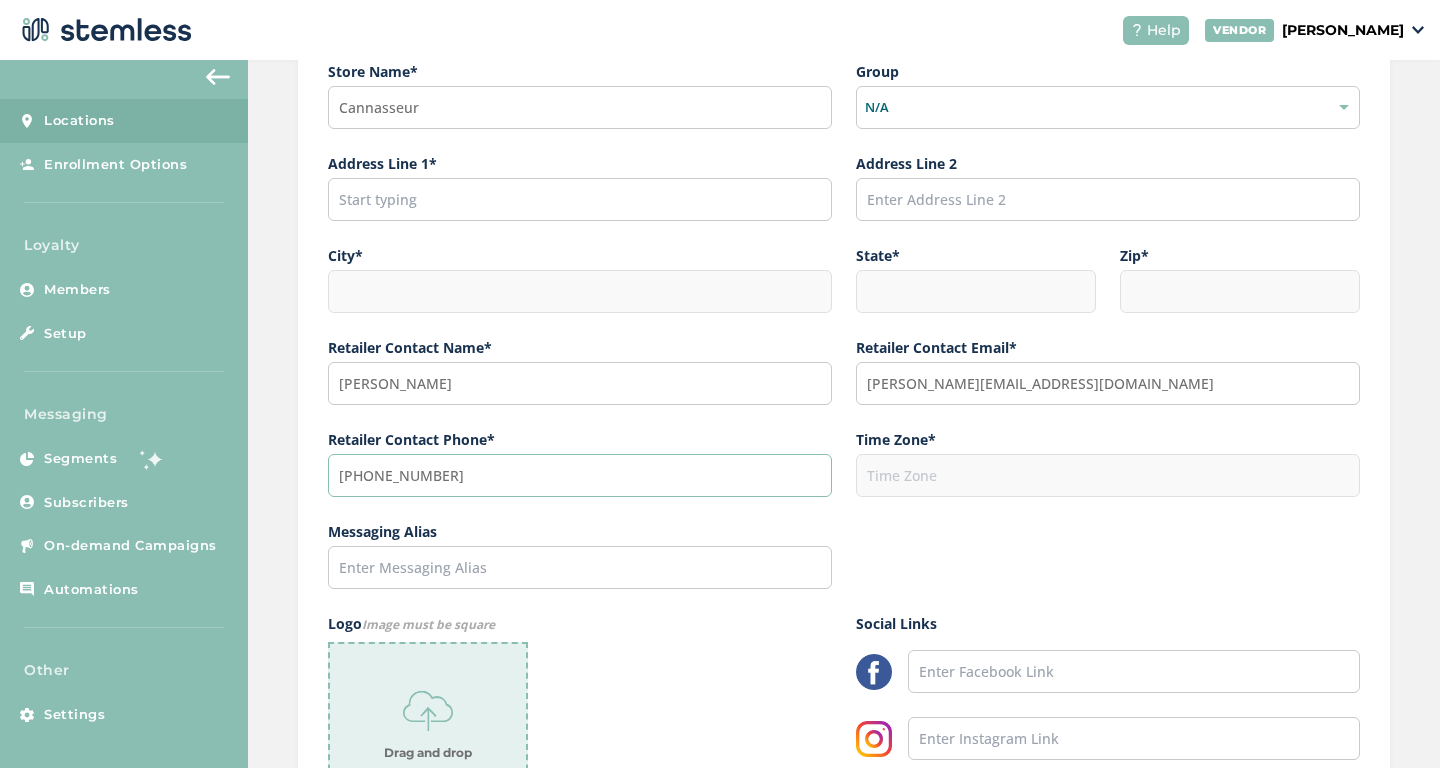 type on "[PHONE_NUMBER]" 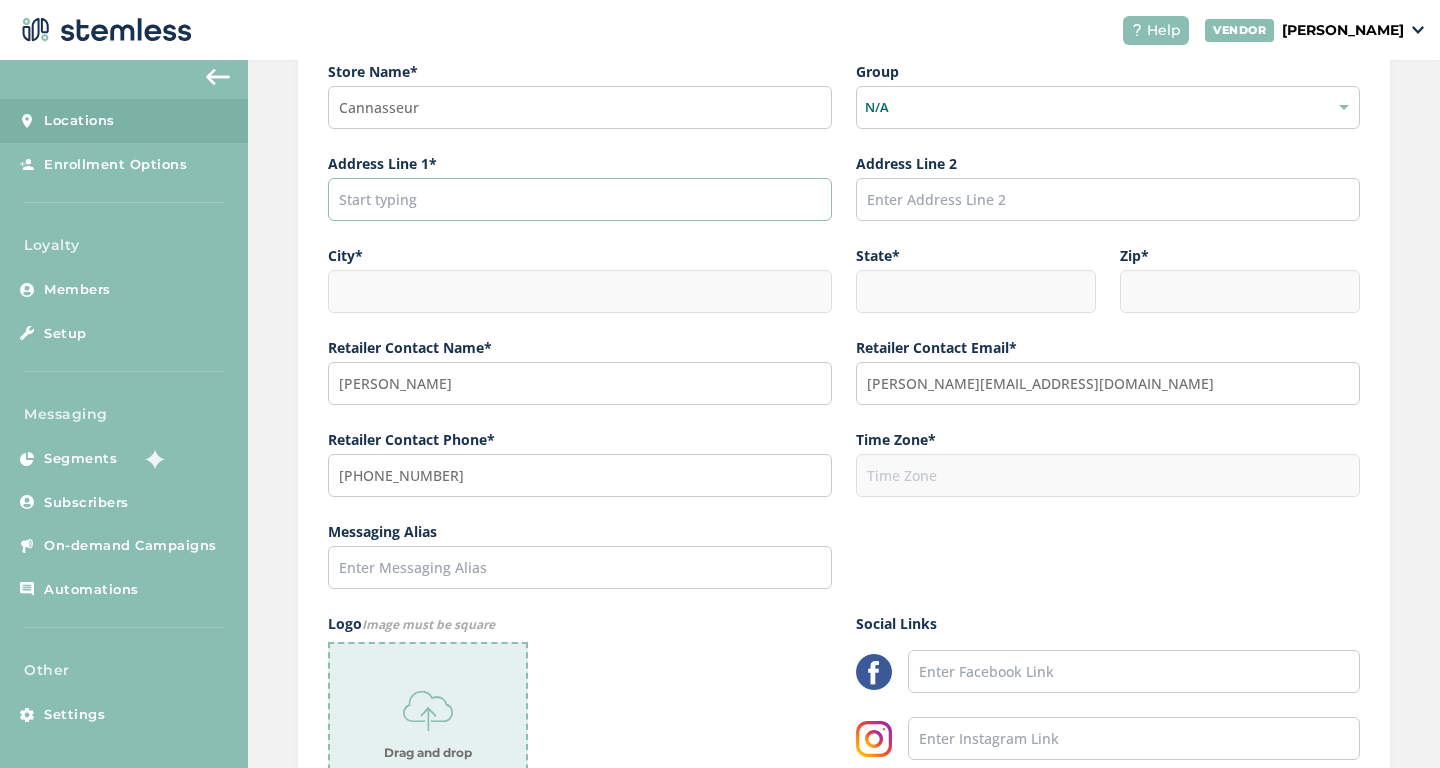 click at bounding box center [580, 199] 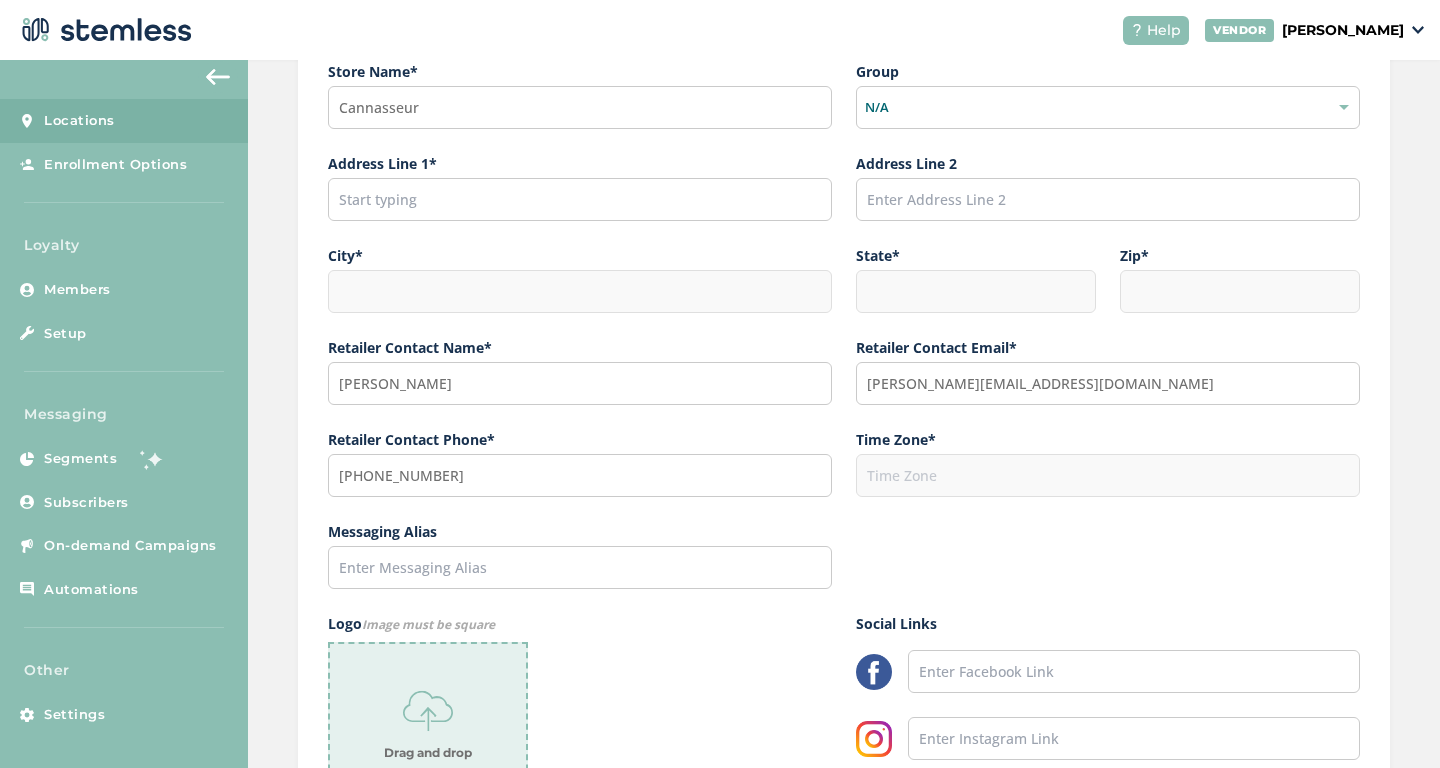 click at bounding box center [580, 291] 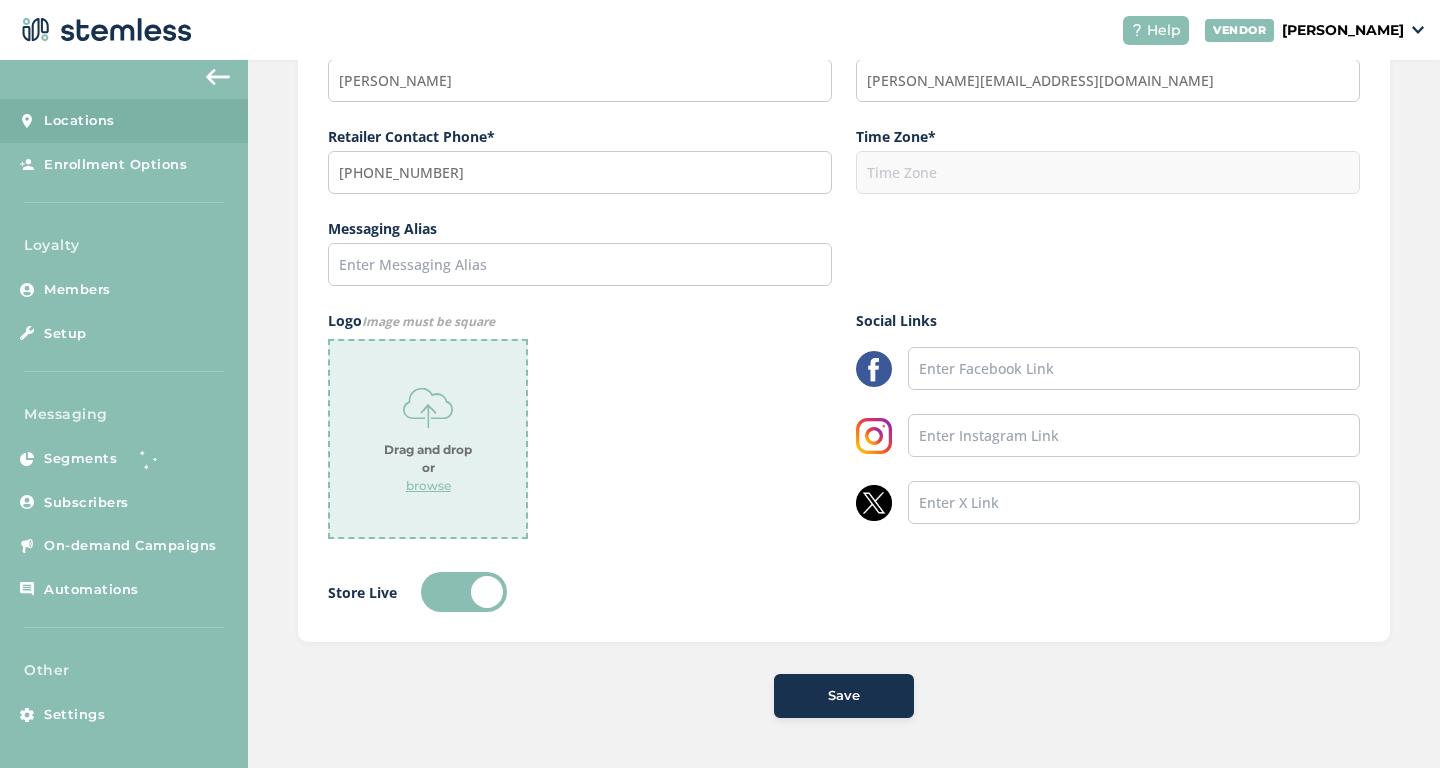 scroll, scrollTop: 74, scrollLeft: 0, axis: vertical 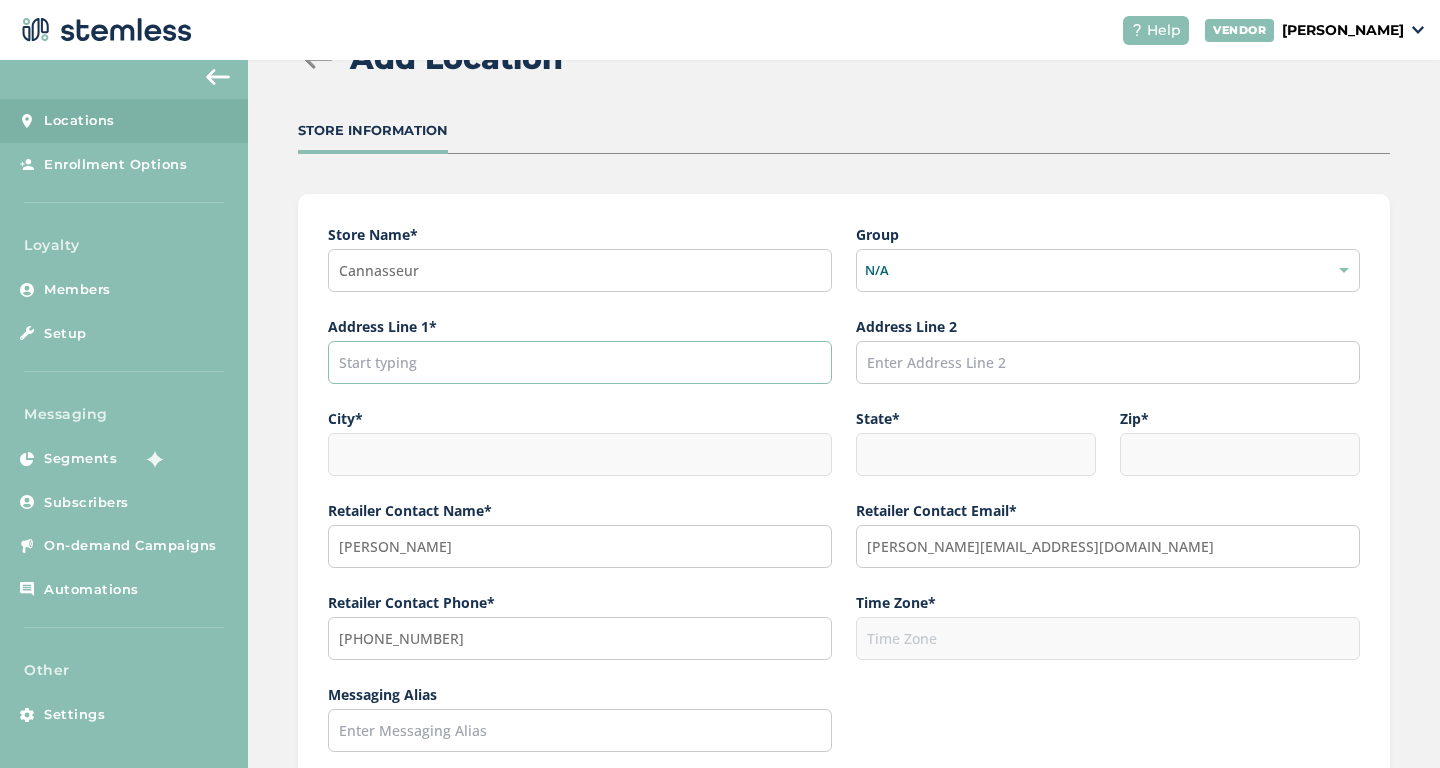 click at bounding box center [580, 362] 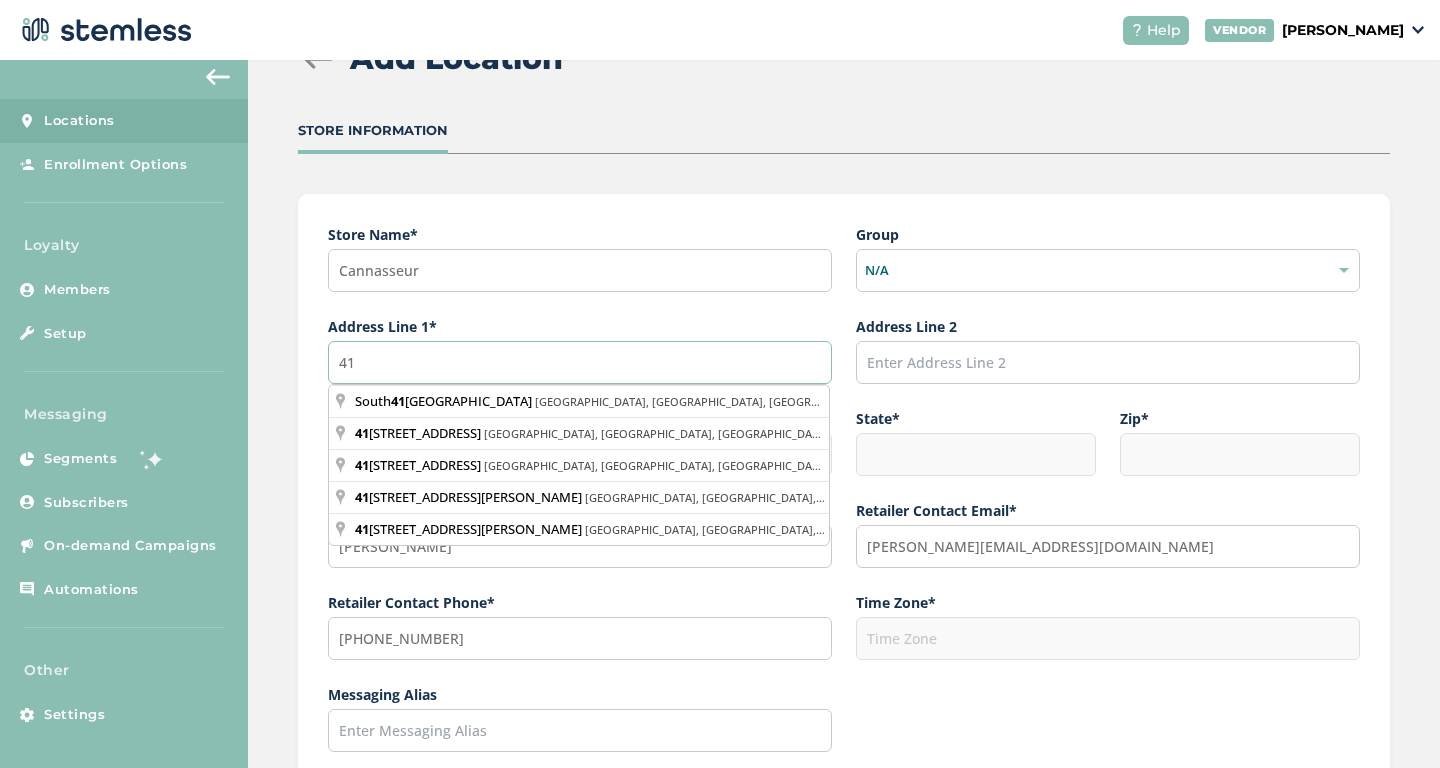 type on "4" 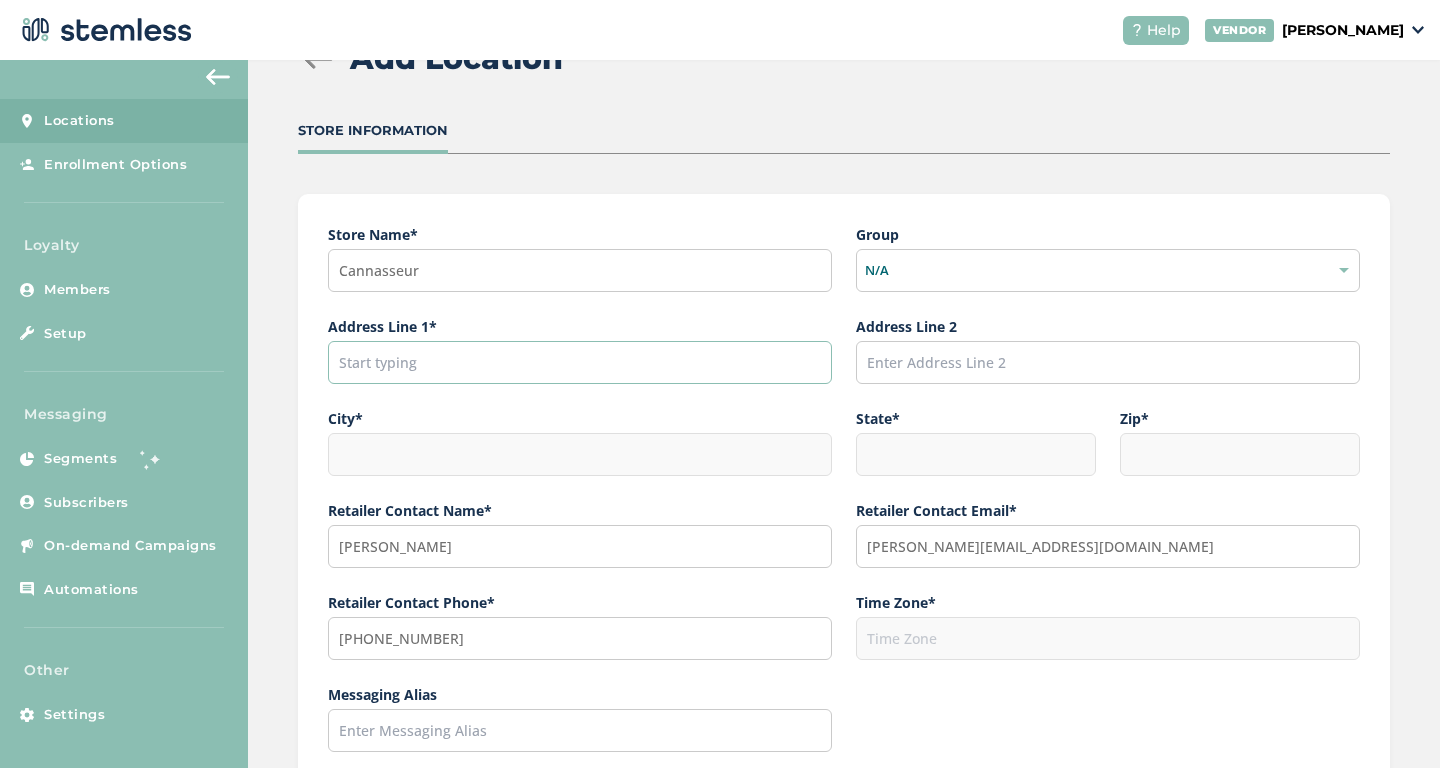 paste on "41 Precision Dr" 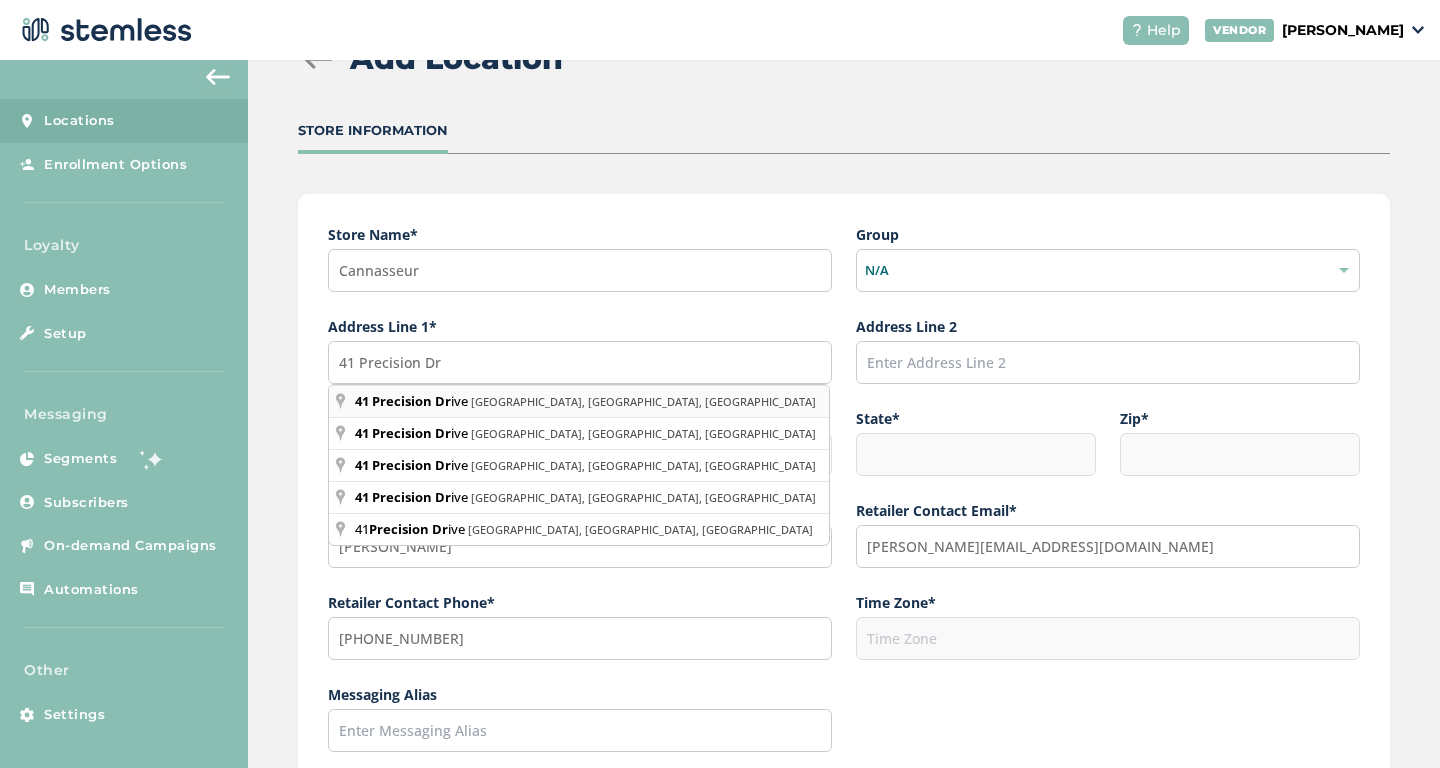 type on "[STREET_ADDRESS]" 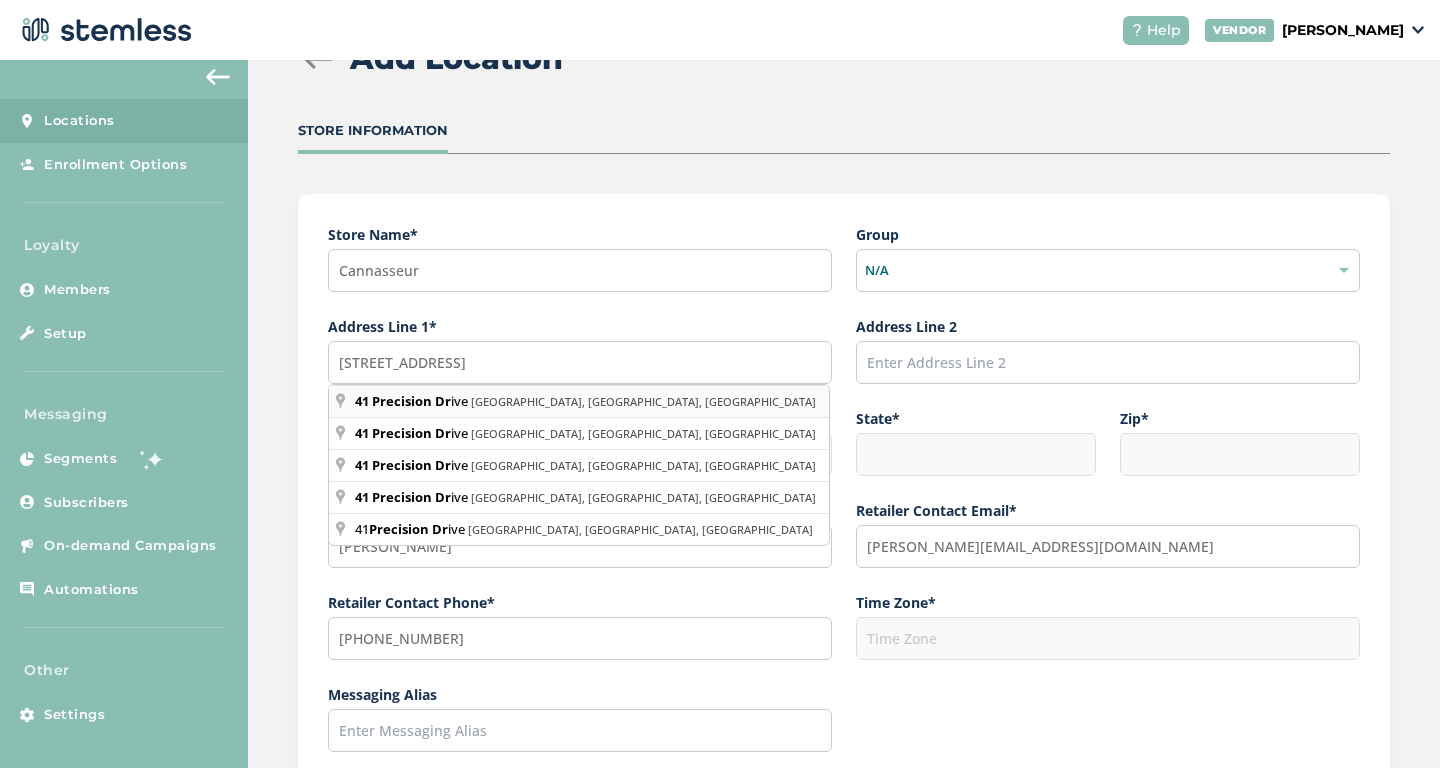 type on "[GEOGRAPHIC_DATA]" 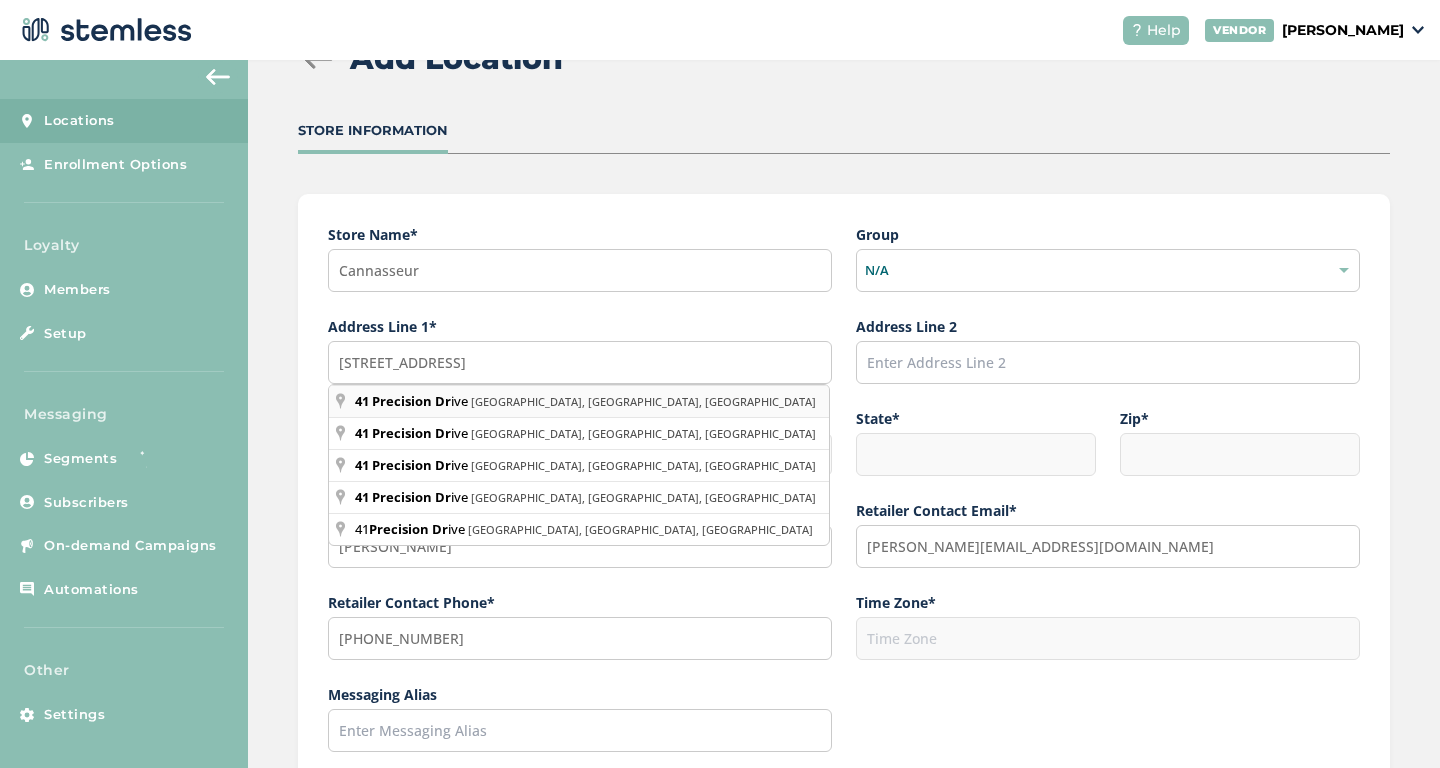 type on "81007" 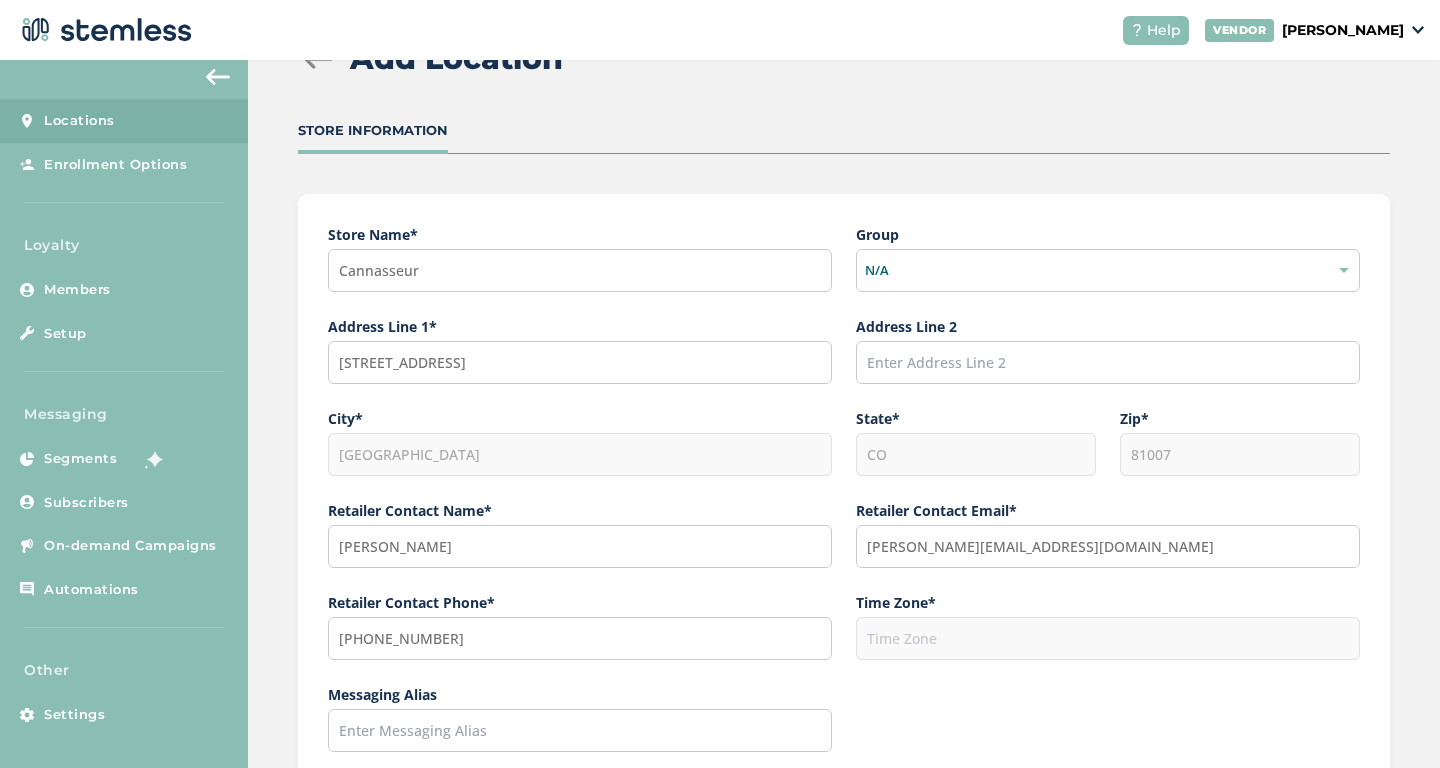 type on "America/[GEOGRAPHIC_DATA]" 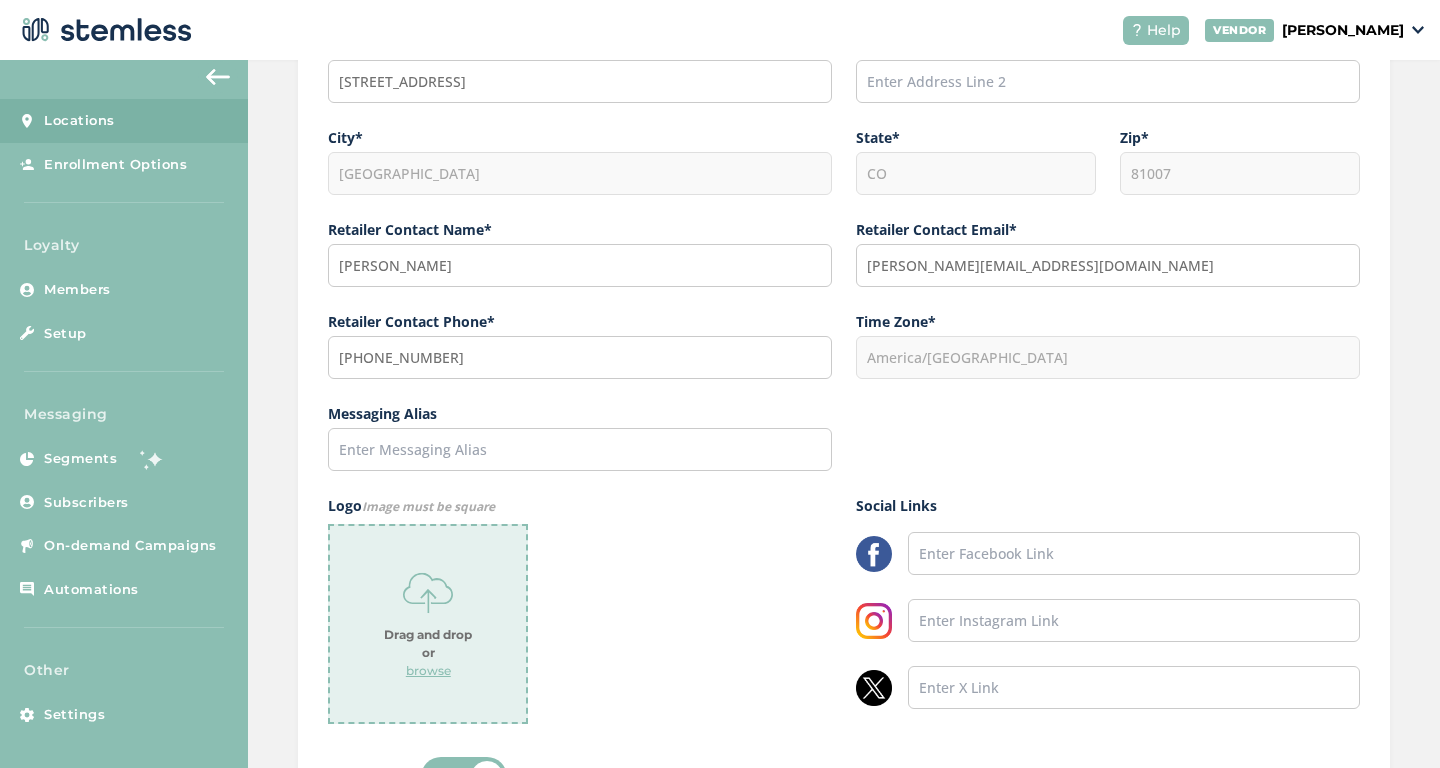 scroll, scrollTop: 540, scrollLeft: 0, axis: vertical 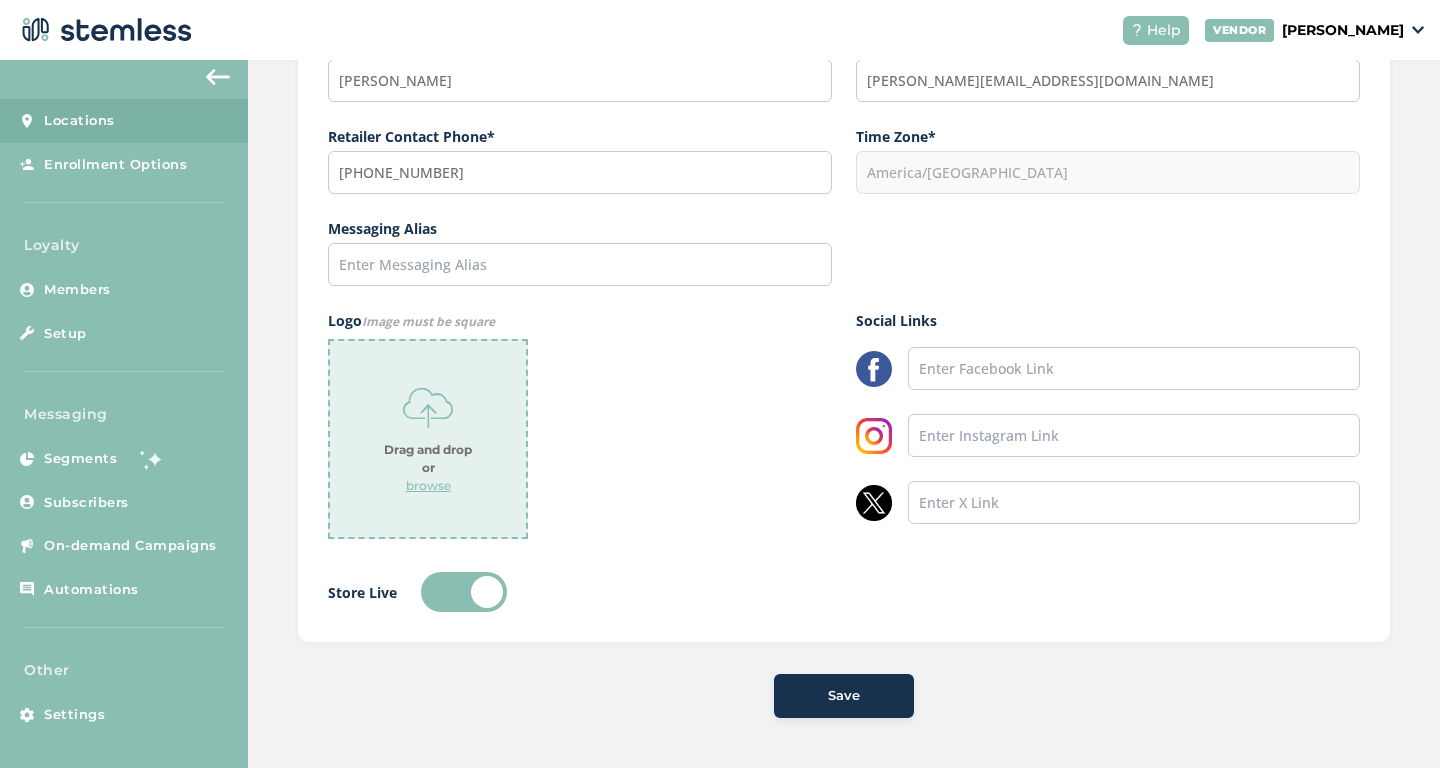 click on "Save" at bounding box center [844, 696] 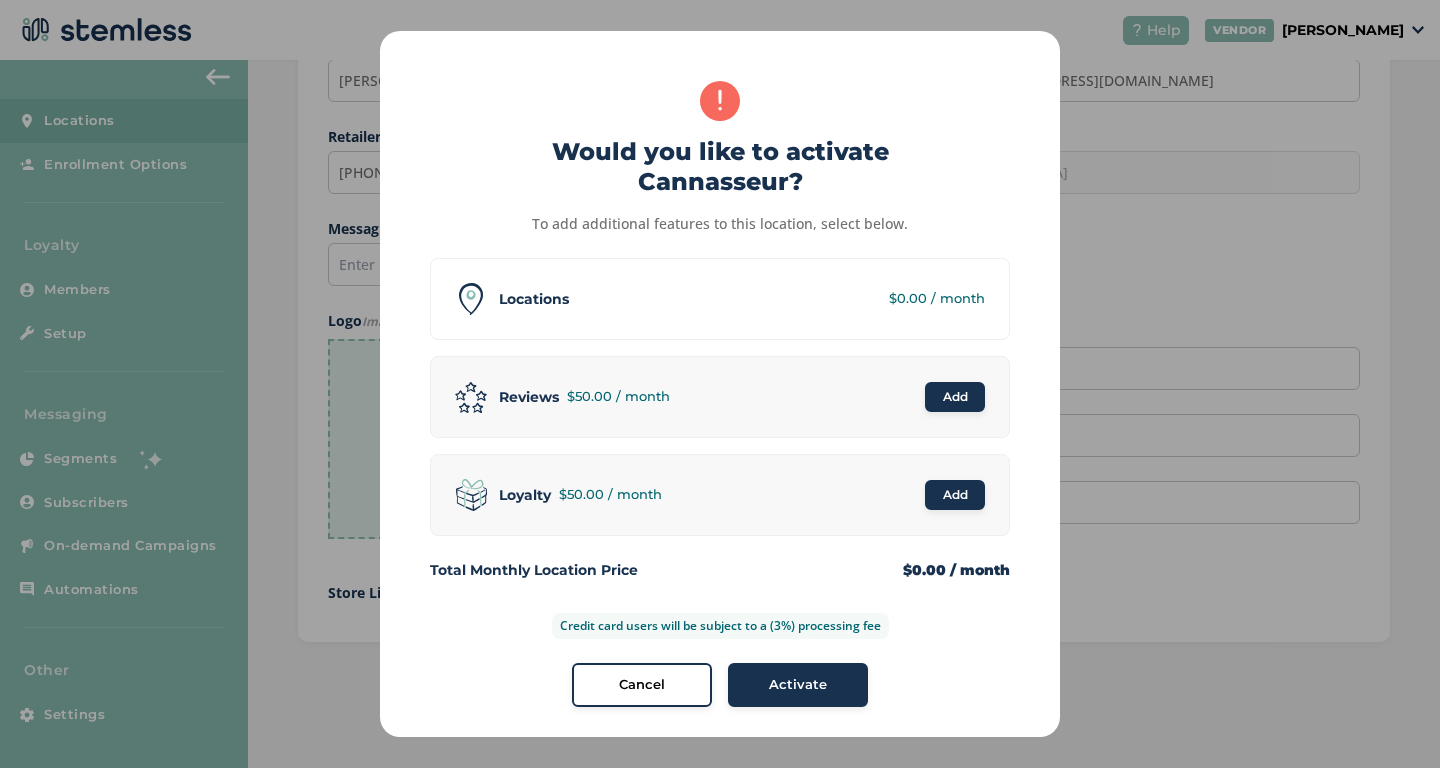 click on "Activate" at bounding box center [798, 685] 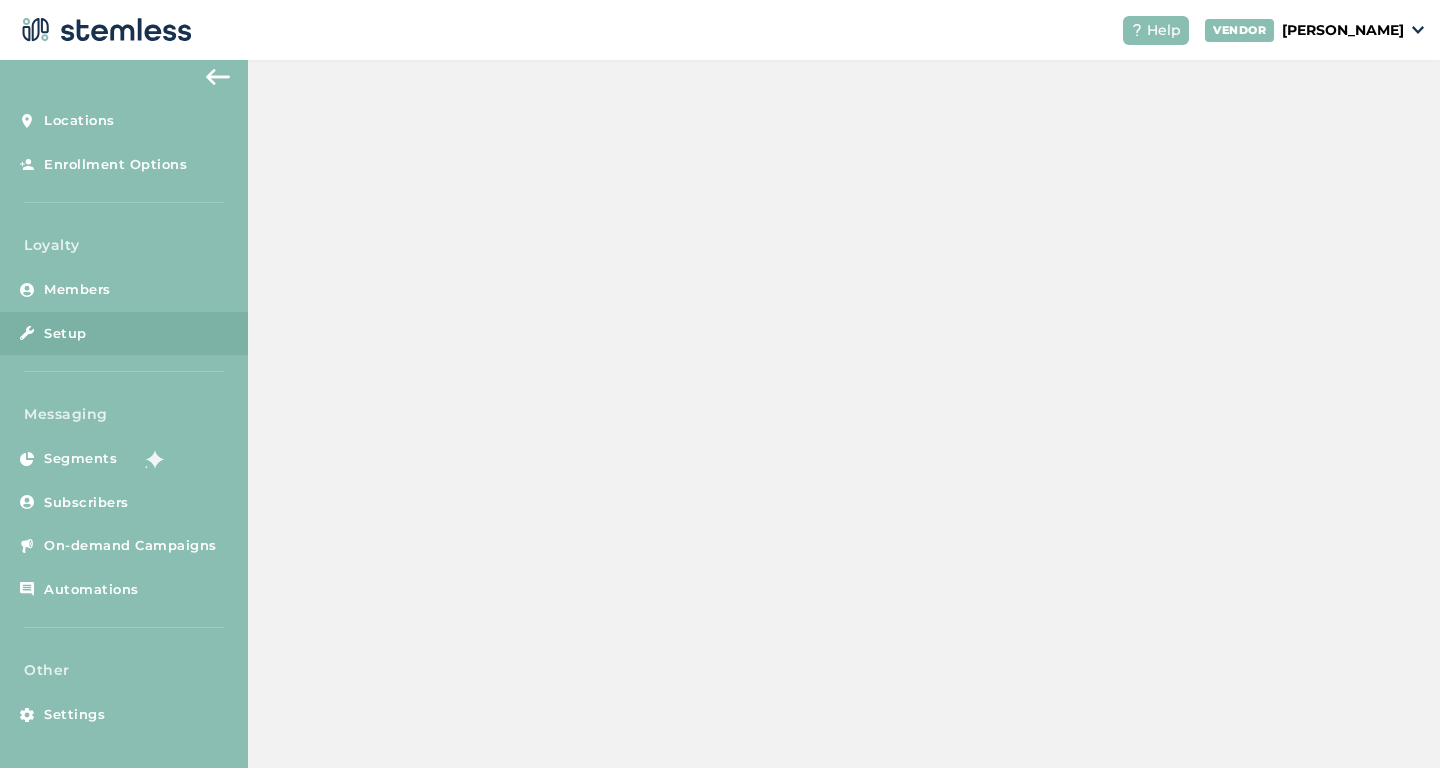 scroll, scrollTop: 0, scrollLeft: 0, axis: both 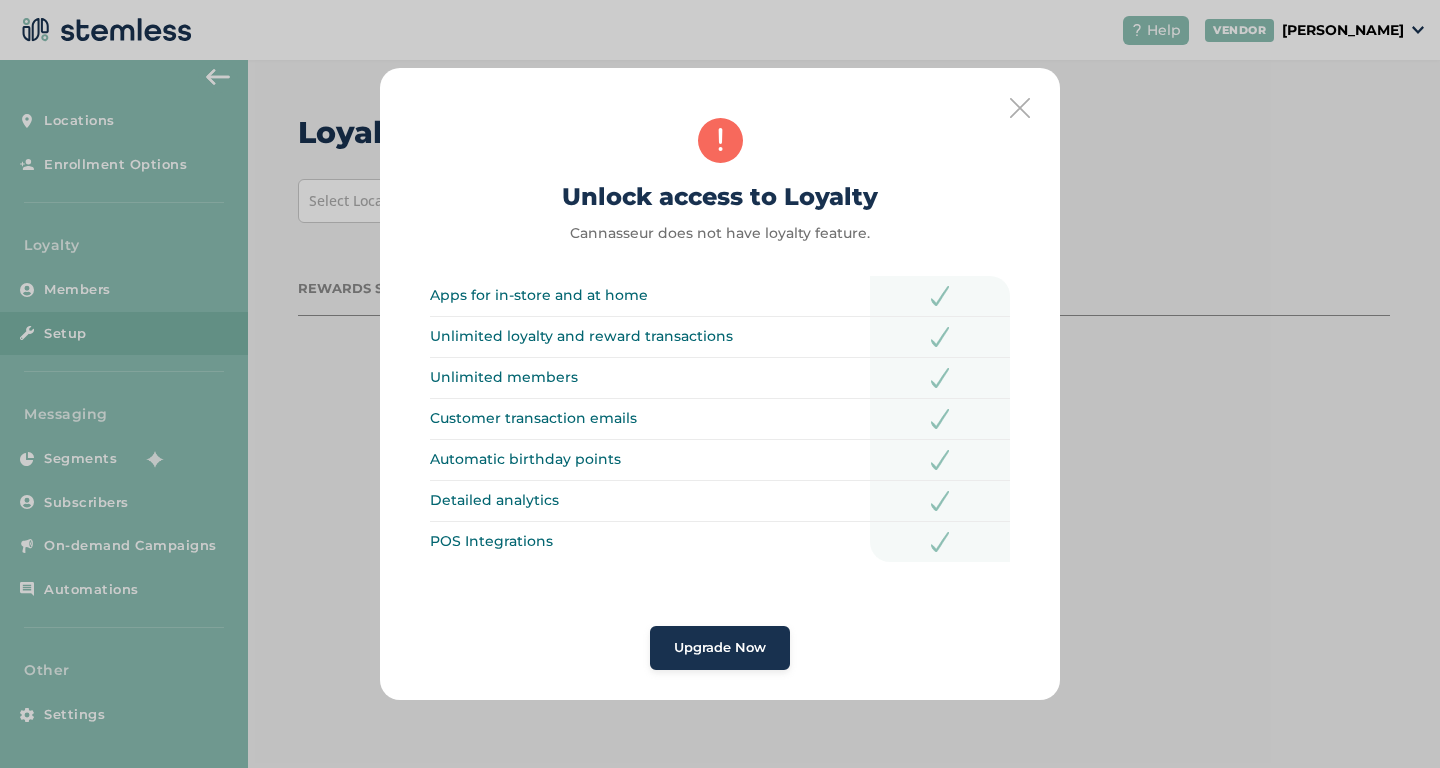 click at bounding box center [1020, 108] 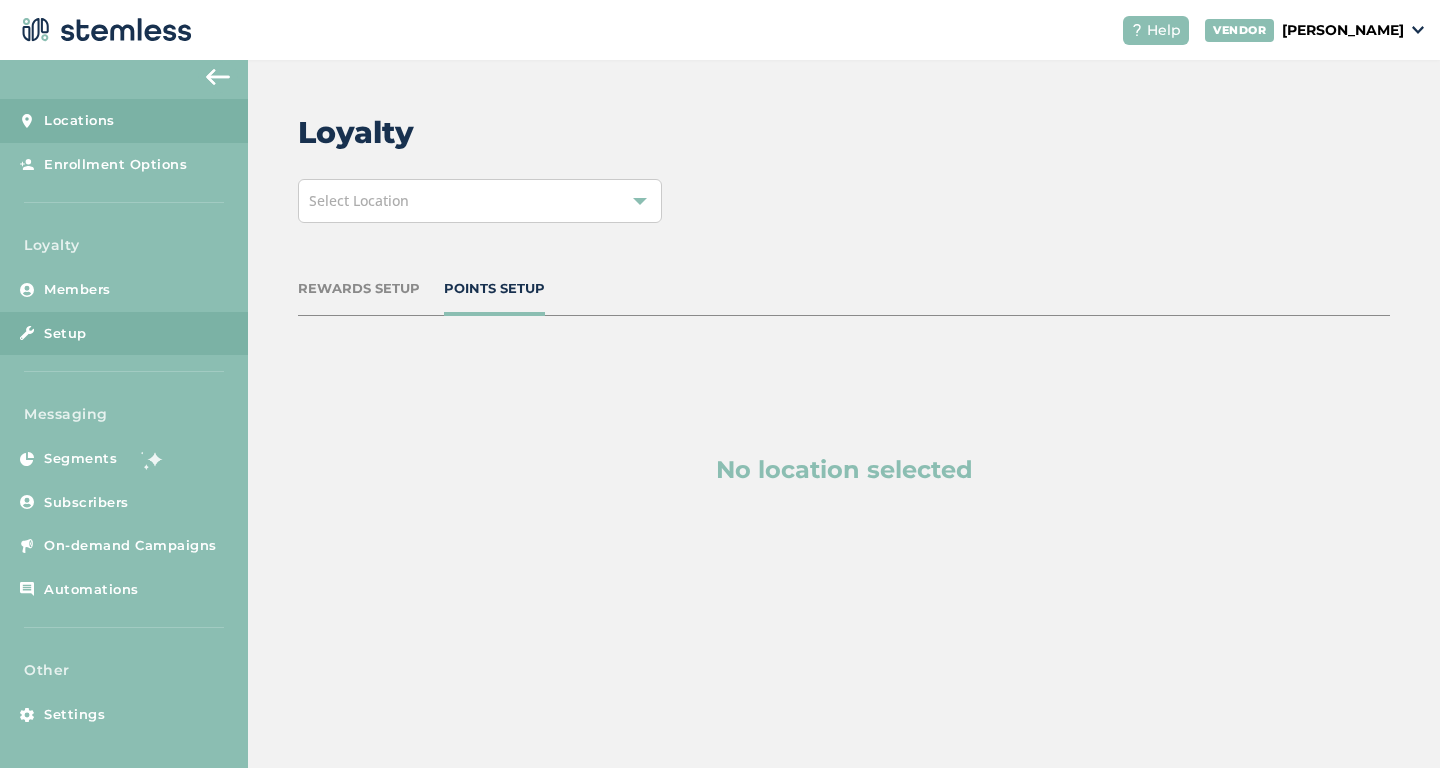 click on "Locations" at bounding box center [124, 121] 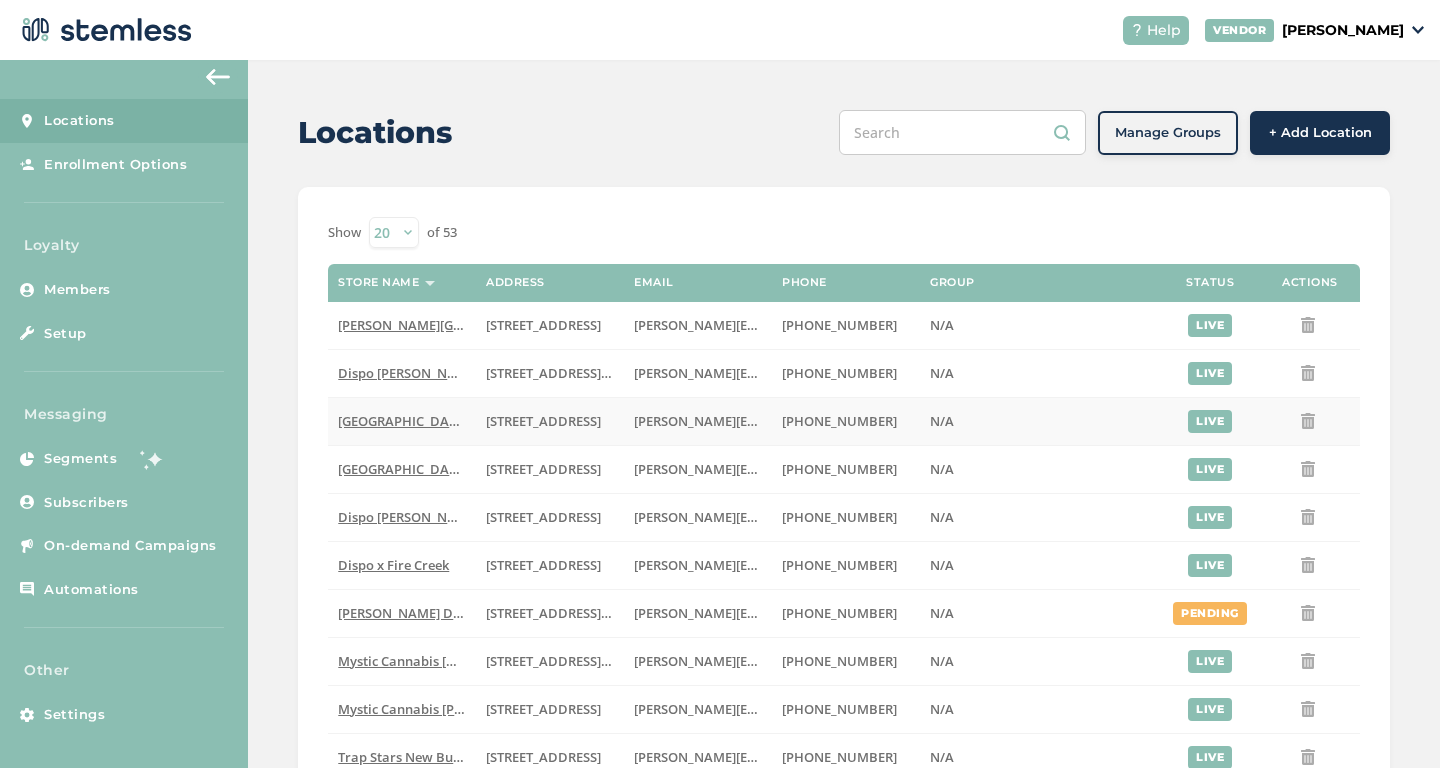 click on "[GEOGRAPHIC_DATA]" at bounding box center [403, 421] 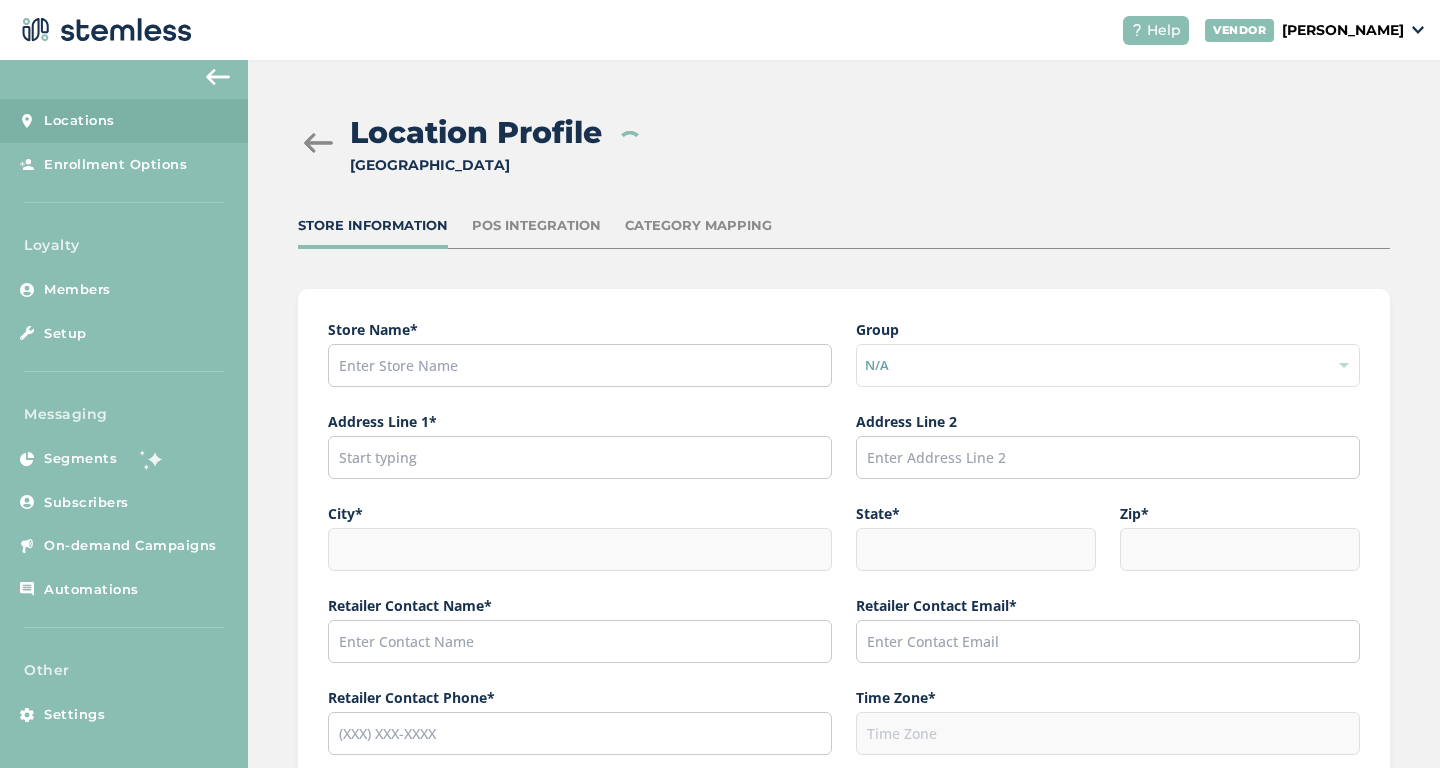 type on "[GEOGRAPHIC_DATA]" 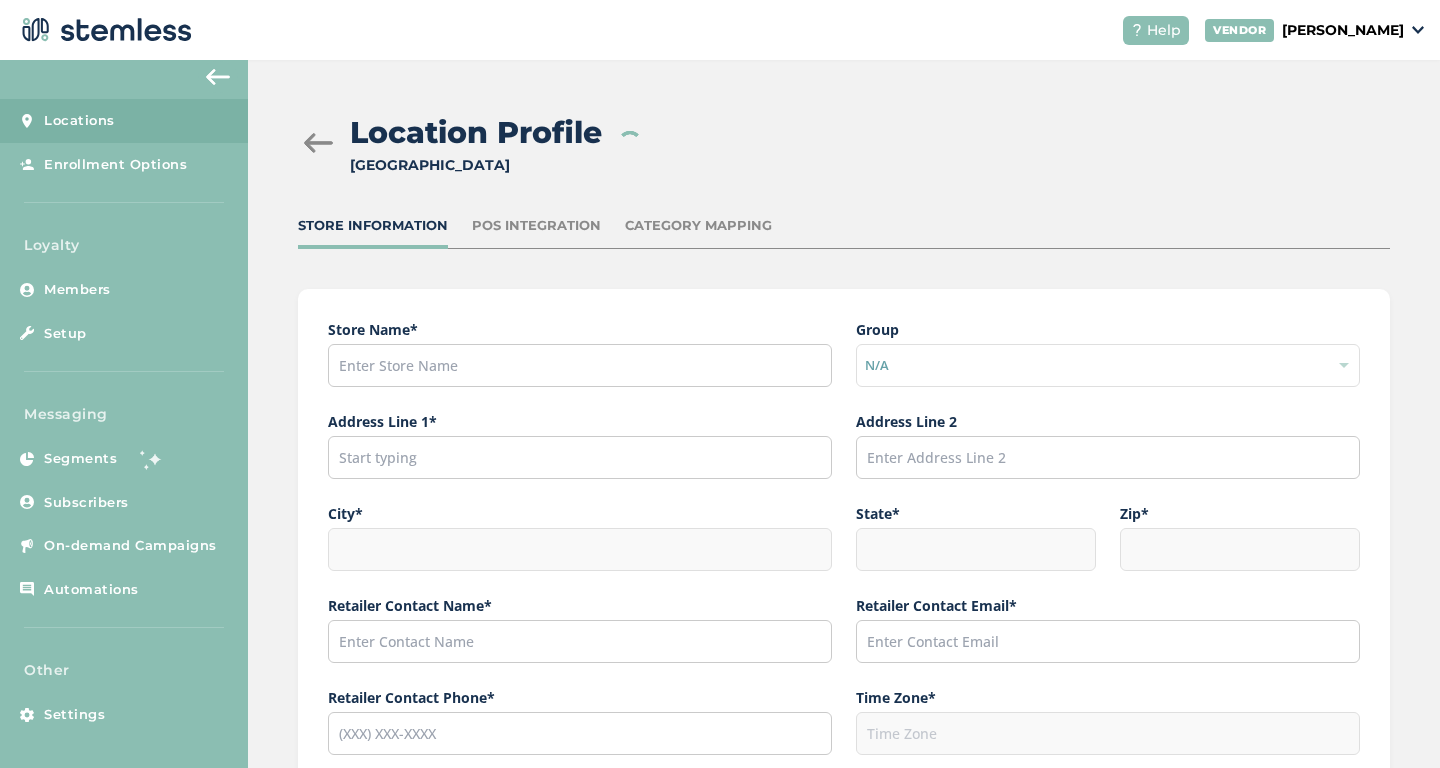 type on "[STREET_ADDRESS]" 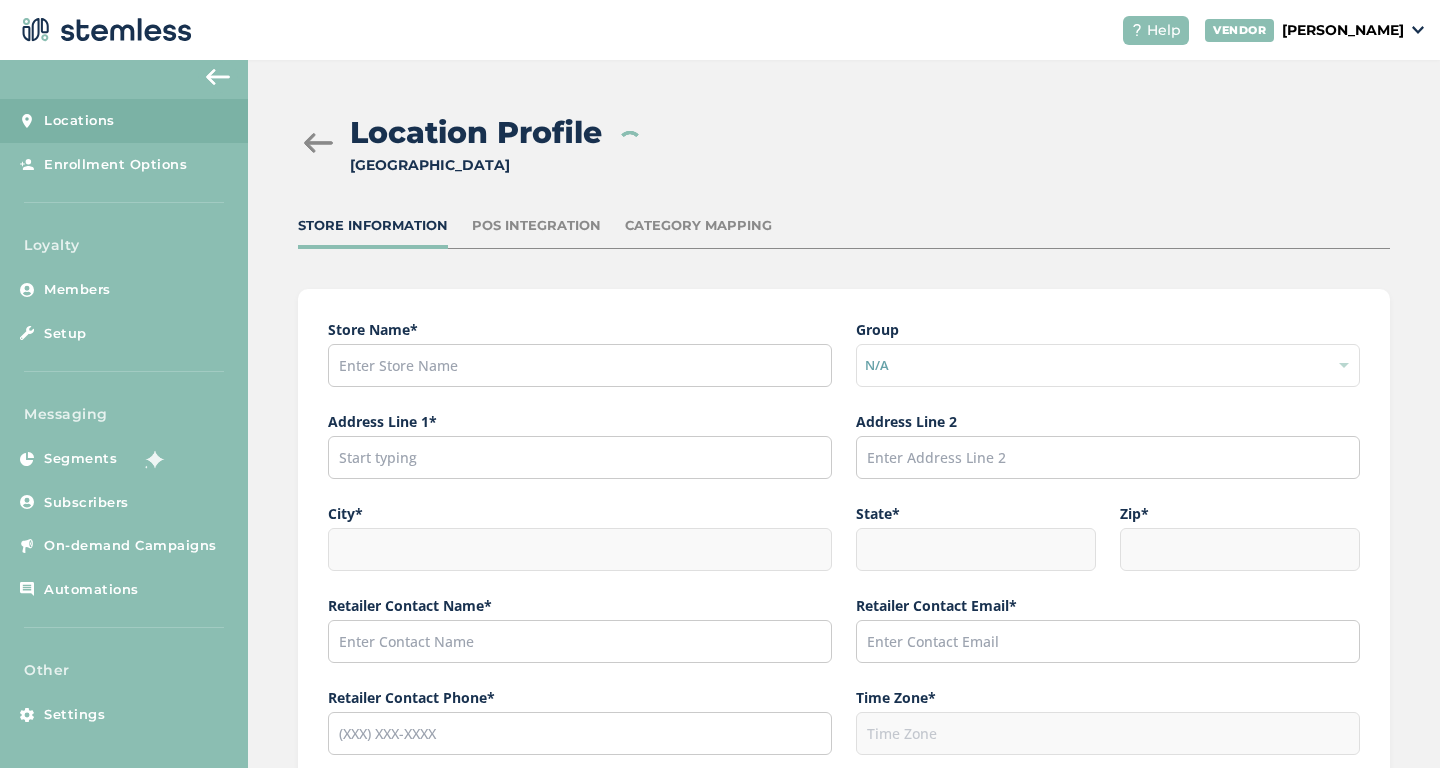 type on "[GEOGRAPHIC_DATA]" 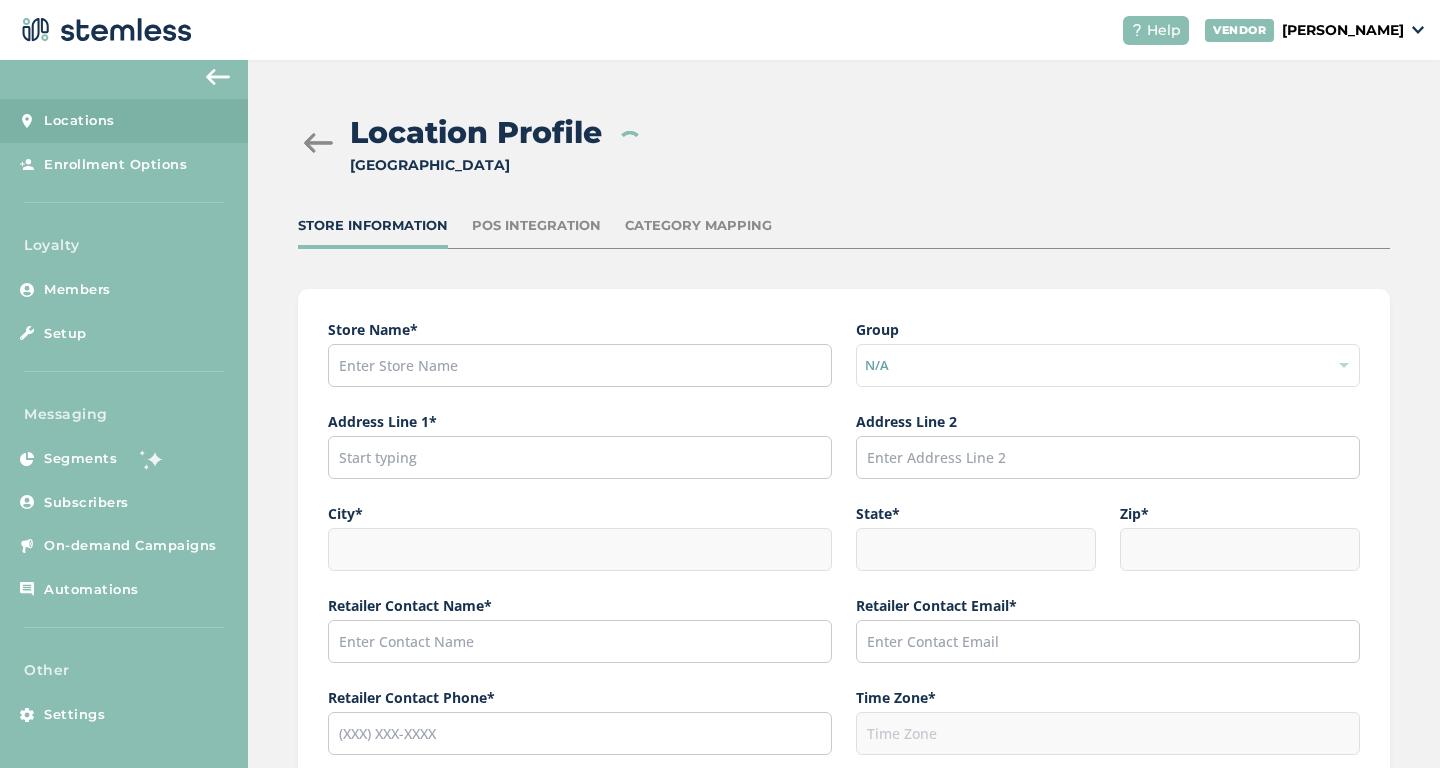 type on "MI" 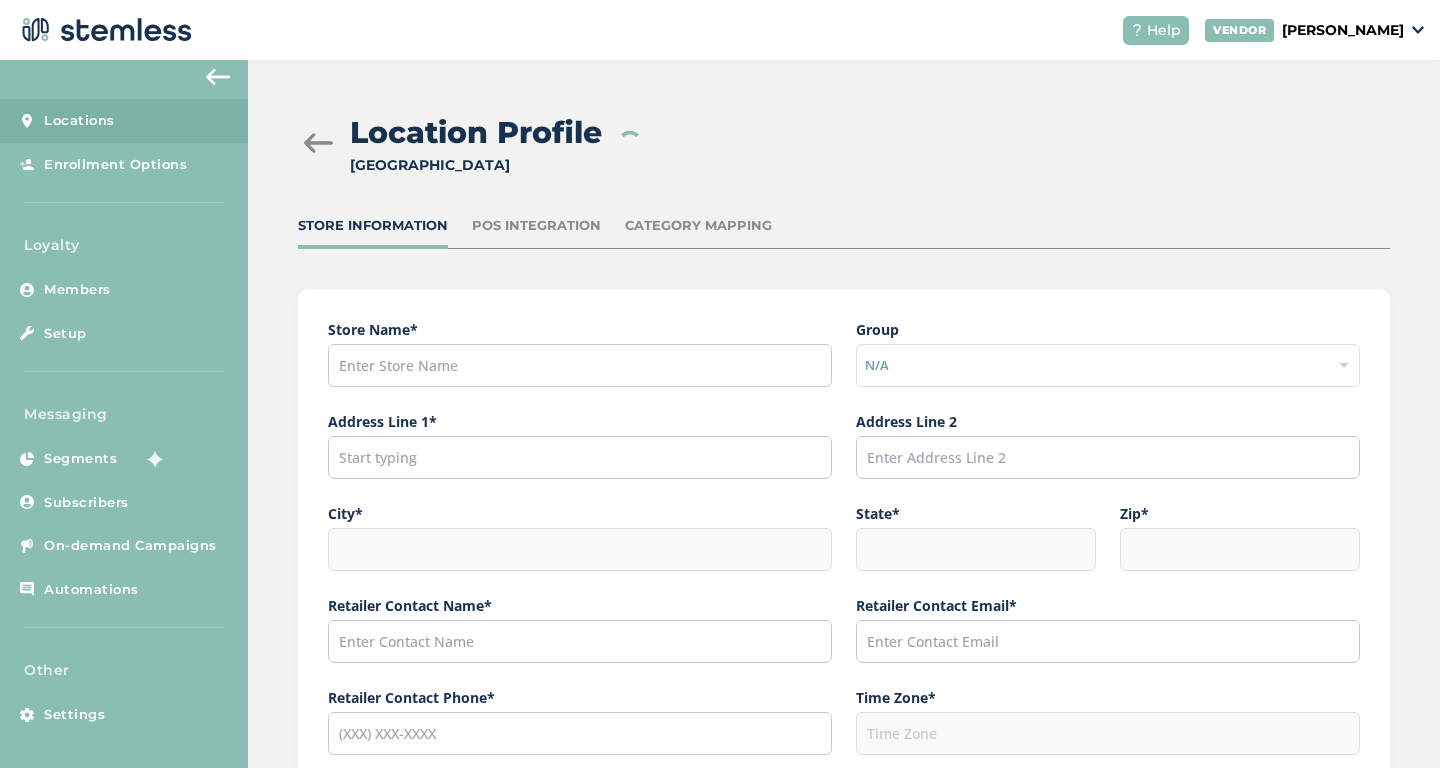 type on "48706" 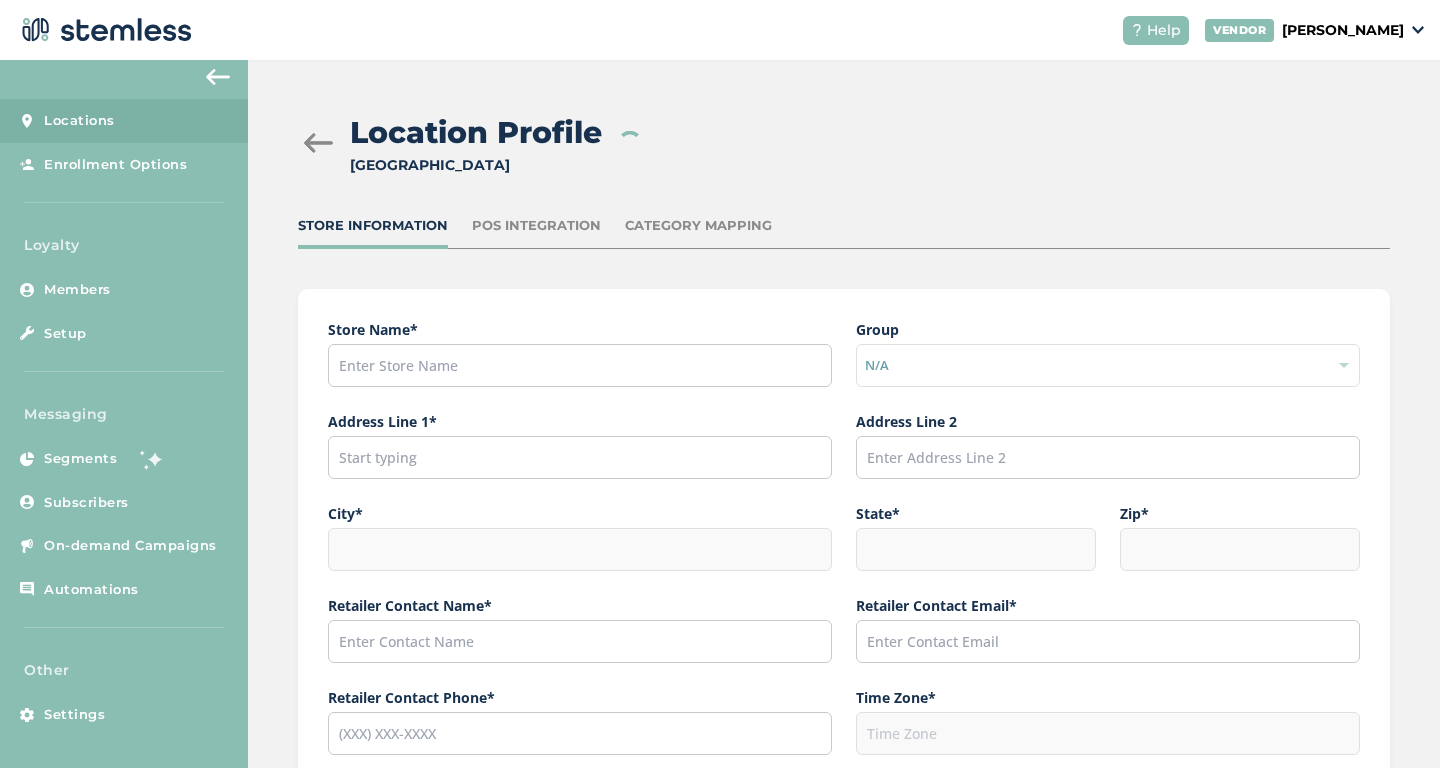 type on "[PERSON_NAME]" 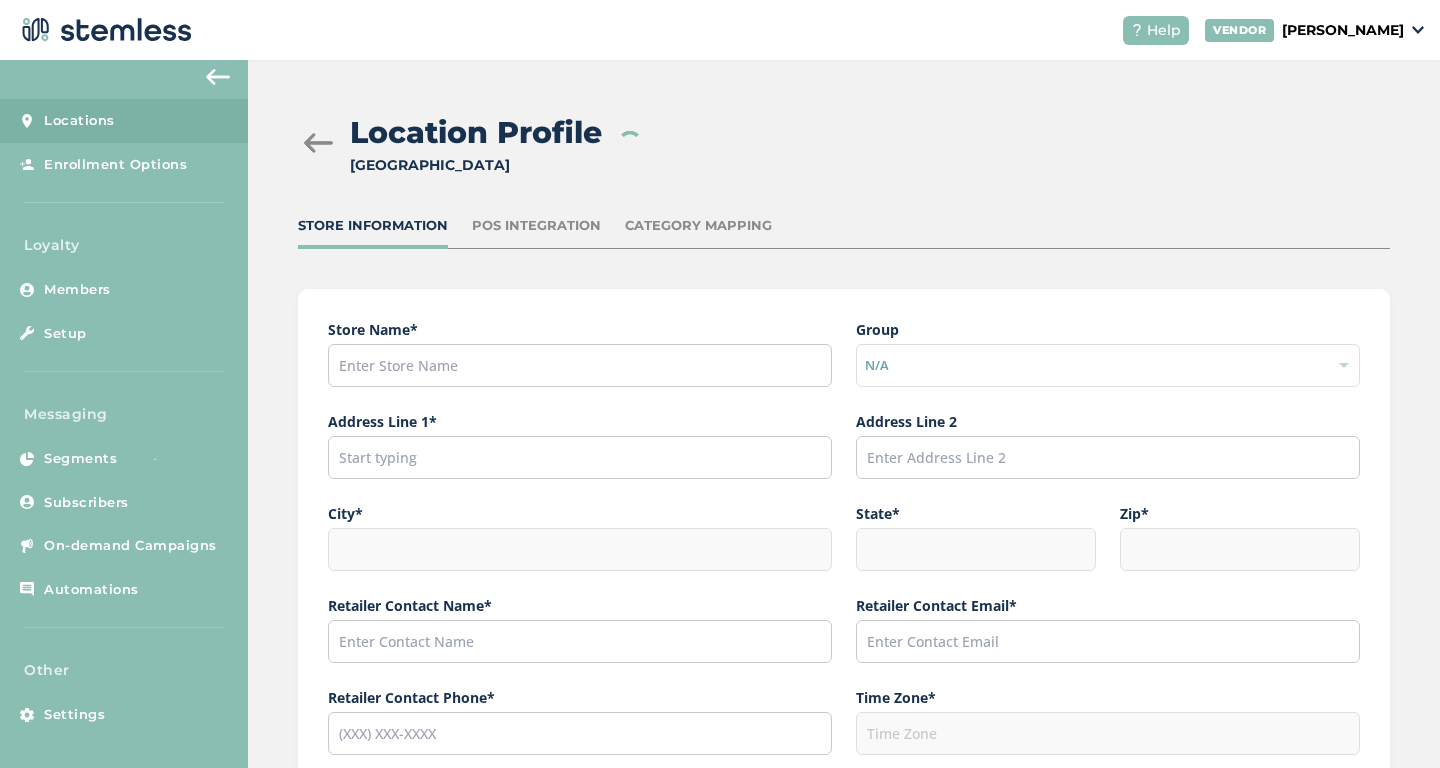 type on "[PERSON_NAME][EMAIL_ADDRESS][DOMAIN_NAME]" 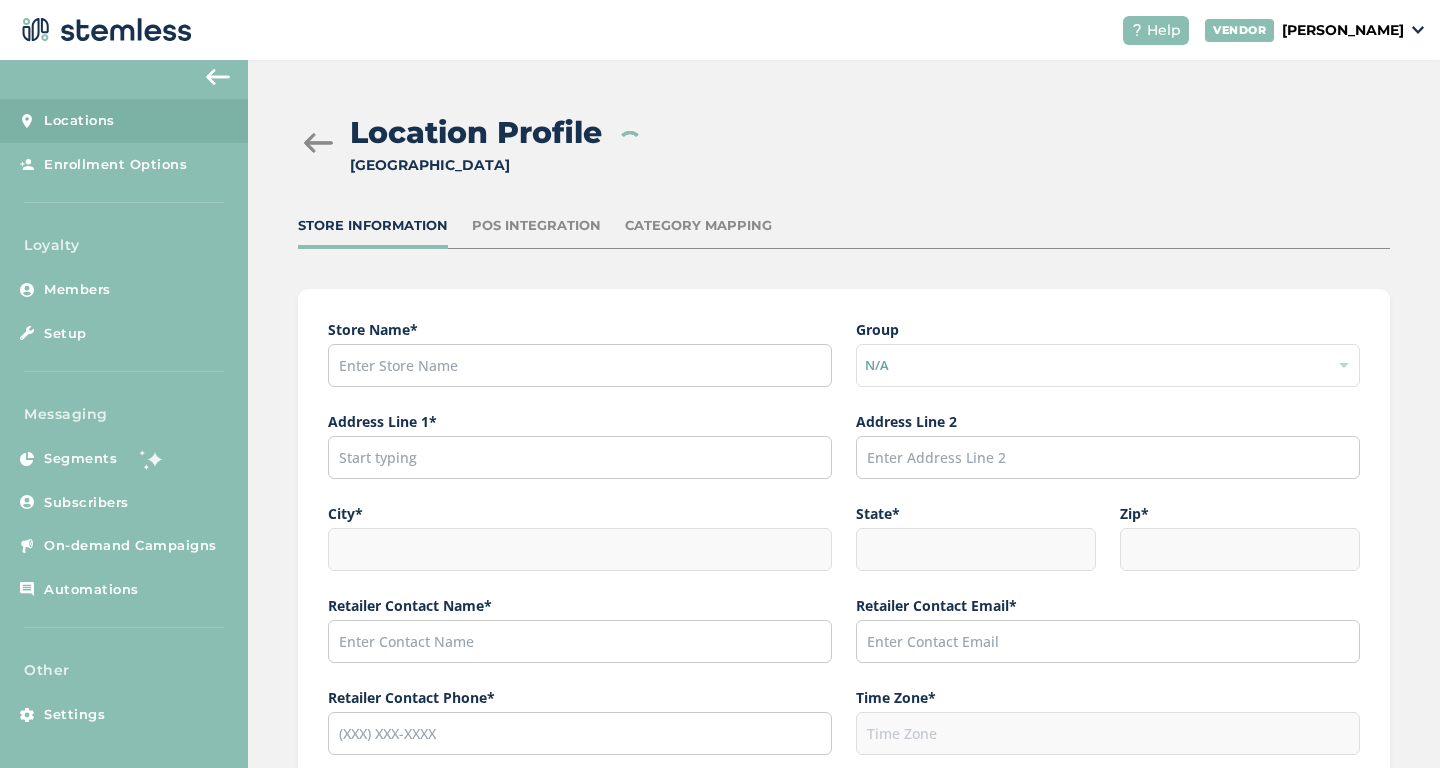 type on "[PHONE_NUMBER]" 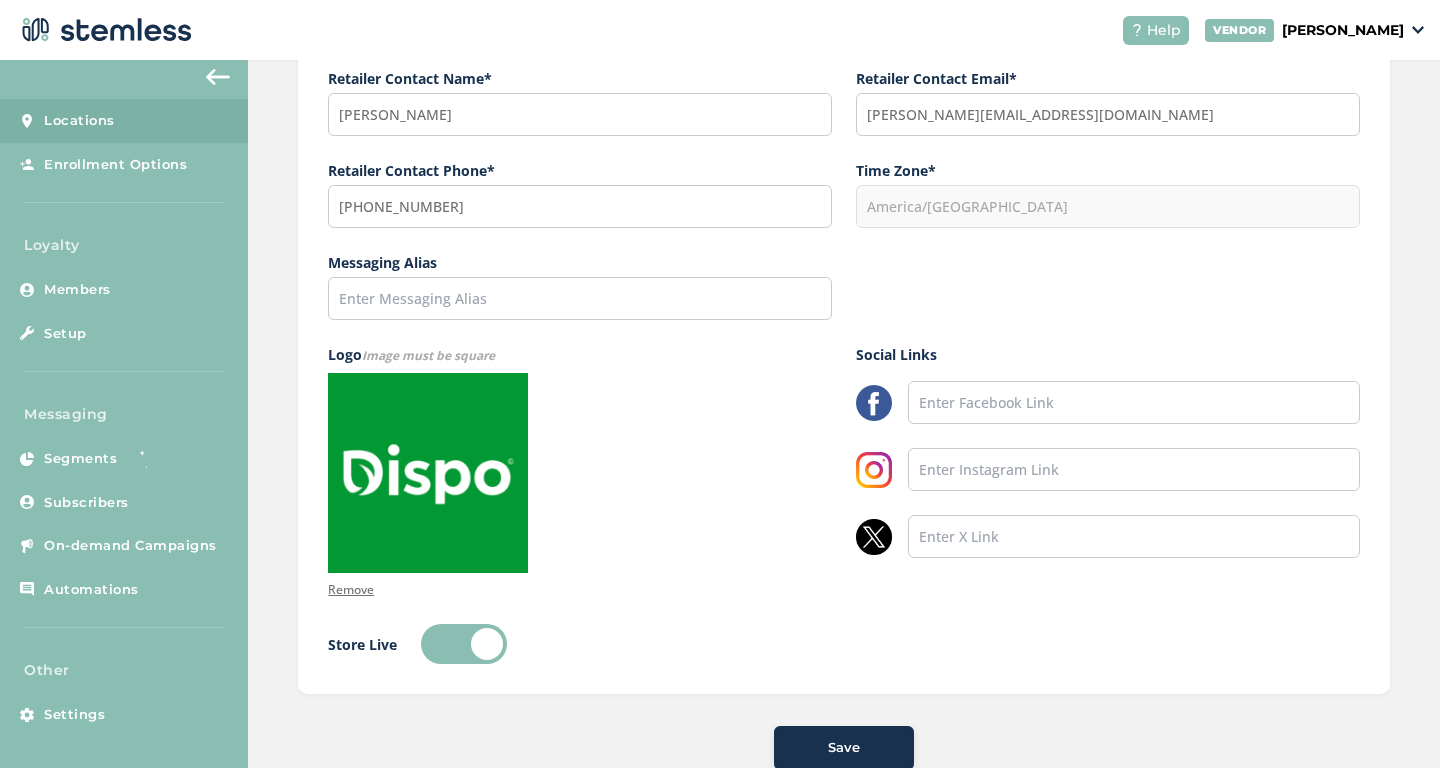scroll, scrollTop: 579, scrollLeft: 0, axis: vertical 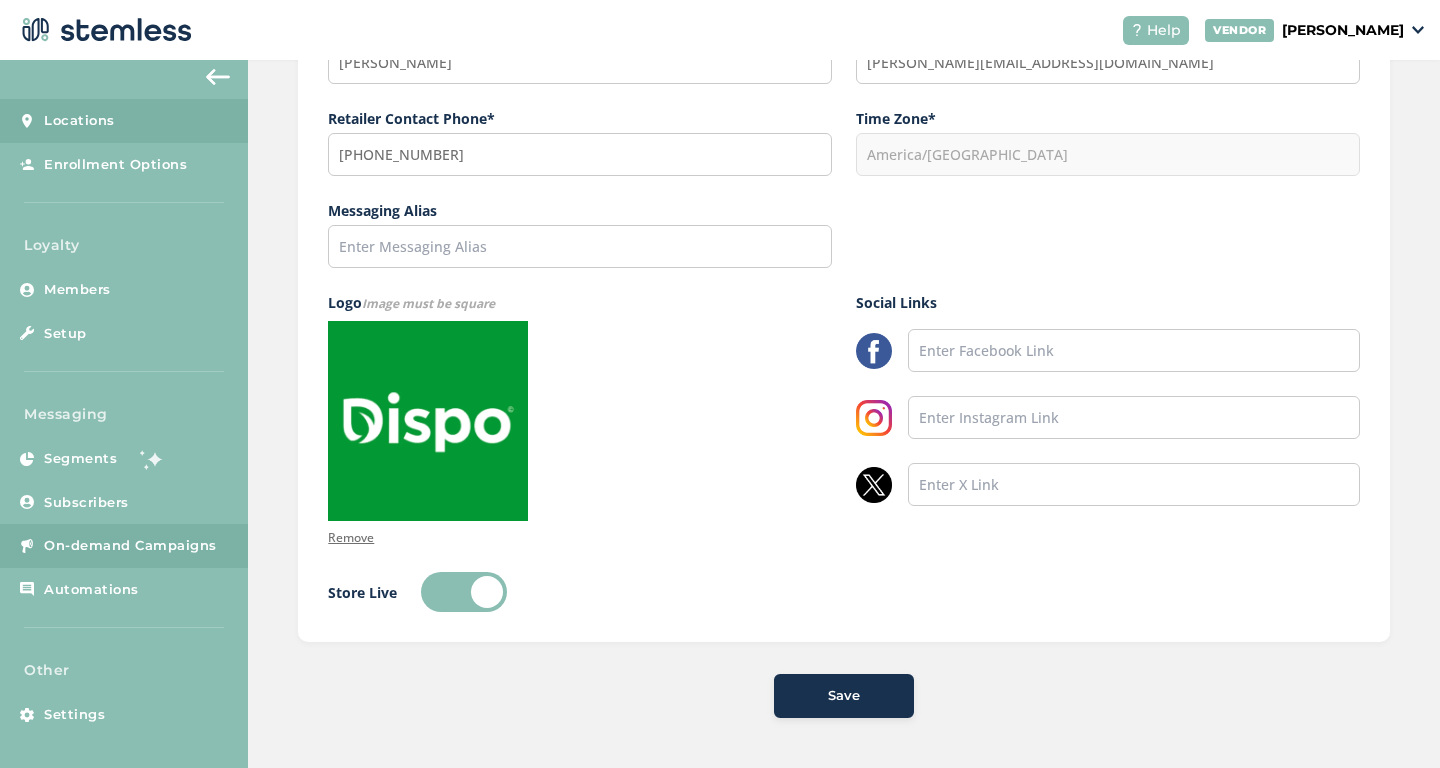 click on "On-demand Campaigns" at bounding box center (124, 546) 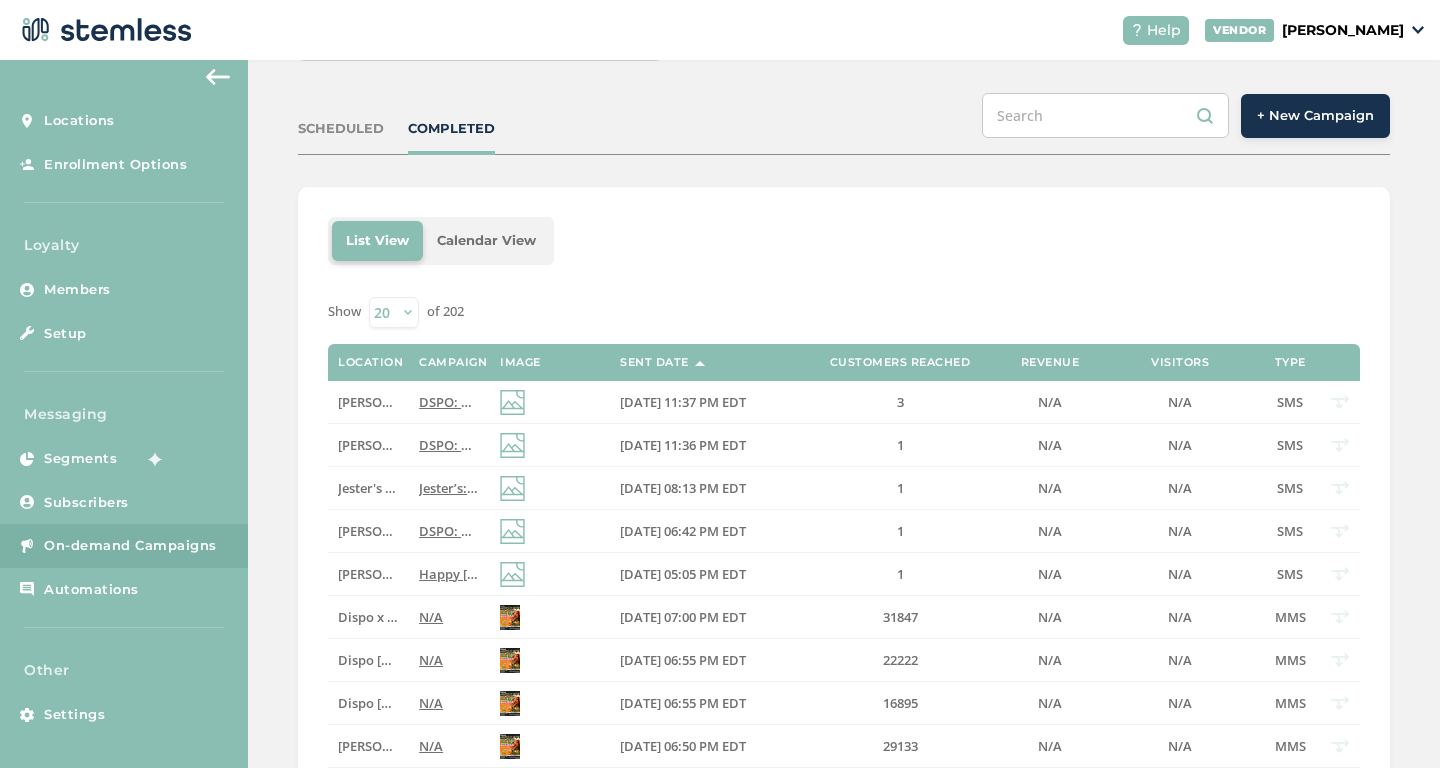scroll, scrollTop: 150, scrollLeft: 0, axis: vertical 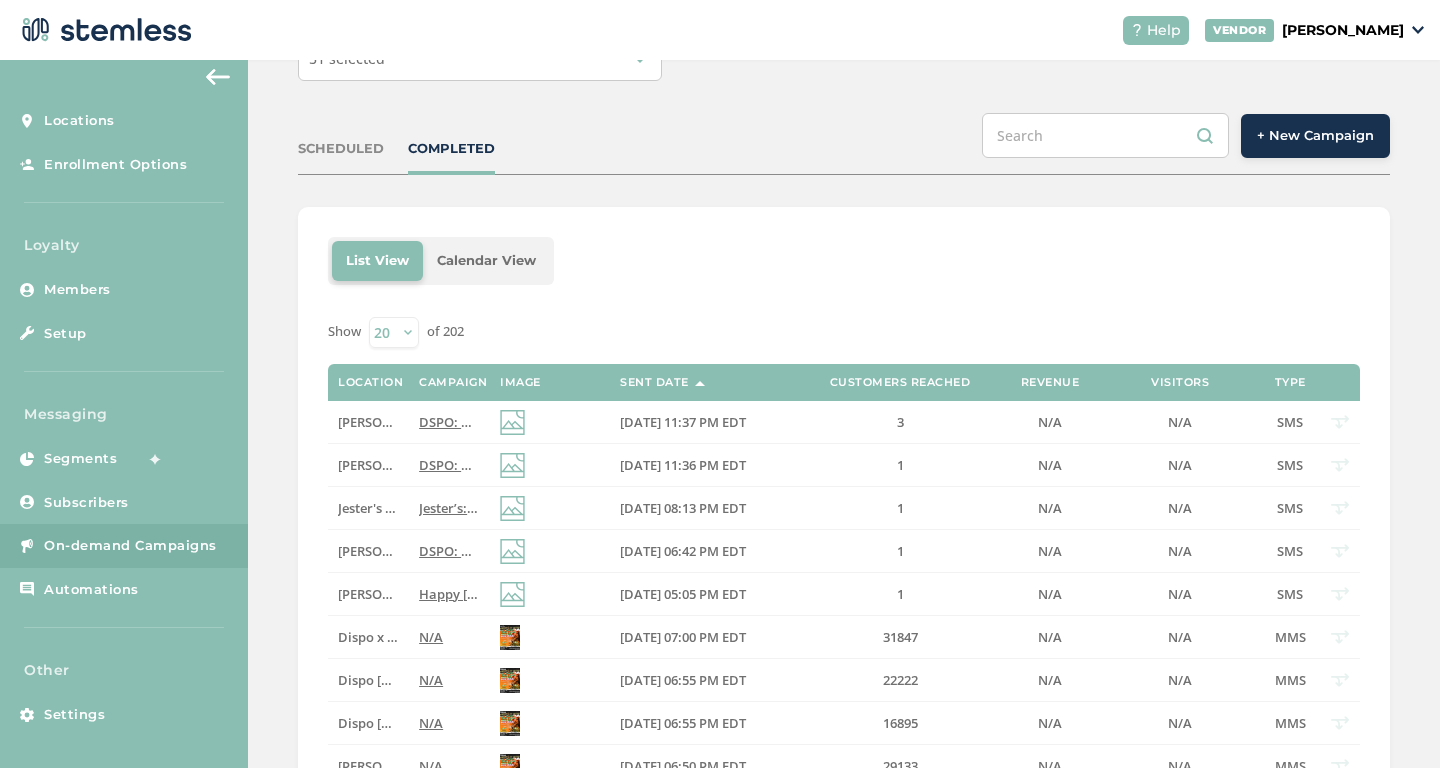 click on "+ New Campaign" at bounding box center [1315, 136] 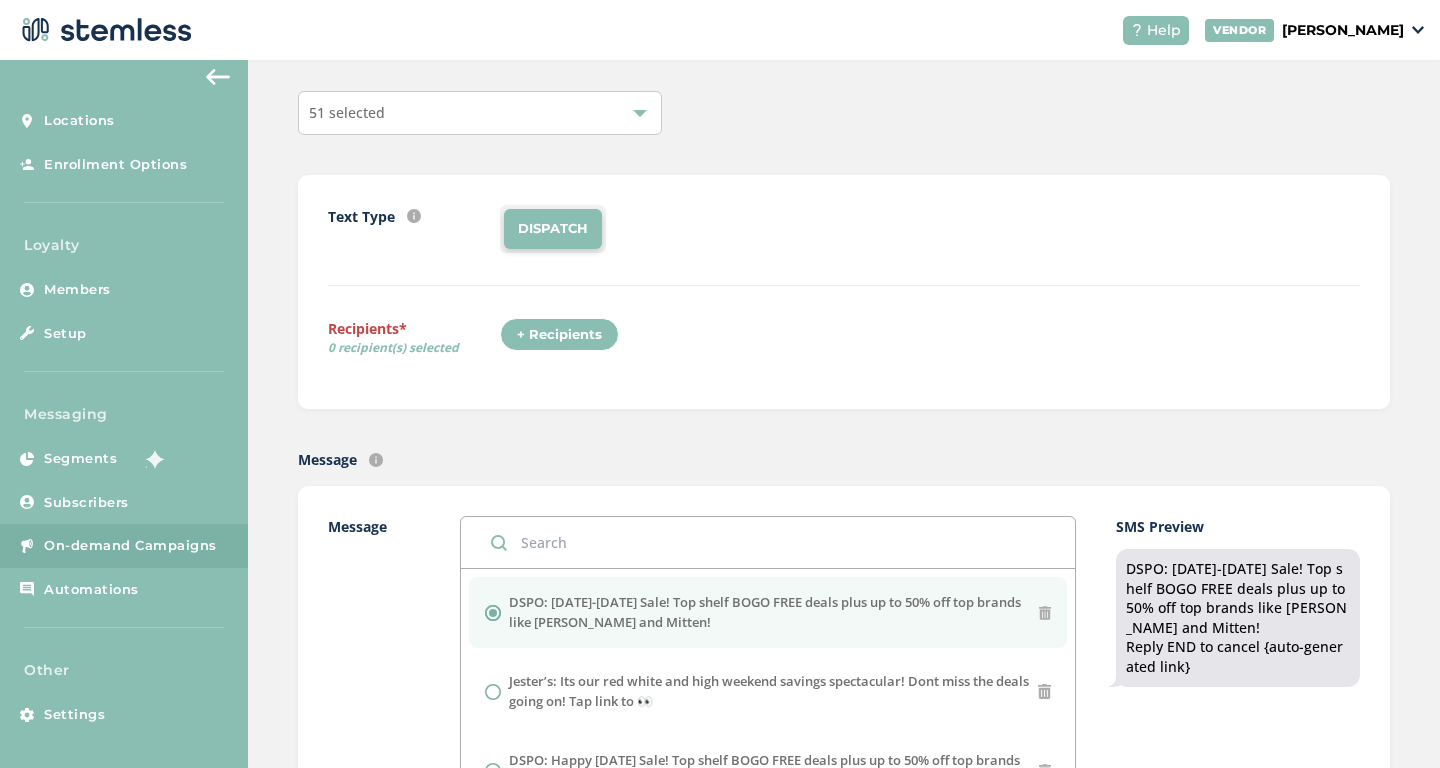 scroll, scrollTop: 0, scrollLeft: 0, axis: both 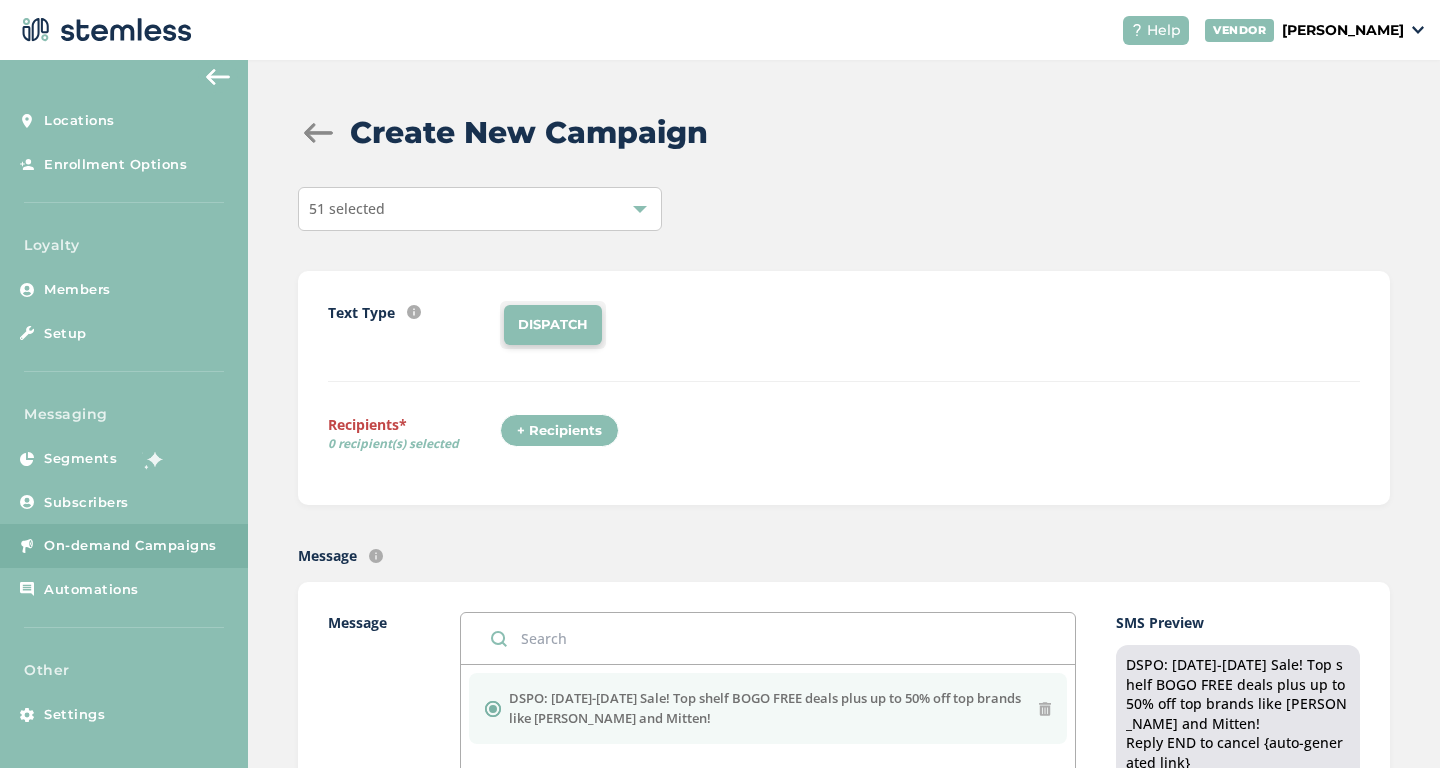 click on "51 selected" at bounding box center (480, 209) 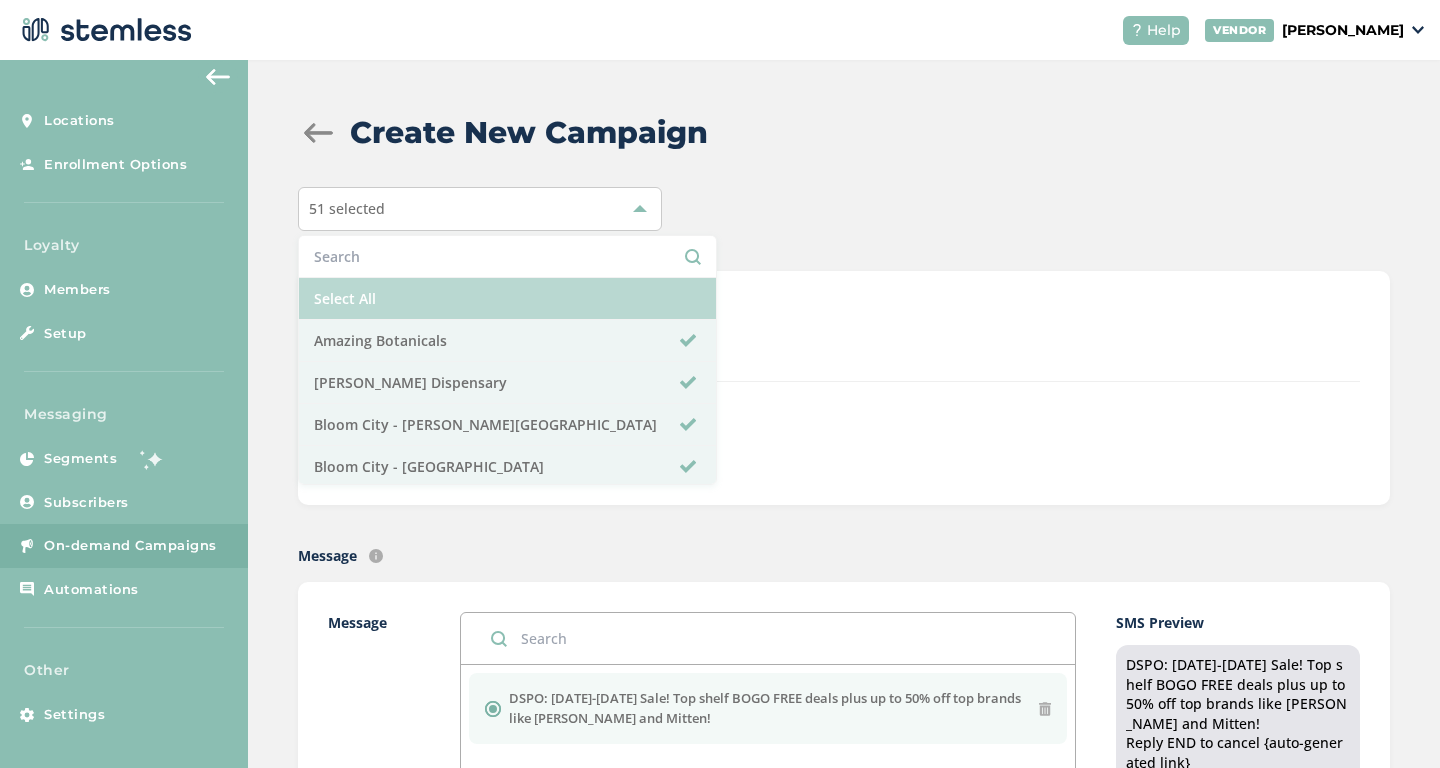 click on "Select All" at bounding box center (507, 299) 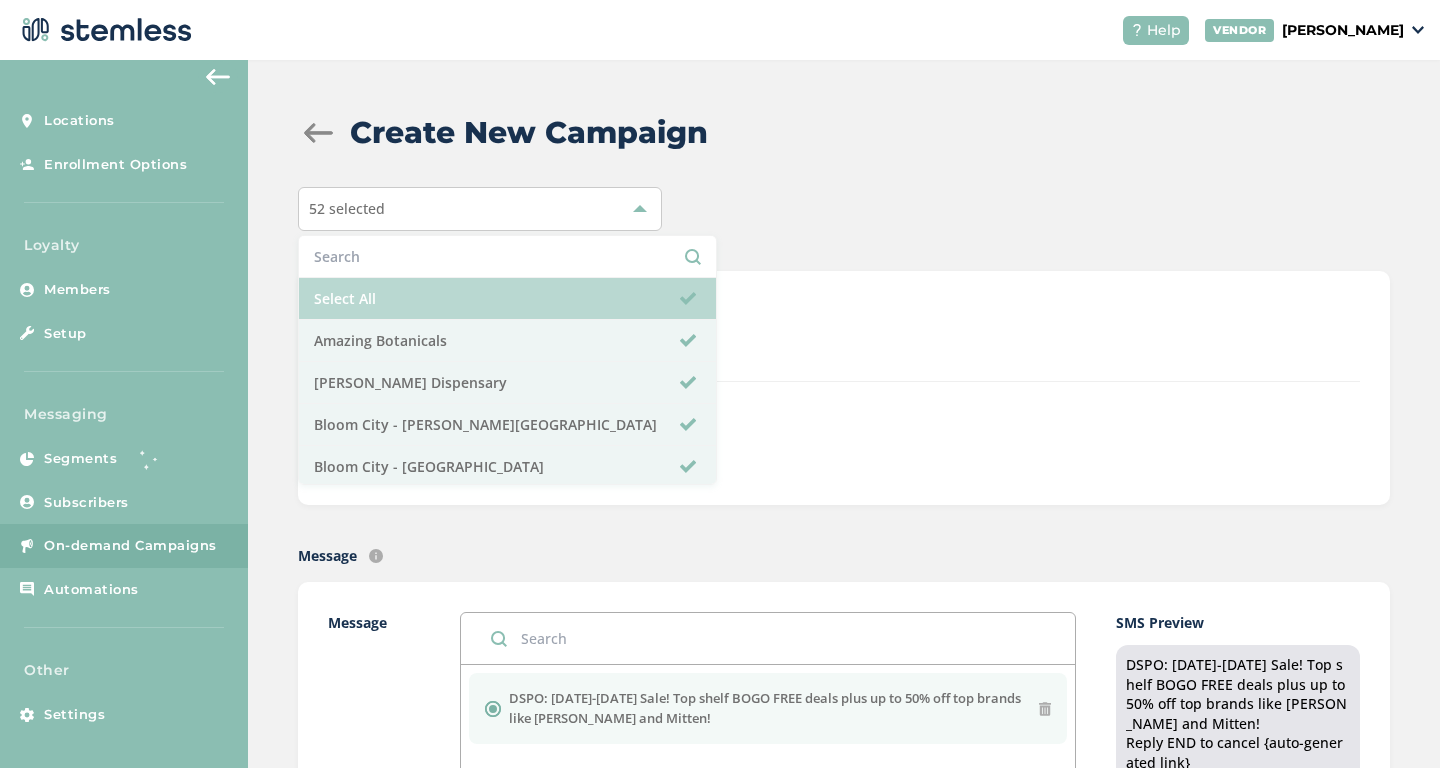 click on "Select All" at bounding box center [507, 299] 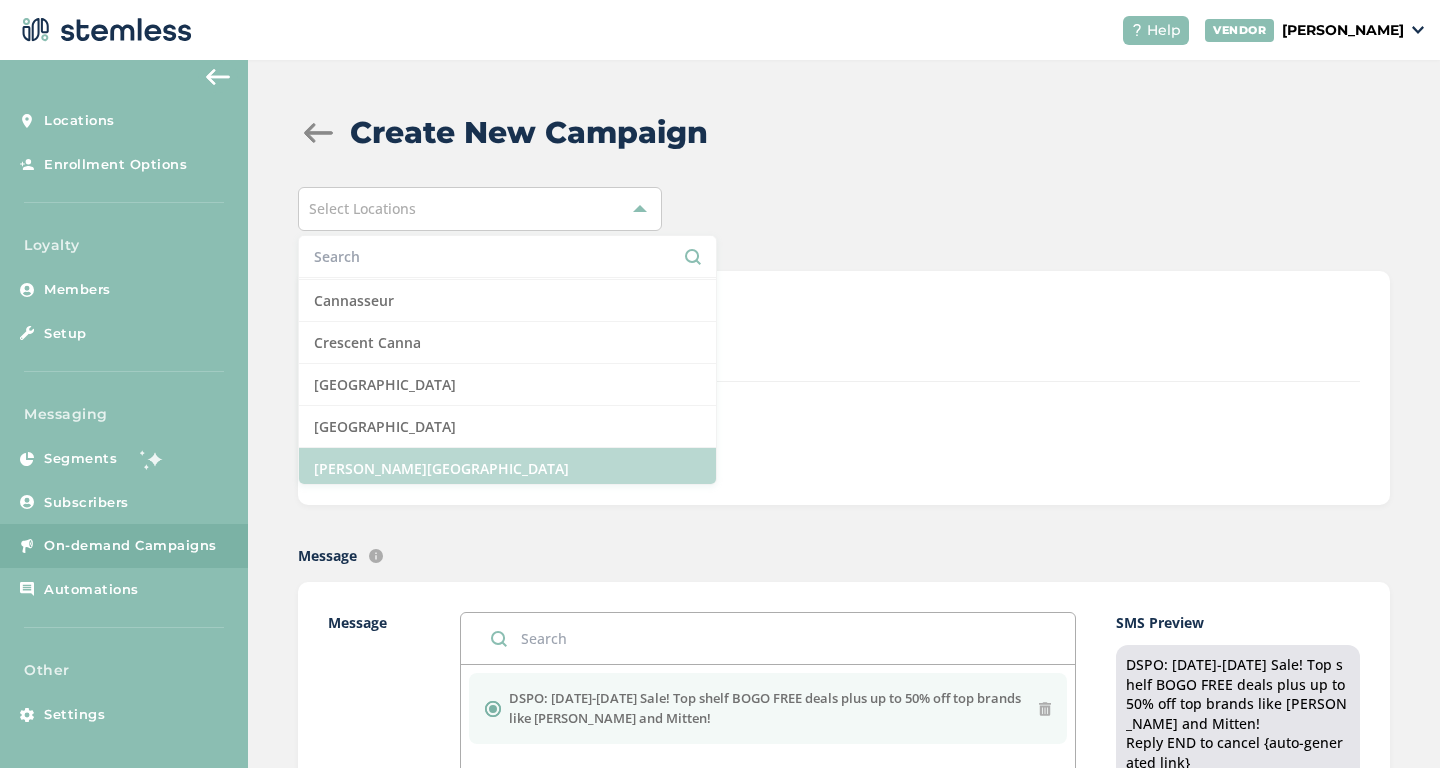 scroll, scrollTop: 331, scrollLeft: 0, axis: vertical 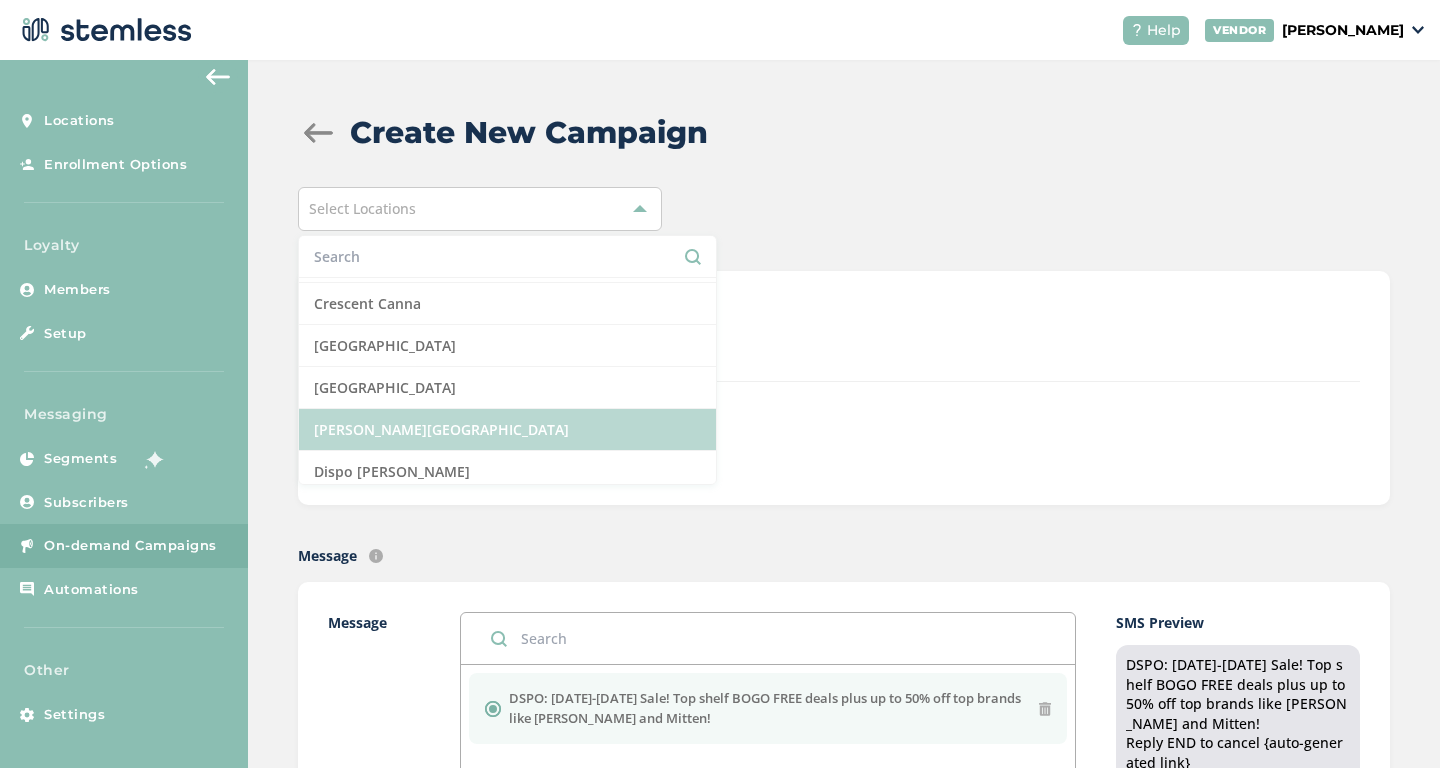 click on "[PERSON_NAME][GEOGRAPHIC_DATA]" at bounding box center (507, 430) 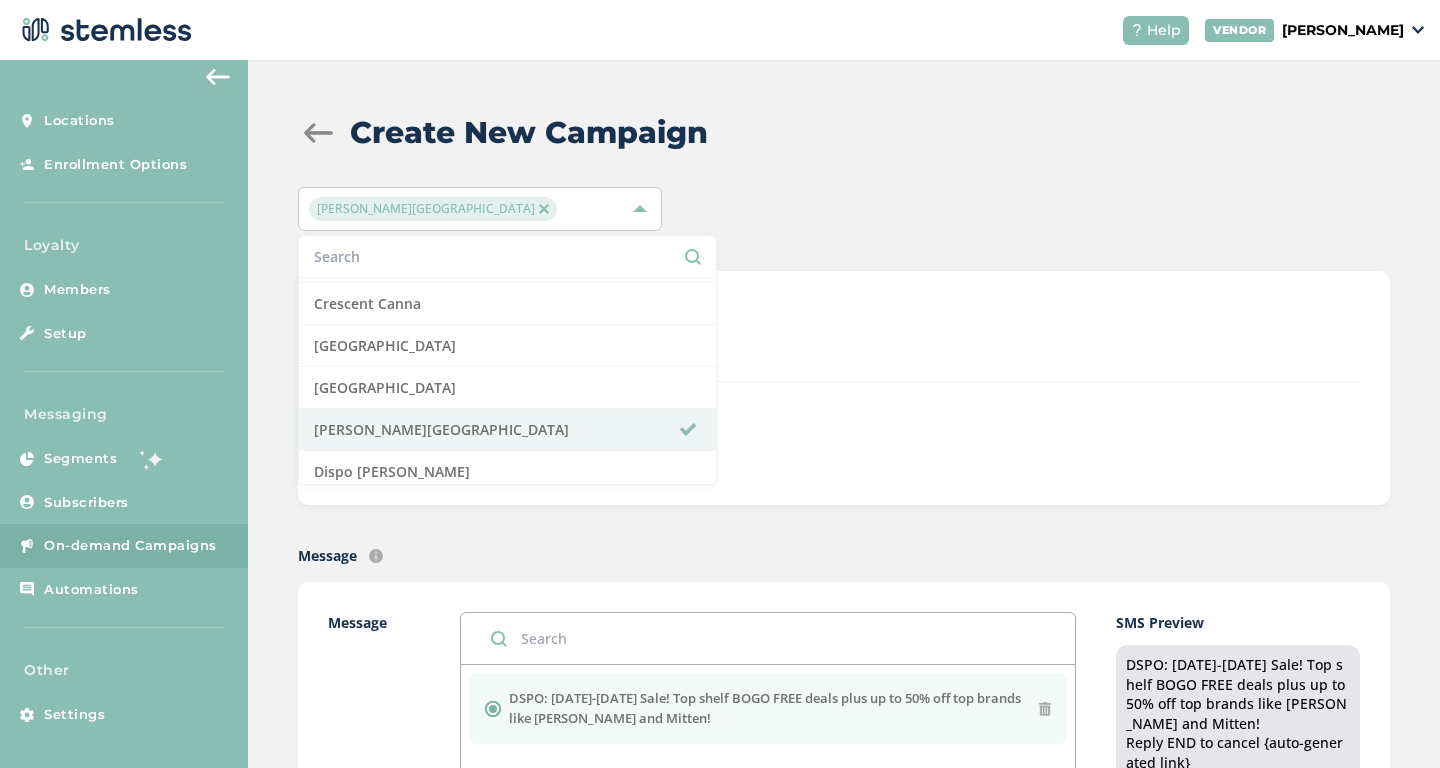 click on "Text Type
SMS : A cost effective way to reach your customers.
Send a intro text message with a link that takes your
customers to a personalized message page
(includes: up to 5 images, up to 3 promo links company logo and
links to socials)
MMS : Bring your marketing to life with
a custom image (up to 700 kb) PLUS an additional
text box with up to 300 characters of text.
DISPATCH   Recipients*   0 recipient(s) selected   + Recipients" at bounding box center (844, 388) 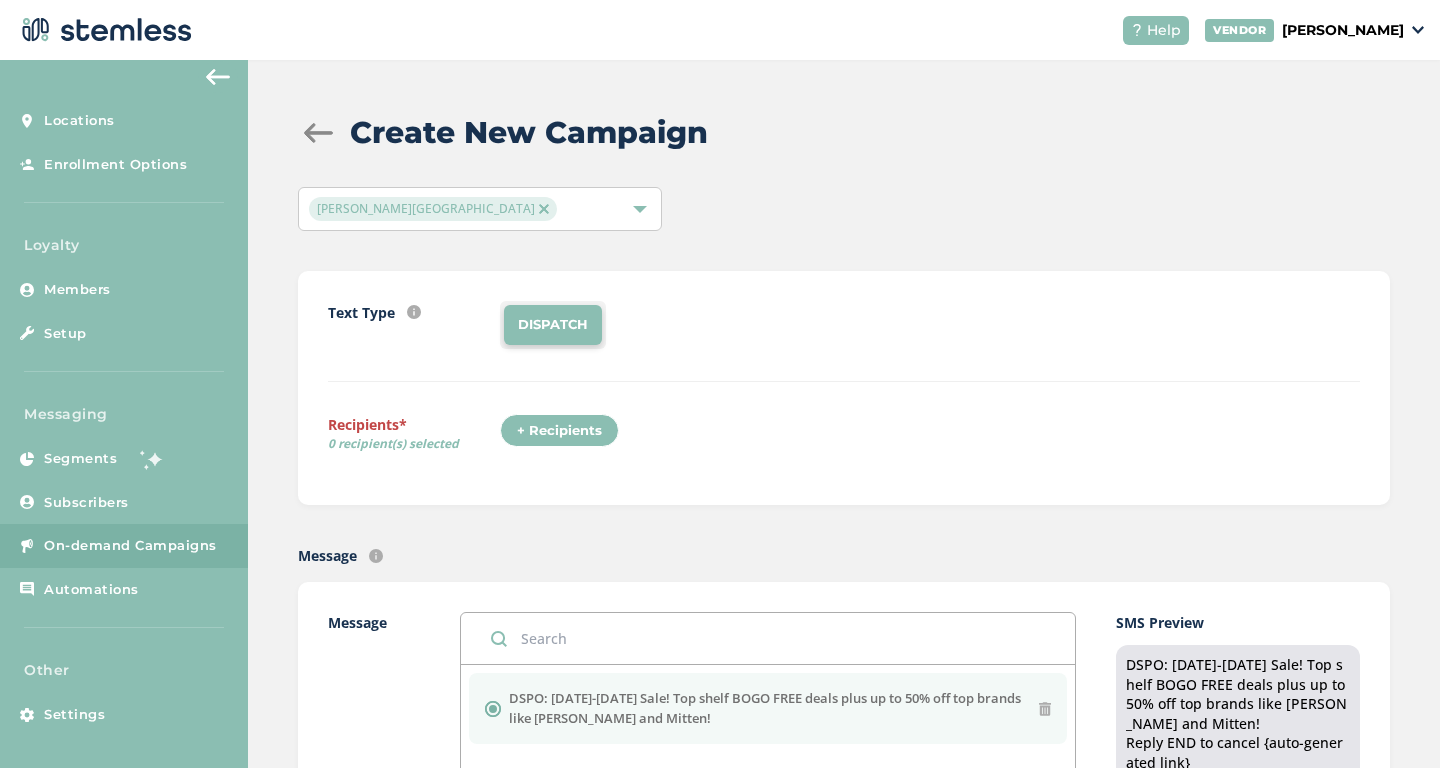 click on "+ Recipients" at bounding box center (559, 431) 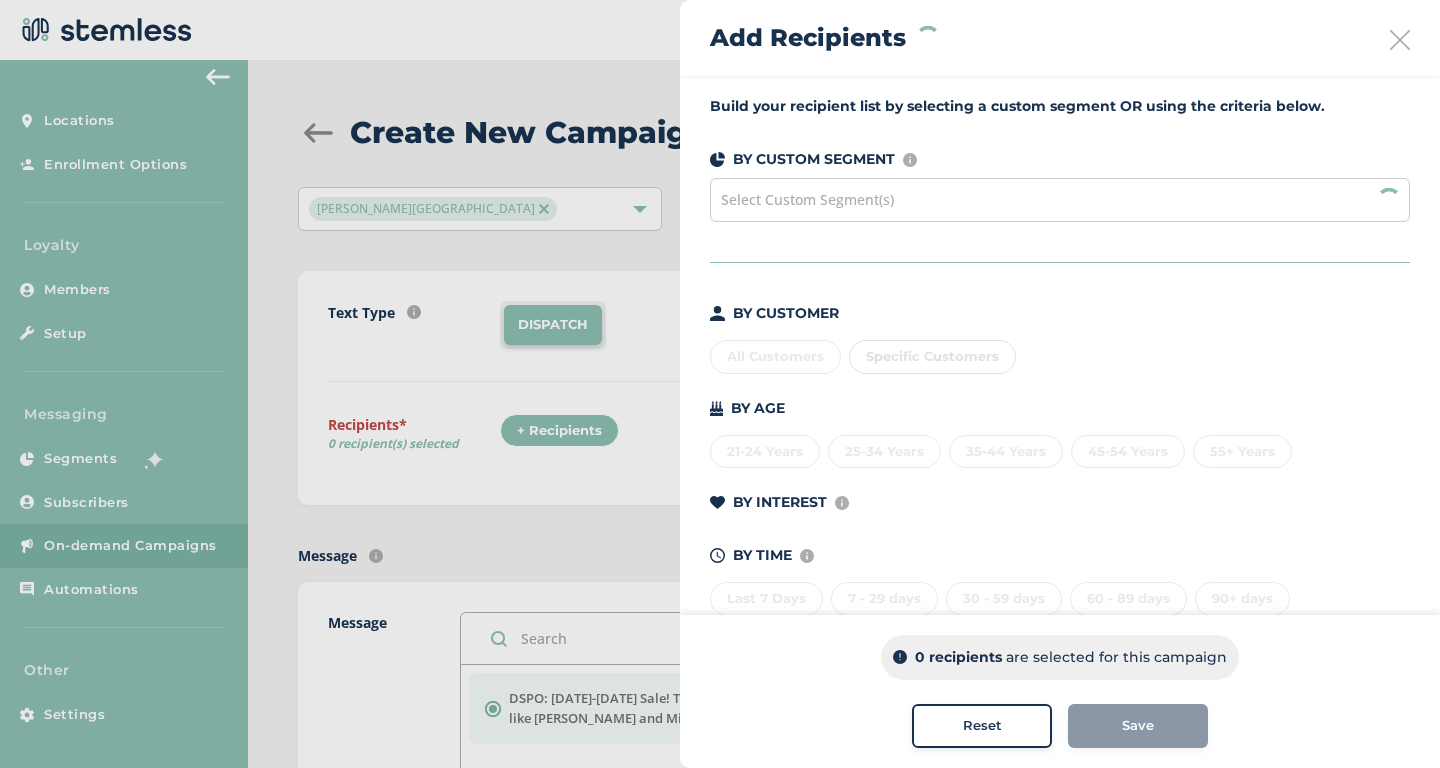 click on "Select Custom Segment(s)" at bounding box center [1060, 200] 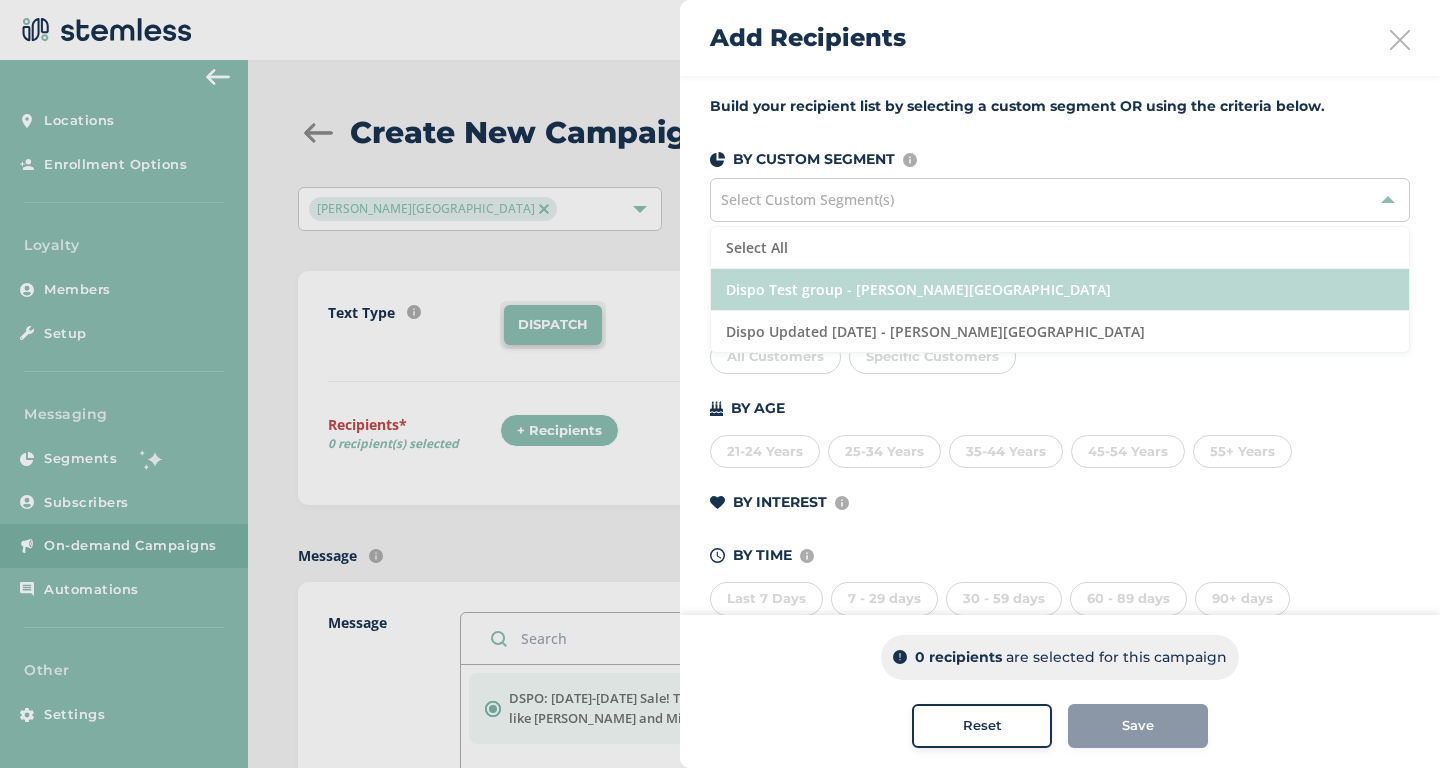 click on "Dispo Test group - [PERSON_NAME][GEOGRAPHIC_DATA]" at bounding box center [1060, 290] 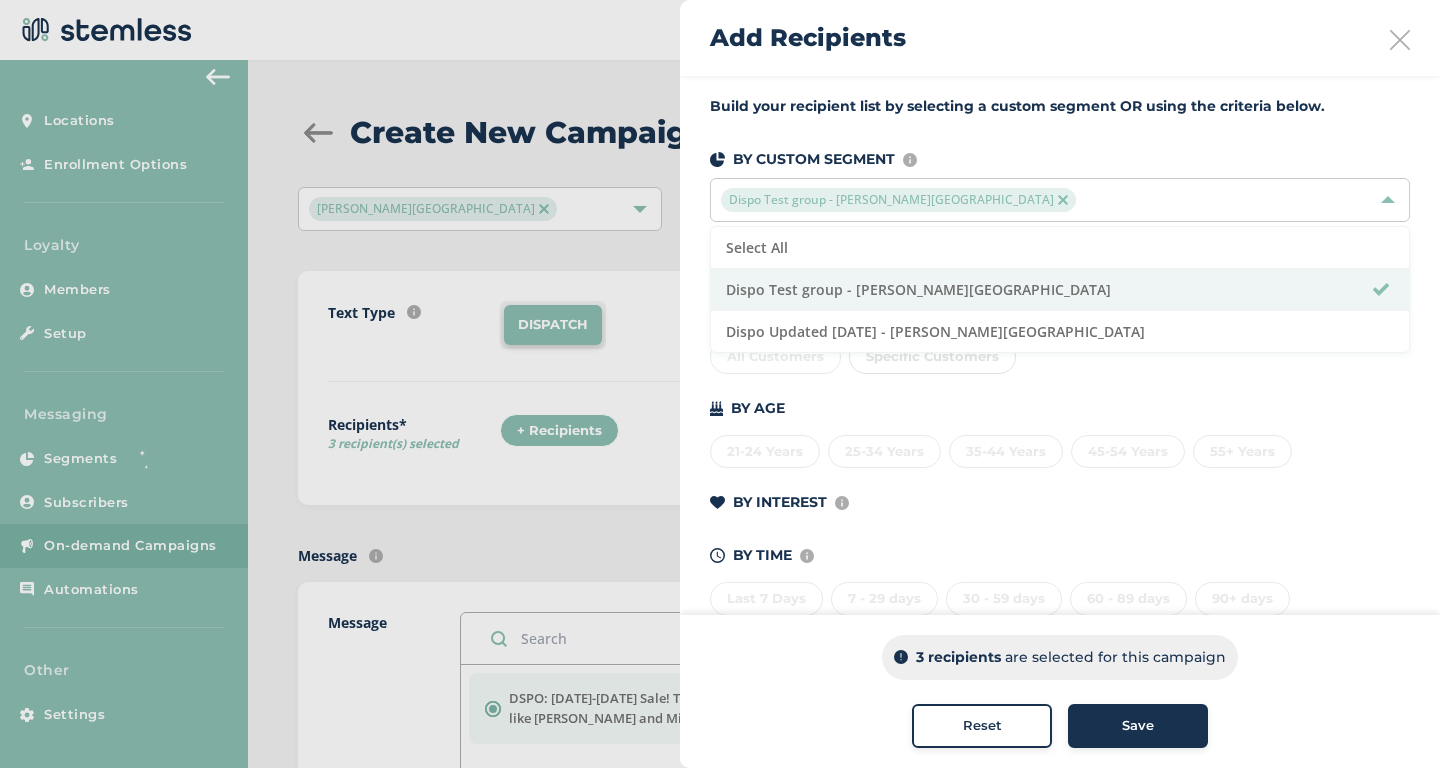 click on "BY AGE" at bounding box center (1060, 408) 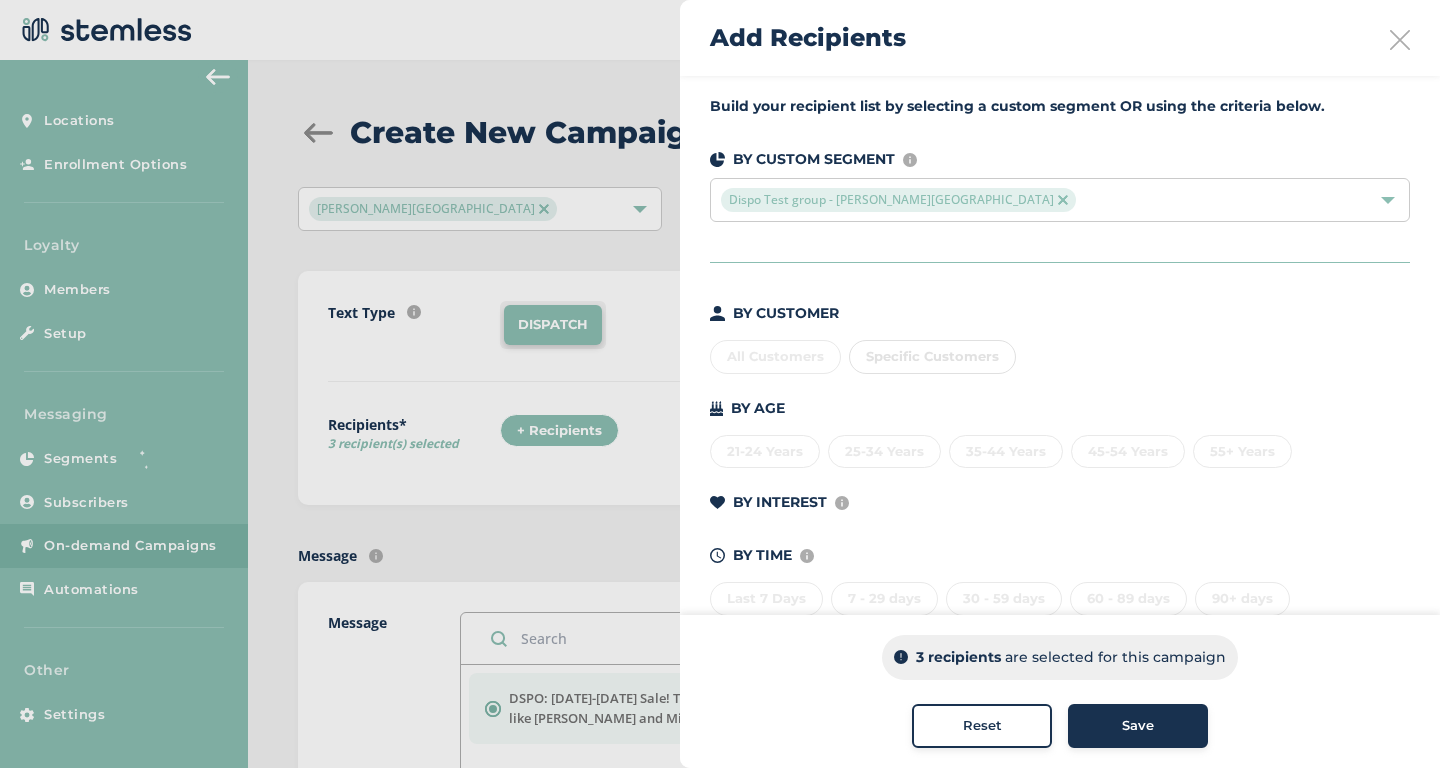 click on "Save" at bounding box center (1138, 726) 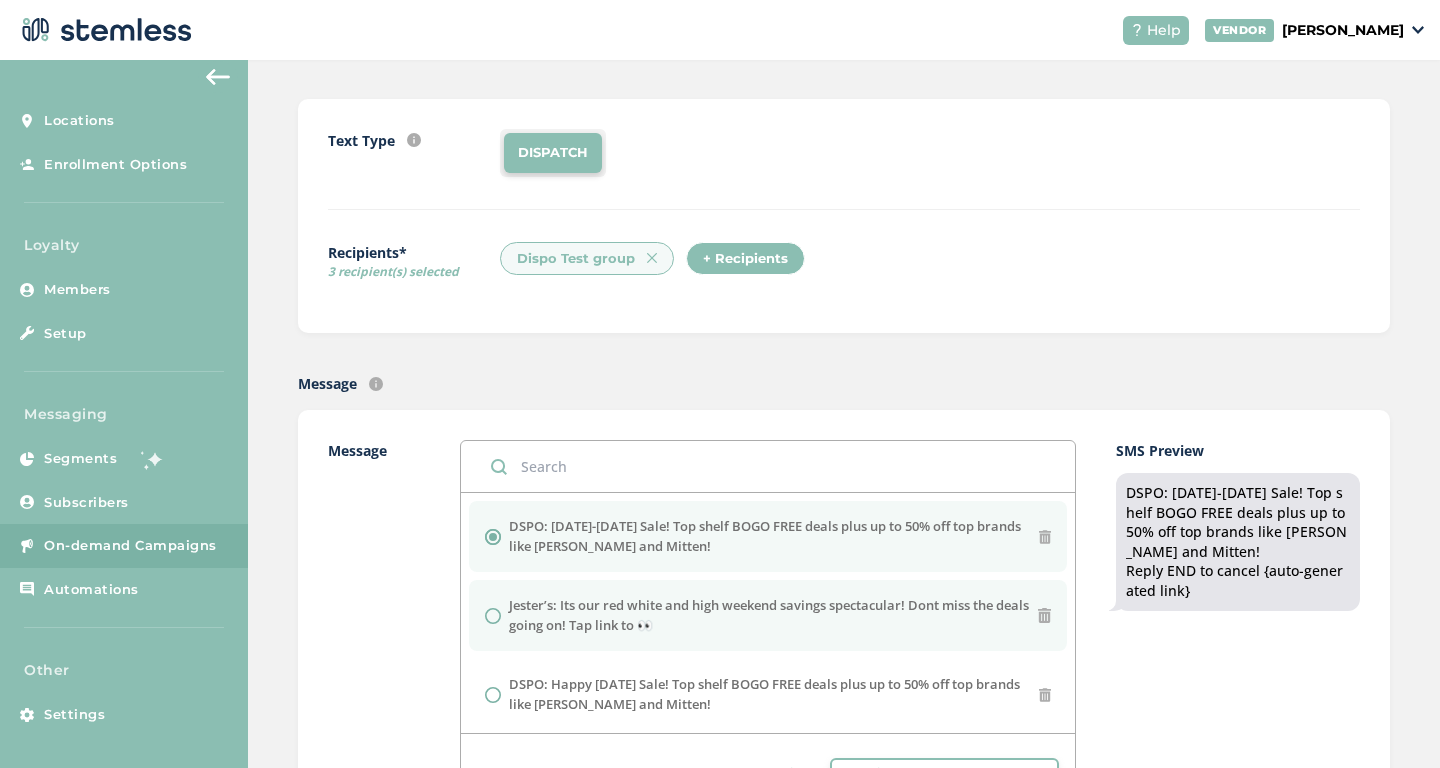 scroll, scrollTop: 269, scrollLeft: 0, axis: vertical 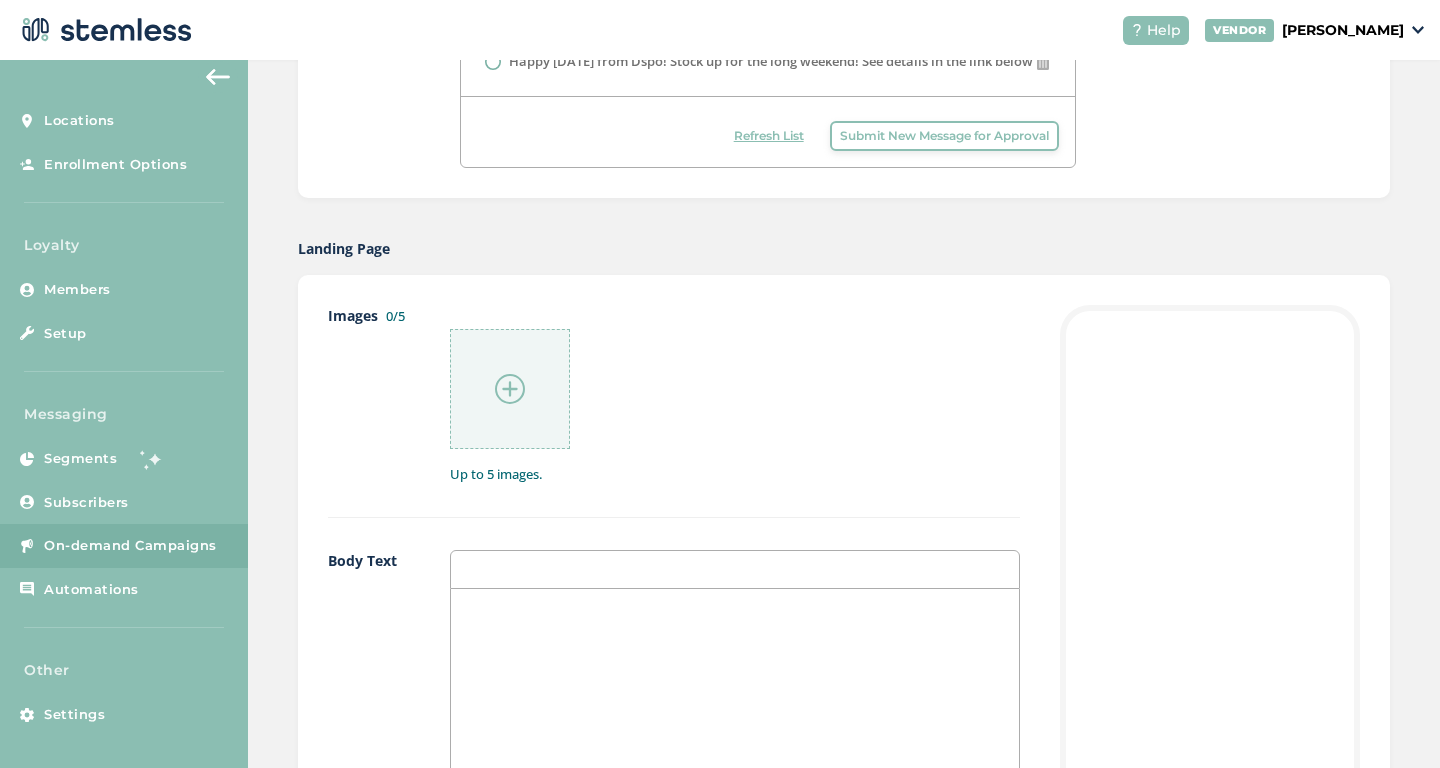 click at bounding box center [510, 389] 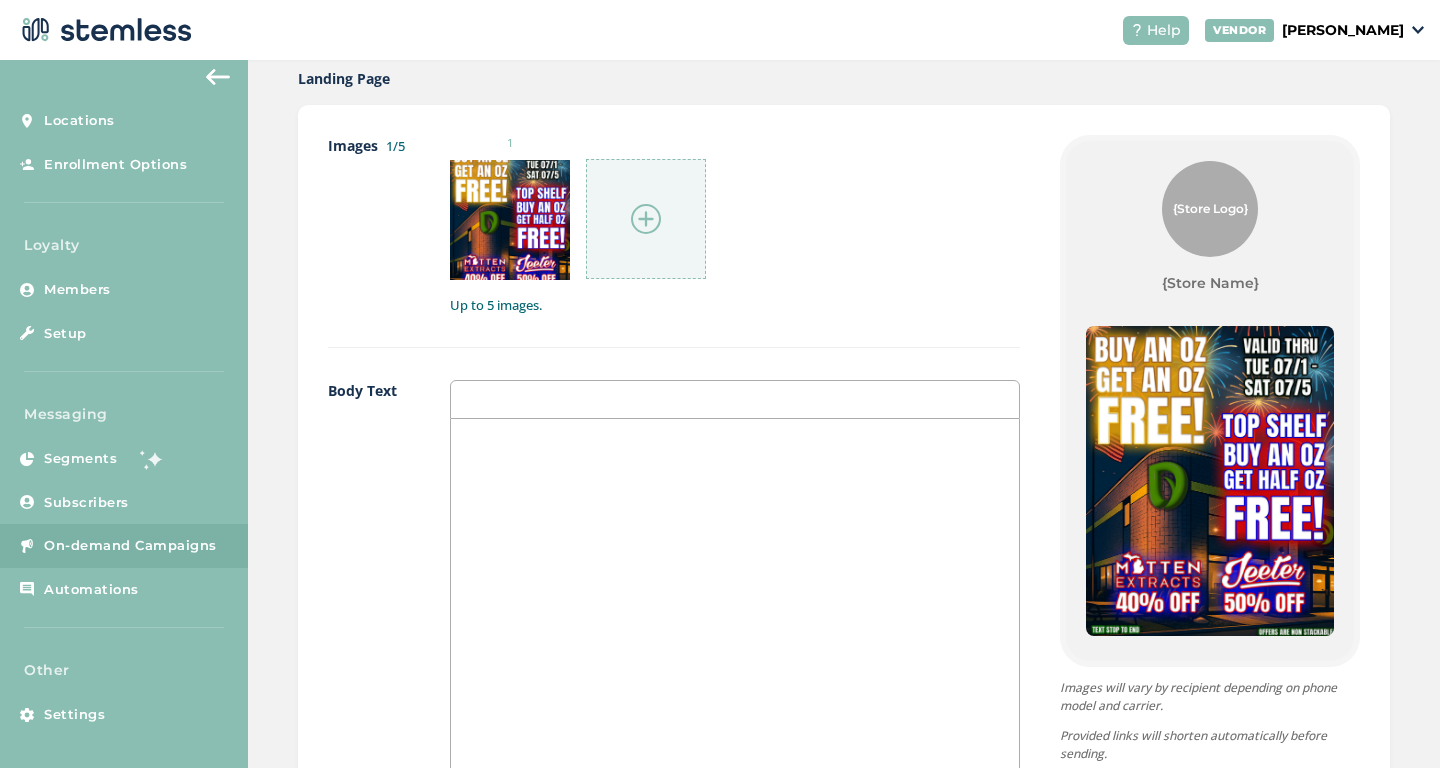 scroll, scrollTop: 982, scrollLeft: 0, axis: vertical 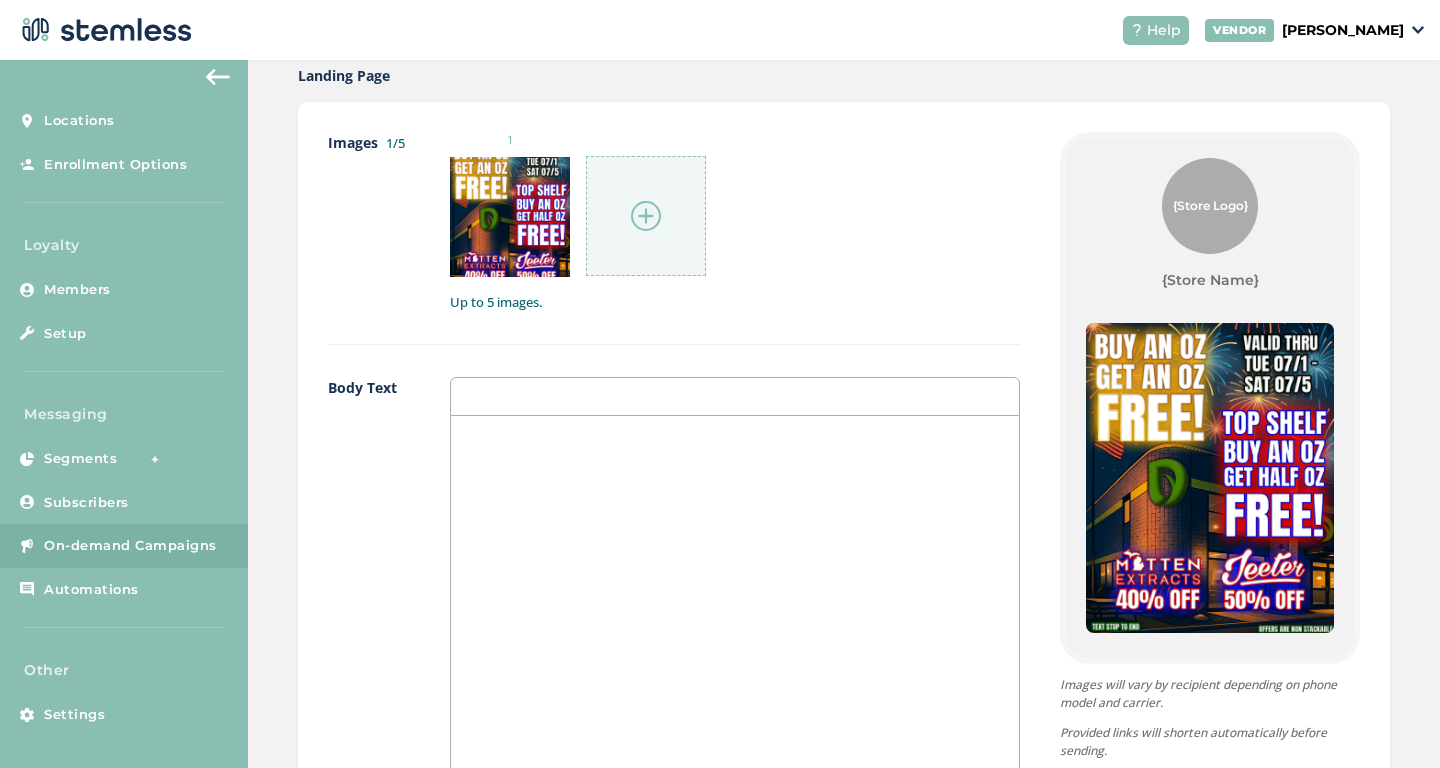 click on "On-demand Campaigns" at bounding box center [124, 546] 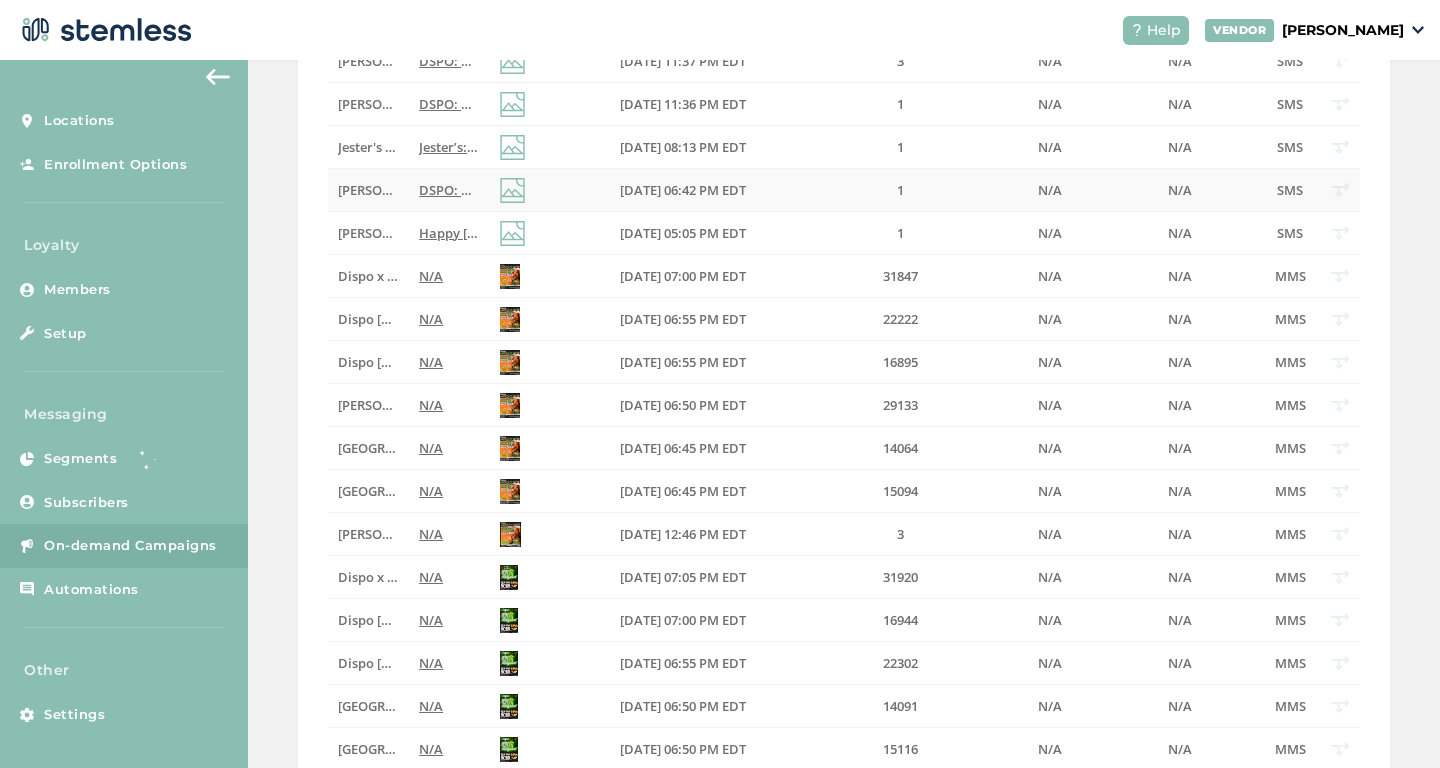scroll, scrollTop: 440, scrollLeft: 0, axis: vertical 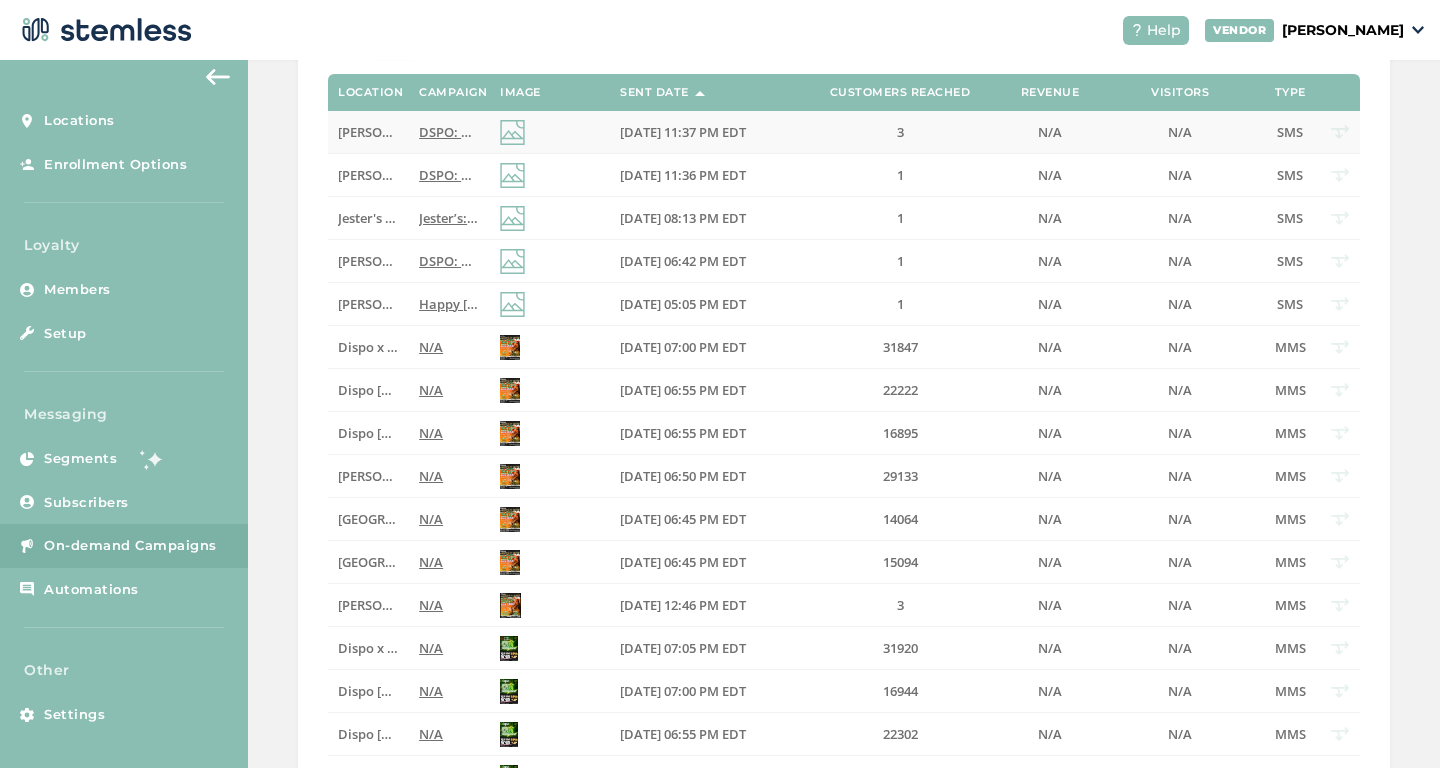 click on "DSPO: Happy [DATE] Sale! Top shelf BOGO FREE deals plus up to 50% off top brands like [PERSON_NAME] and Mitten! Reply END to cancel." at bounding box center [841, 132] 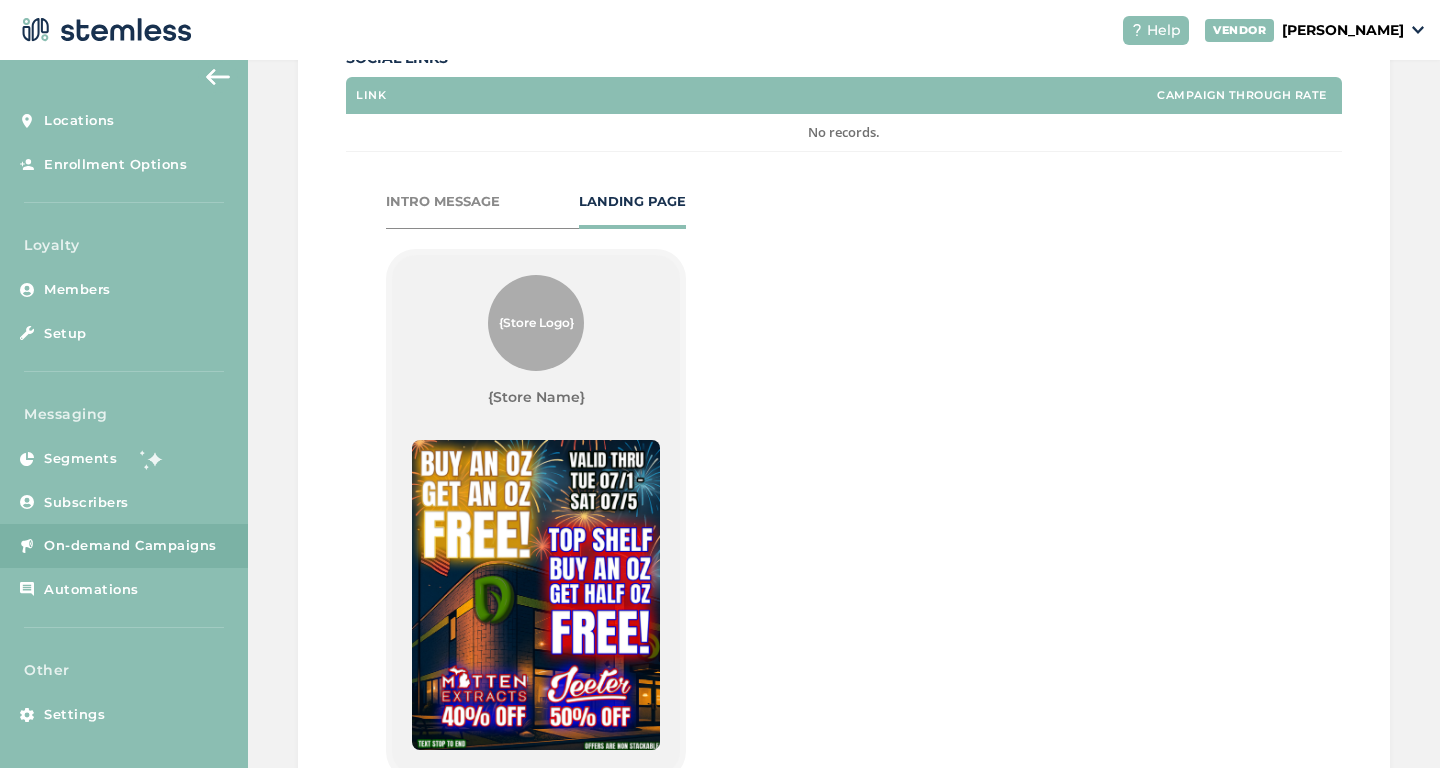 scroll, scrollTop: 639, scrollLeft: 0, axis: vertical 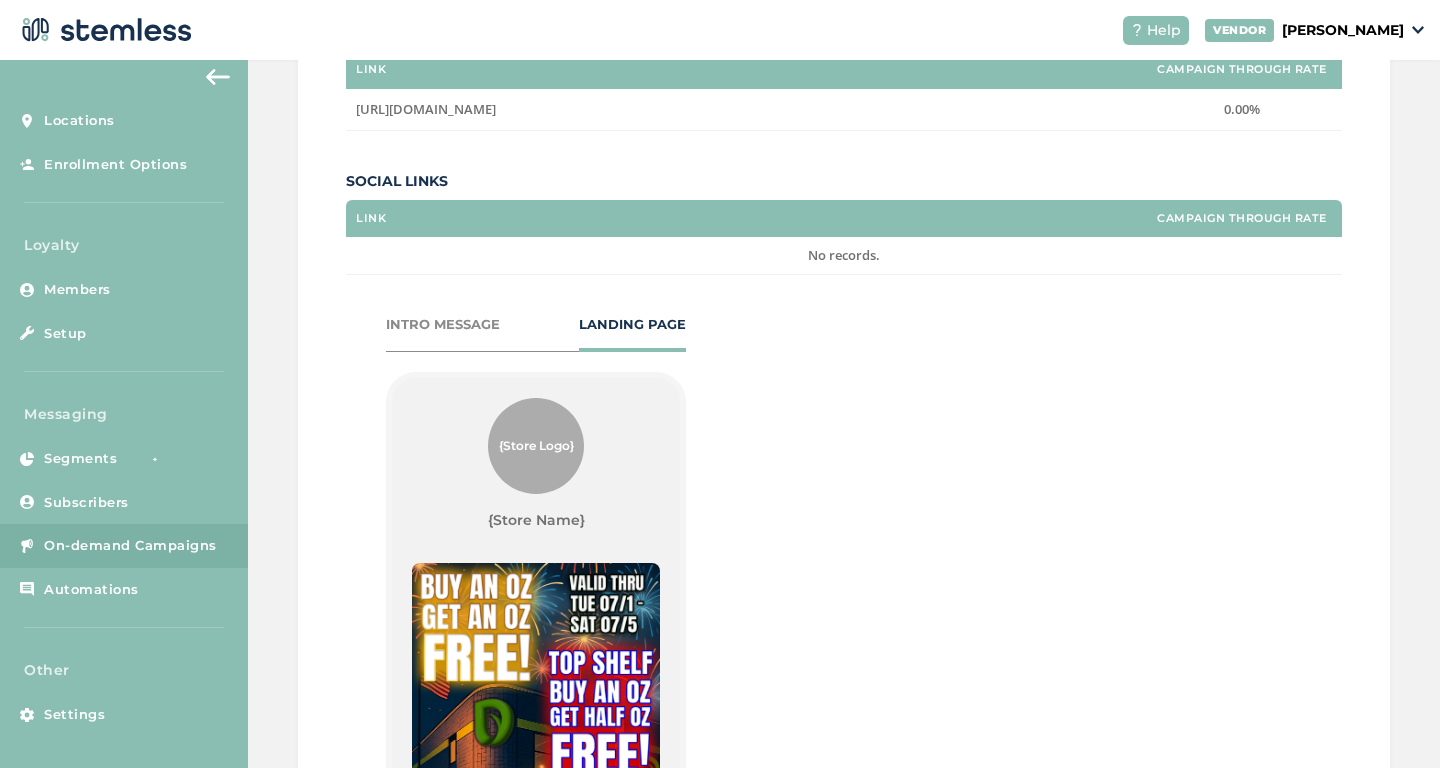 click on "INTRO MESSAGE" at bounding box center [443, 325] 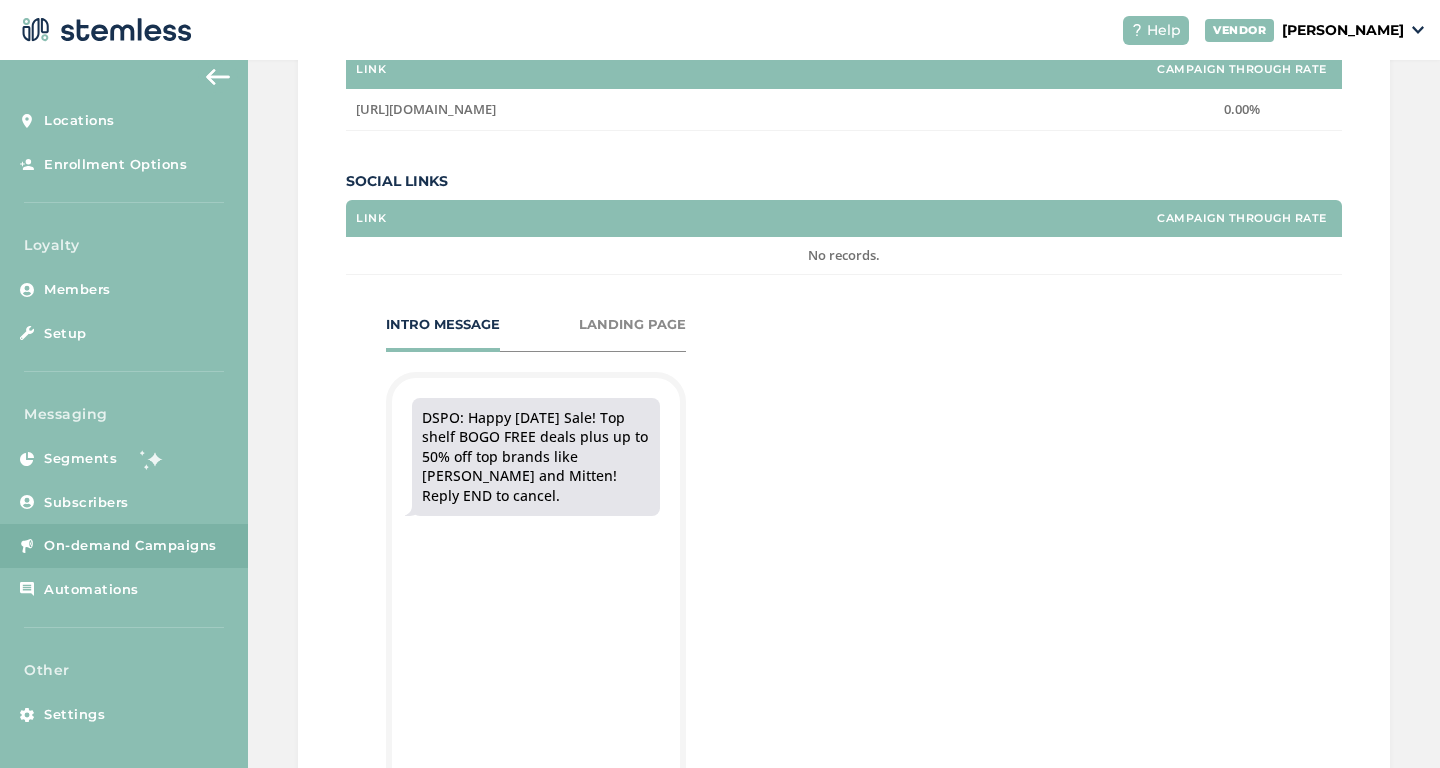 click on "LANDING PAGE" at bounding box center (632, 325) 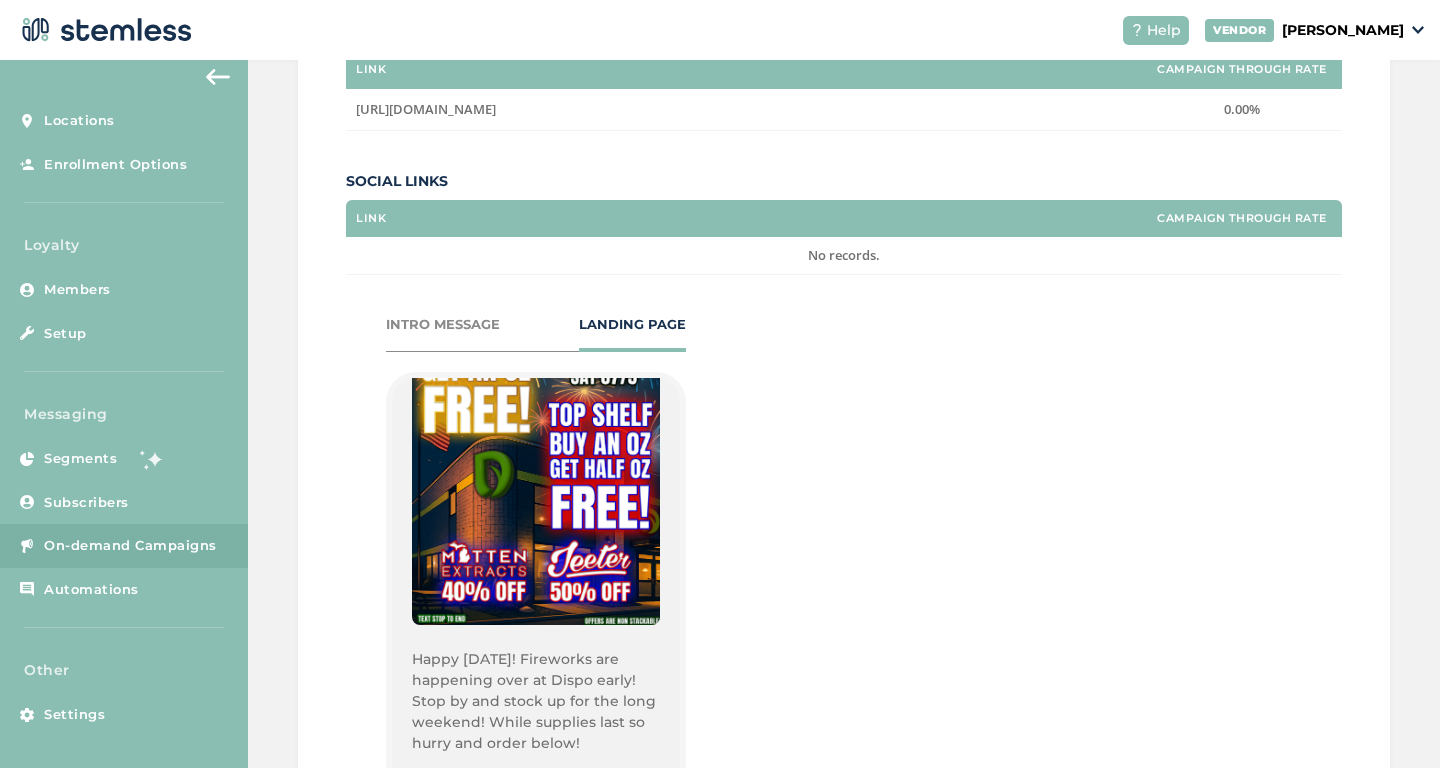 scroll, scrollTop: 303, scrollLeft: 0, axis: vertical 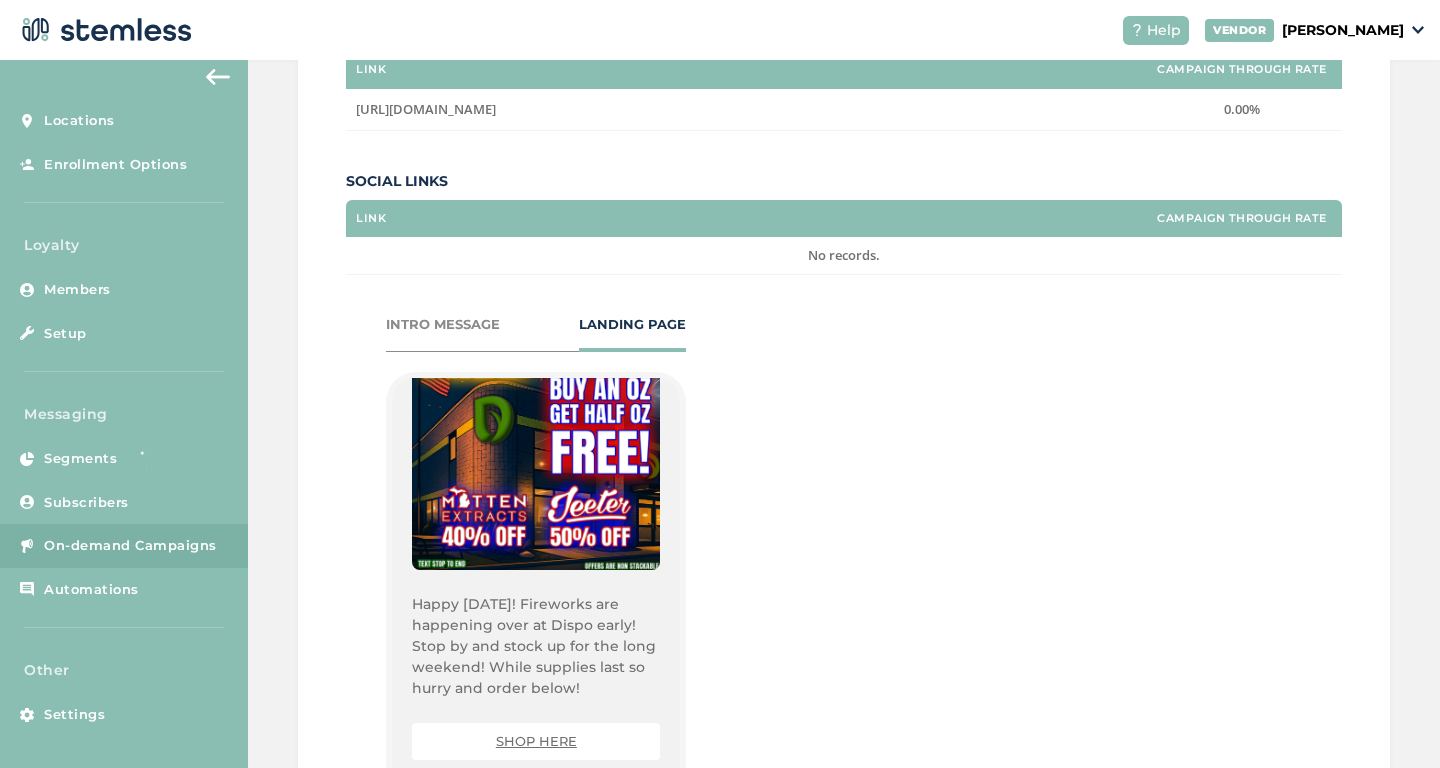 drag, startPoint x: 579, startPoint y: 690, endPoint x: 397, endPoint y: 600, distance: 203.03694 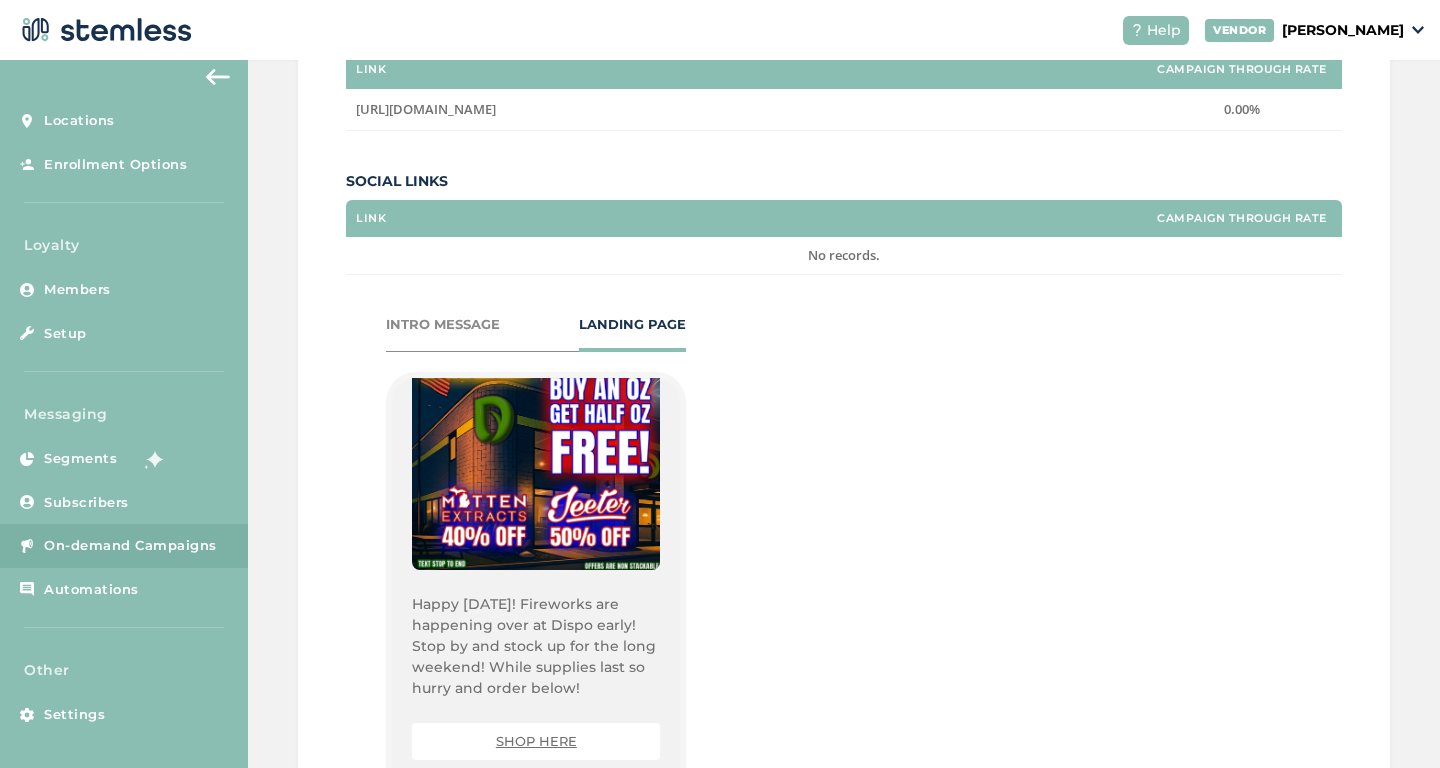 click on "{Store Logo} {Store Name}     Happy [DATE]! Fireworks are happening over at Dispo early! Stop by and stock up for the long weekend! While supplies last so hurry and order below!  SHOP HERE Powered By" at bounding box center [536, 638] 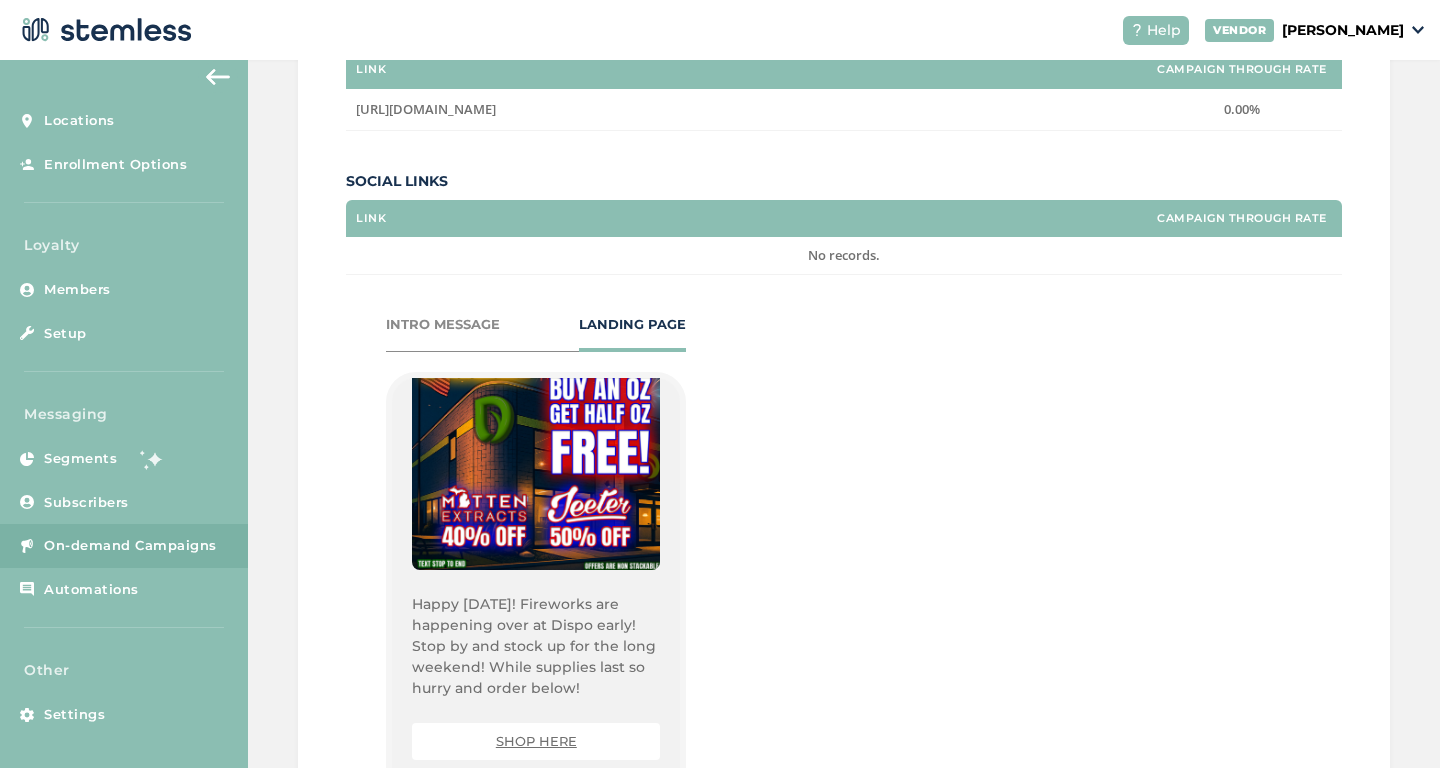 copy on "Happy [DATE]! Fireworks are happening over at Dispo early! Stop by and stock up for the long weekend! While supplies last so hurry and order below!" 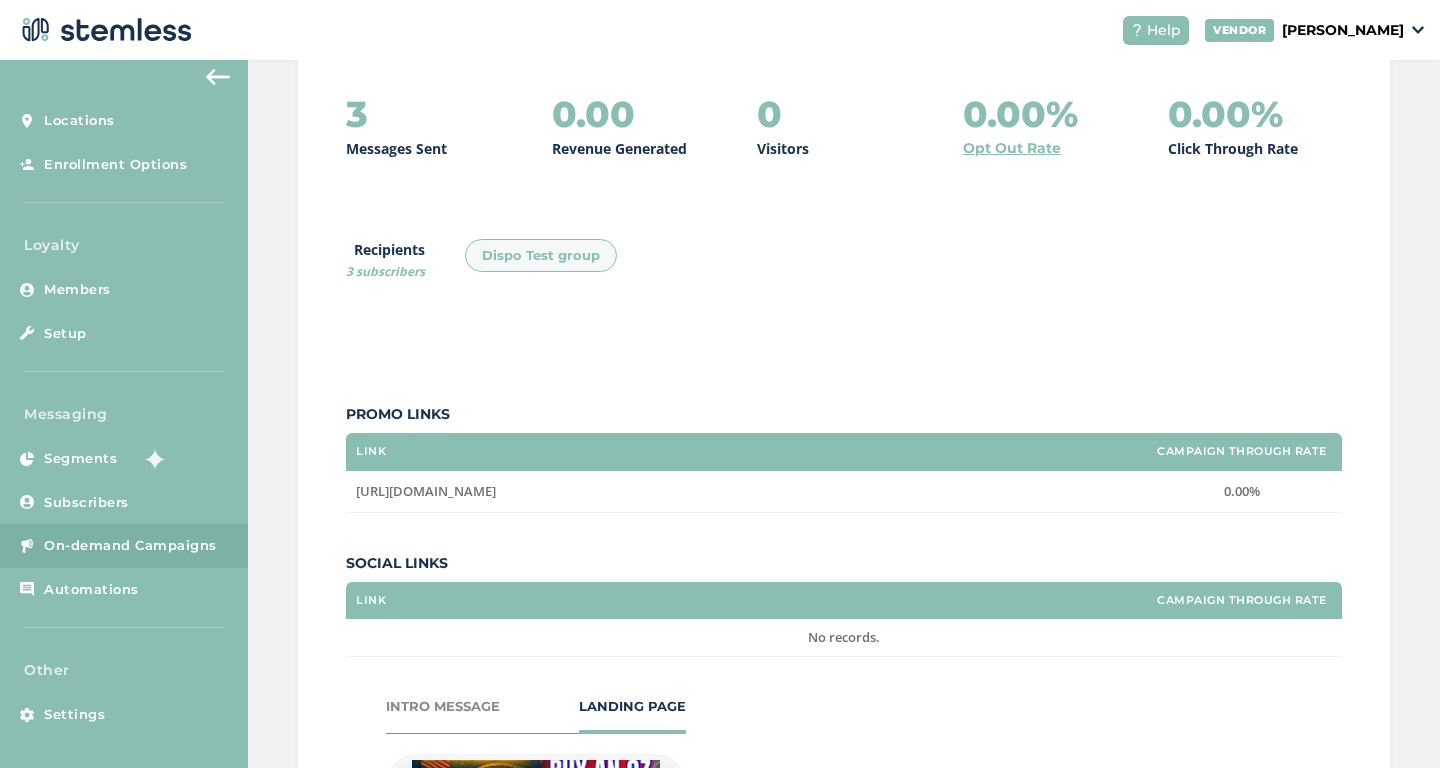 scroll, scrollTop: 85, scrollLeft: 0, axis: vertical 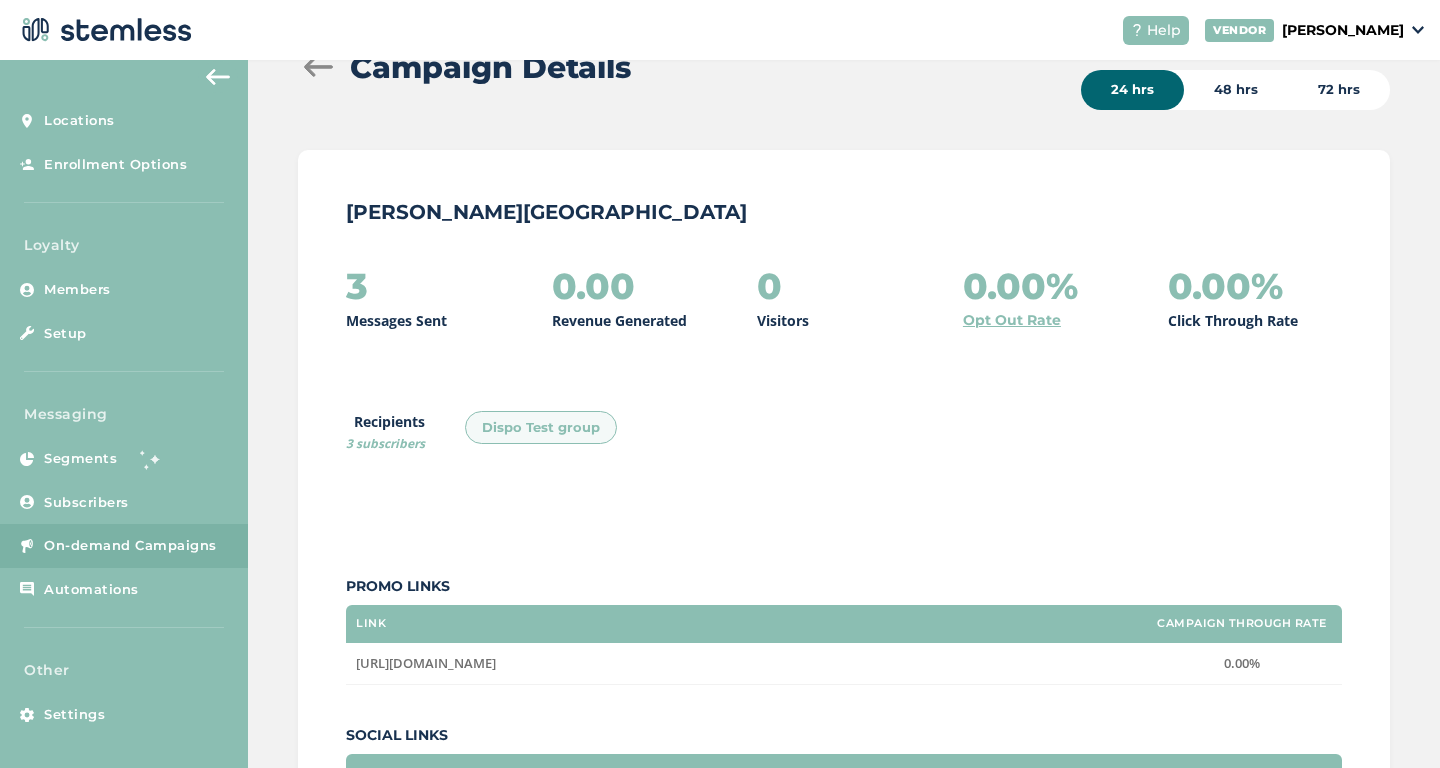 click on "On-demand Campaigns" at bounding box center (124, 546) 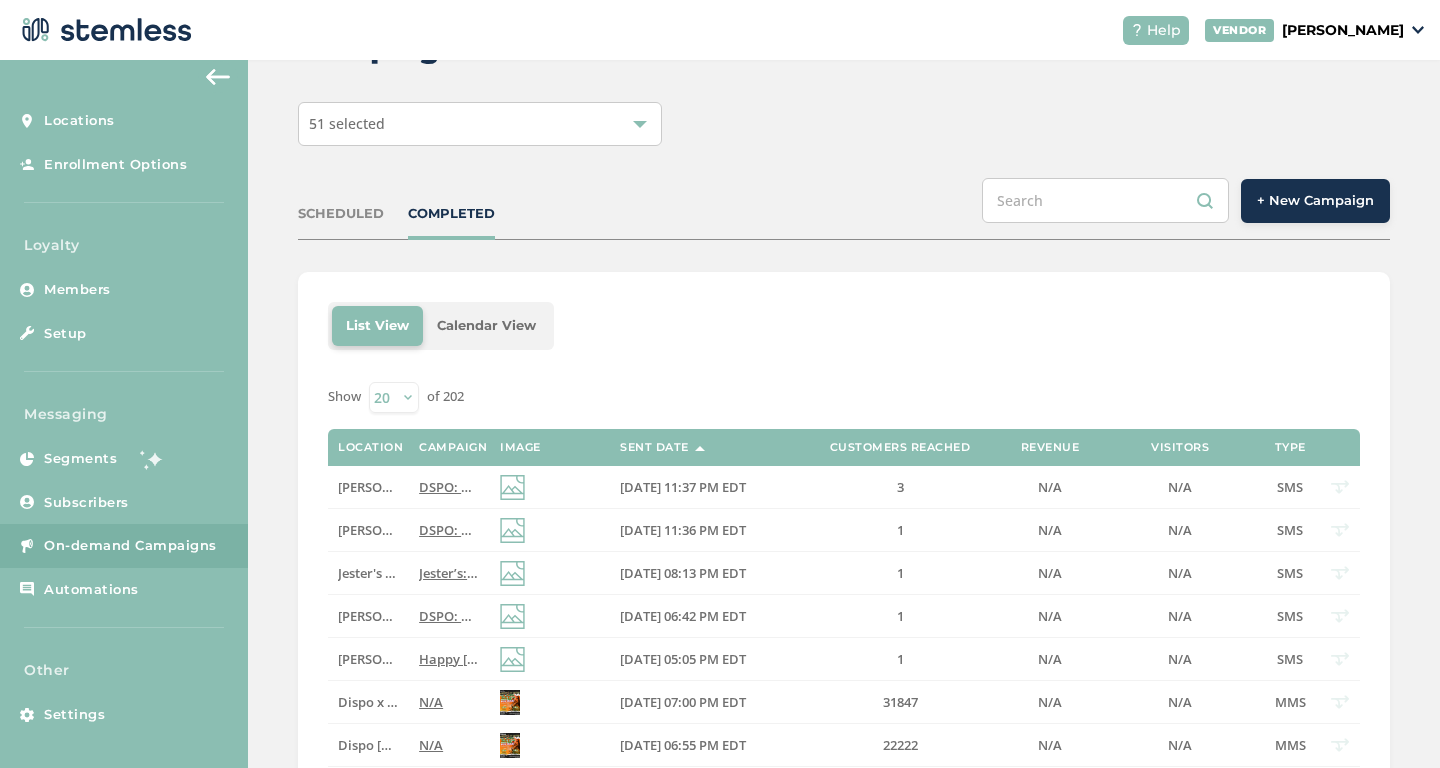 click on "51 selected" at bounding box center (480, 124) 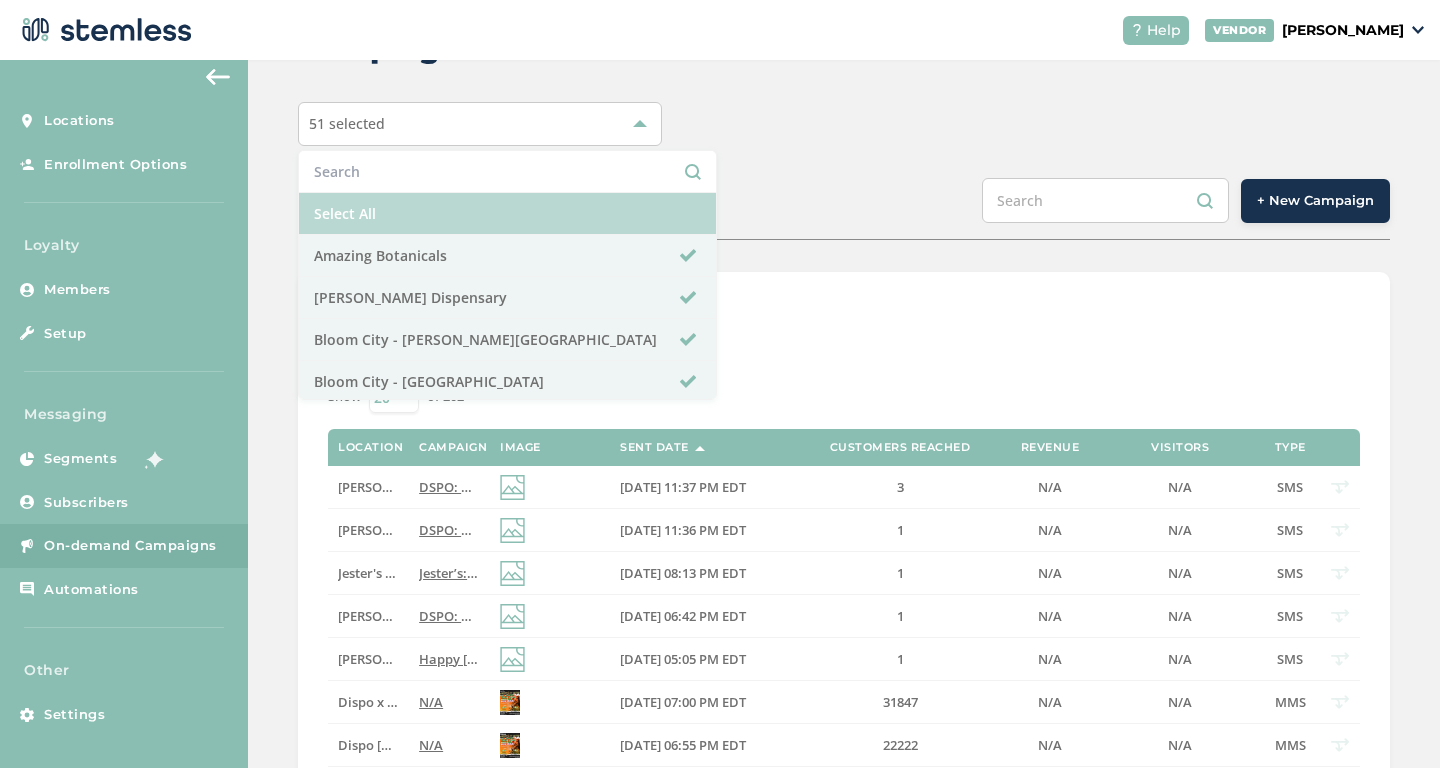 click on "Select All" at bounding box center [507, 214] 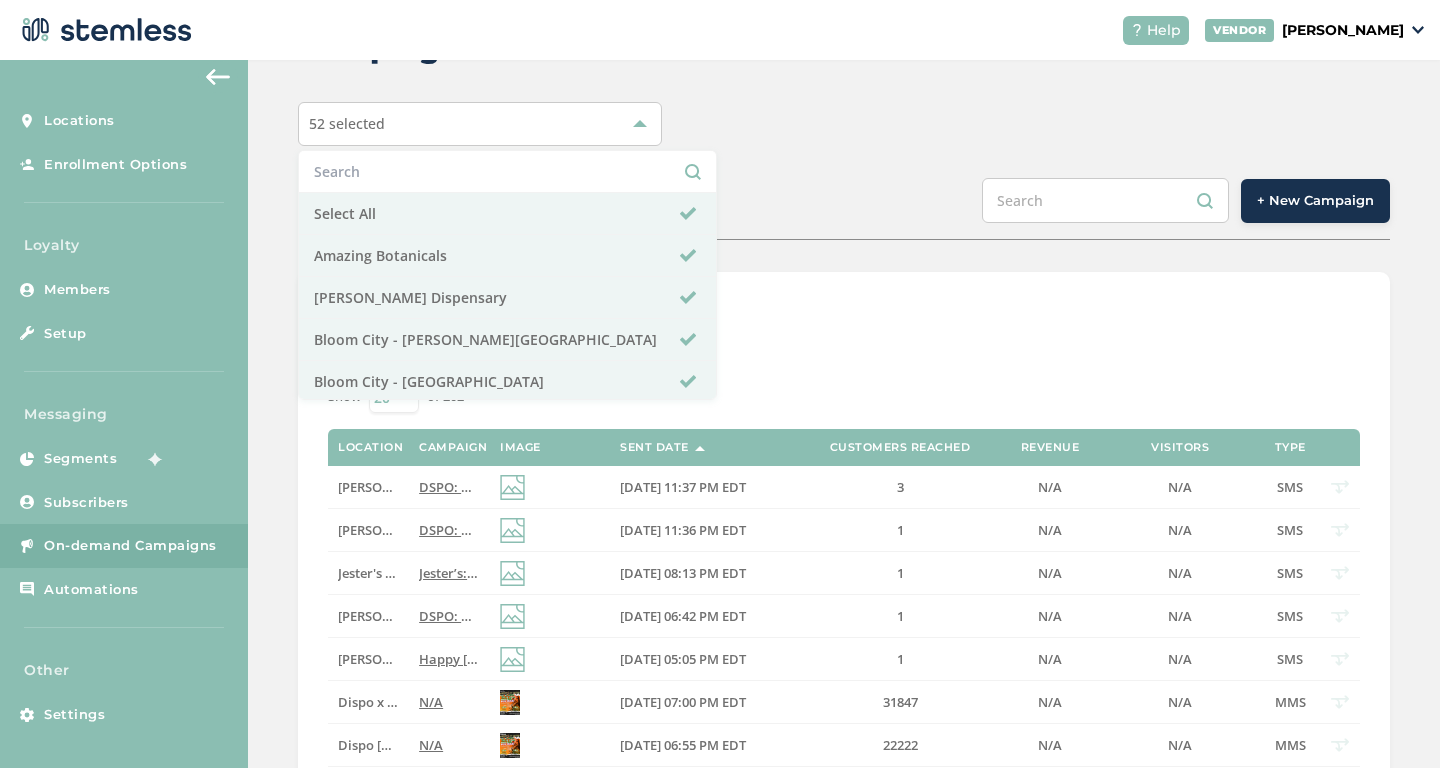 click on "+ New Campaign" at bounding box center (1315, 201) 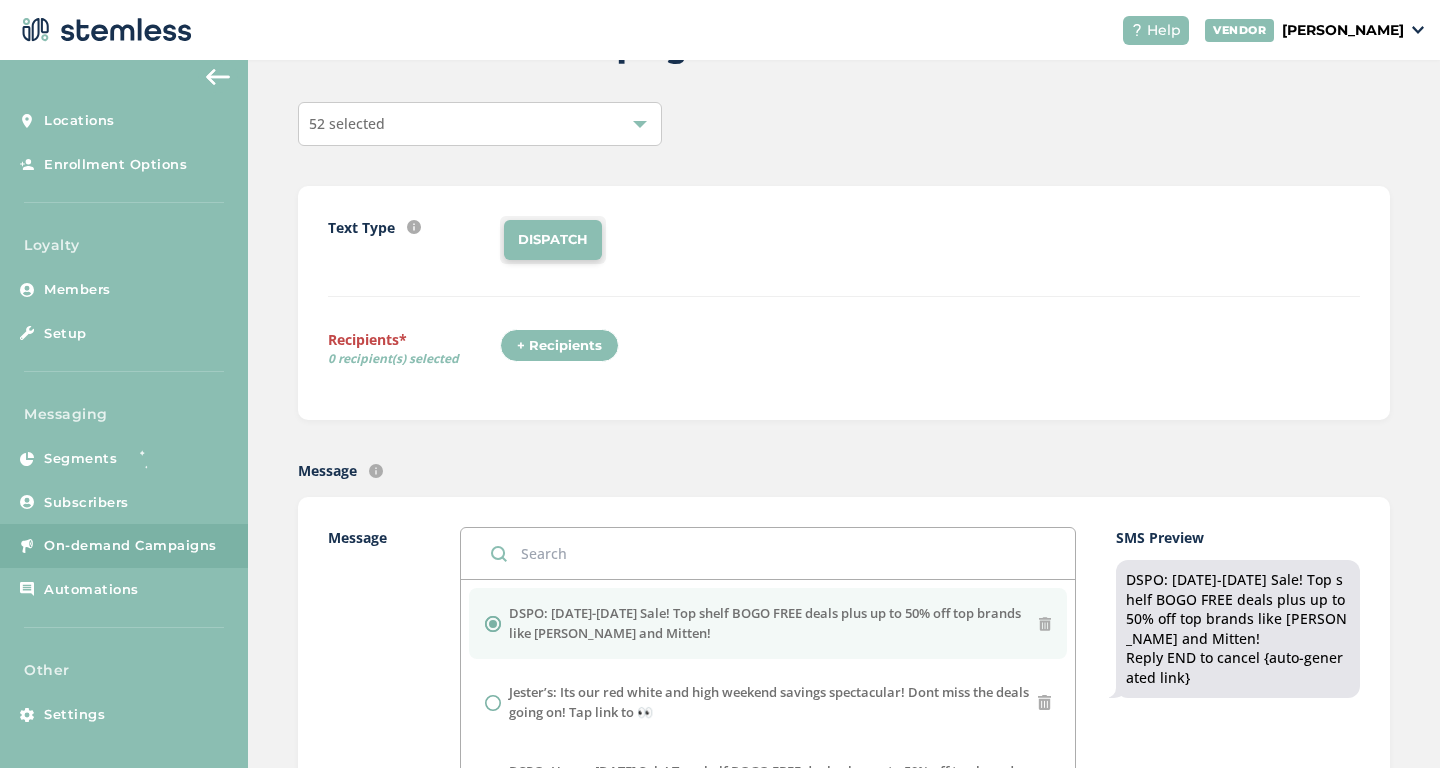 click on "52 selected" at bounding box center [480, 124] 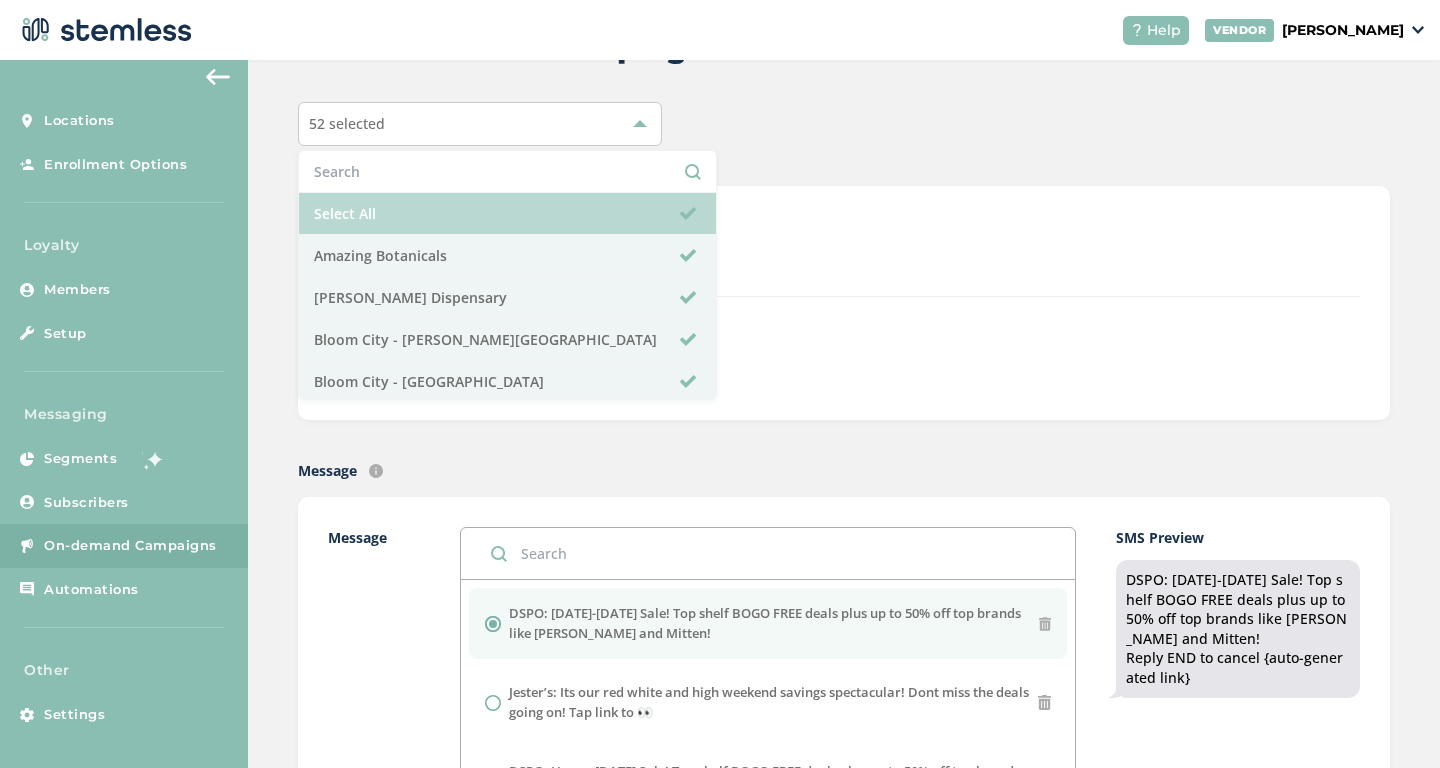 click on "Select All" at bounding box center [507, 214] 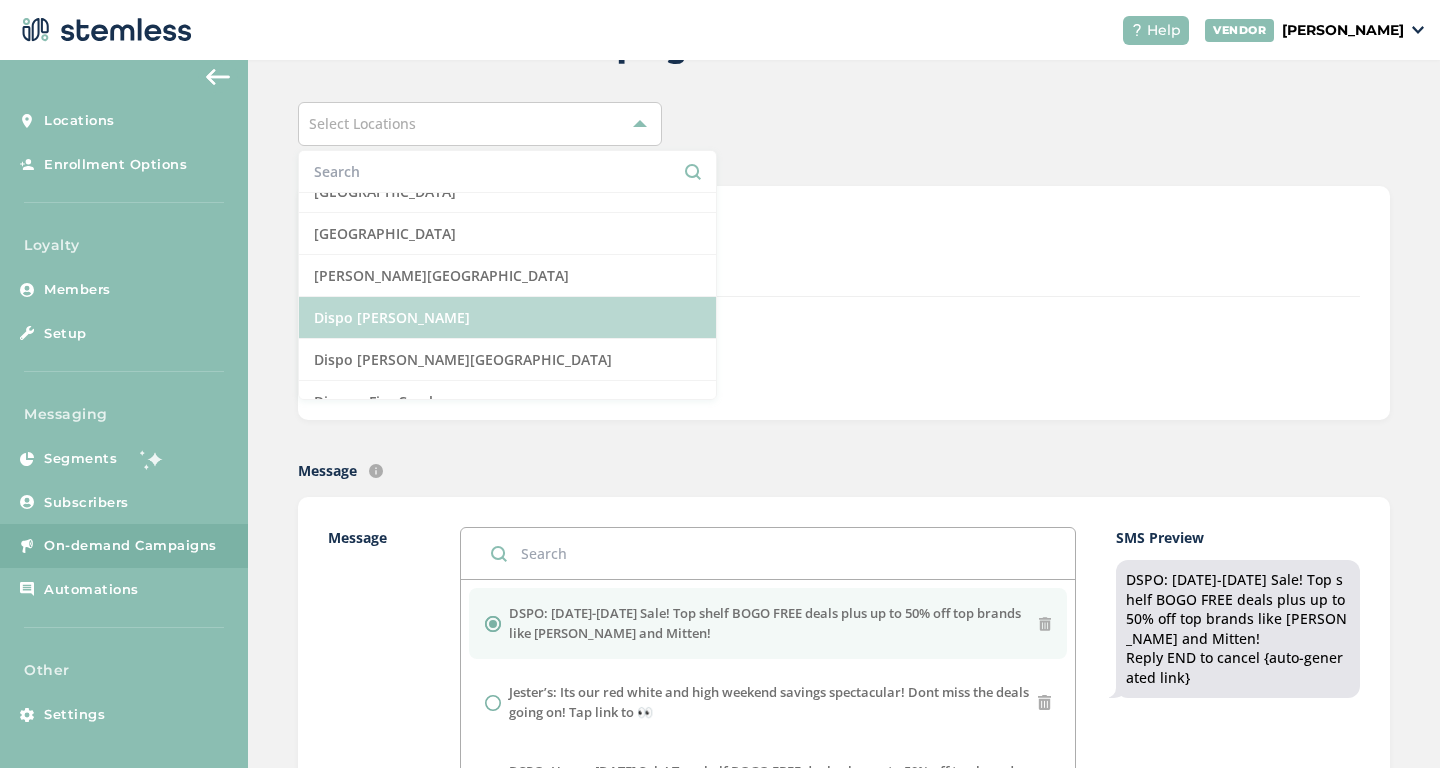 scroll, scrollTop: 405, scrollLeft: 0, axis: vertical 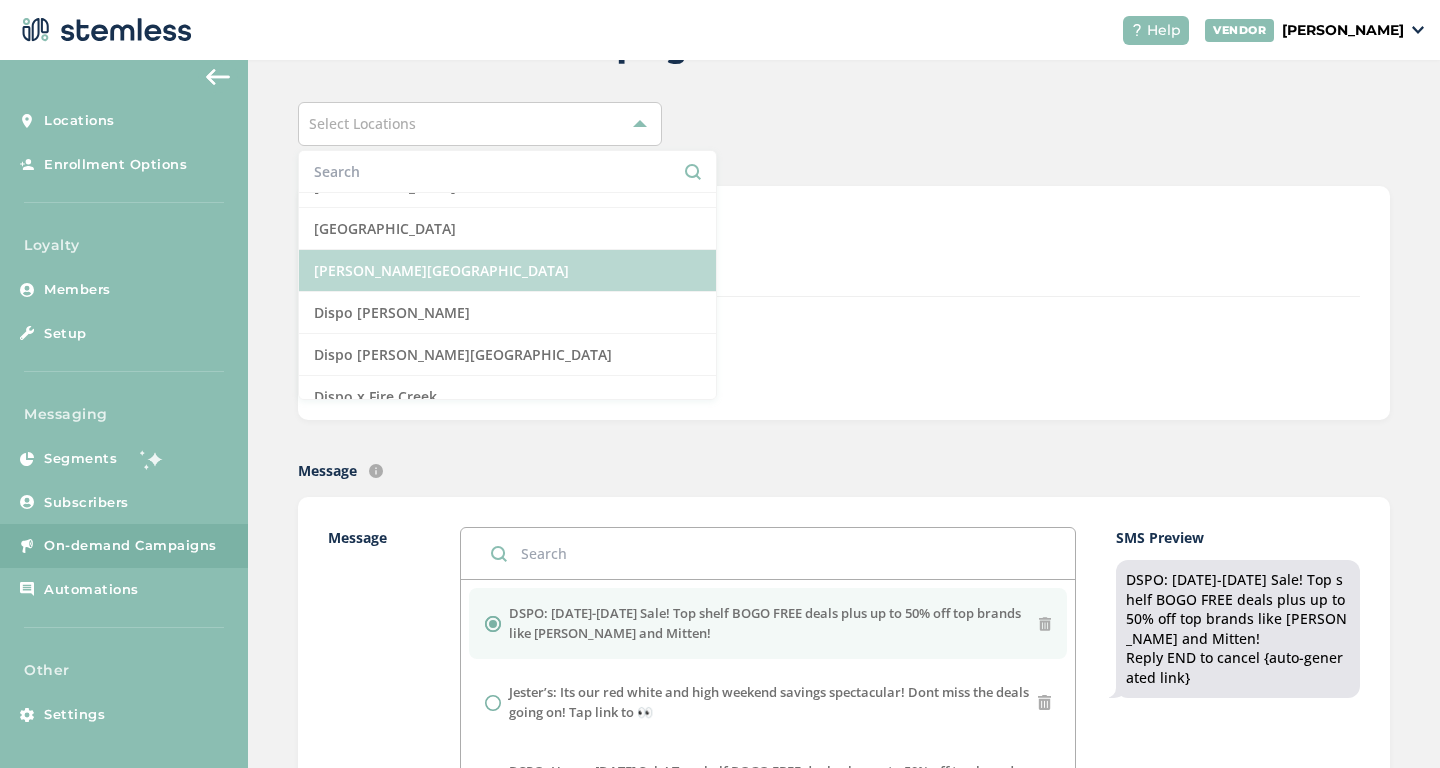 click on "[PERSON_NAME][GEOGRAPHIC_DATA]" at bounding box center (507, 271) 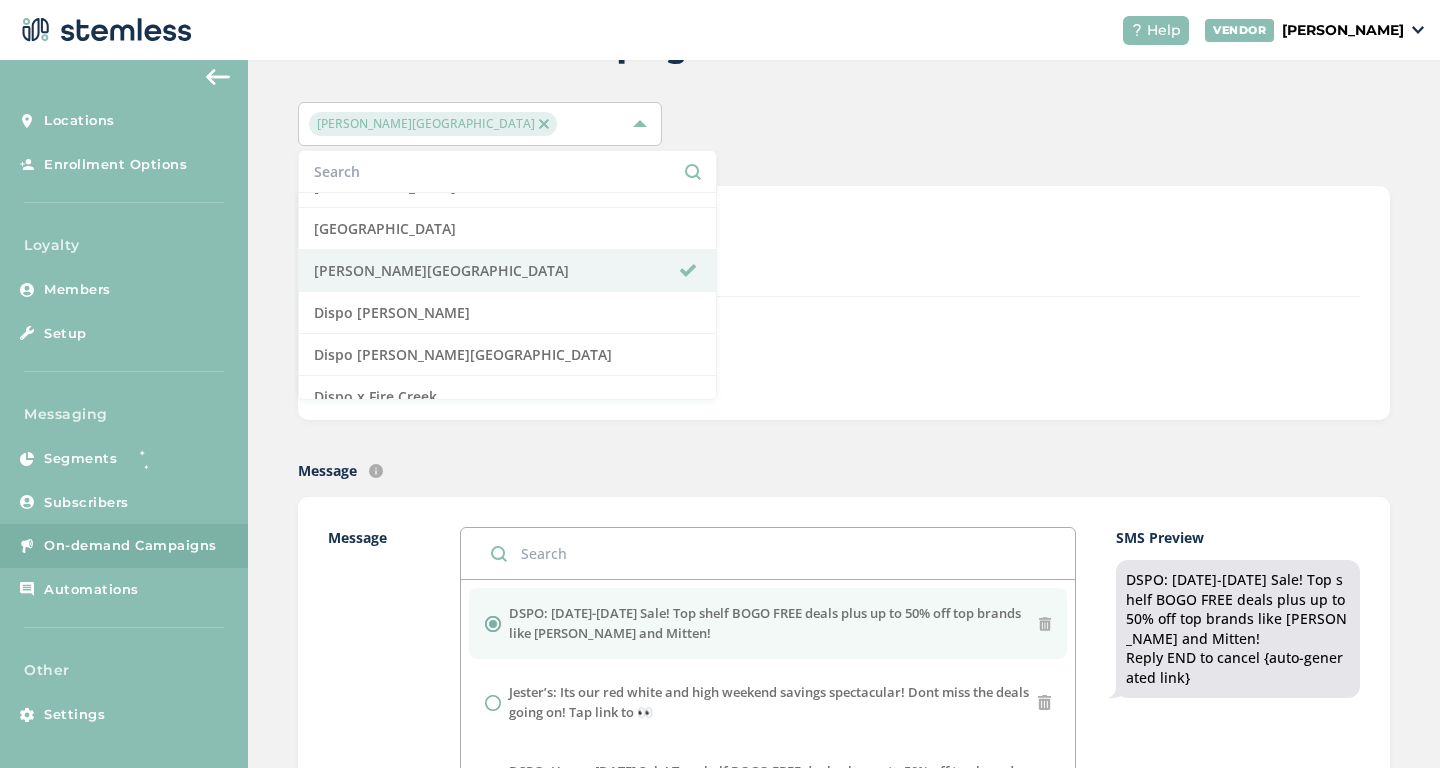 click on "Text Type
SMS : A cost effective way to reach your customers.
Send a intro text message with a link that takes your
customers to a personalized message page
(includes: up to 5 images, up to 3 promo links company logo and
links to socials)
MMS : Bring your marketing to life with
a custom image (up to 700 kb) PLUS an additional
text box with up to 300 characters of text.
DISPATCH   Recipients*   0 recipient(s) selected   + Recipients" at bounding box center (844, 303) 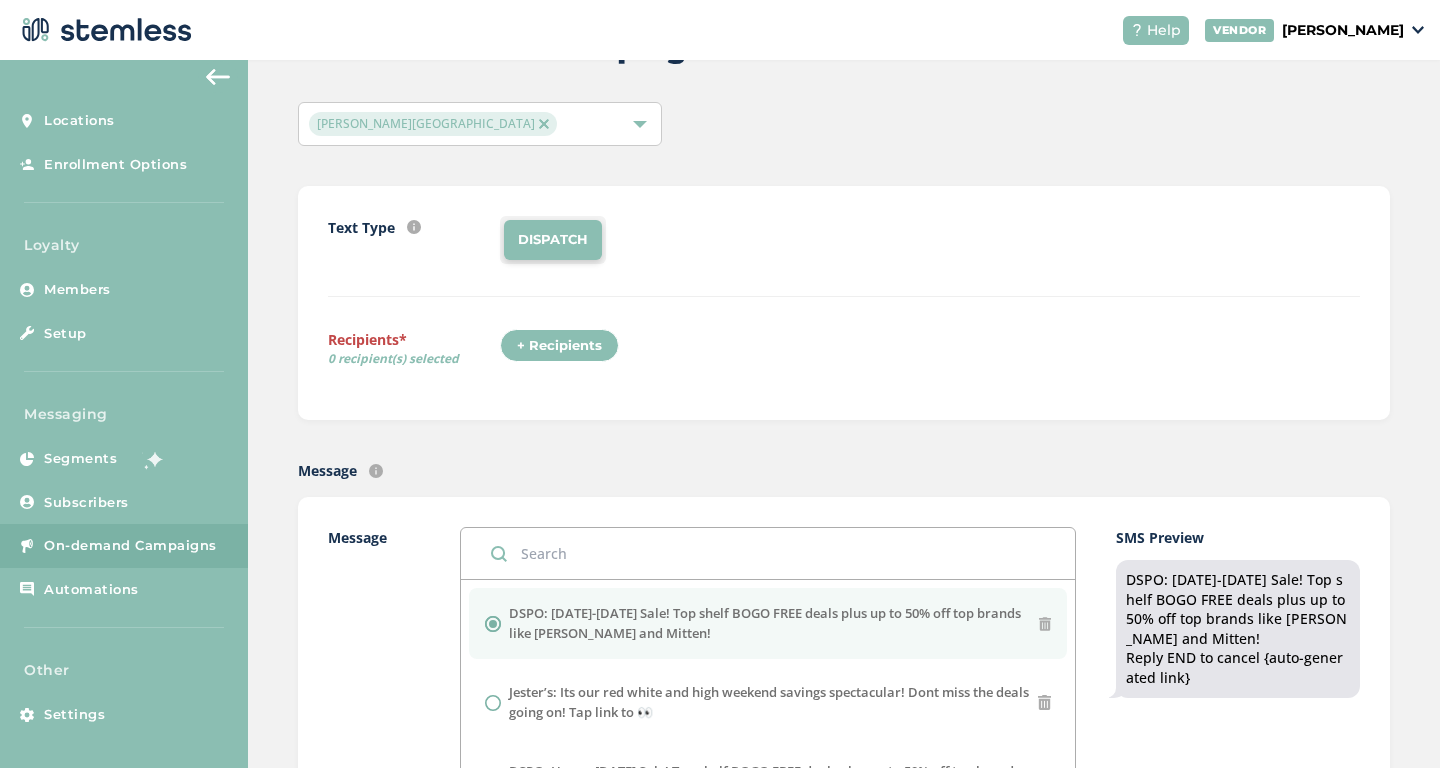 click on "+ Recipients" at bounding box center [559, 346] 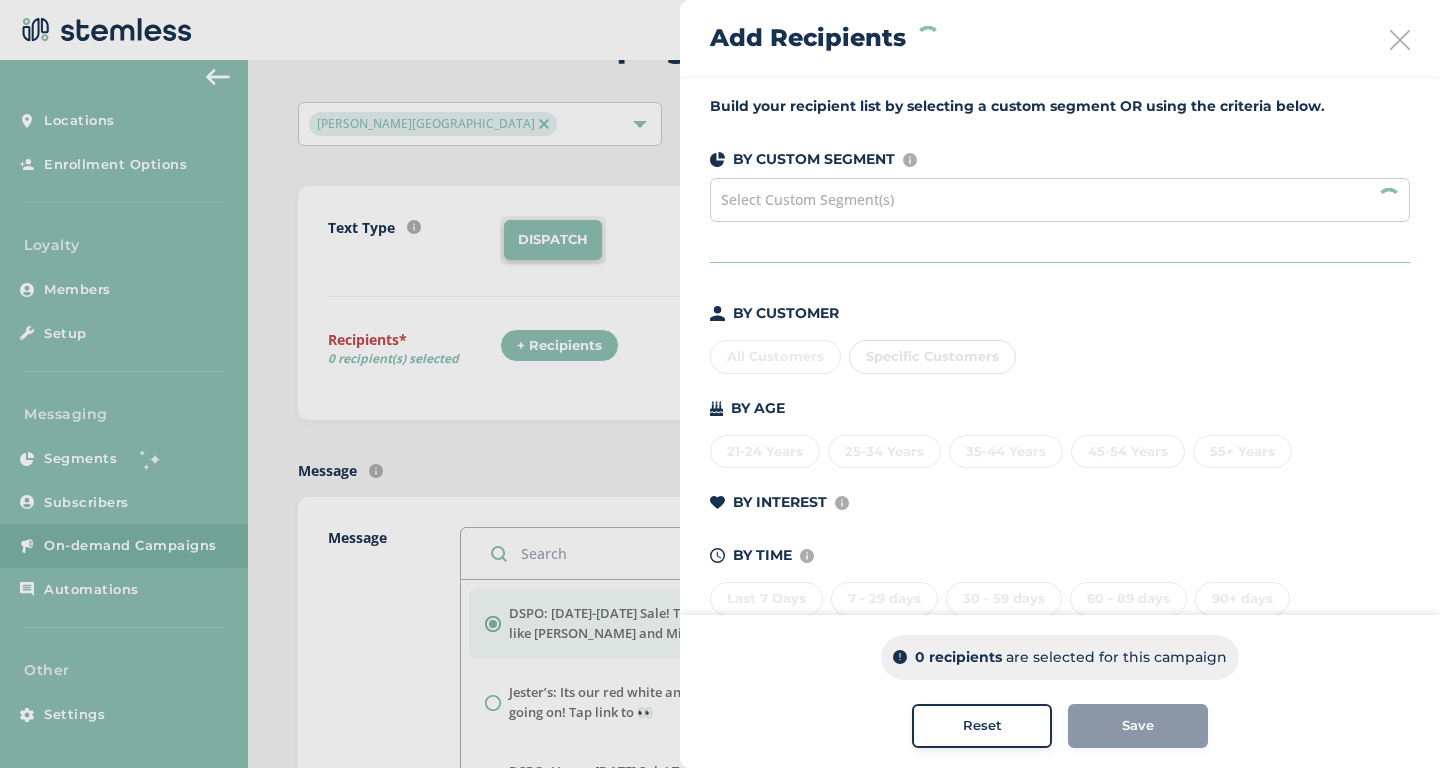 click on "Select Custom Segment(s)" at bounding box center (1060, 200) 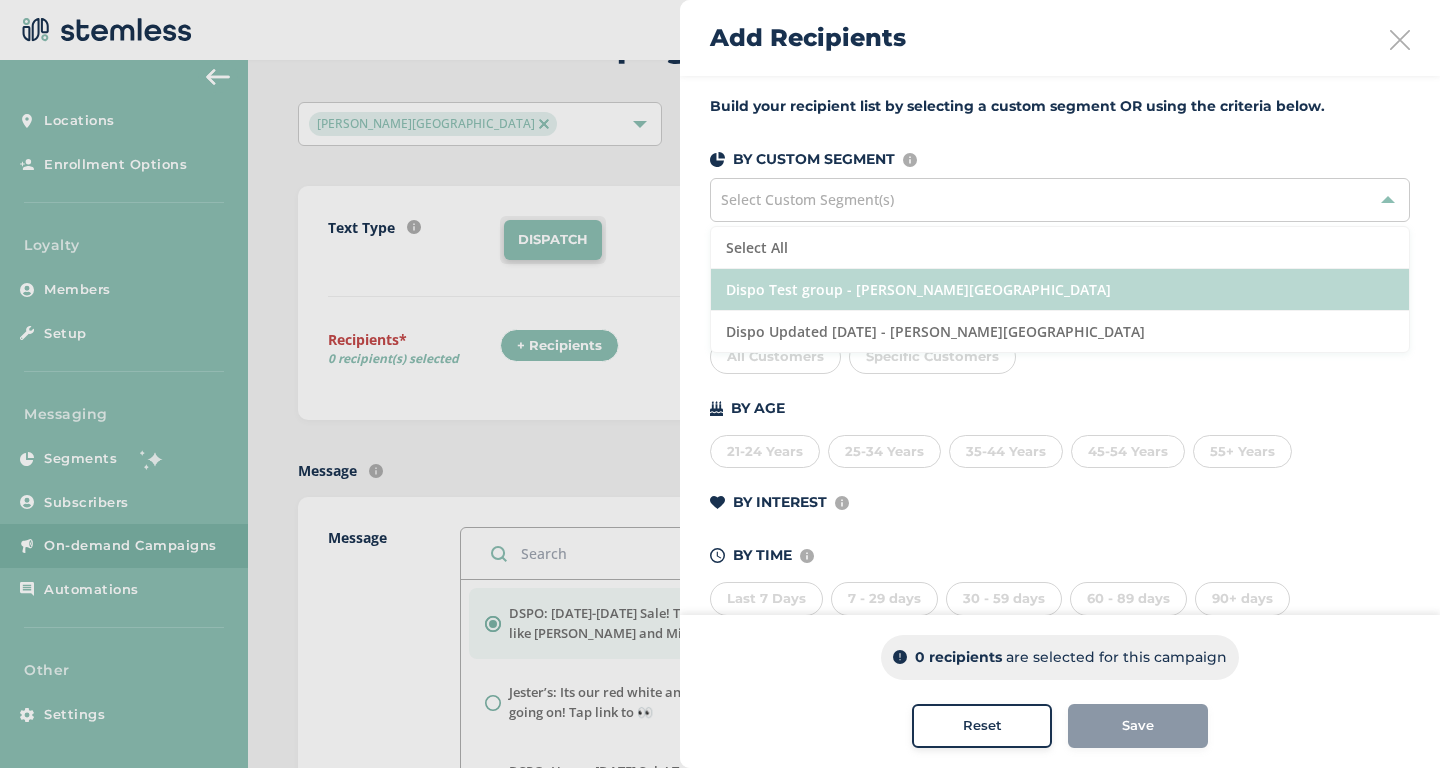 click on "Dispo Test group - [PERSON_NAME][GEOGRAPHIC_DATA]" at bounding box center [1060, 290] 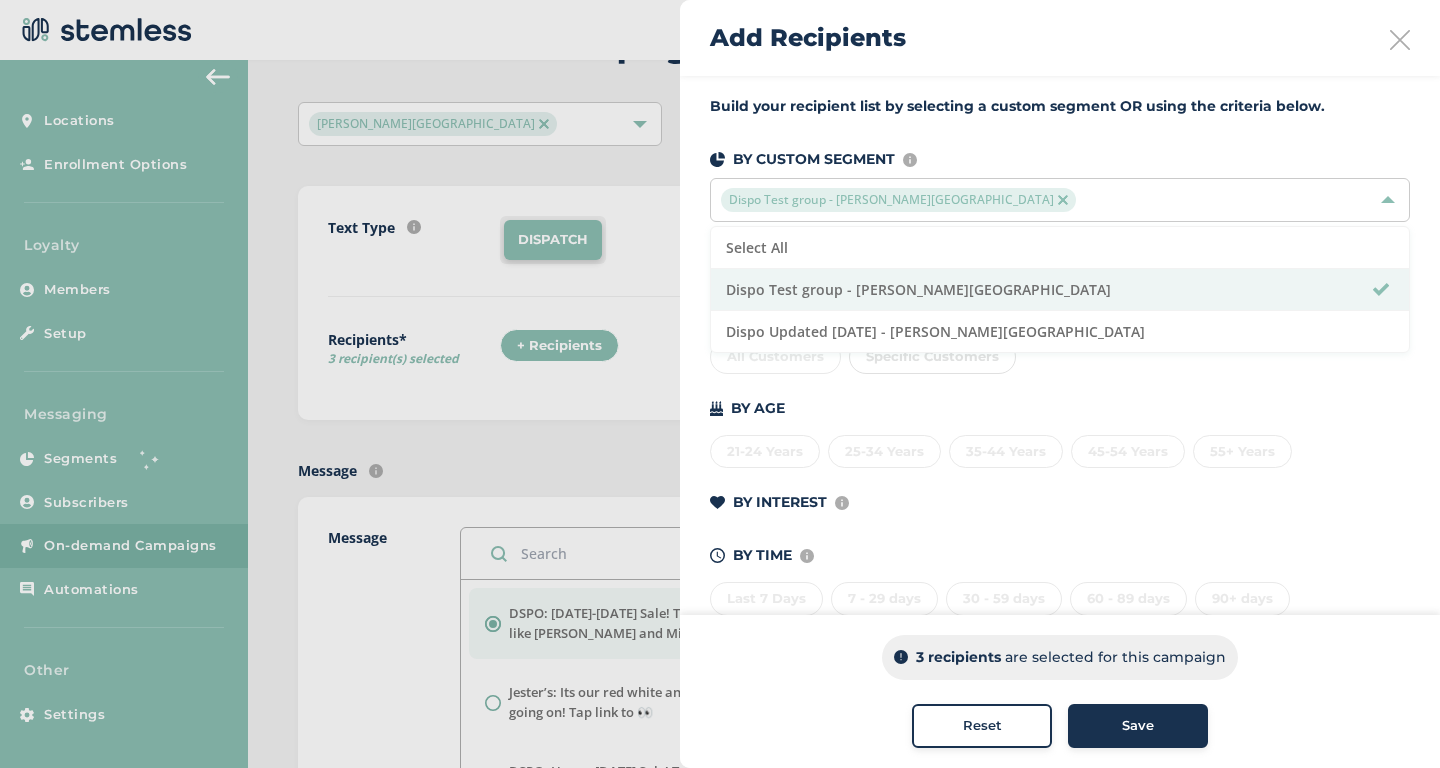 click on "BY CUSTOMER   All Customers  Specific Customers  BY AGE   [DEMOGRAPHIC_DATA] Years   25-34 Years   35-44 Years   45-54 Years   55+ Years   BY INTEREST  Displays Stemless categories defined in the  Category Mapping tab of your Location Profile  BY TIME  Amount of time since  last visit to your store  Last 7 Days   7 - 29 days   30 - 59 days   60 - 89 days   90+ days" at bounding box center [1060, 459] 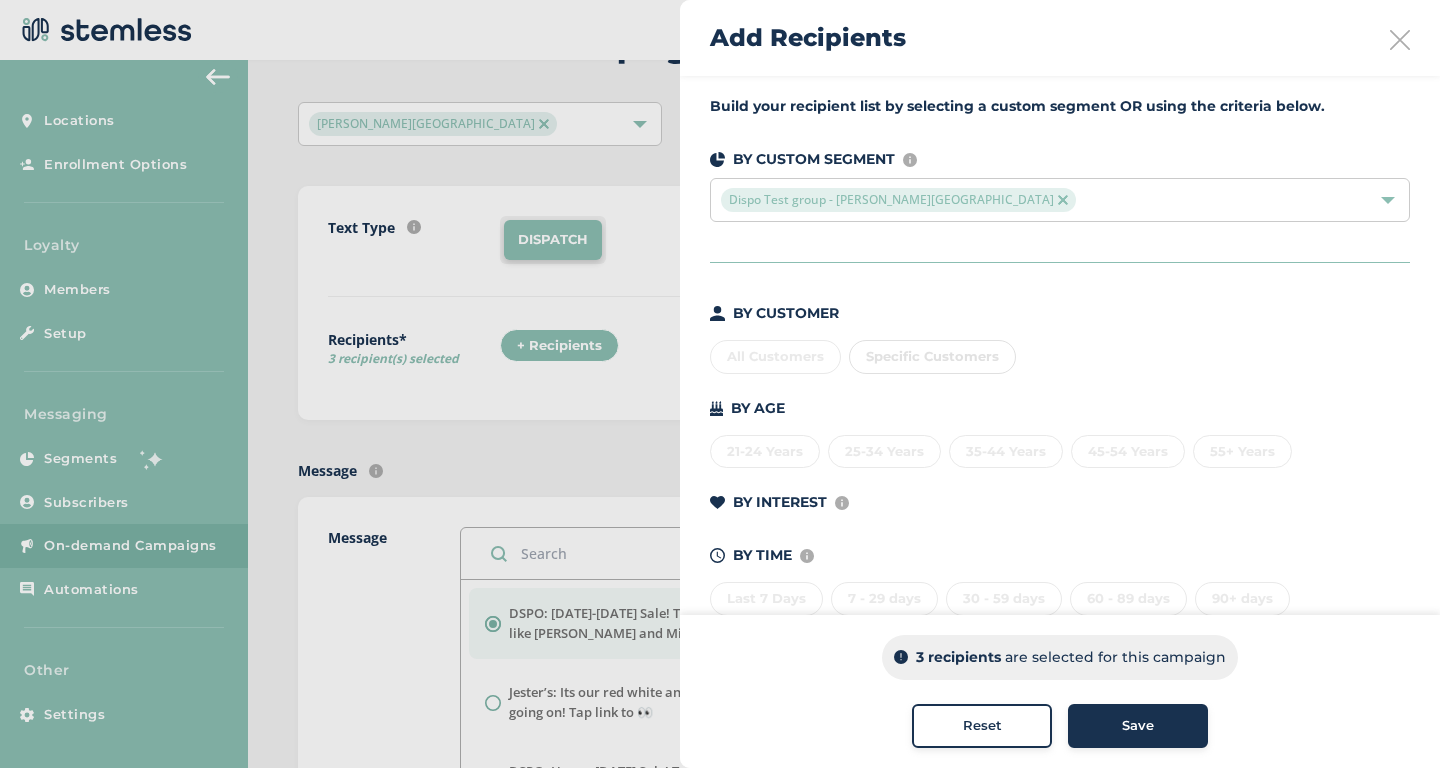 click on "Save" at bounding box center [1138, 726] 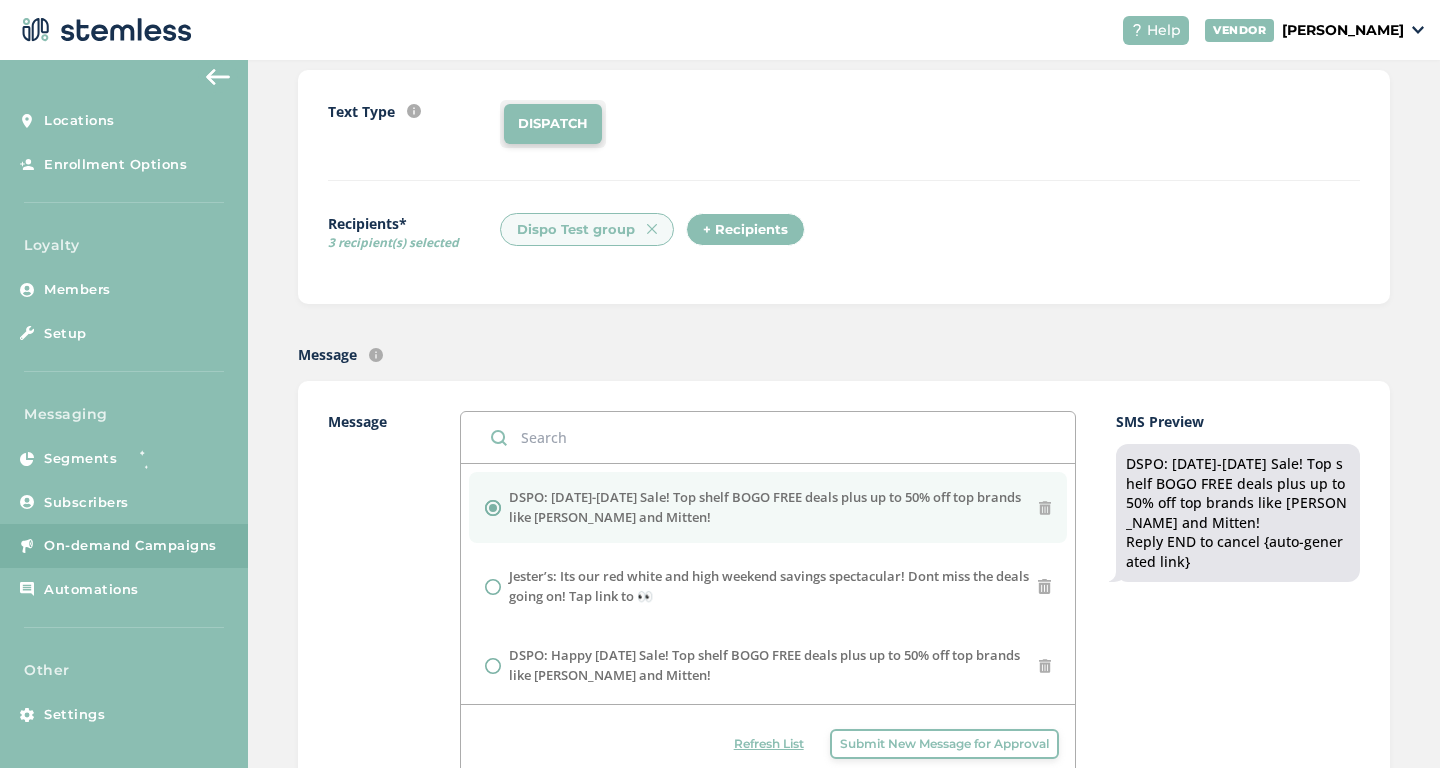 scroll, scrollTop: 171, scrollLeft: 0, axis: vertical 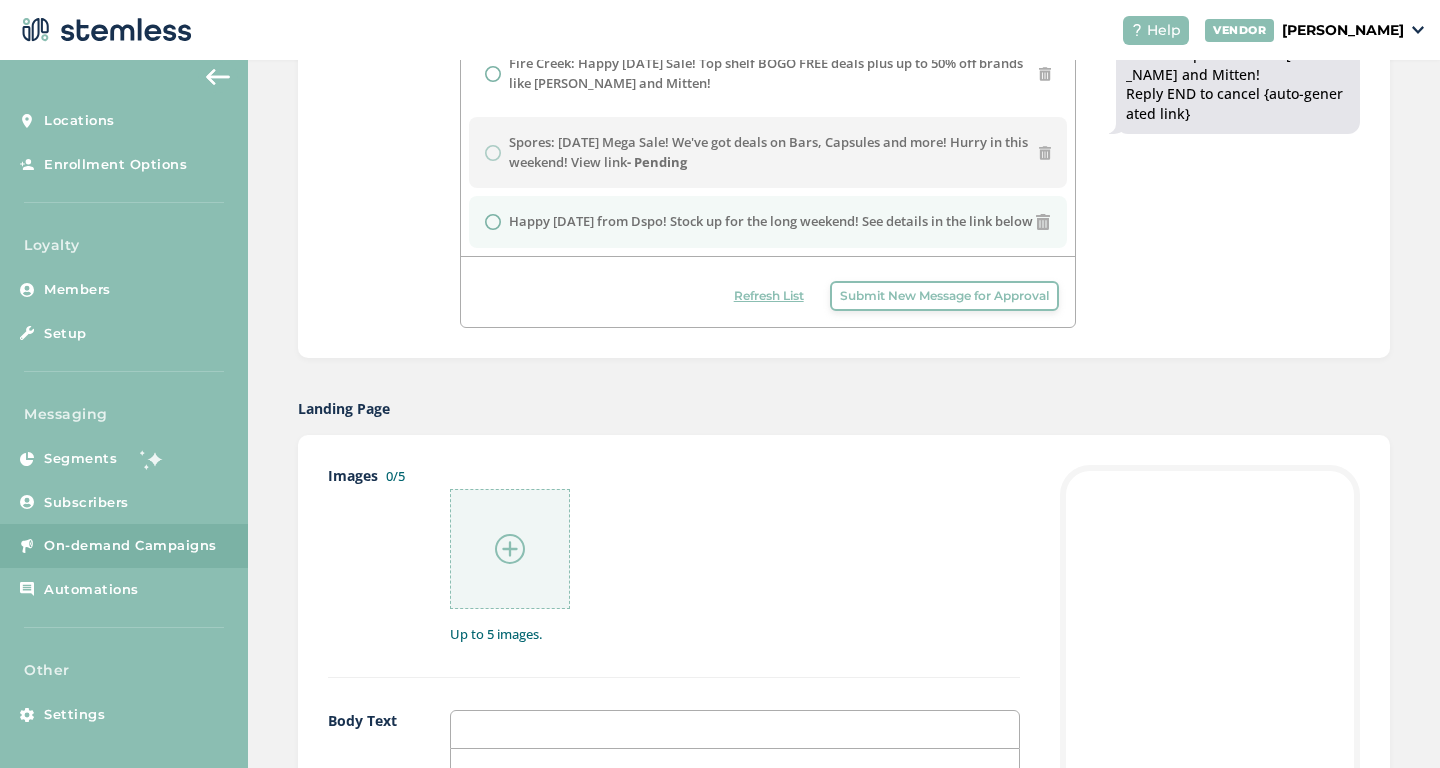 click at bounding box center [1043, 222] 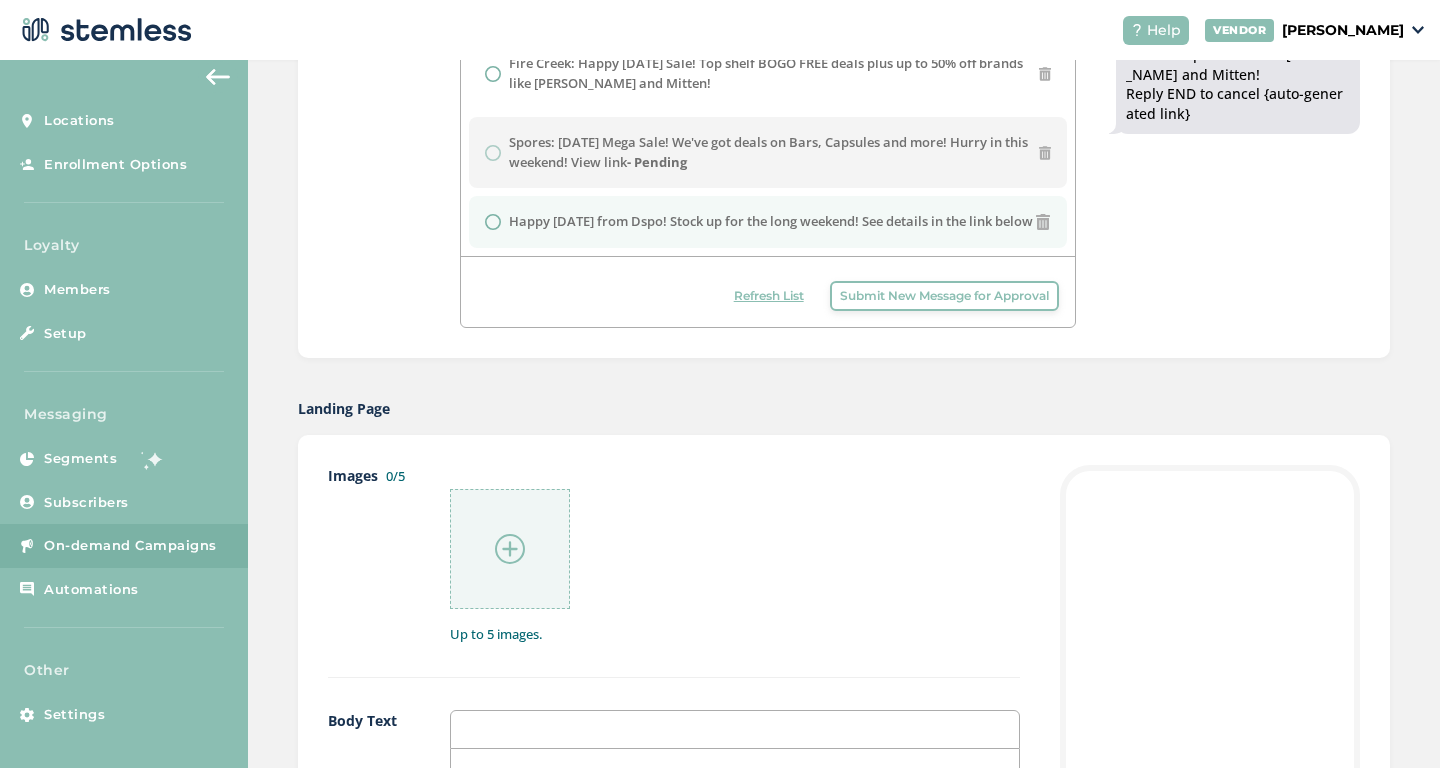 radio on "false" 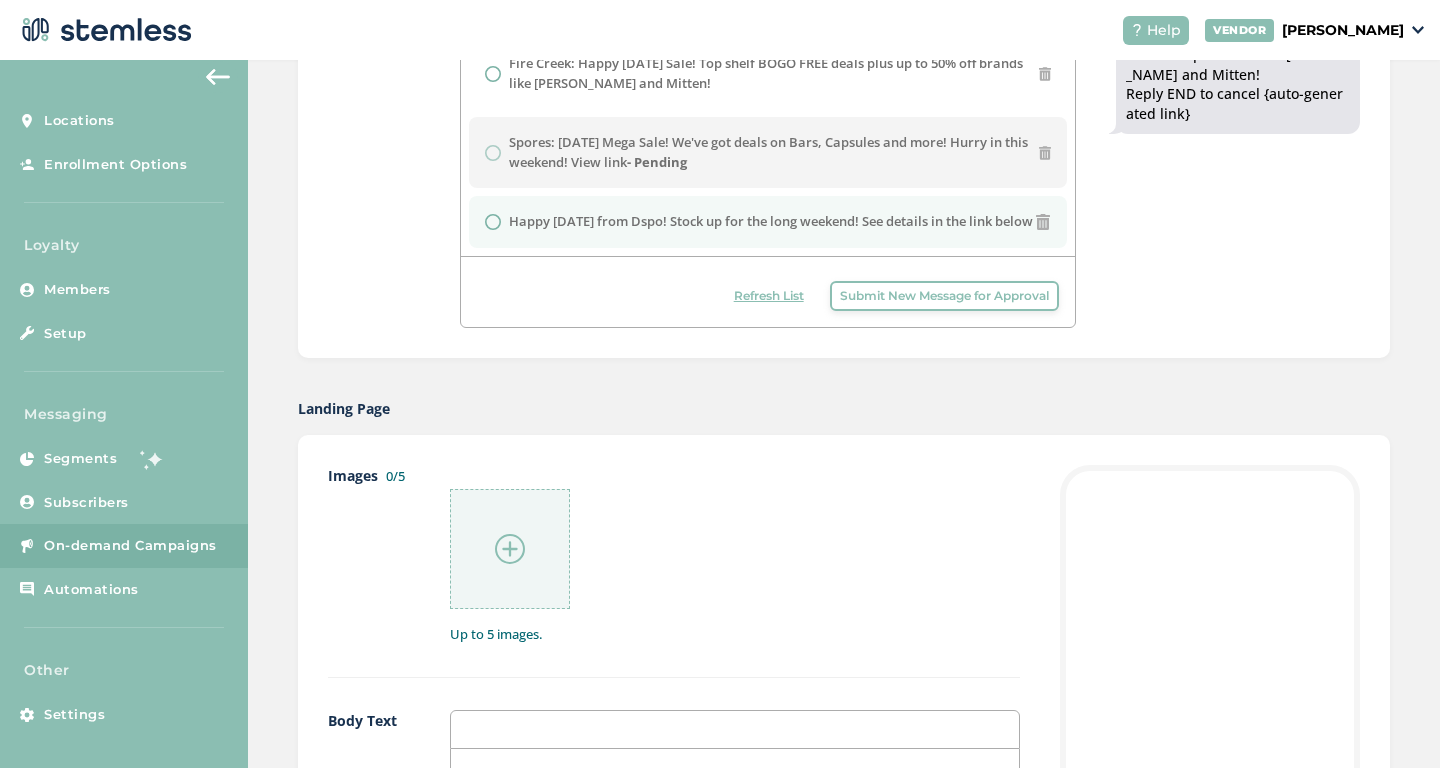 radio on "true" 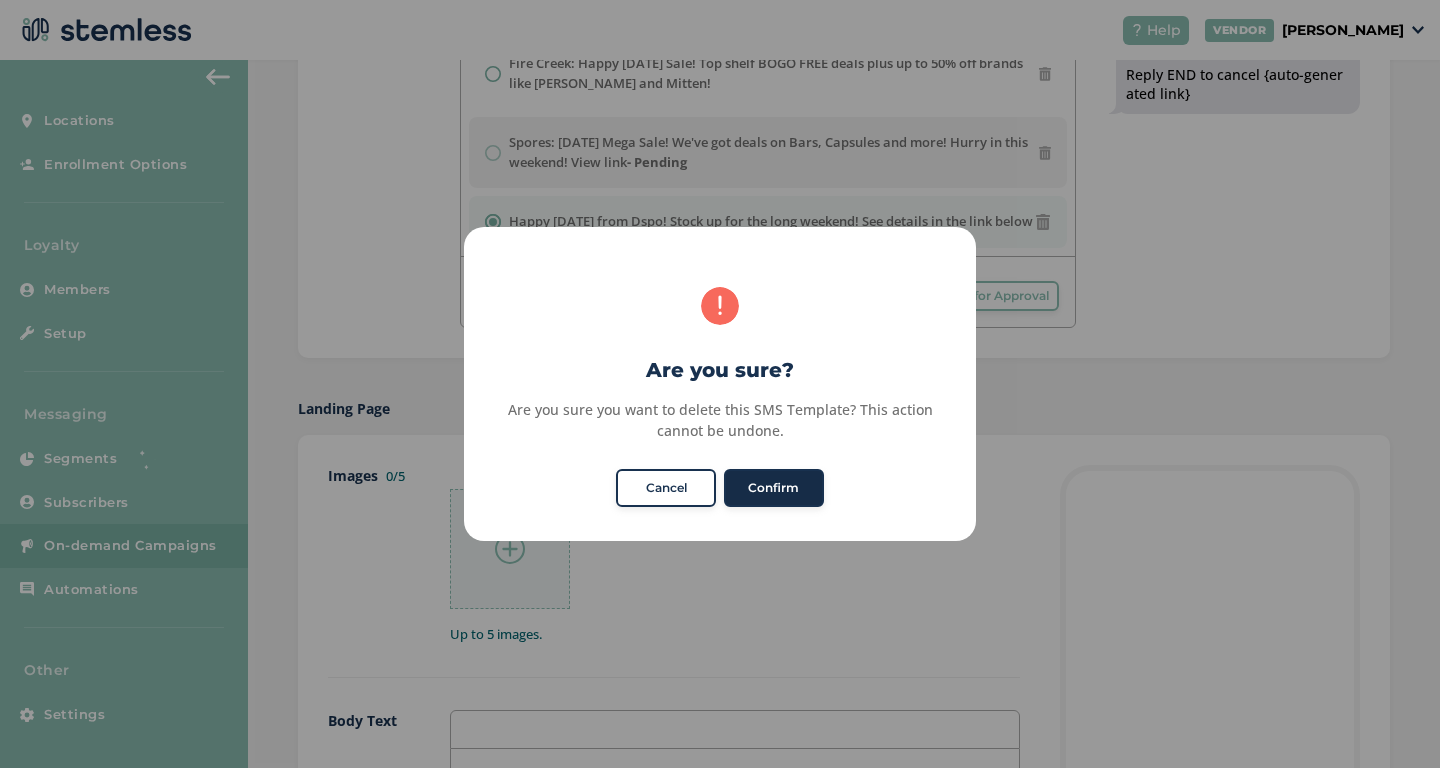 click on "Confirm" at bounding box center [774, 488] 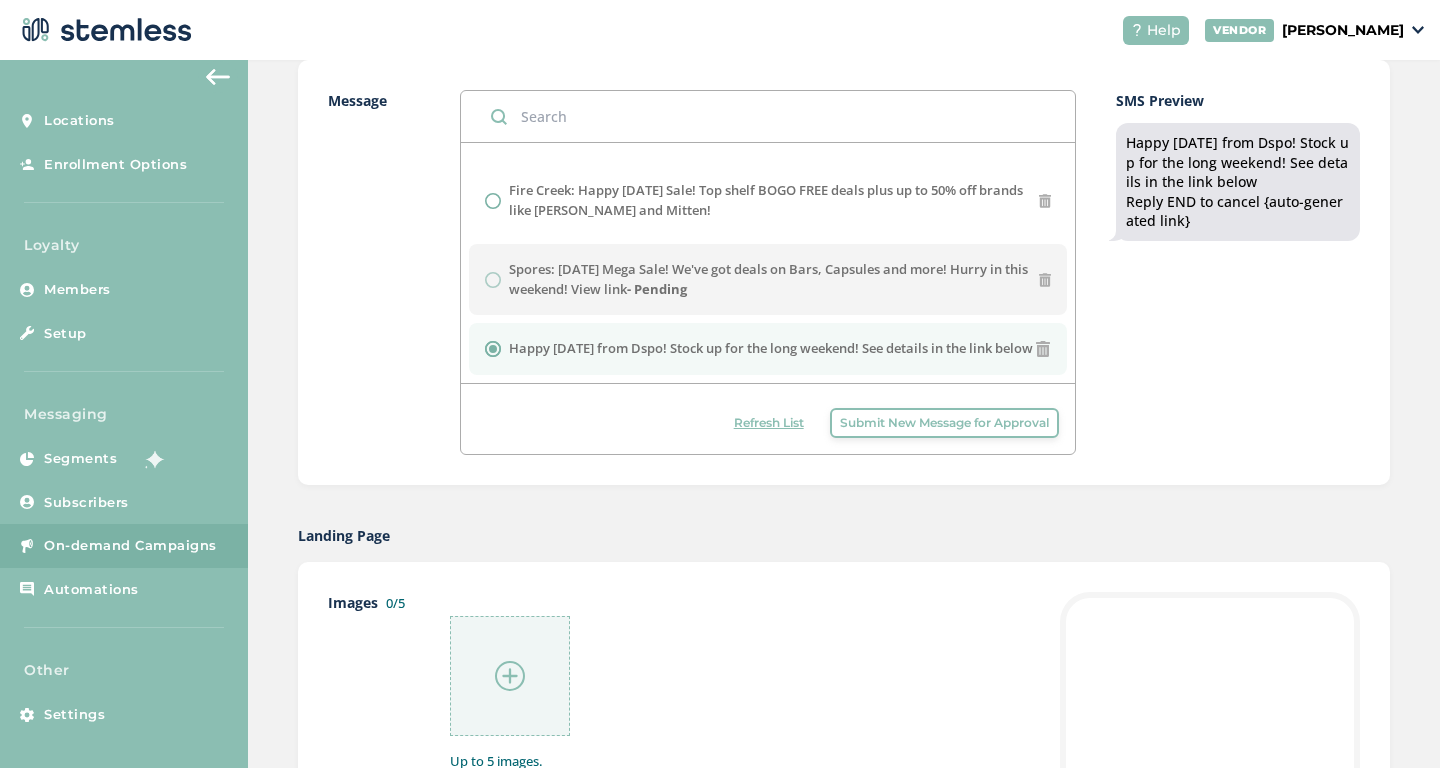 scroll, scrollTop: 488, scrollLeft: 0, axis: vertical 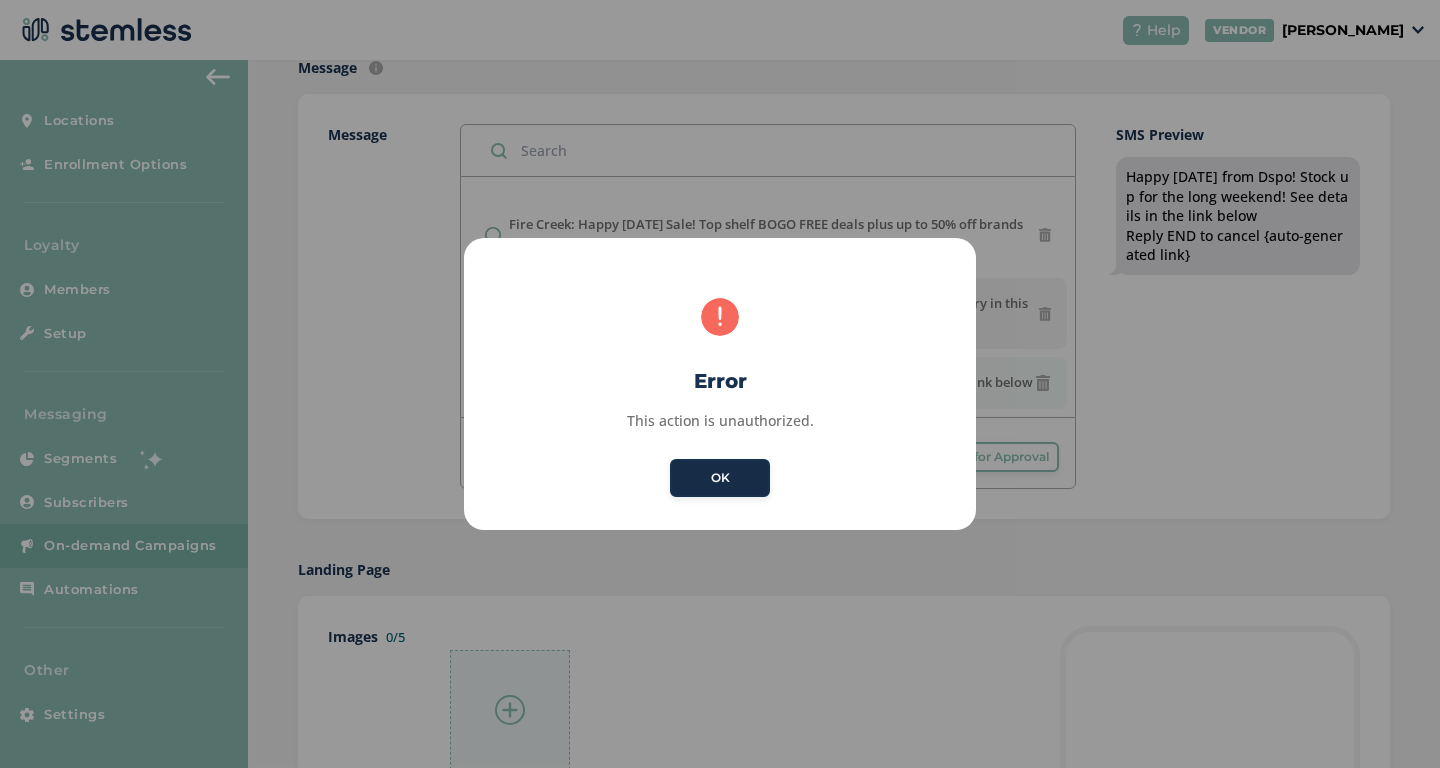 click on "OK" at bounding box center (720, 478) 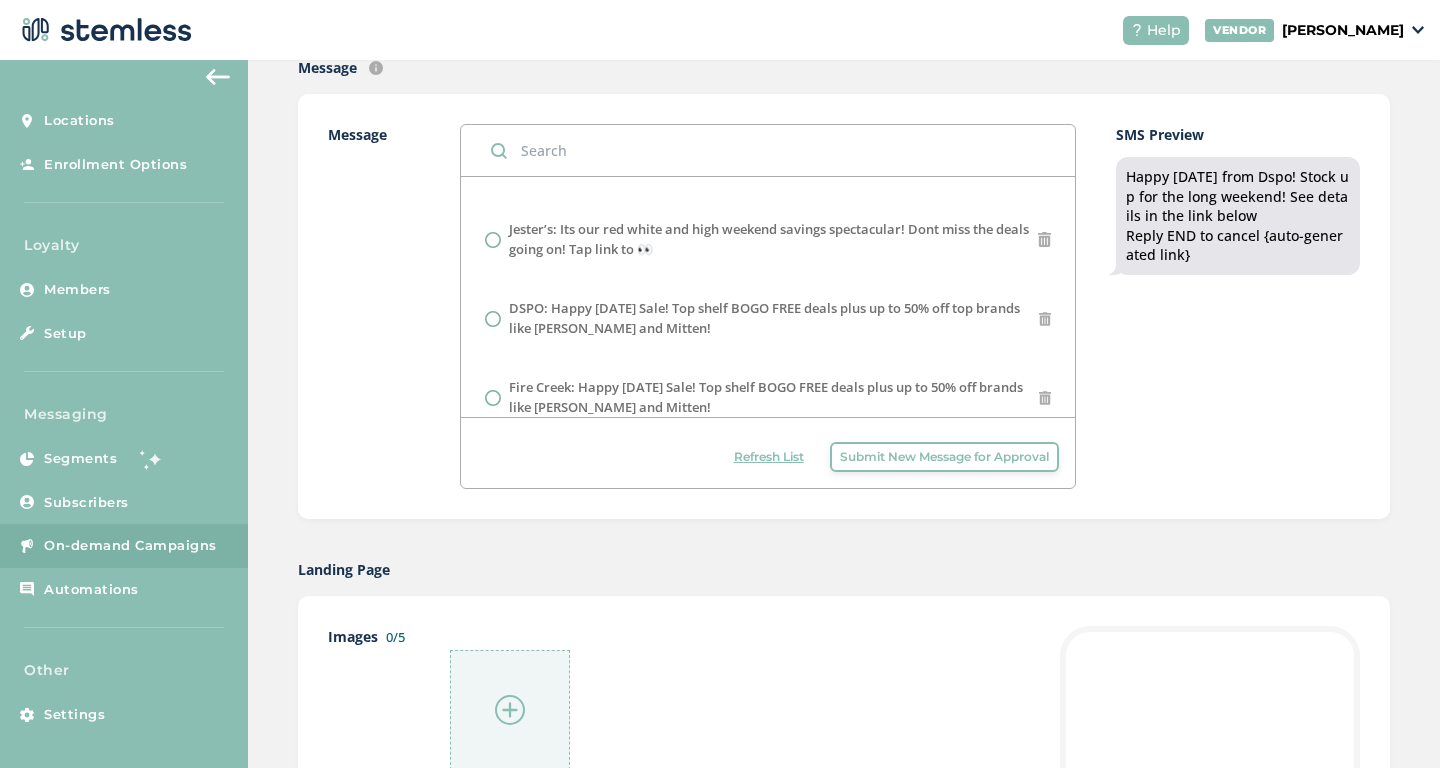 scroll, scrollTop: 0, scrollLeft: 0, axis: both 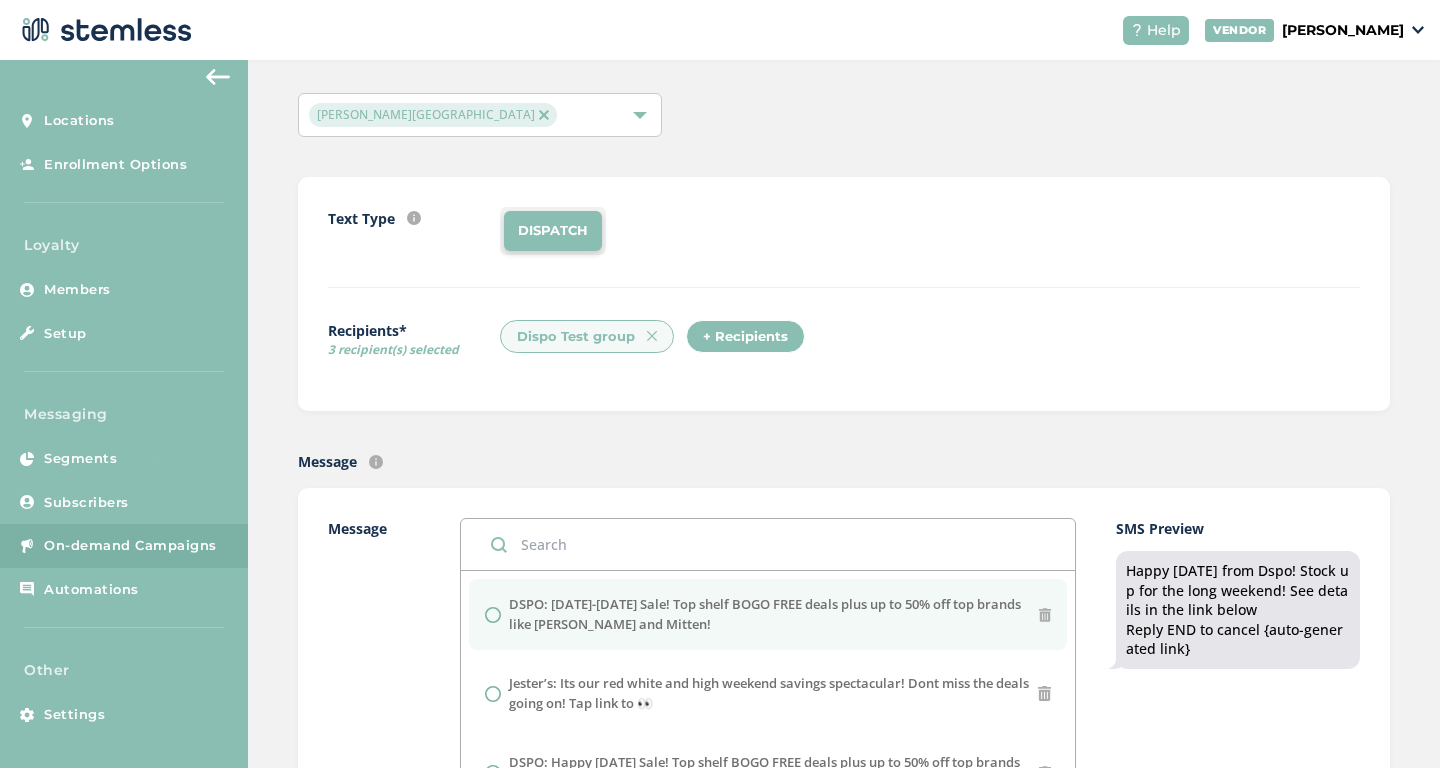 click at bounding box center [493, 615] 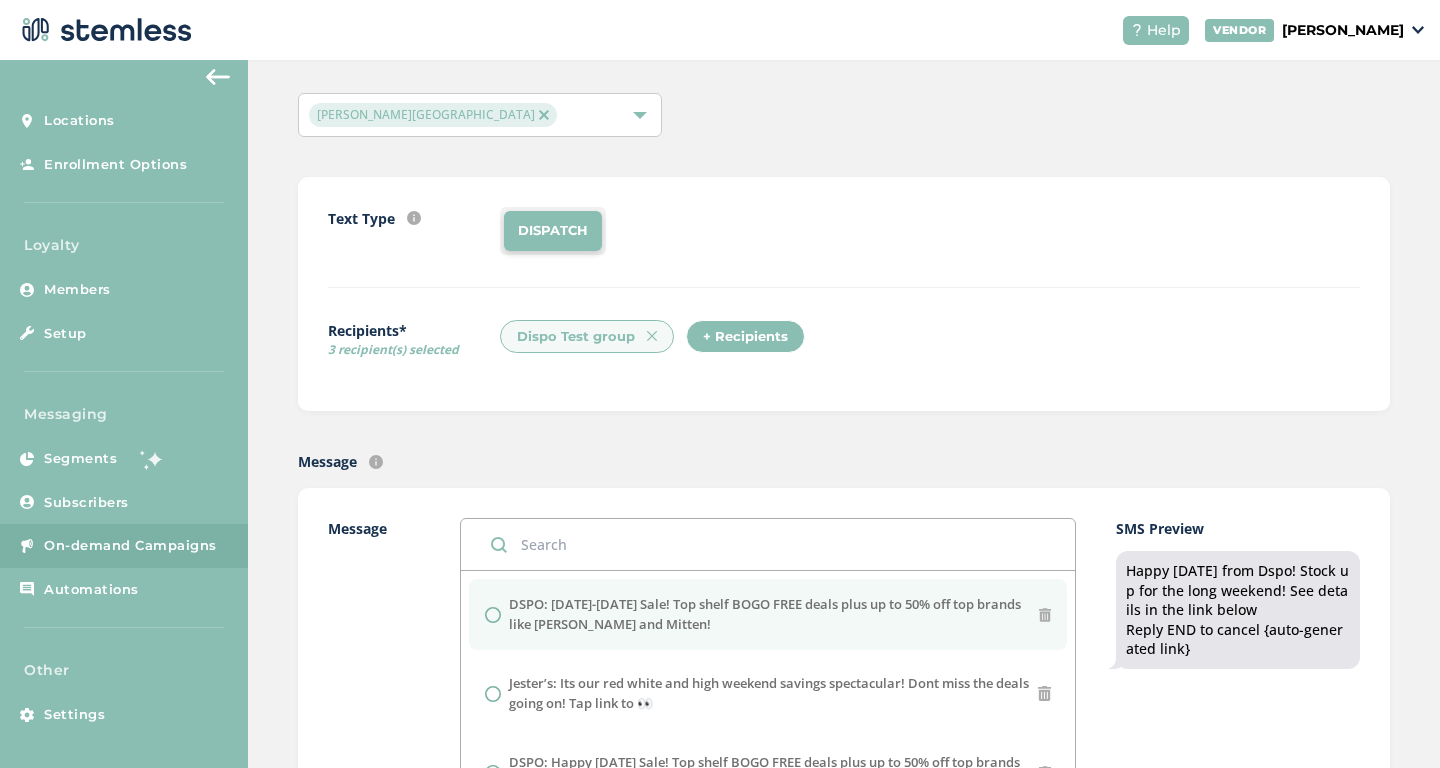 radio on "true" 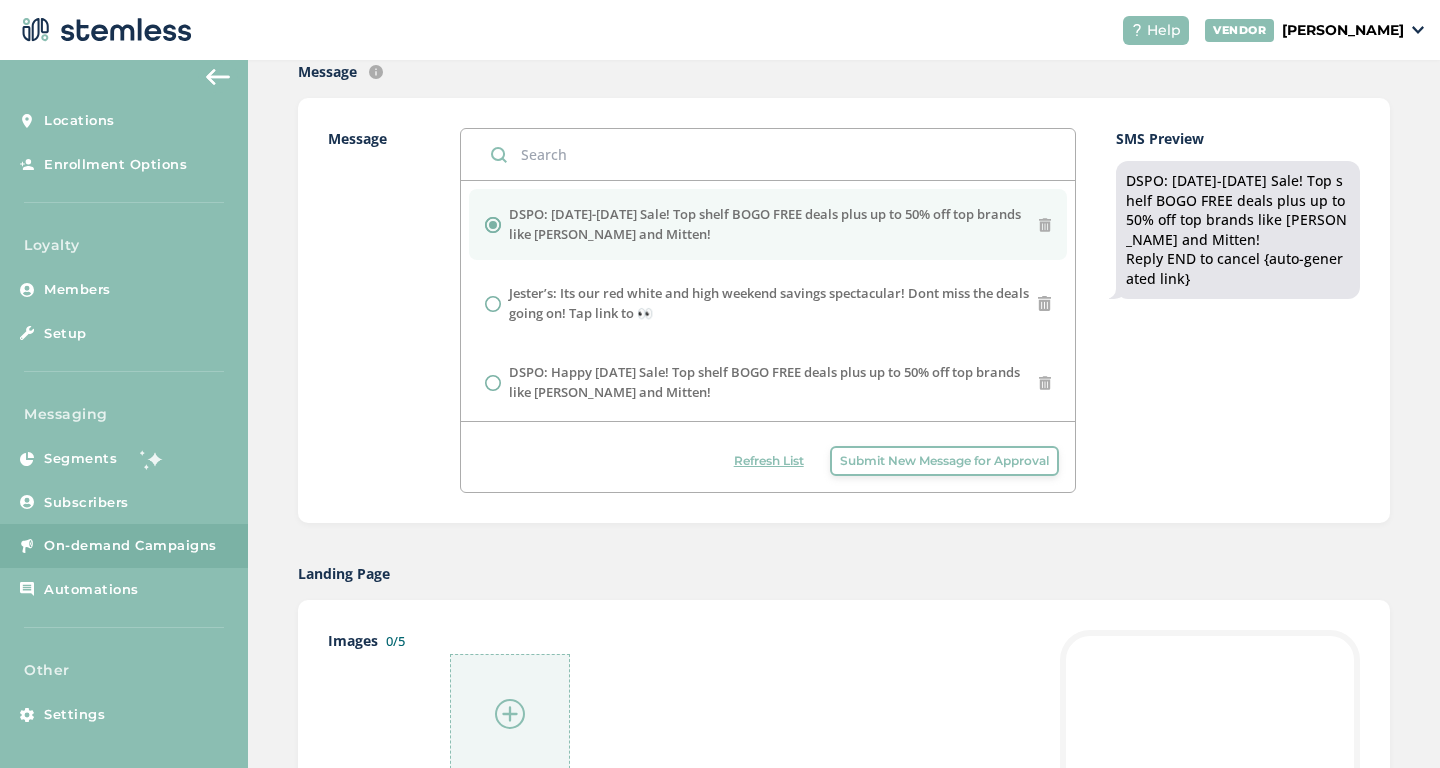 scroll, scrollTop: 788, scrollLeft: 0, axis: vertical 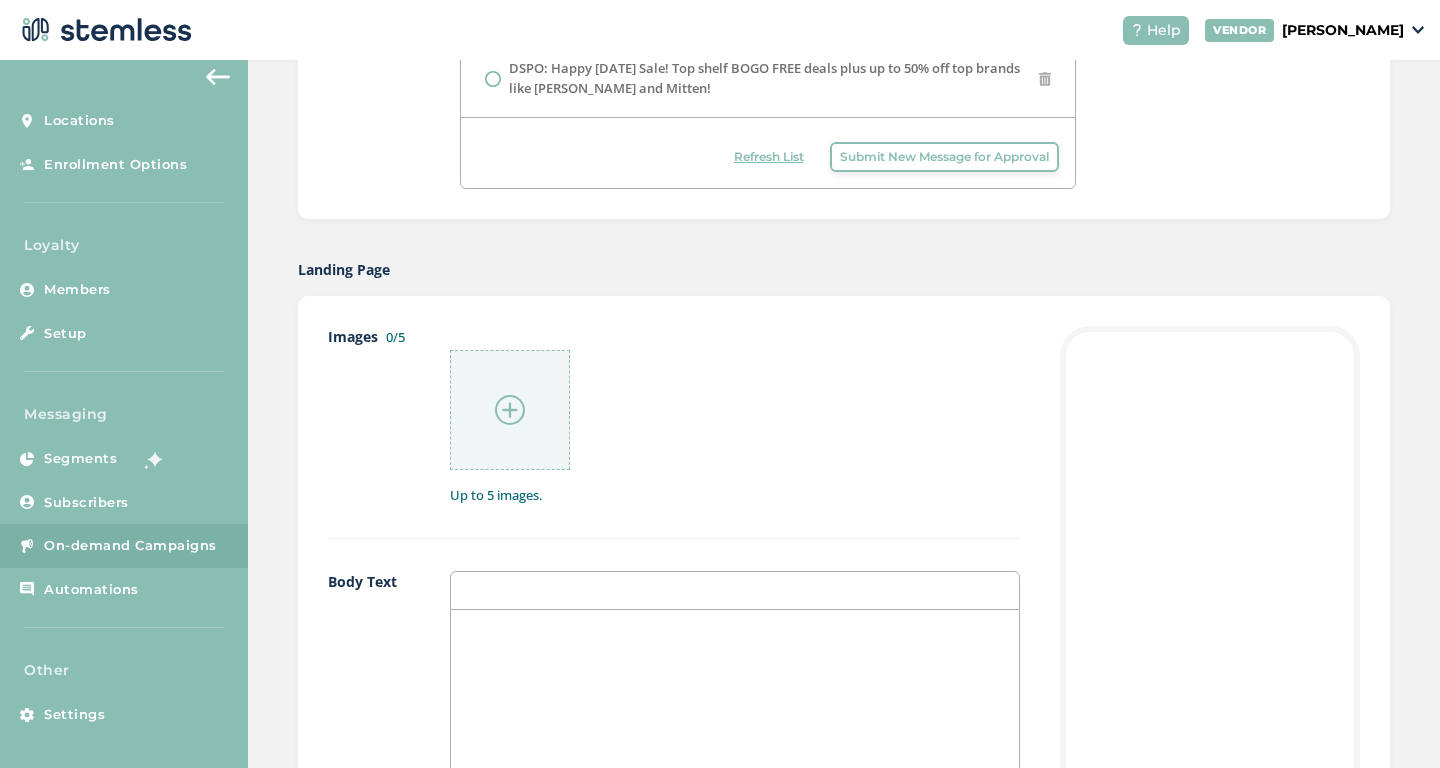 click at bounding box center (510, 410) 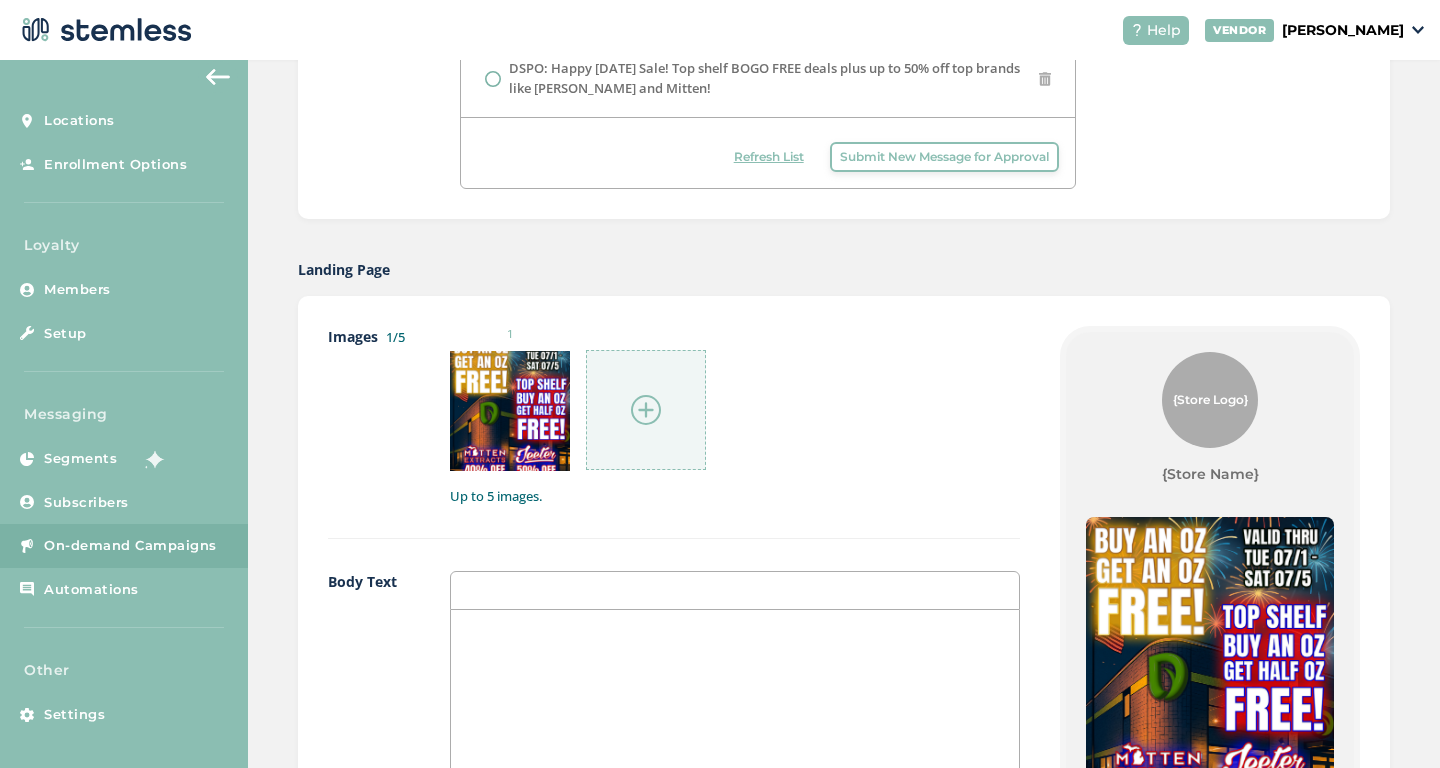 click at bounding box center (735, 631) 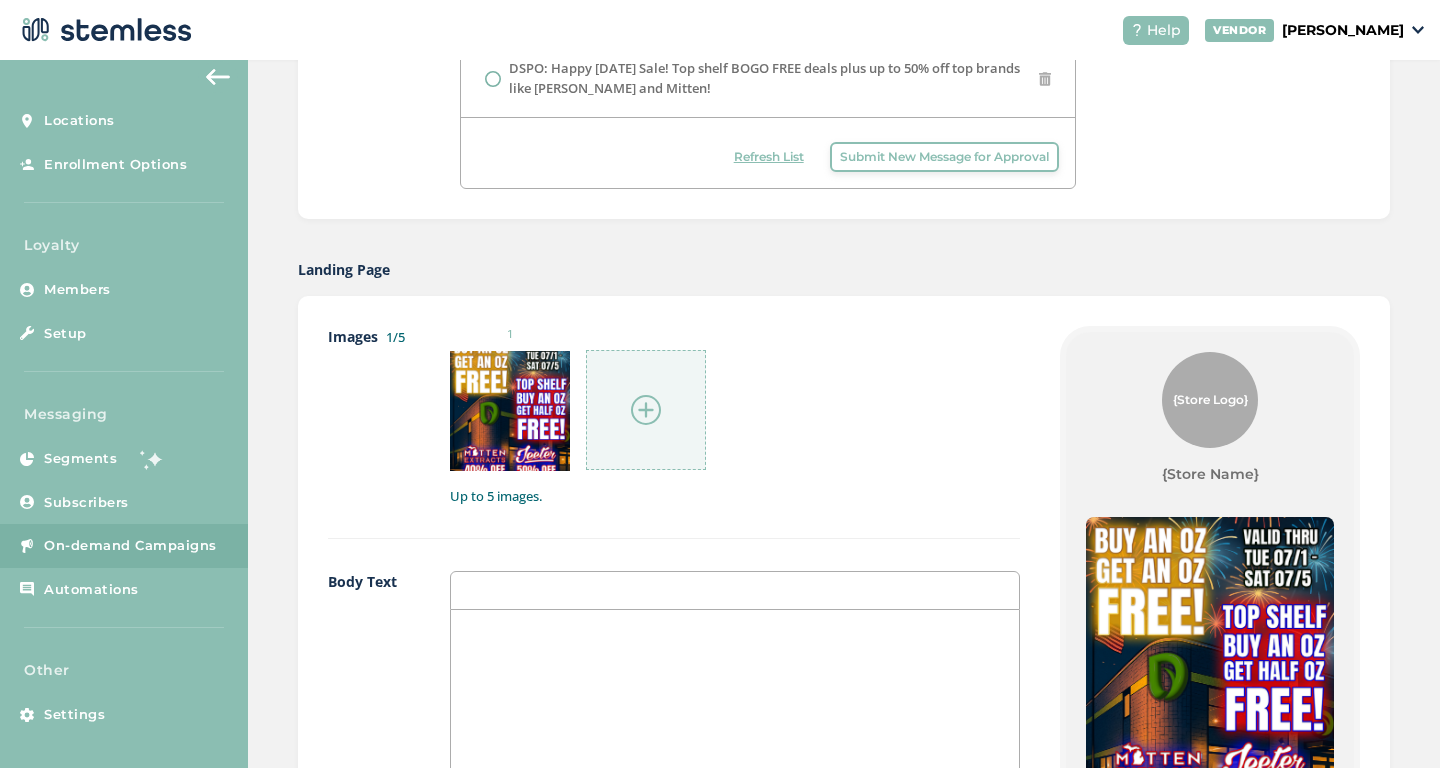 scroll, scrollTop: 1184, scrollLeft: 0, axis: vertical 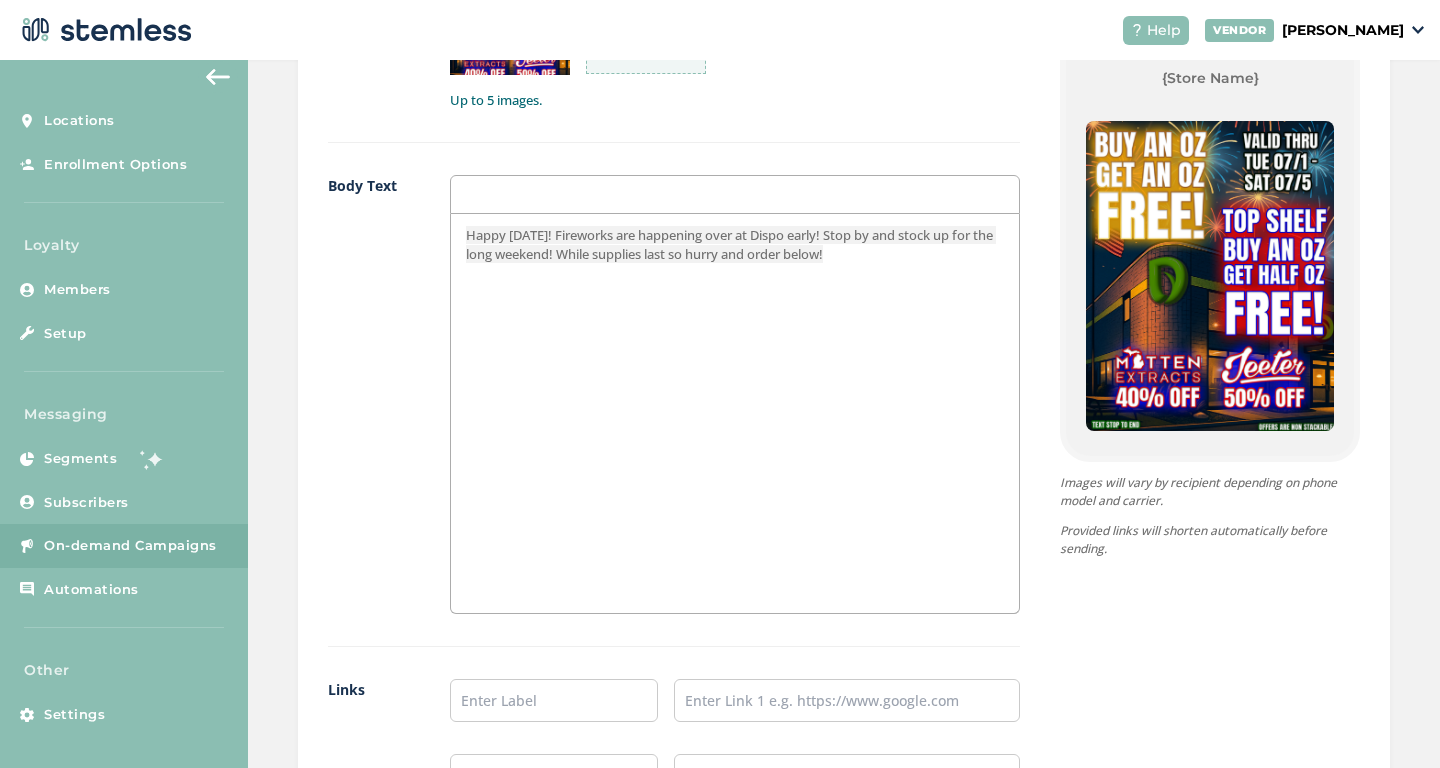 click on "Happy [DATE]! Fireworks are happening over at Dispo early! Stop by and stock up for the long weekend! While supplies last so hurry and order below!" at bounding box center (735, 413) 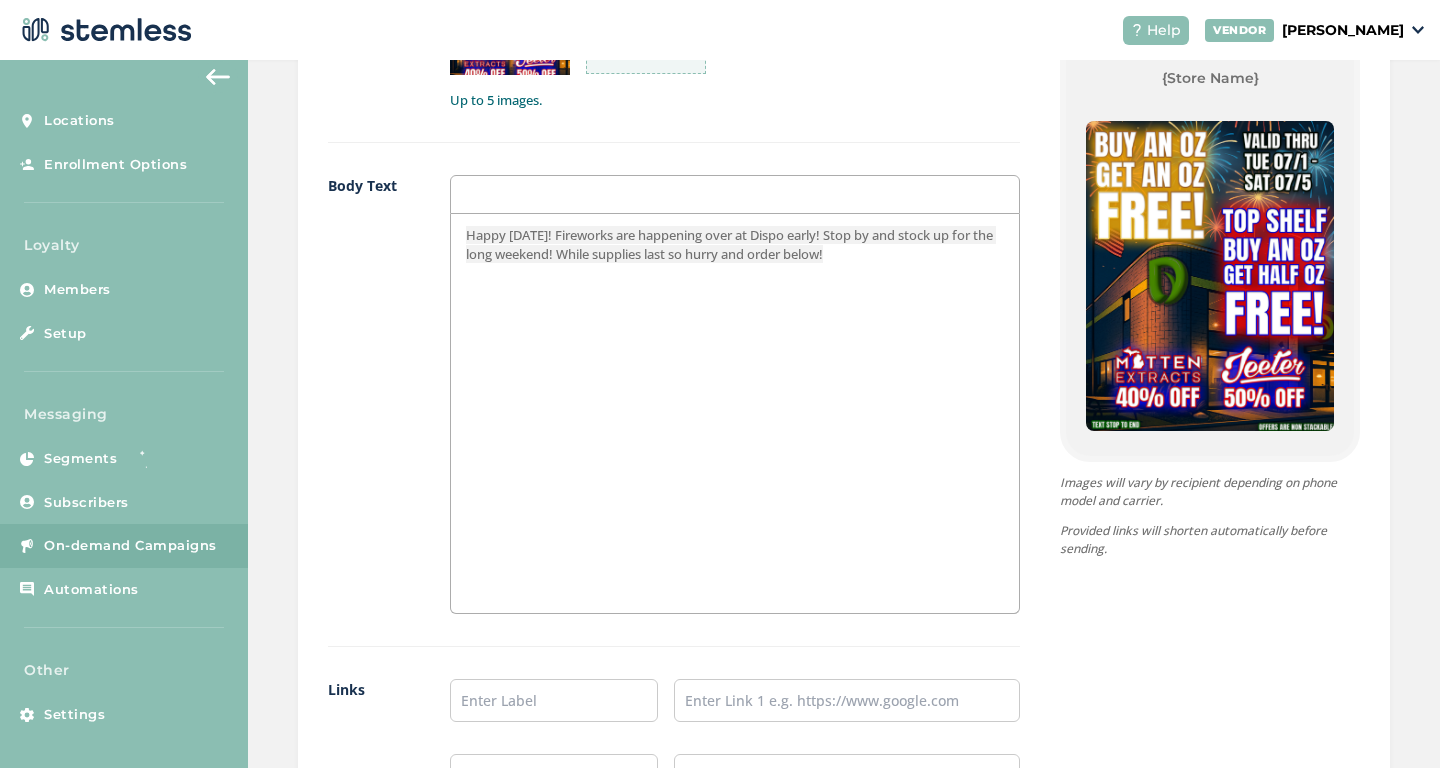 drag, startPoint x: 887, startPoint y: 257, endPoint x: 449, endPoint y: 217, distance: 439.8227 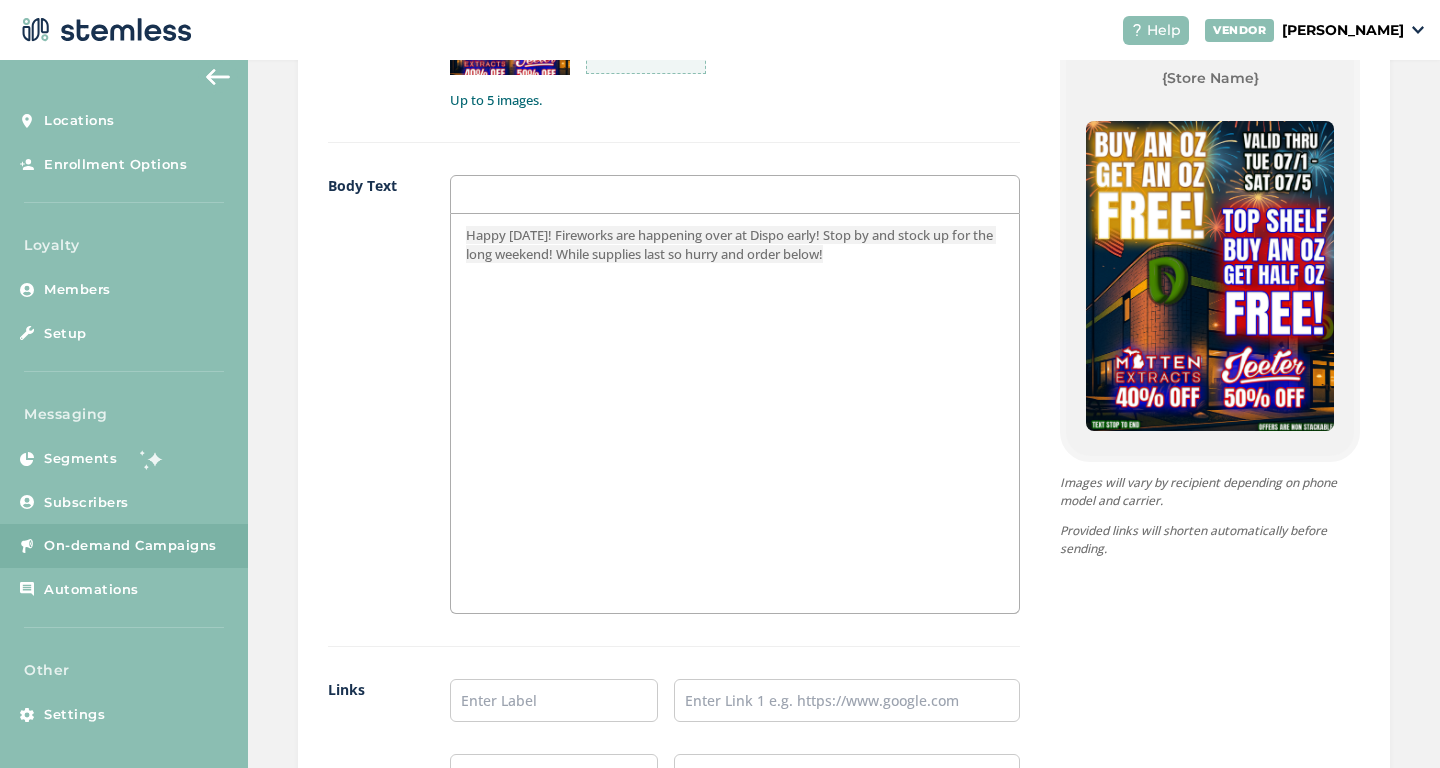 click on "Body Text Happy [DATE]! Fireworks are happening over at Dispo early! Stop by and stock up for the long weekend! While supplies last so hurry and order below!" at bounding box center (674, 411) 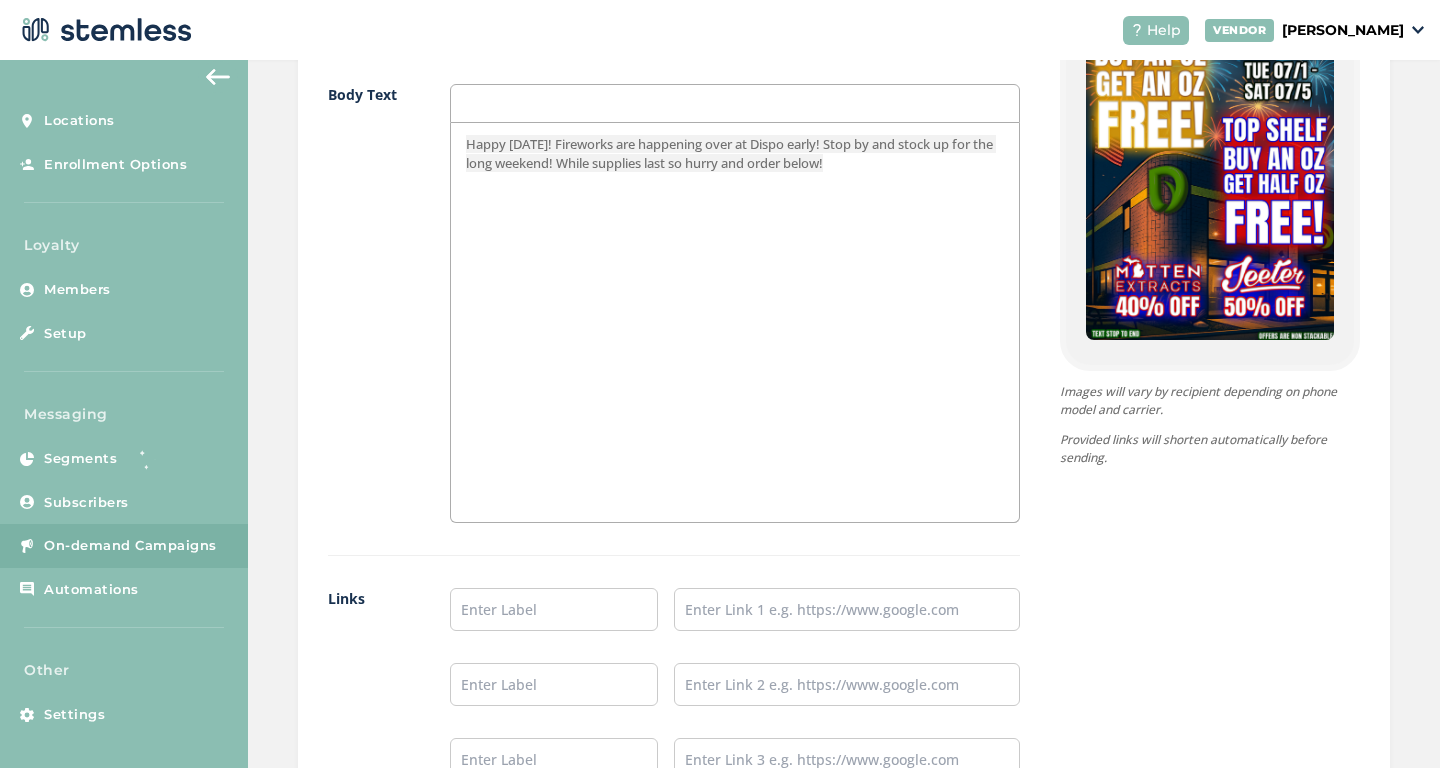 scroll, scrollTop: 1597, scrollLeft: 0, axis: vertical 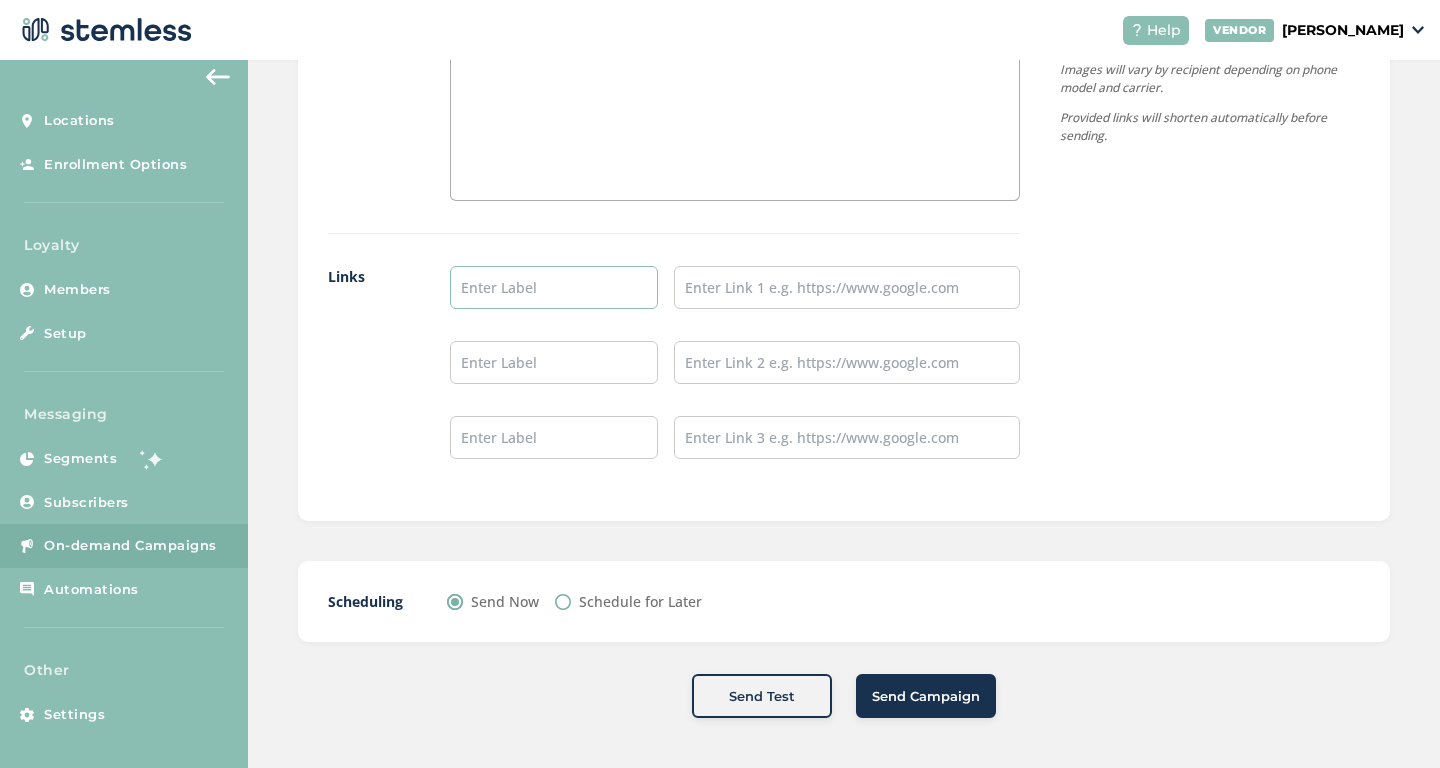 click at bounding box center [554, 287] 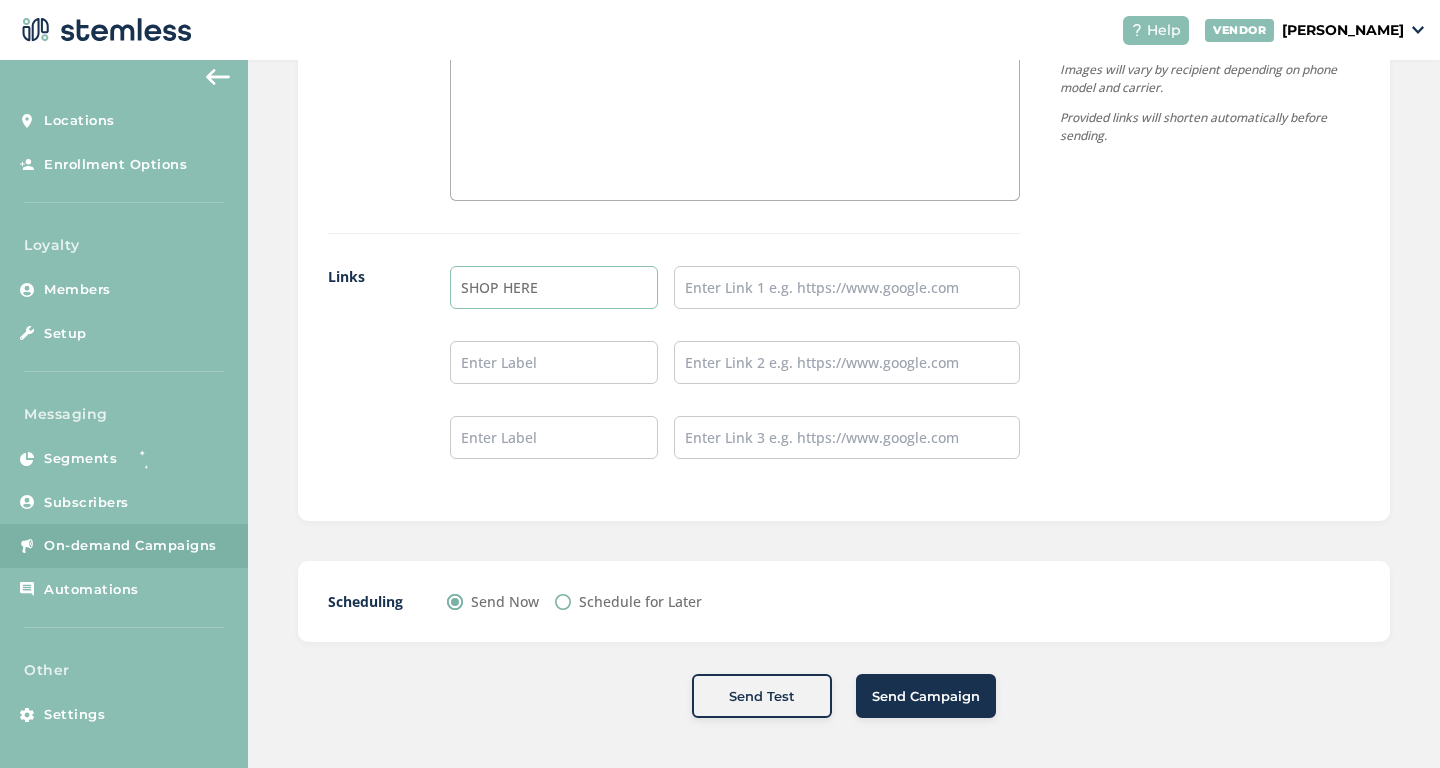 type on "SHOP HERE" 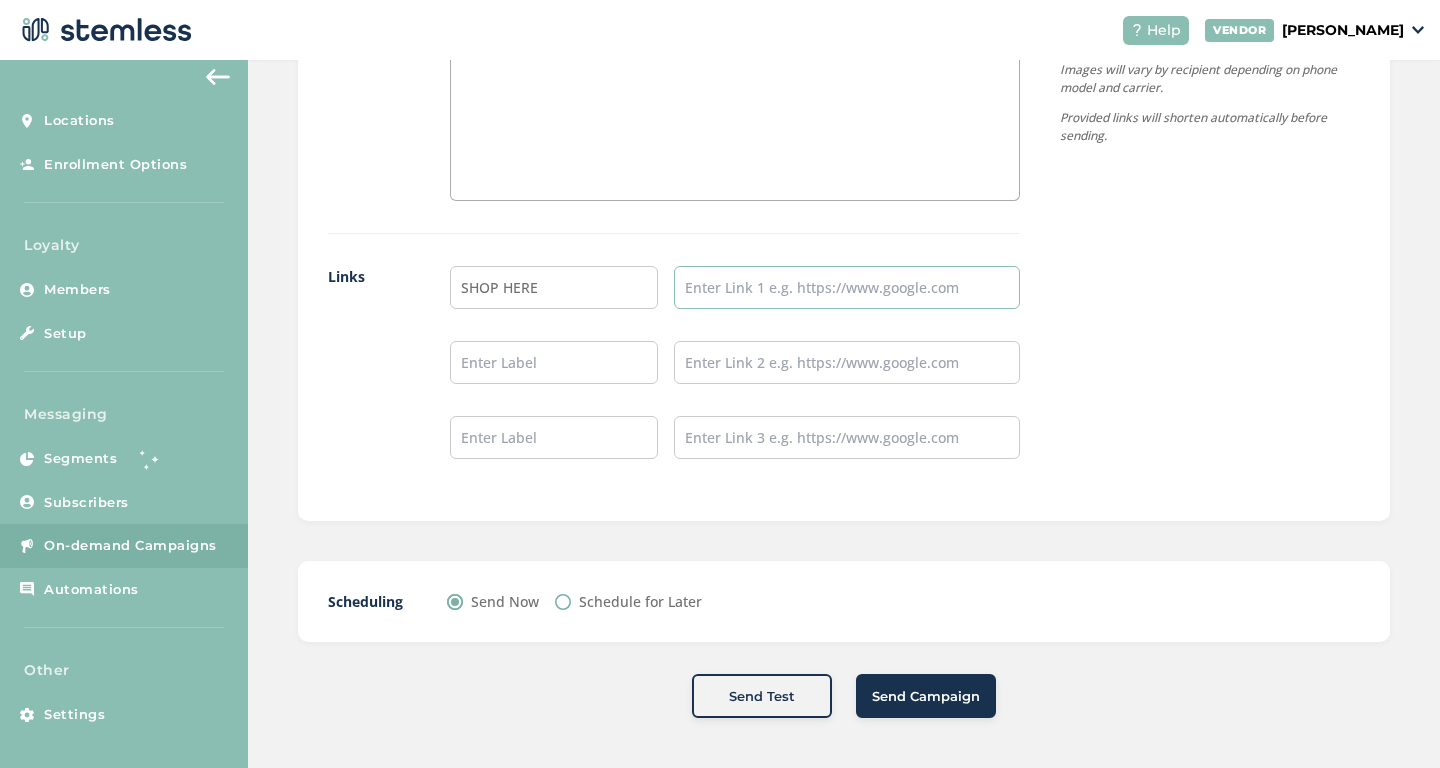 click at bounding box center (847, 287) 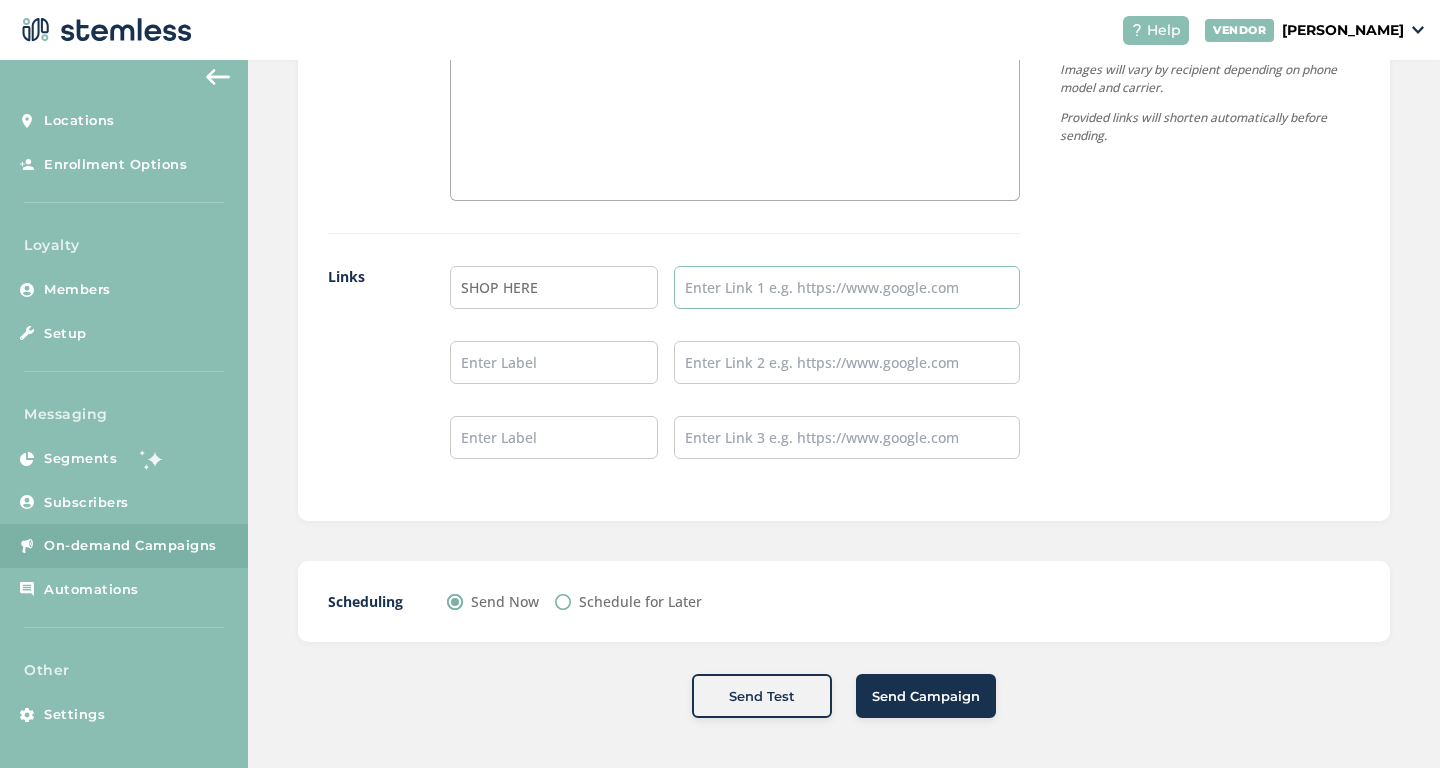 paste on "[URL][DOMAIN_NAME]" 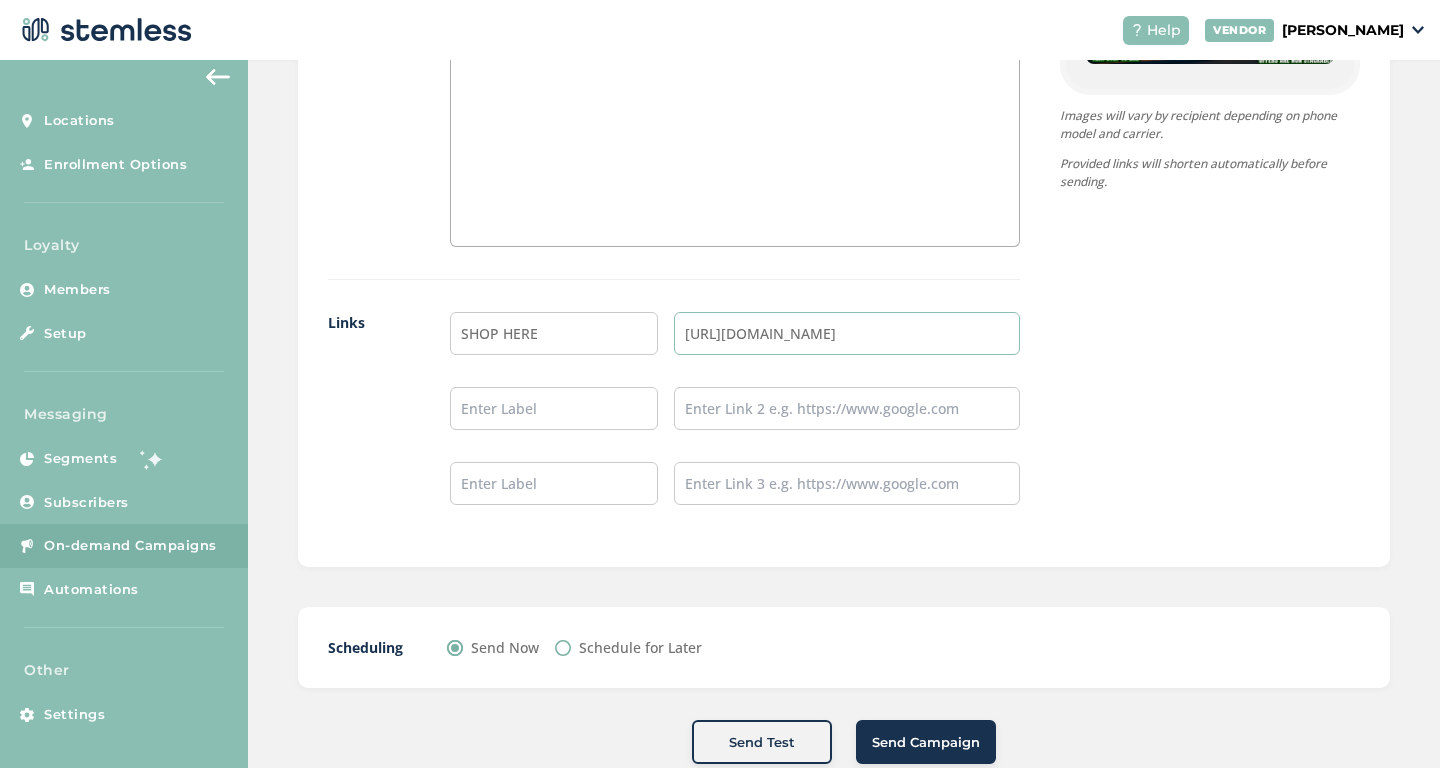 scroll, scrollTop: 1597, scrollLeft: 0, axis: vertical 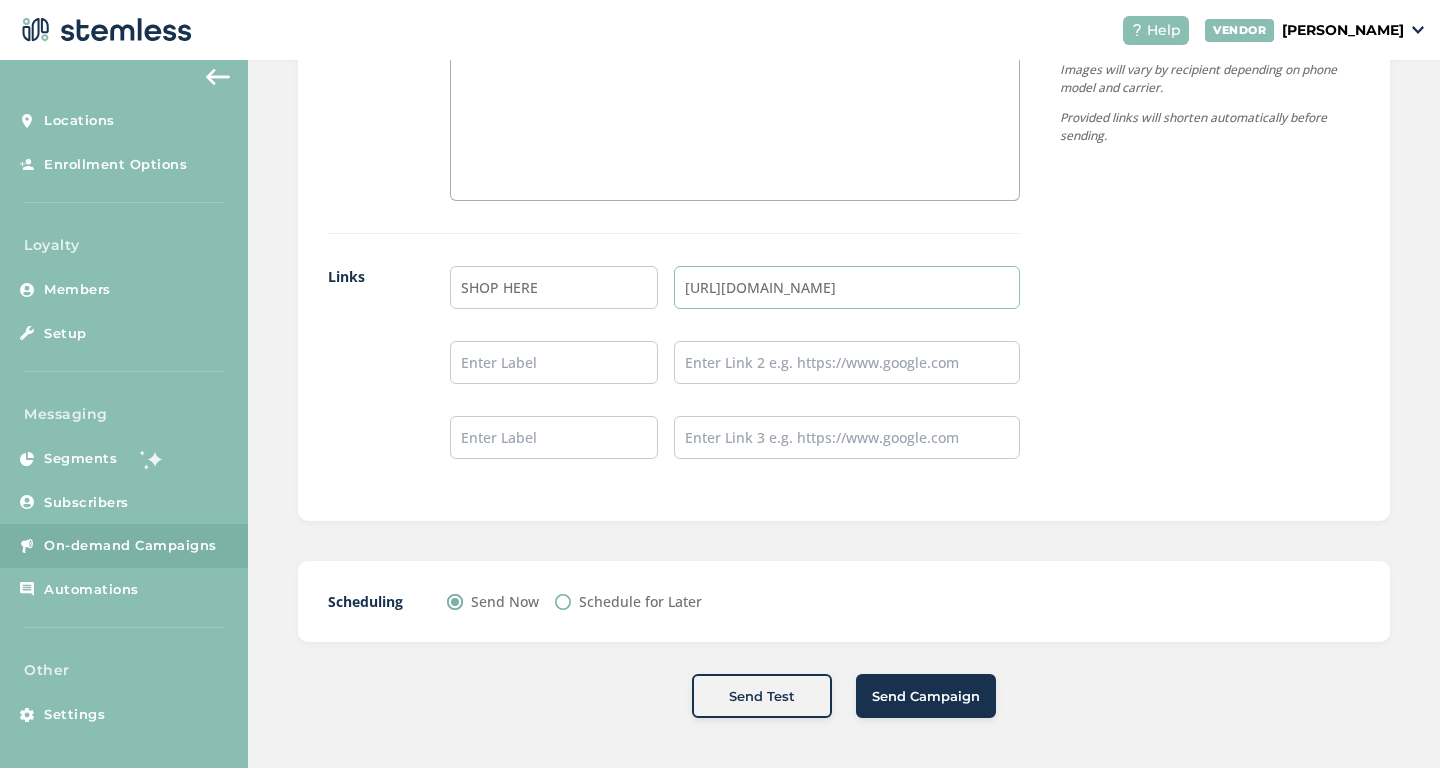 type on "[URL][DOMAIN_NAME]" 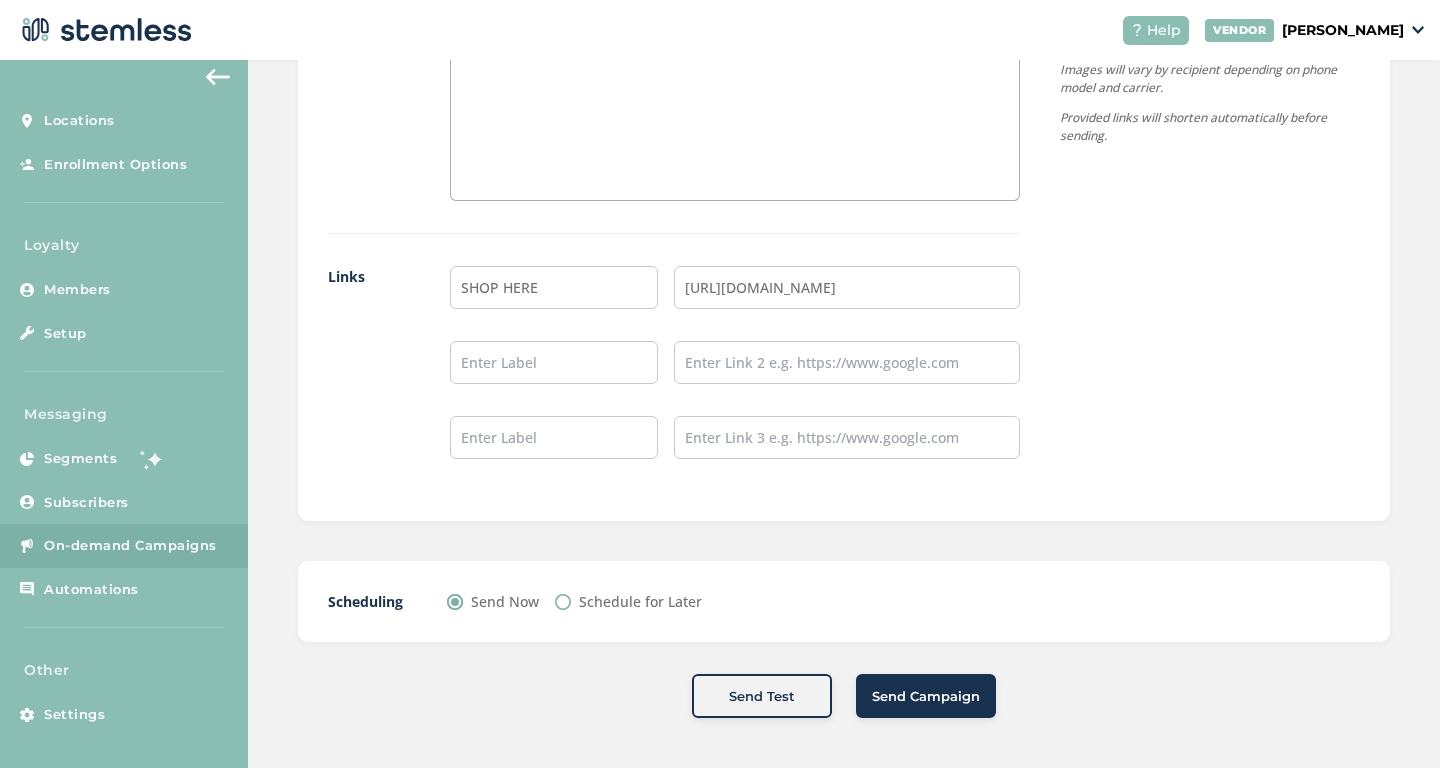 click on "Send Campaign" at bounding box center [926, 697] 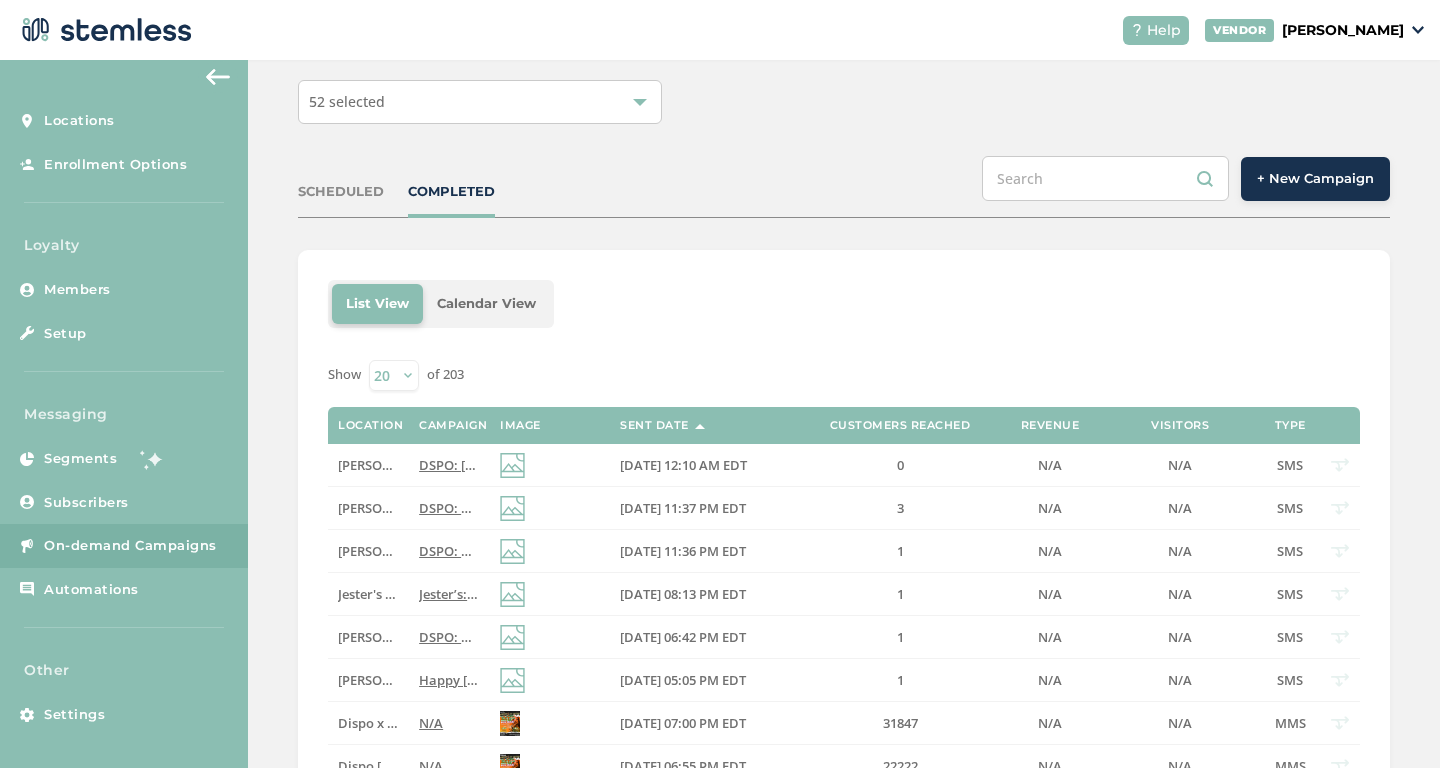 scroll, scrollTop: 0, scrollLeft: 0, axis: both 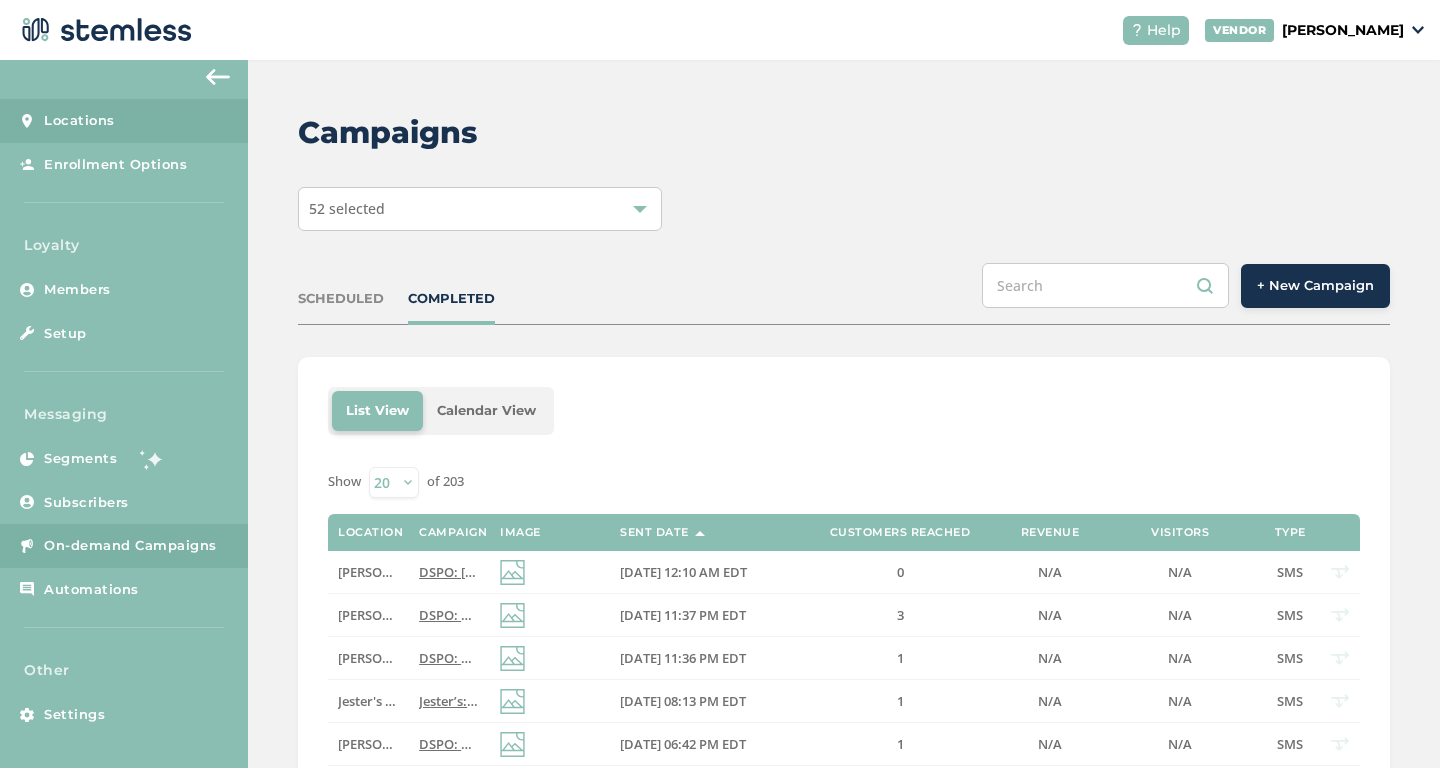 click on "Locations" at bounding box center (124, 121) 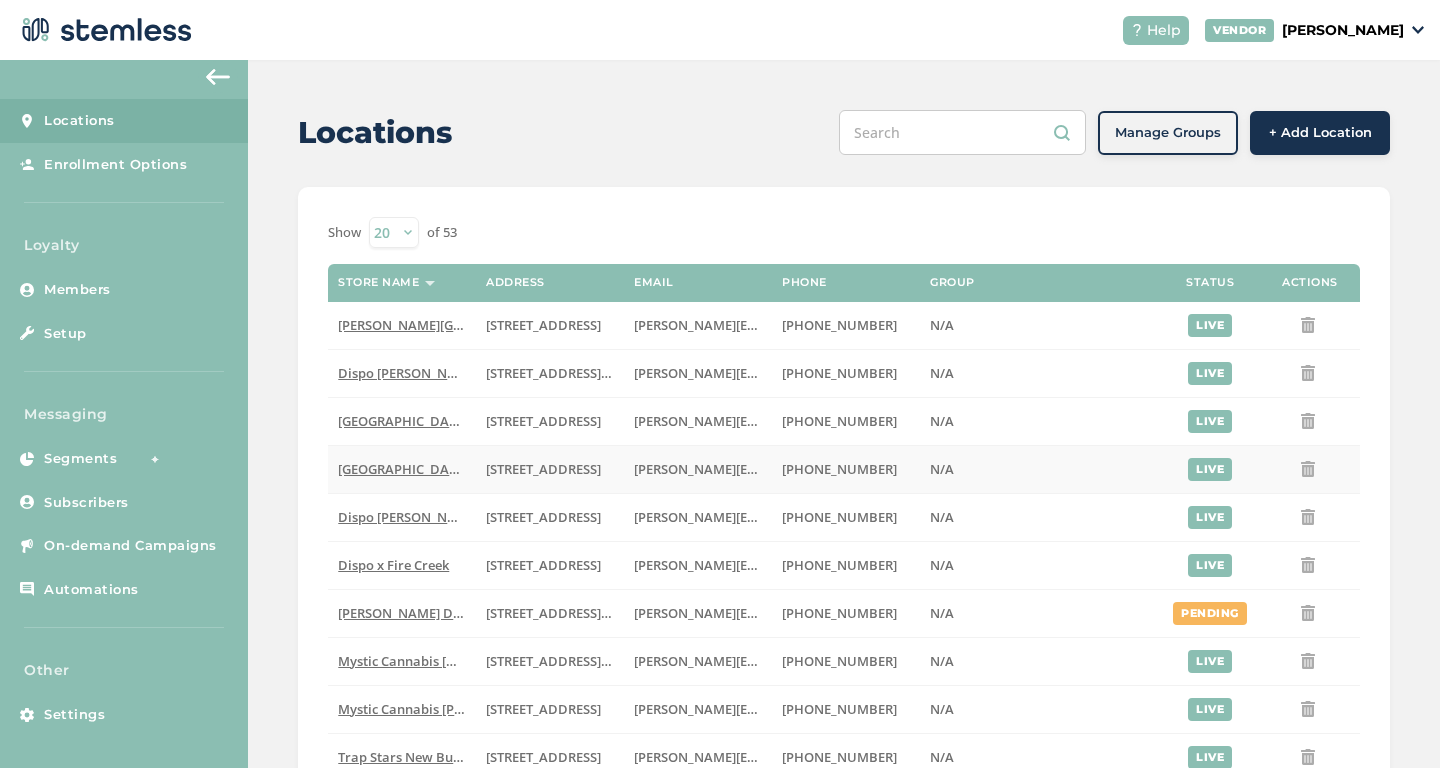 scroll, scrollTop: 631, scrollLeft: 0, axis: vertical 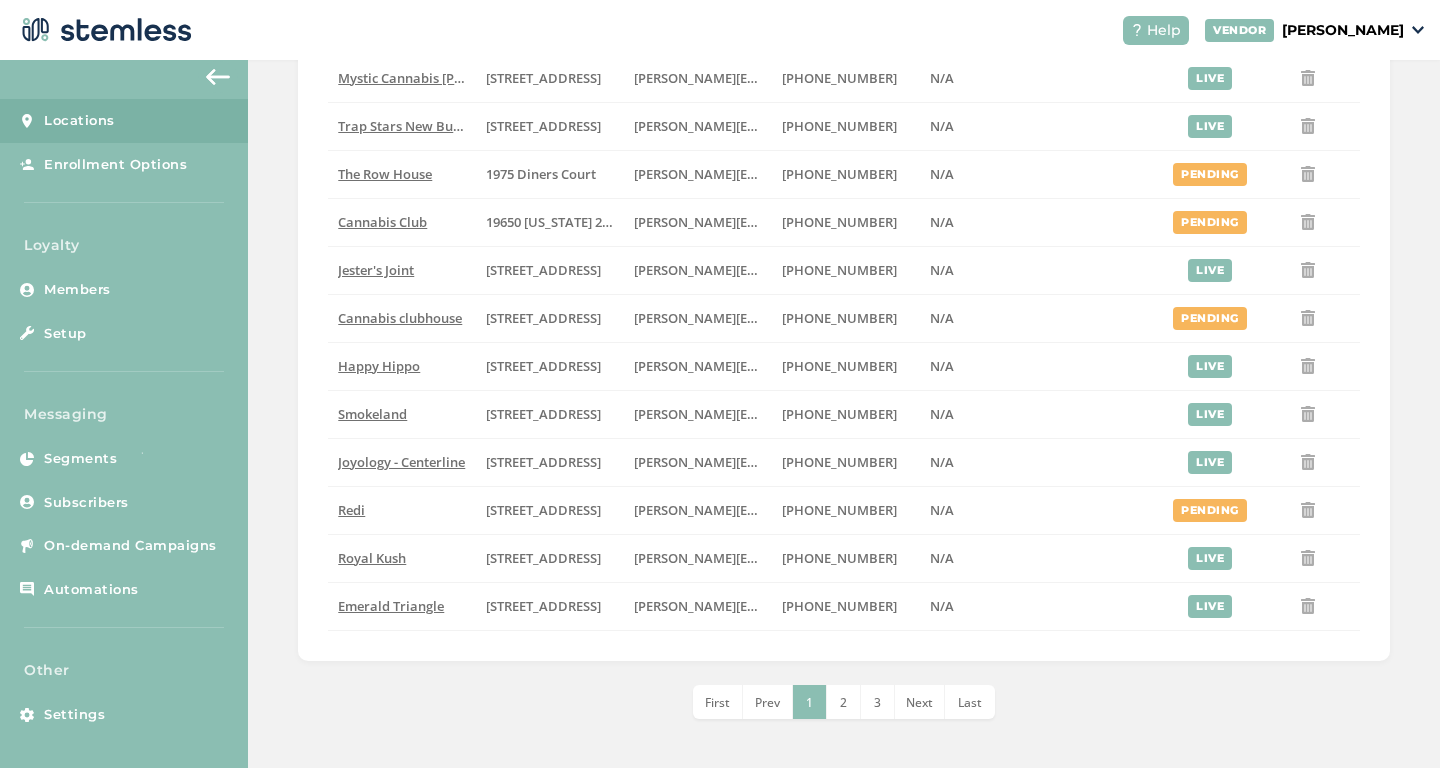 click on "3" at bounding box center [877, 702] 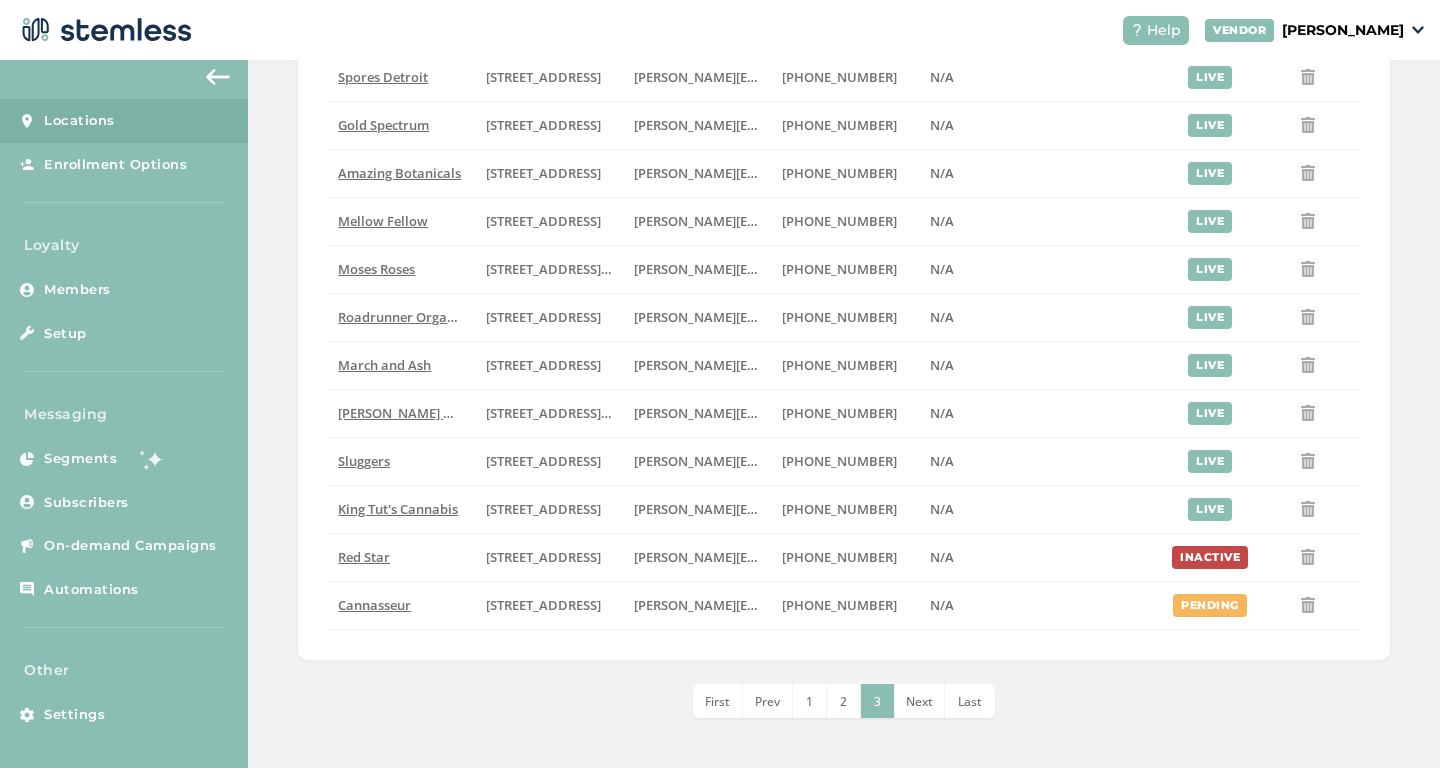 scroll, scrollTop: 295, scrollLeft: 0, axis: vertical 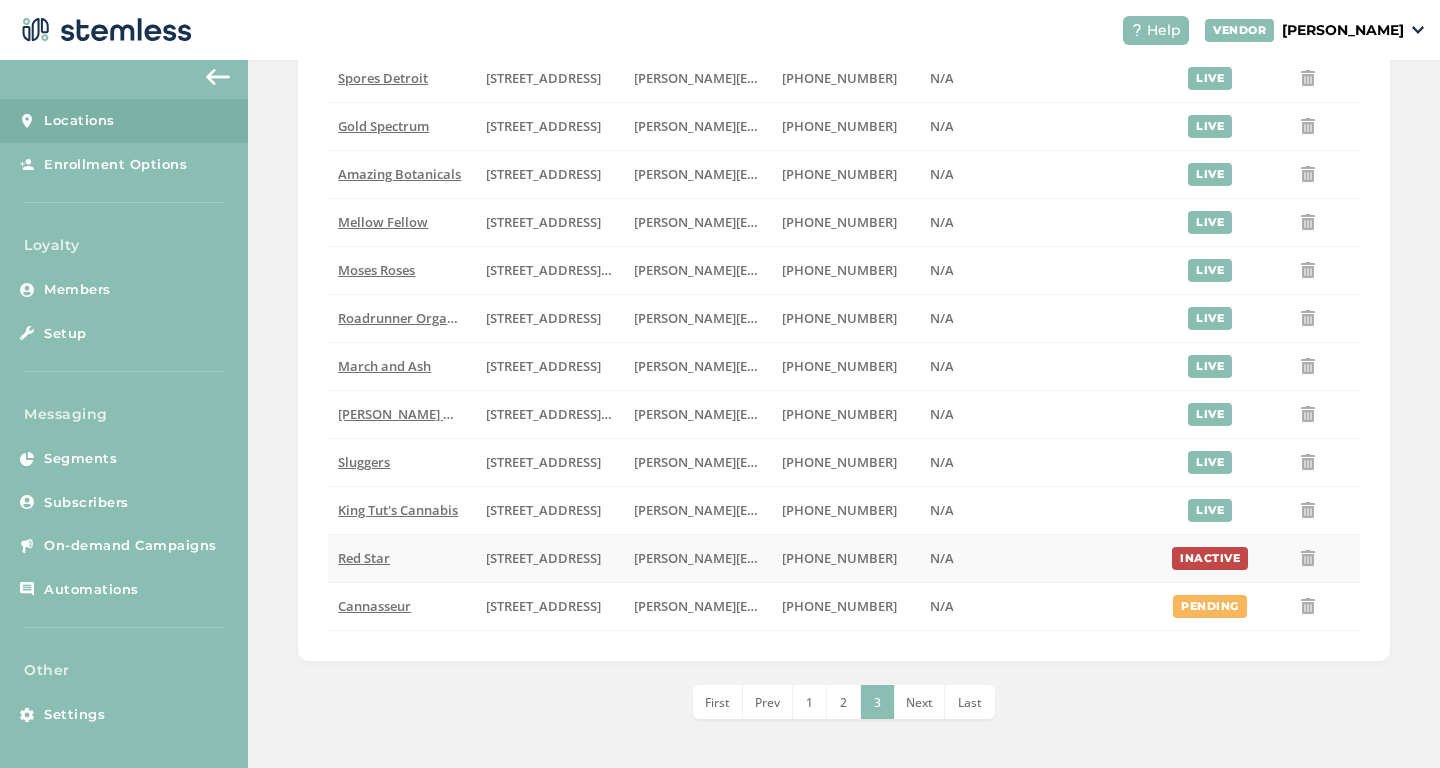 click on "Red Star" at bounding box center [364, 558] 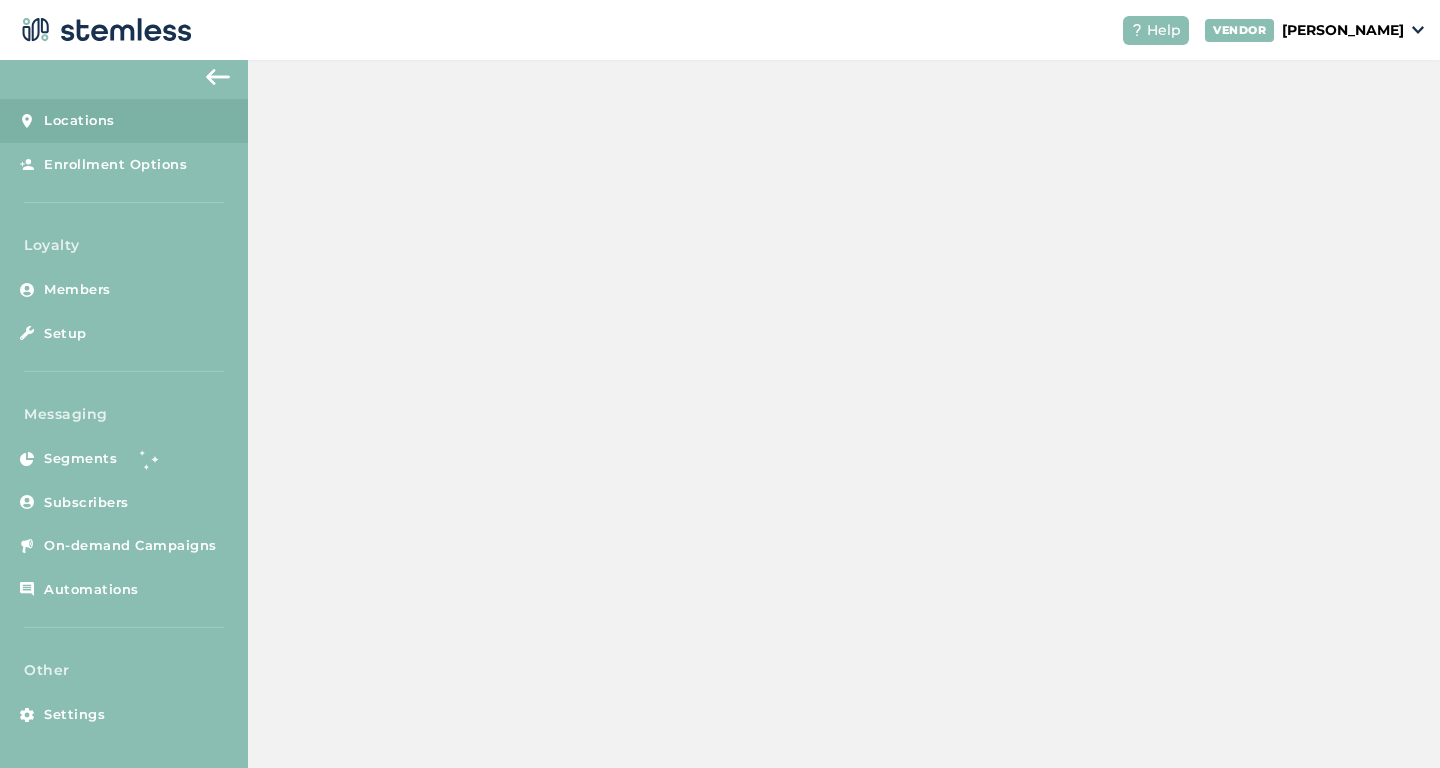 scroll, scrollTop: 0, scrollLeft: 0, axis: both 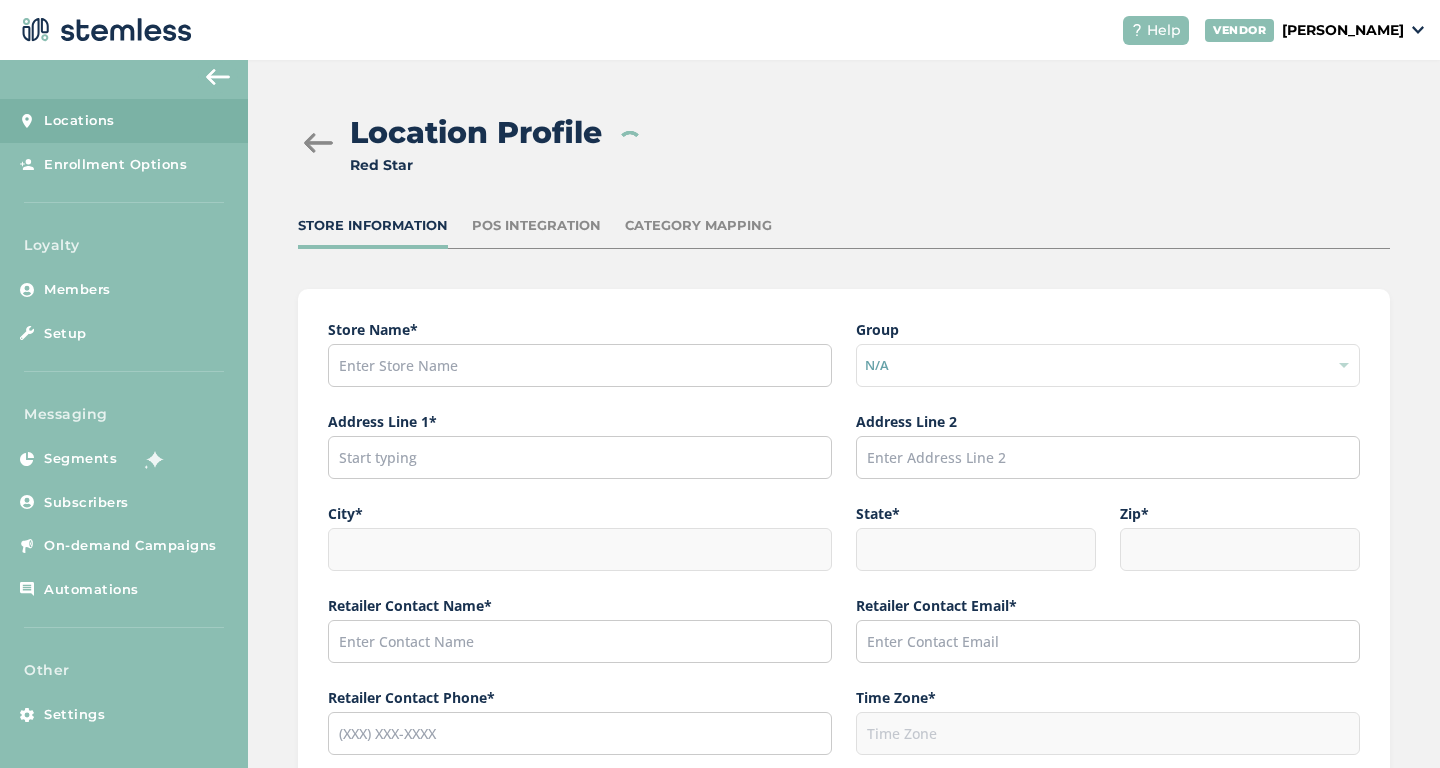 type on "Red Star" 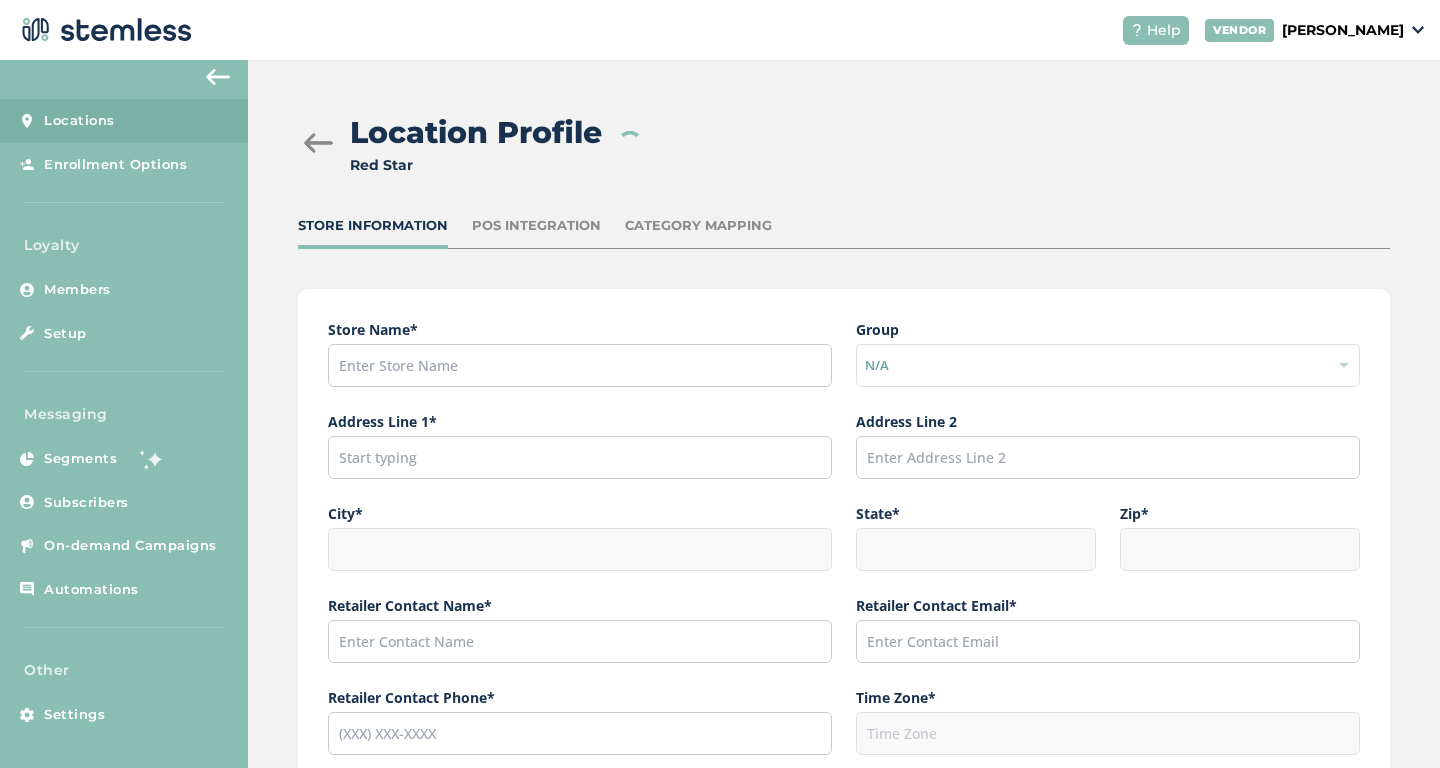 type on "[STREET_ADDRESS]" 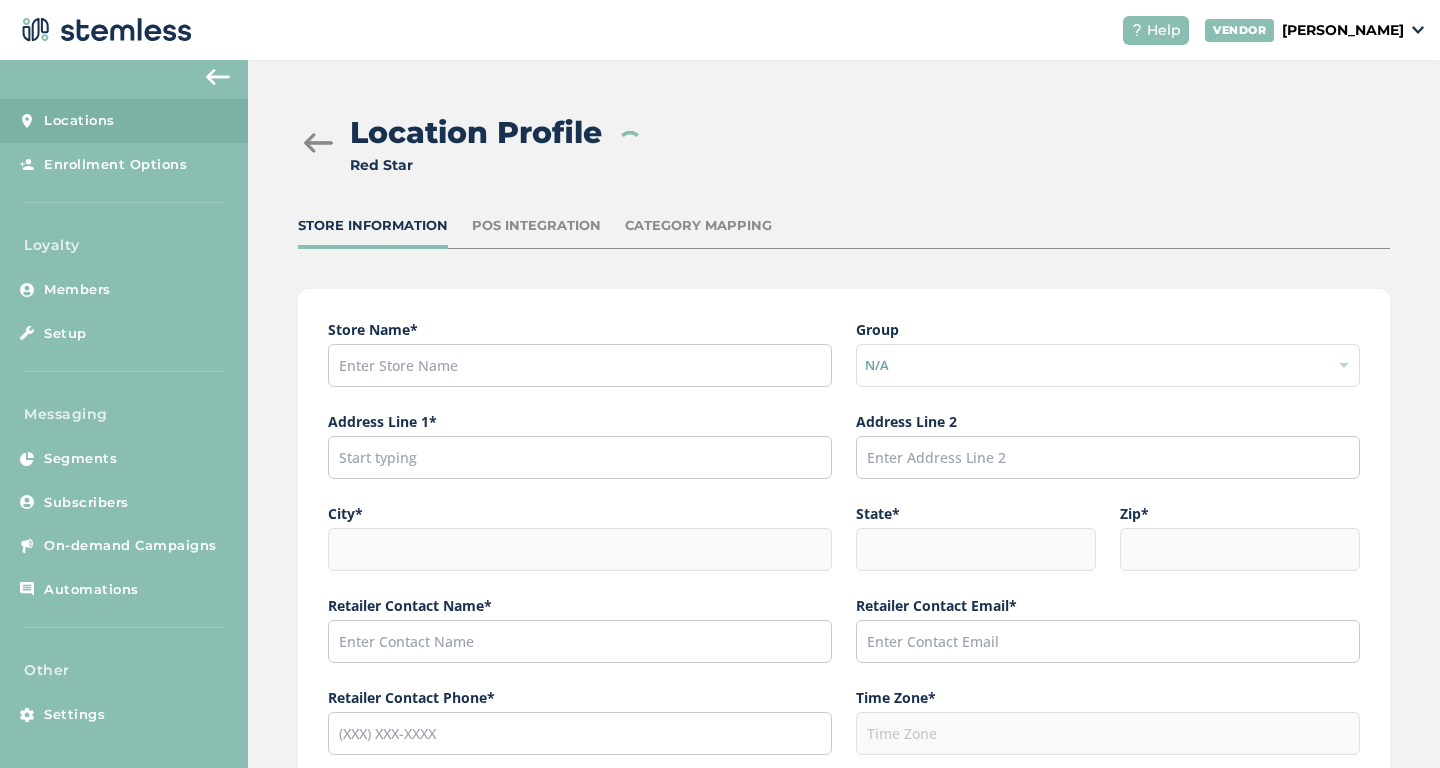 type on "Mesa" 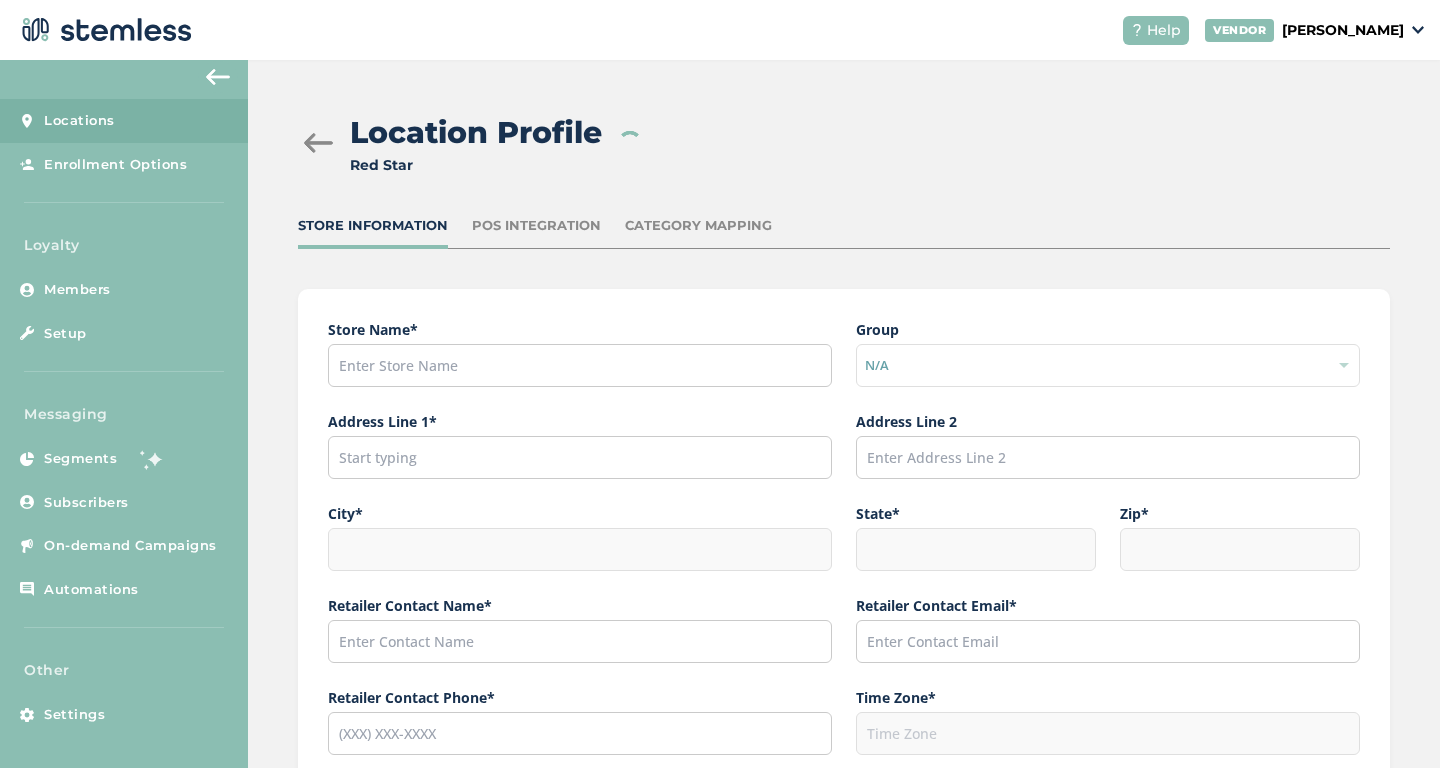 type on "AZ" 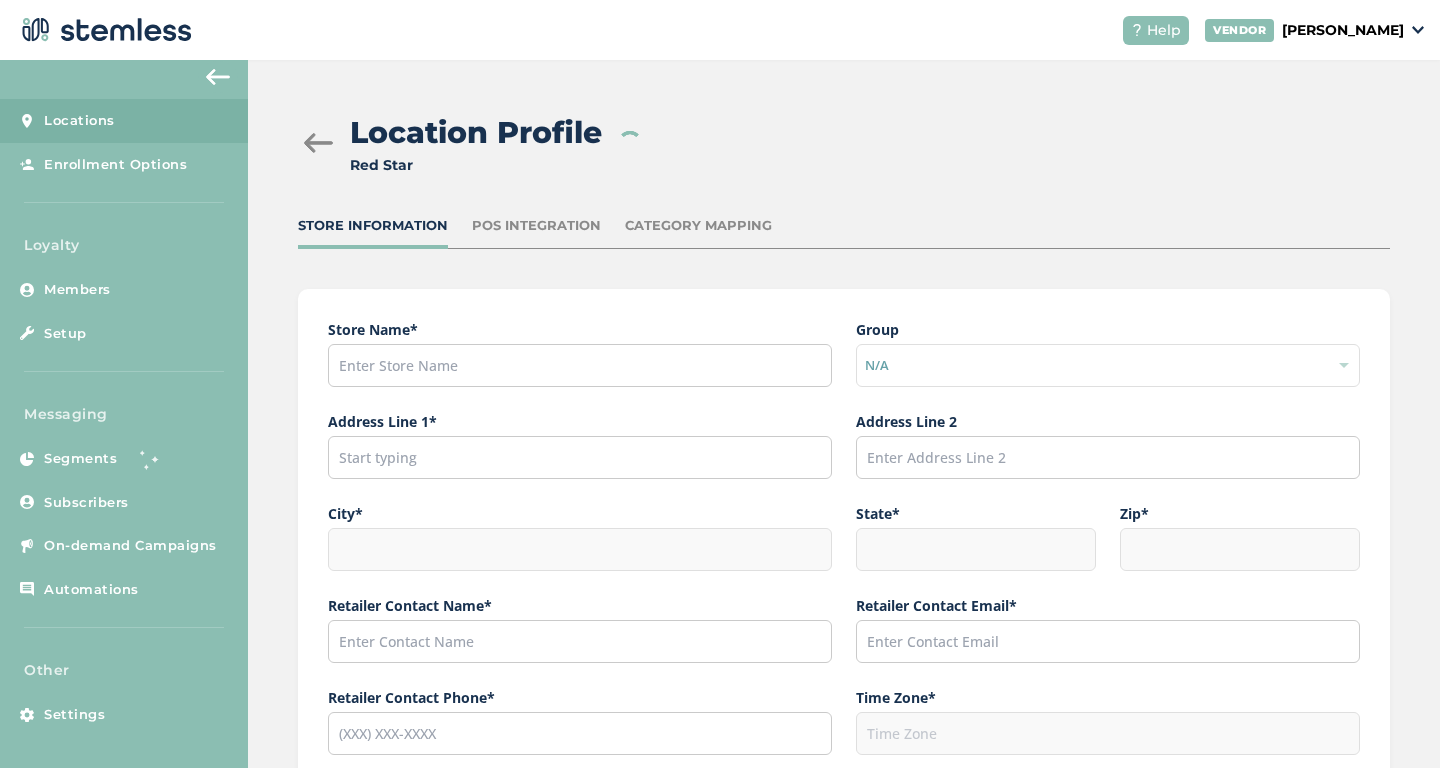 type on "85204" 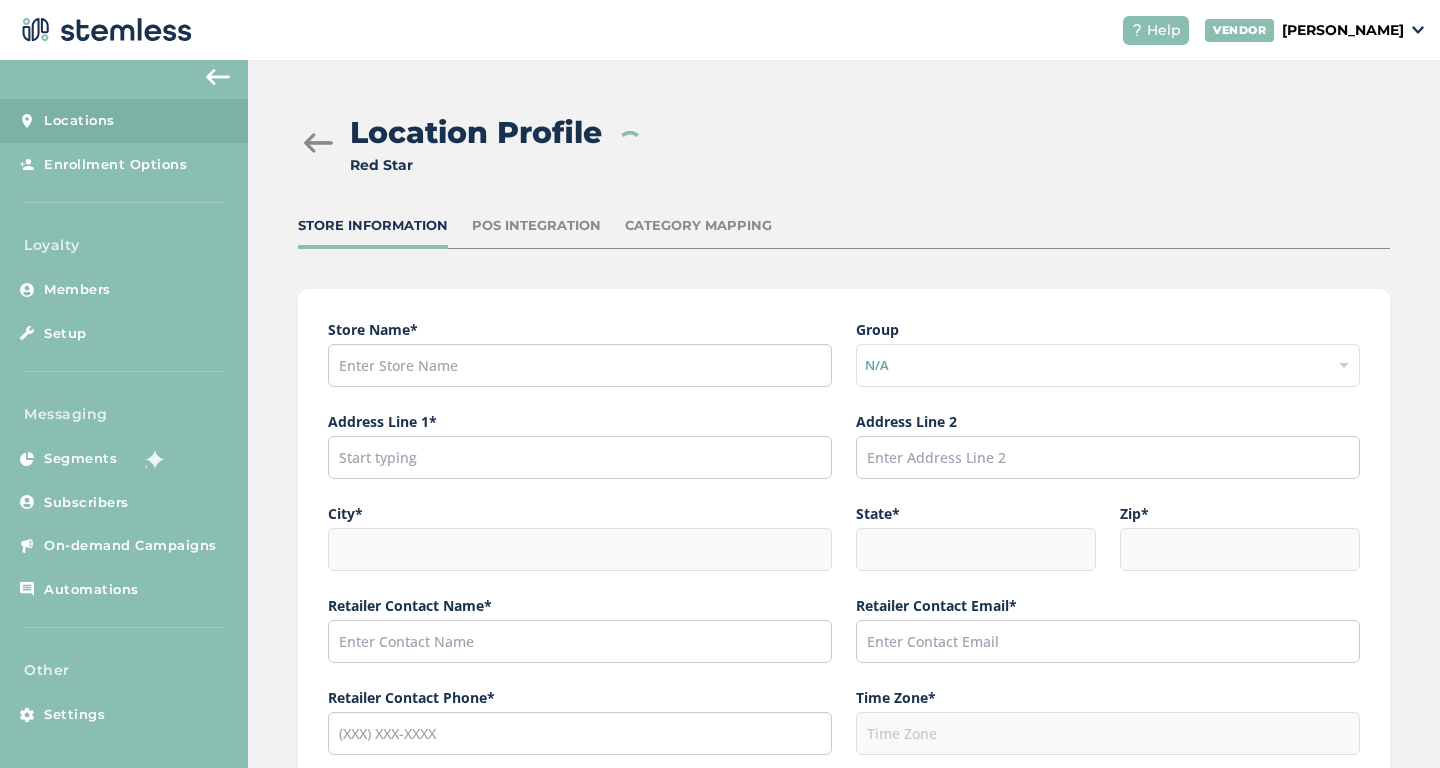 type on "[PERSON_NAME]" 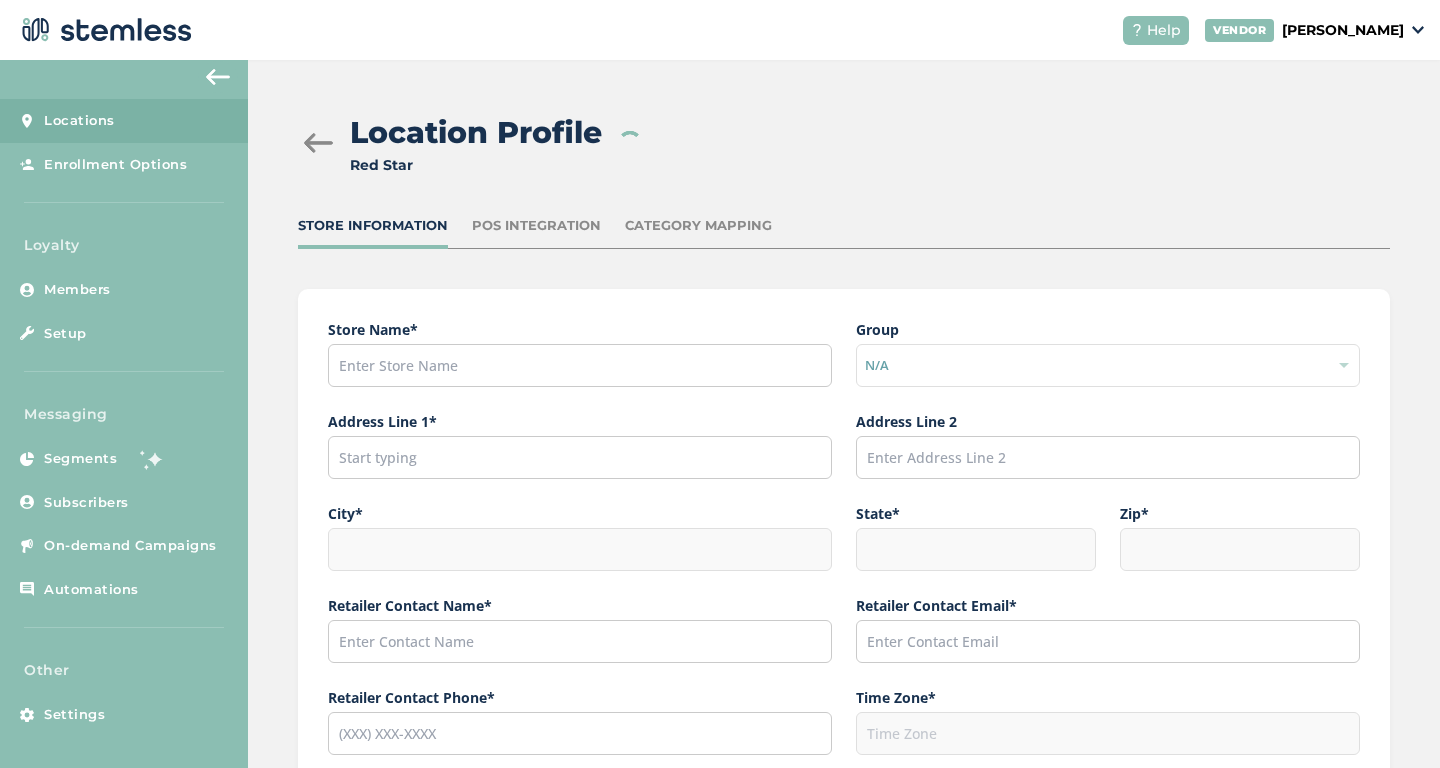 type on "[PERSON_NAME][EMAIL_ADDRESS][DOMAIN_NAME]" 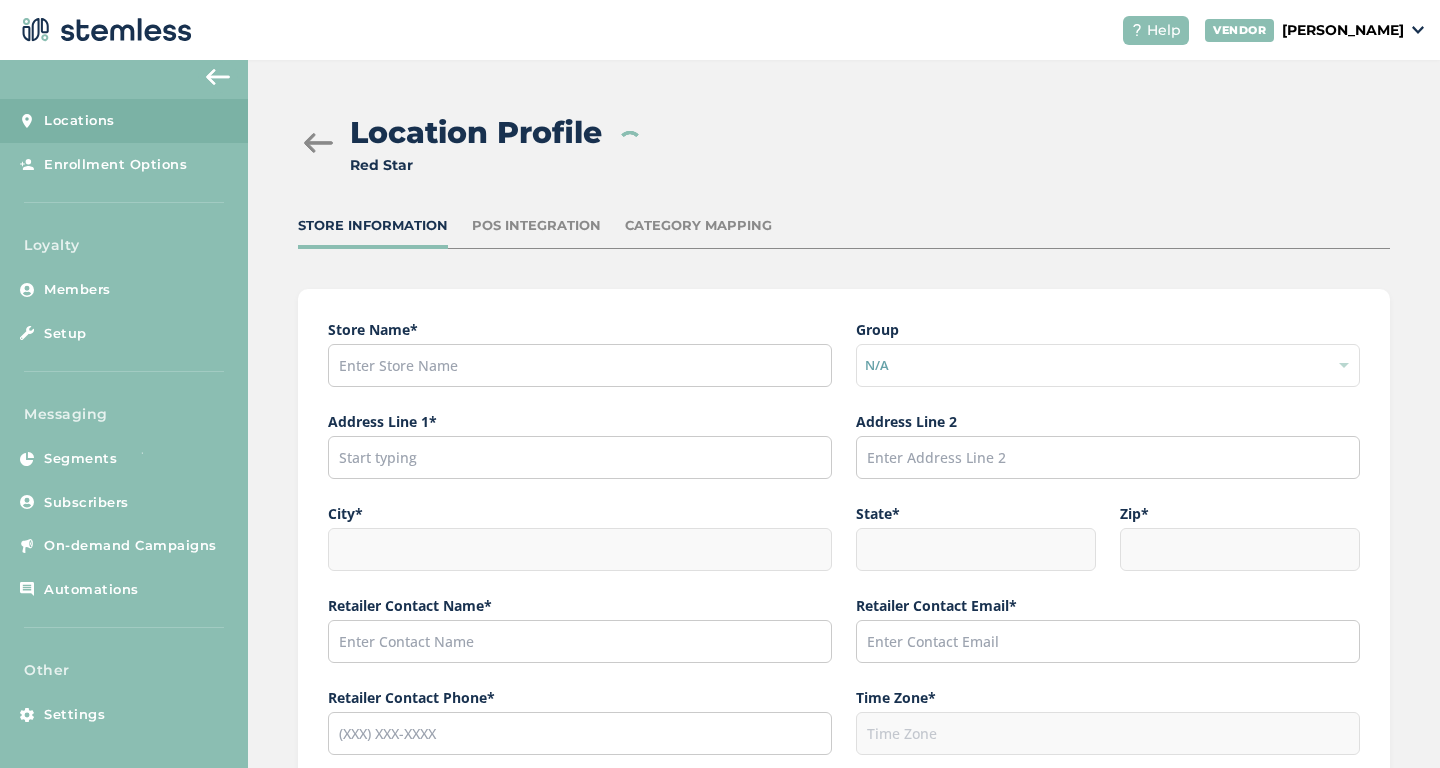 type on "[PHONE_NUMBER]" 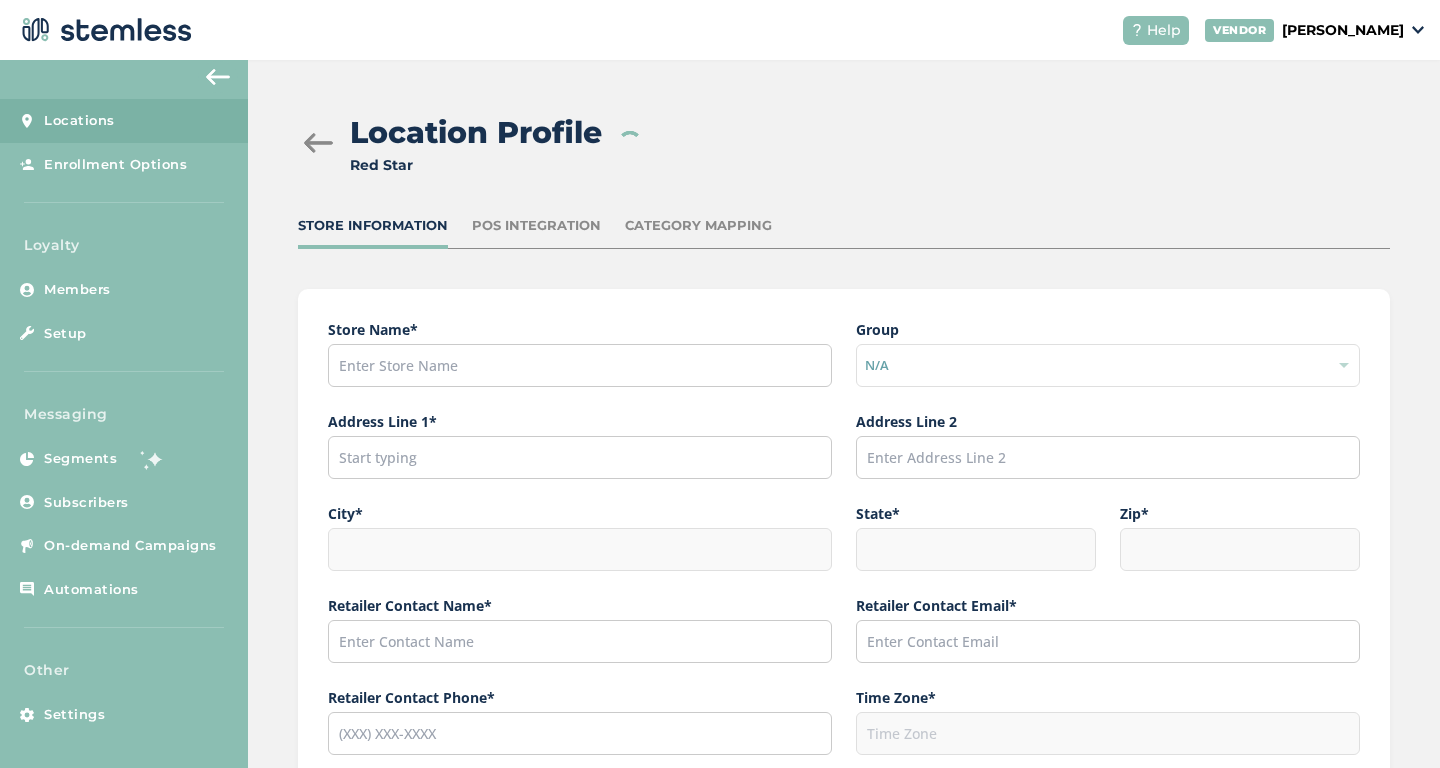 type on "America/[GEOGRAPHIC_DATA]" 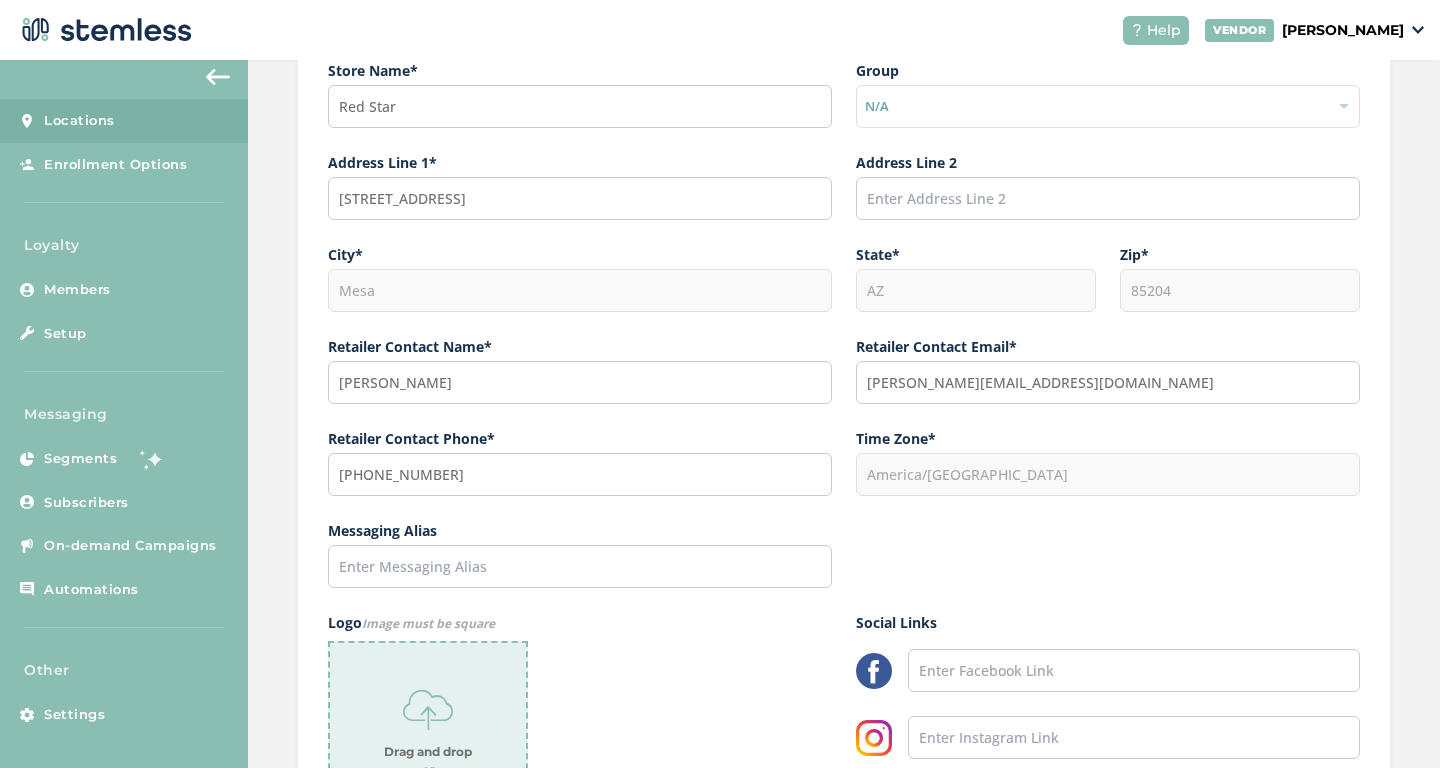 scroll, scrollTop: 561, scrollLeft: 0, axis: vertical 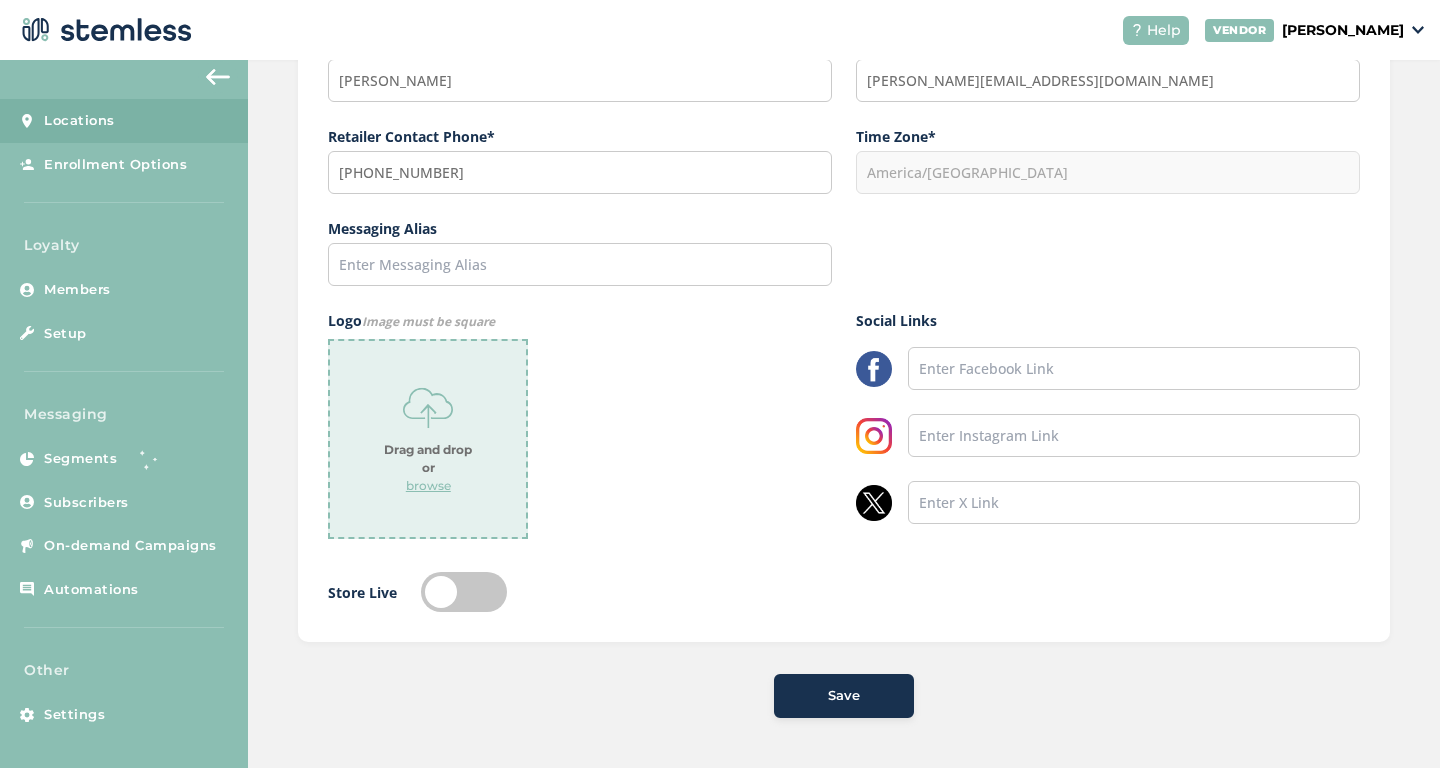 click at bounding box center [464, 592] 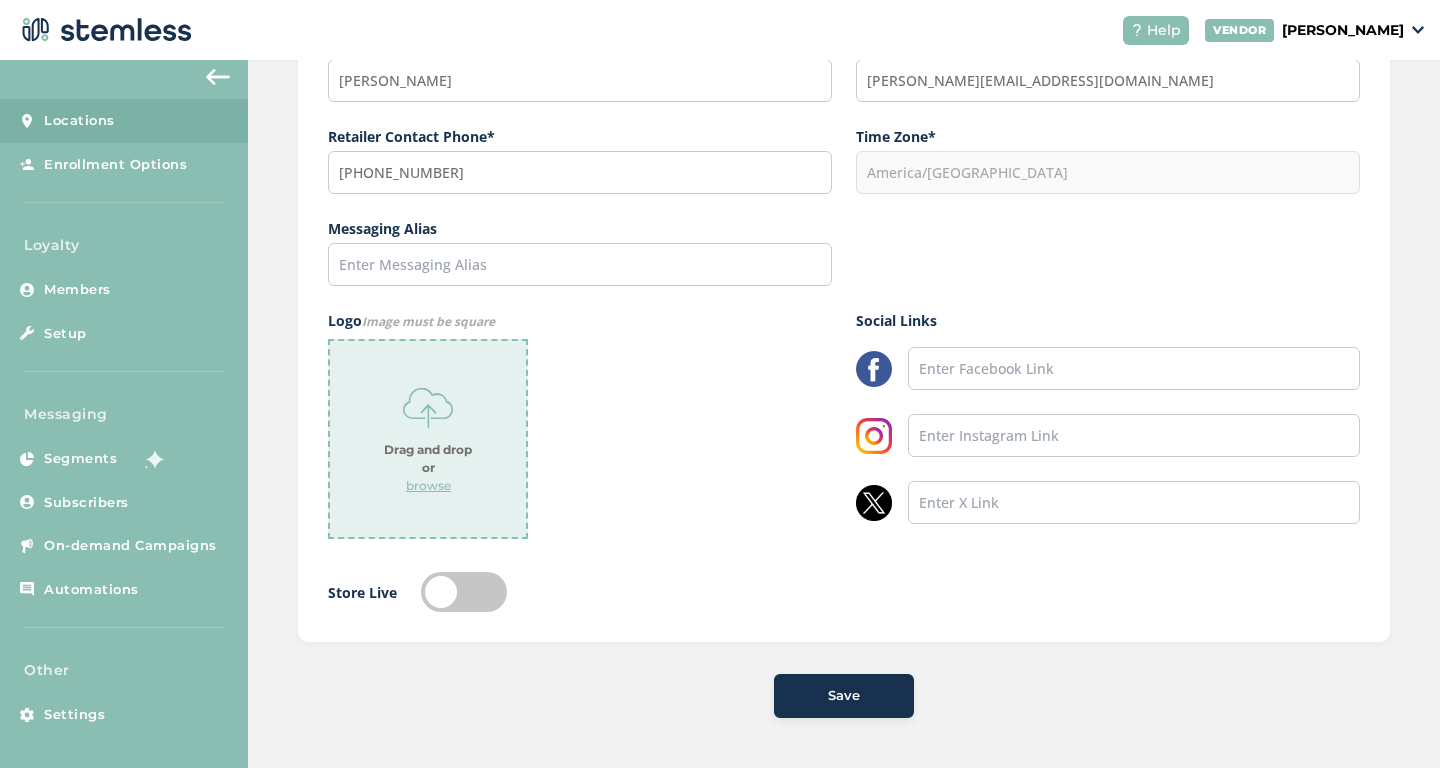 click at bounding box center (464, 592) 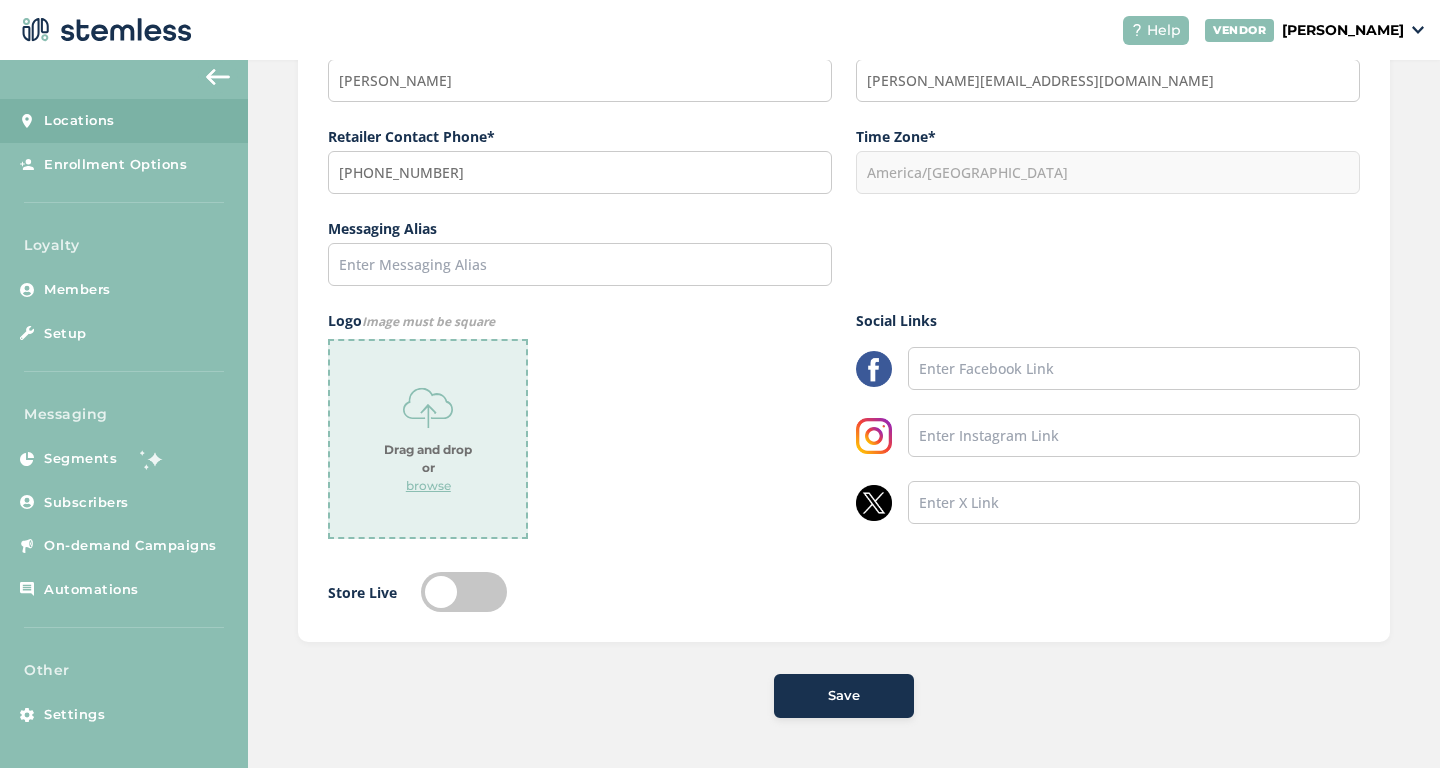 checkbox on "true" 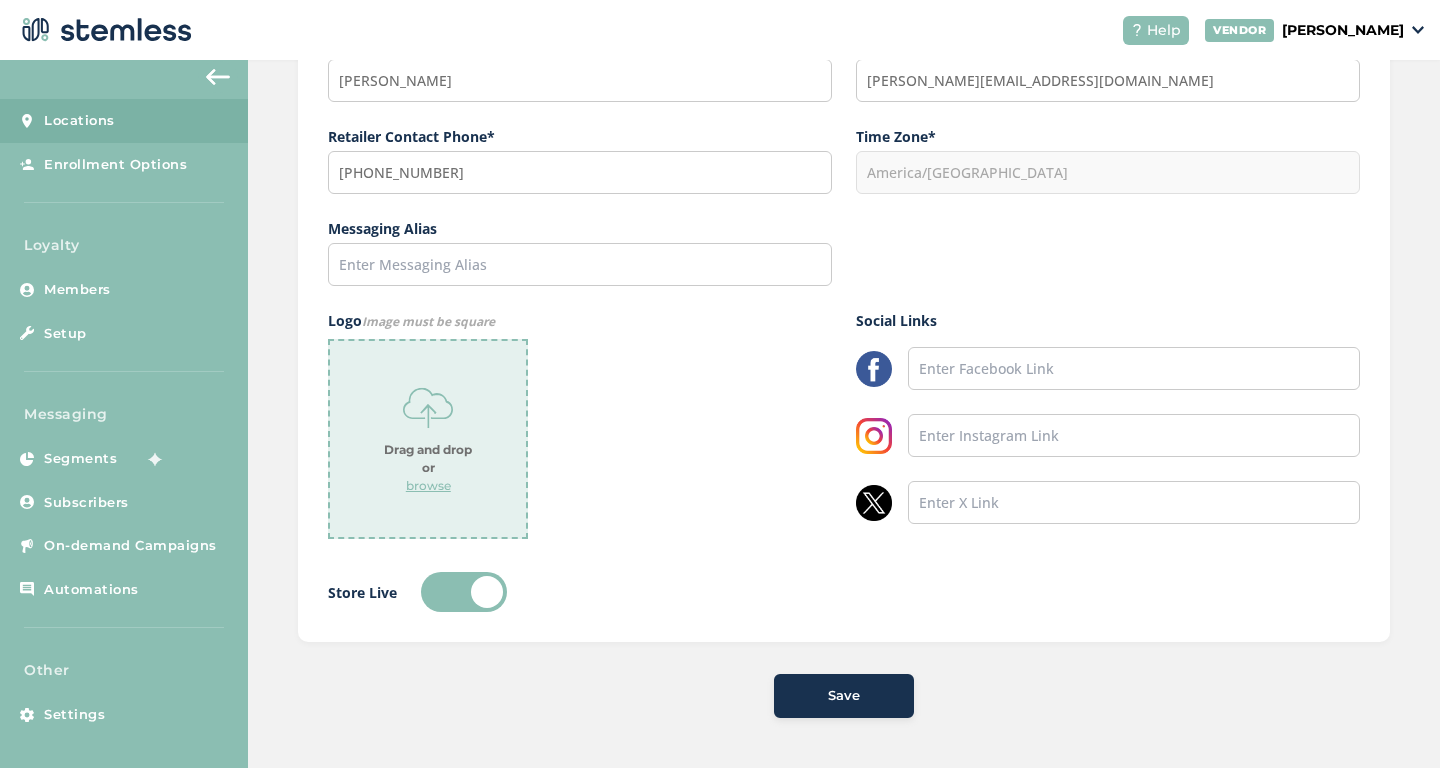 click on "Save" at bounding box center (844, 696) 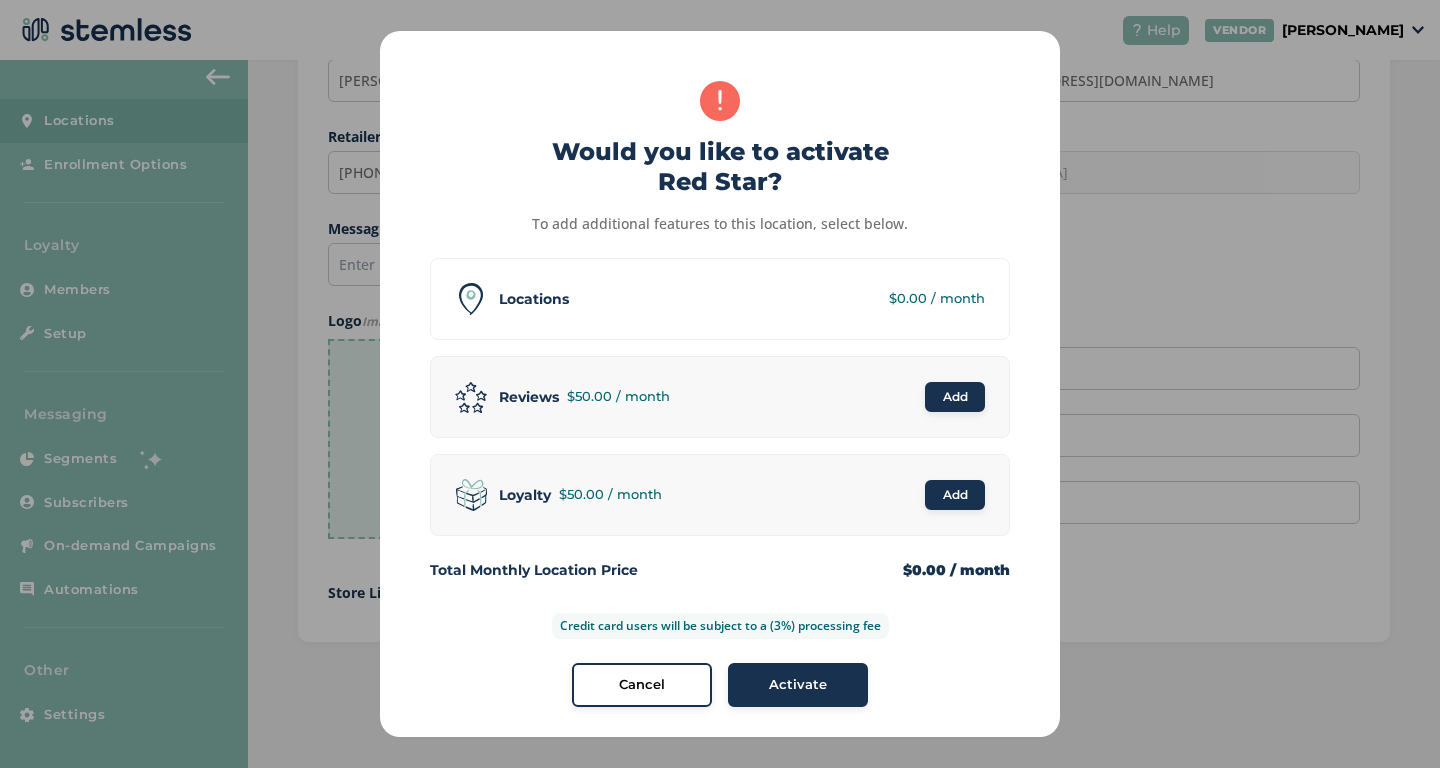 click on "Activate" at bounding box center (798, 685) 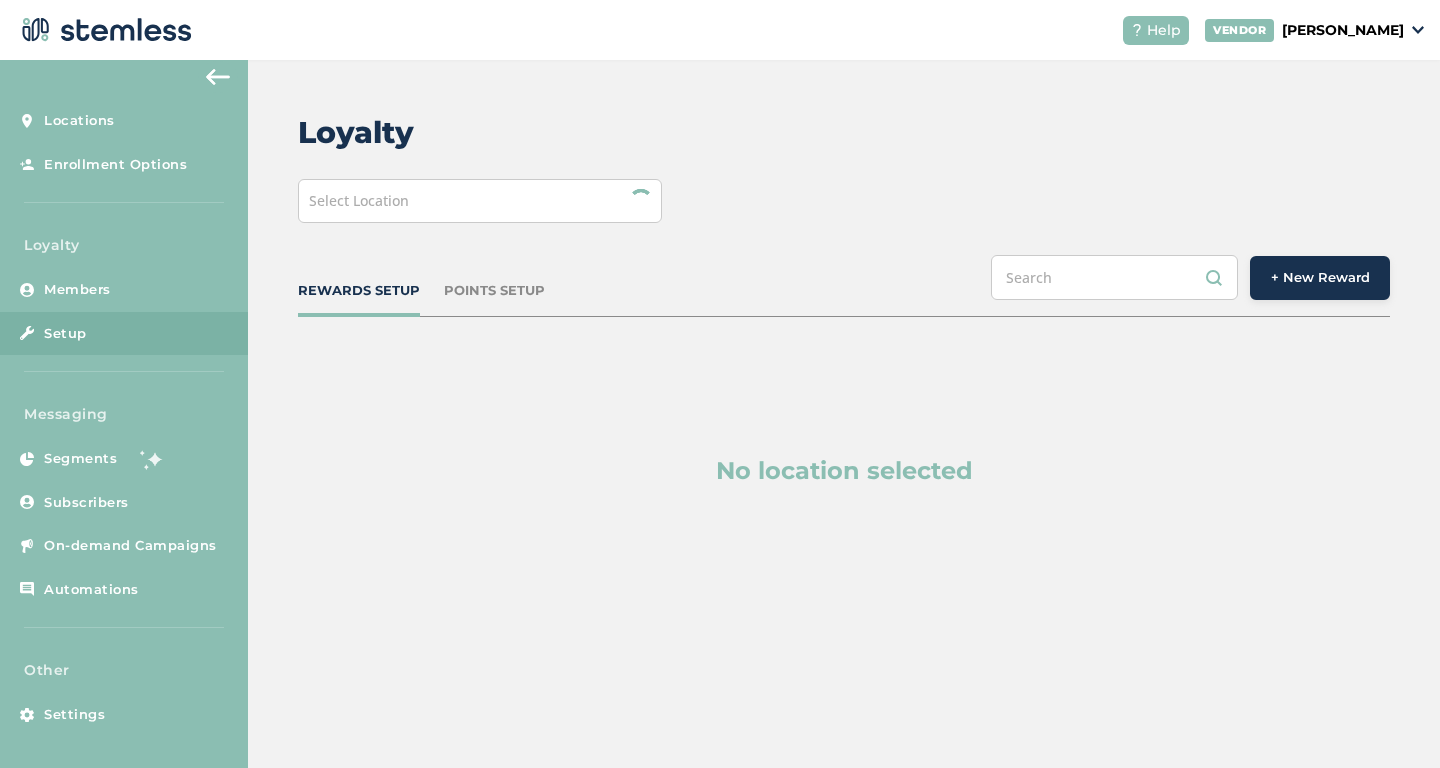 scroll, scrollTop: 0, scrollLeft: 0, axis: both 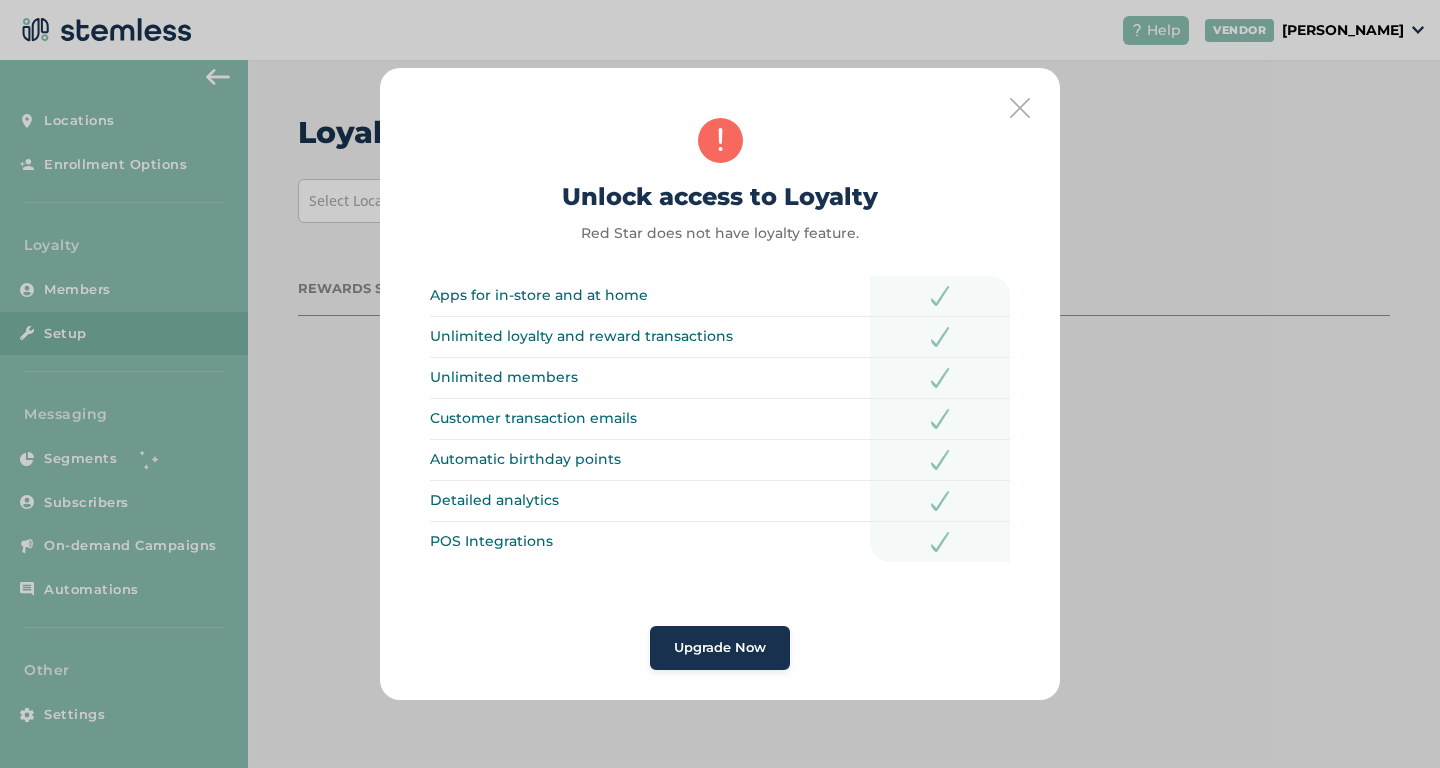 click at bounding box center (1020, 108) 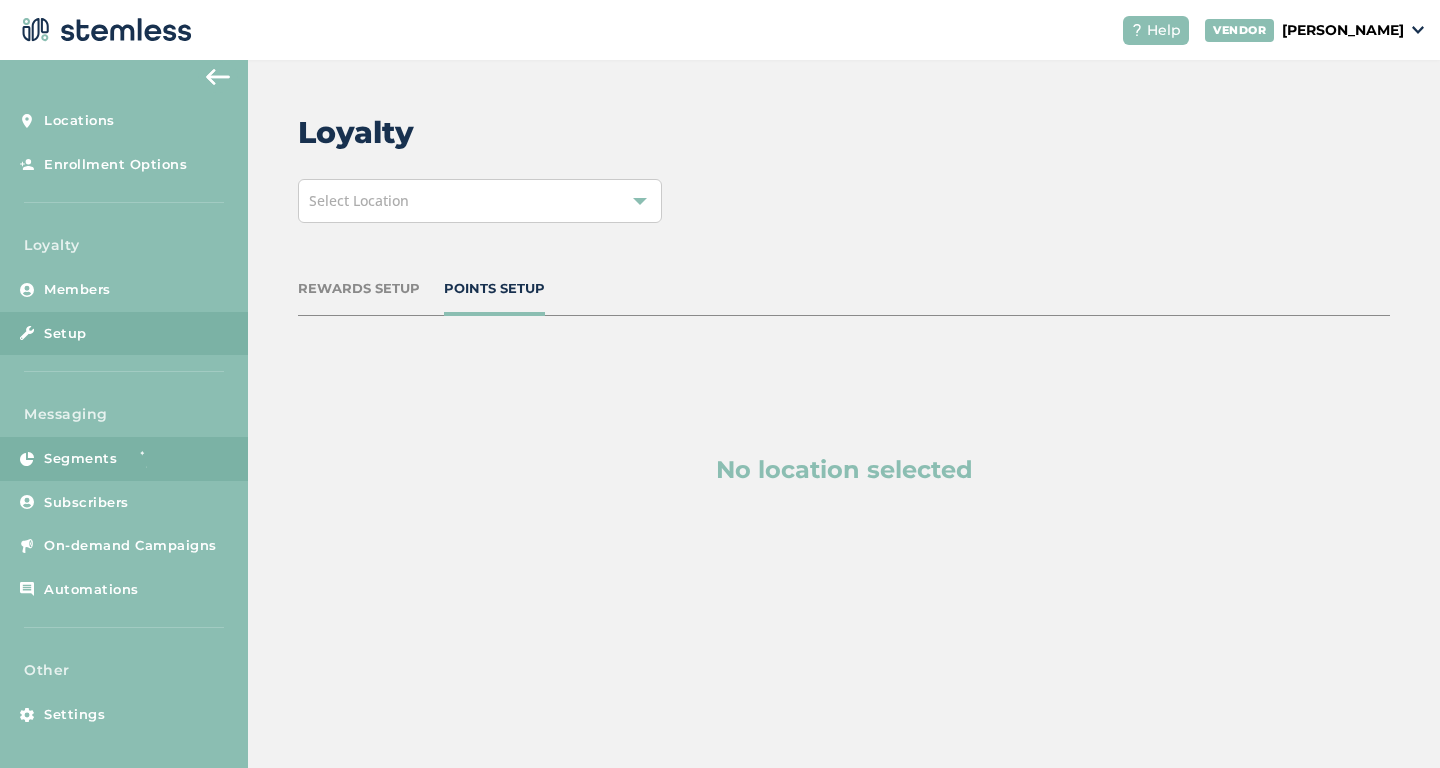 click at bounding box center (152, 459) 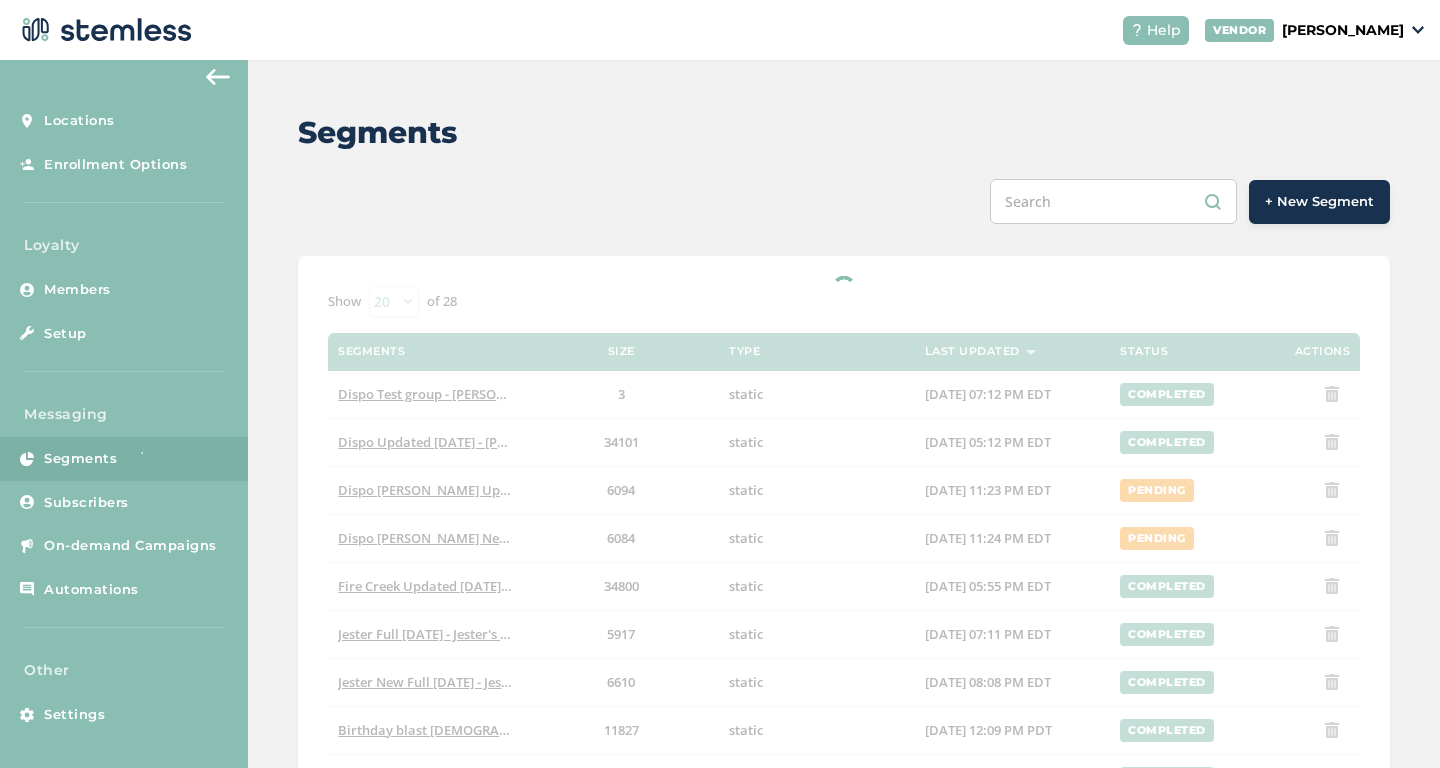click on "+ New Segment" at bounding box center (1319, 202) 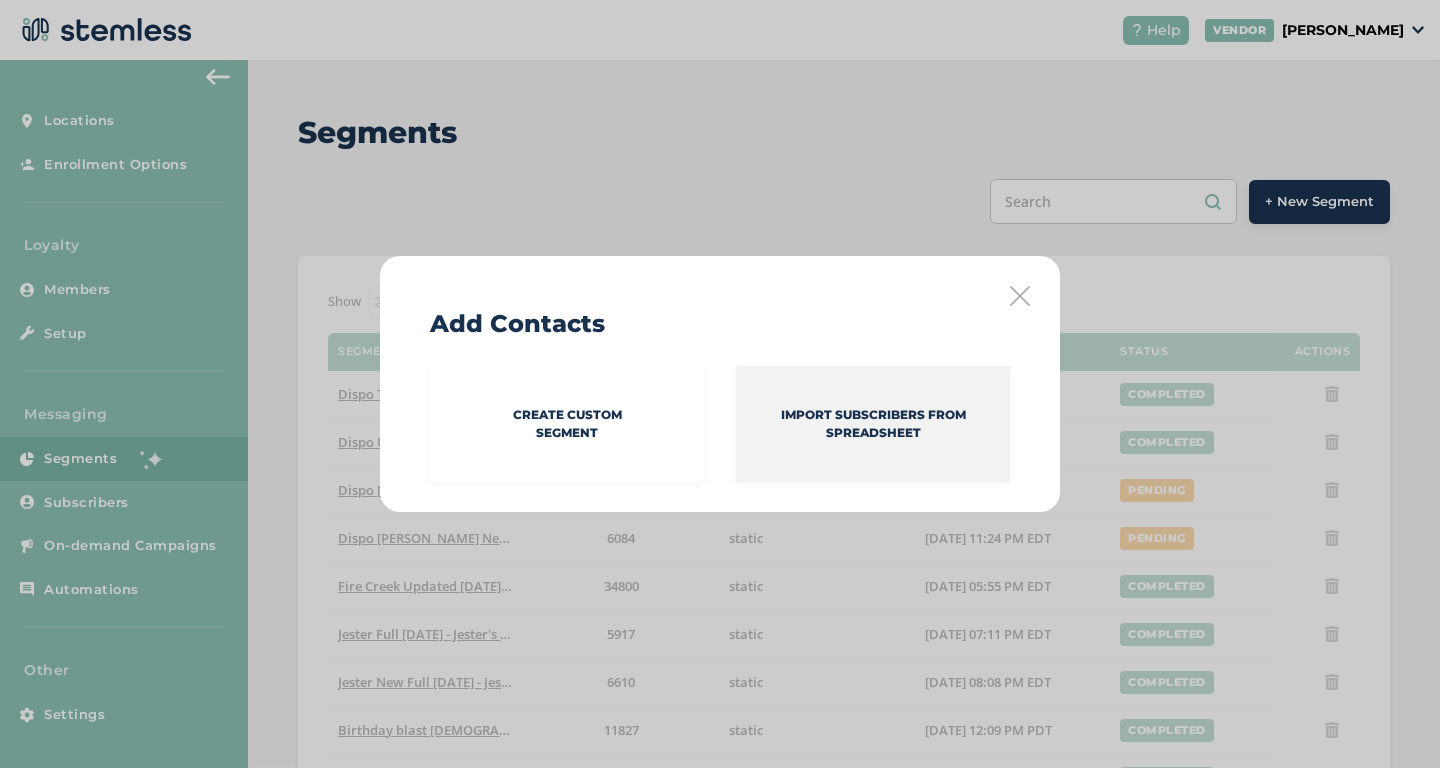 click on "Import Subscribers from spreadsheet" at bounding box center (873, 424) 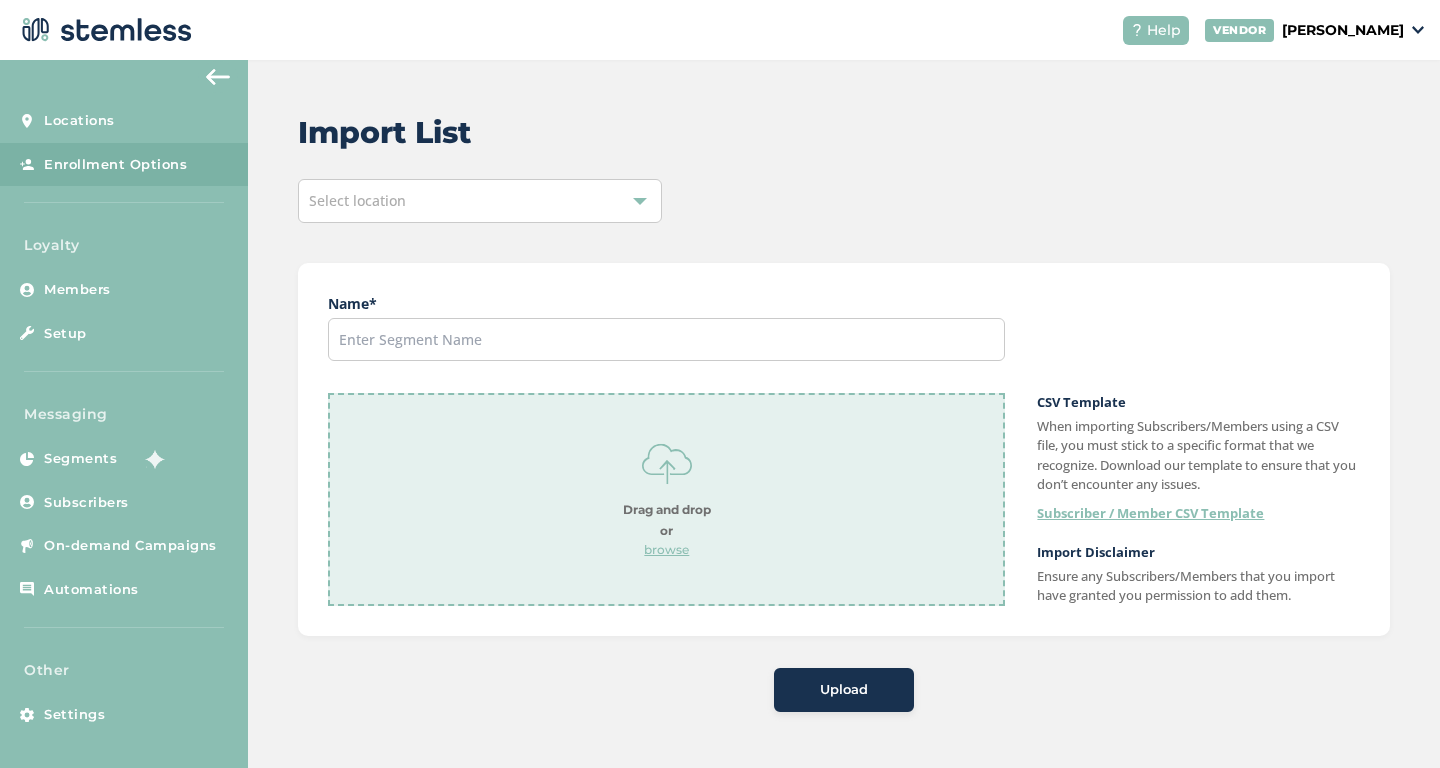 click on "Select location" at bounding box center (480, 201) 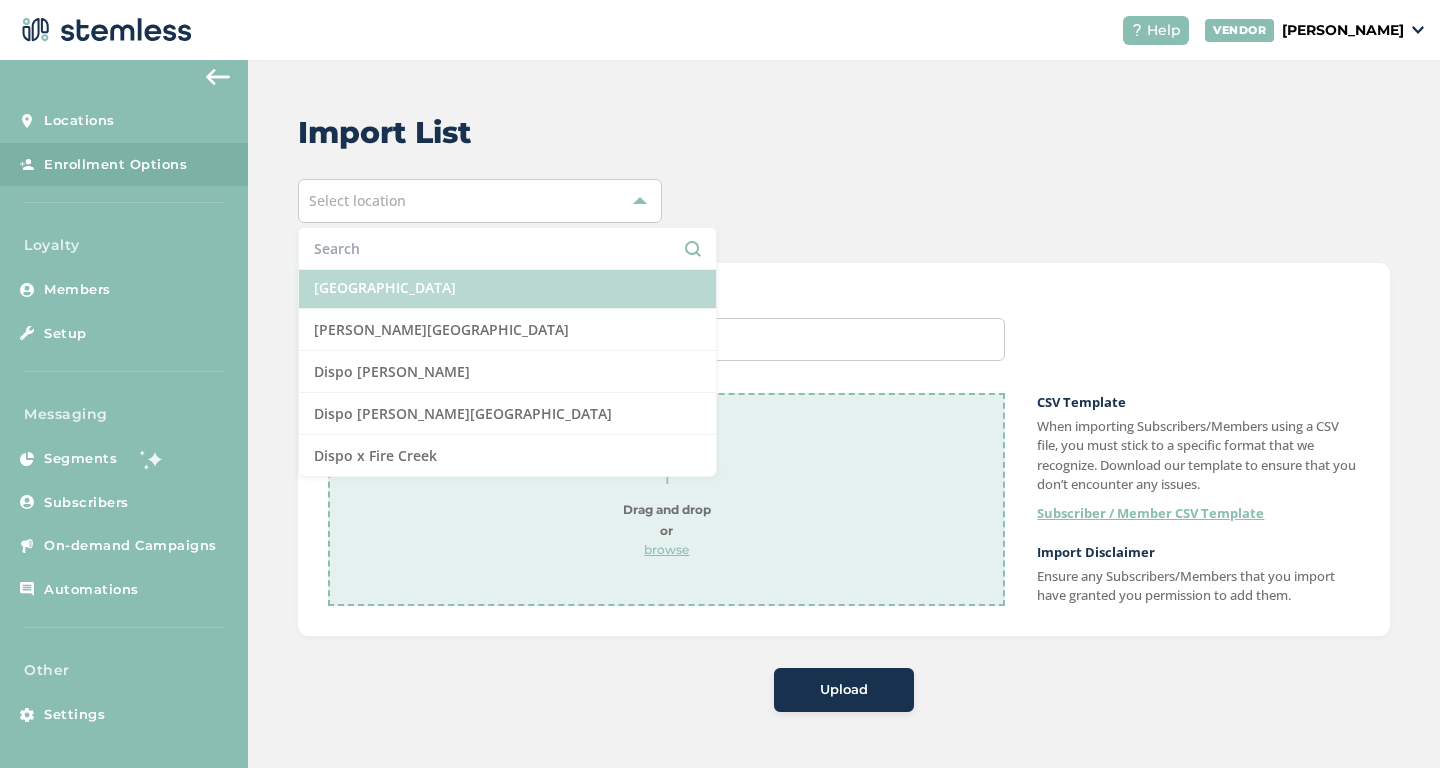 scroll, scrollTop: 332, scrollLeft: 0, axis: vertical 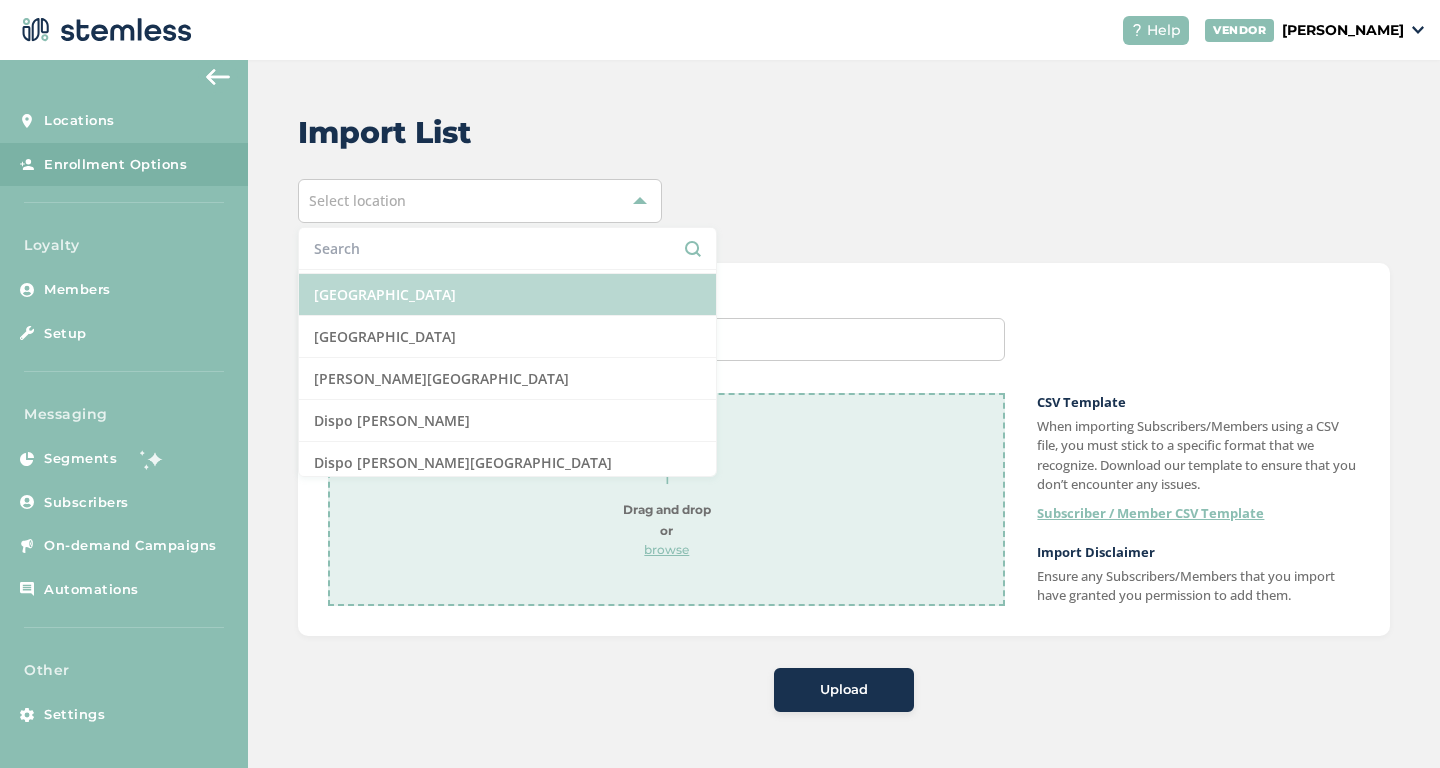 click on "[GEOGRAPHIC_DATA]" at bounding box center [507, 295] 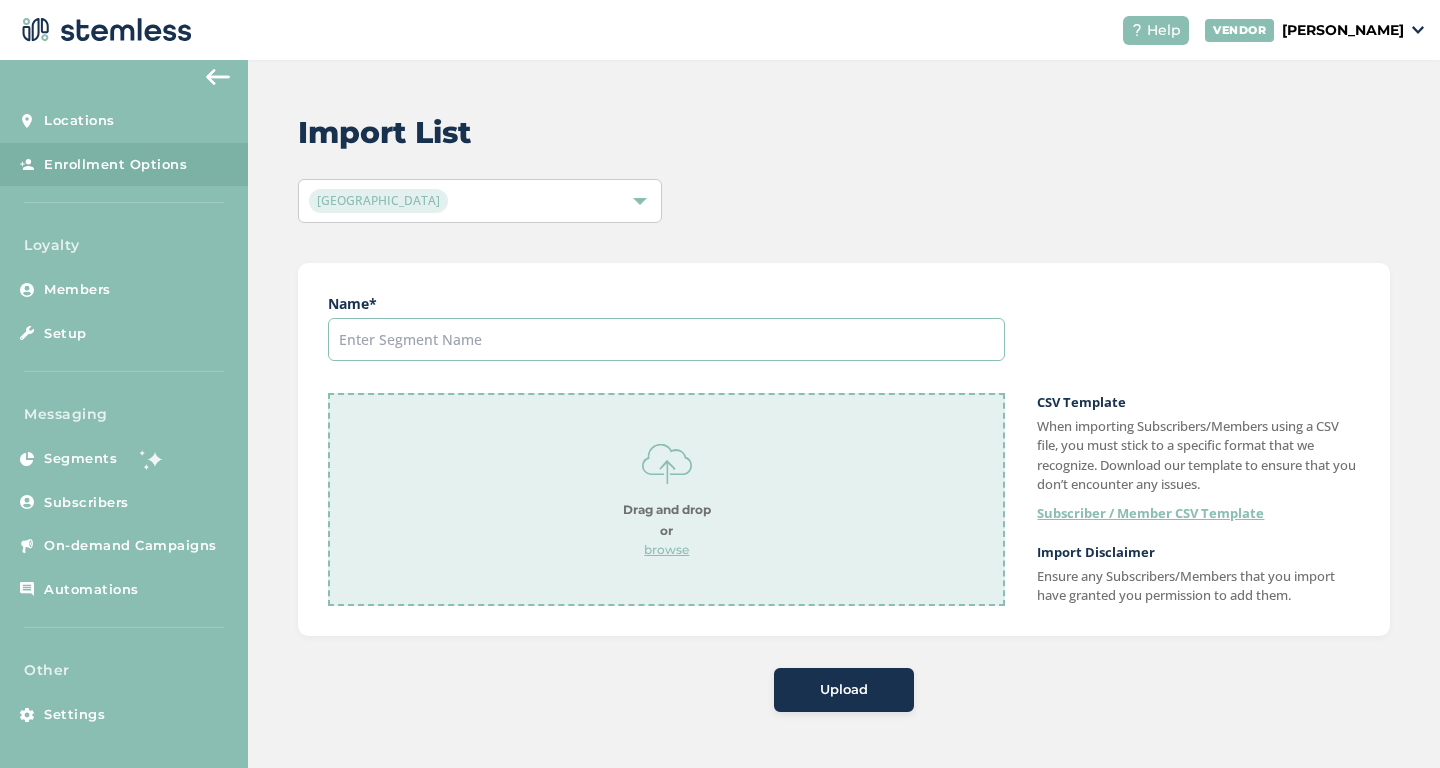 click at bounding box center (666, 339) 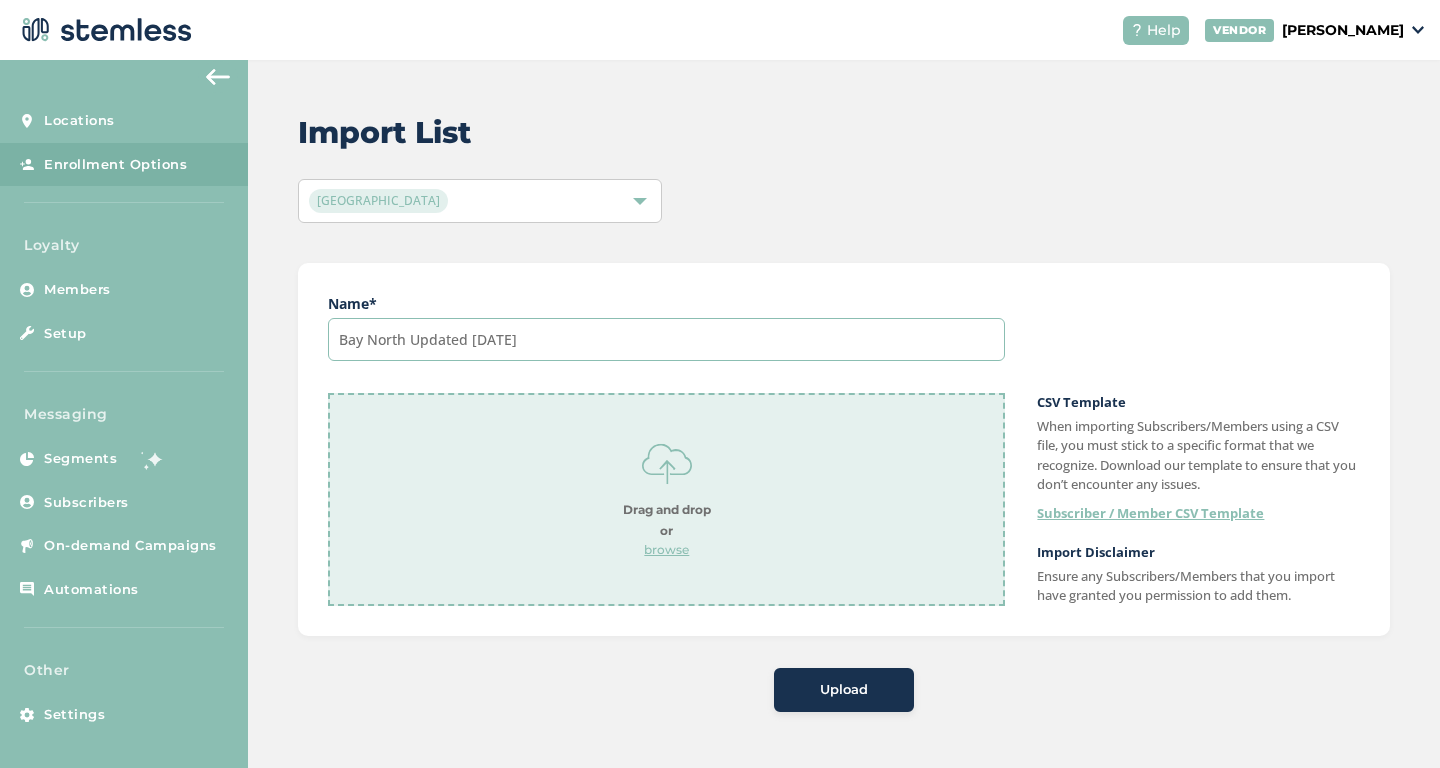 type on "Bay North Updated [DATE]" 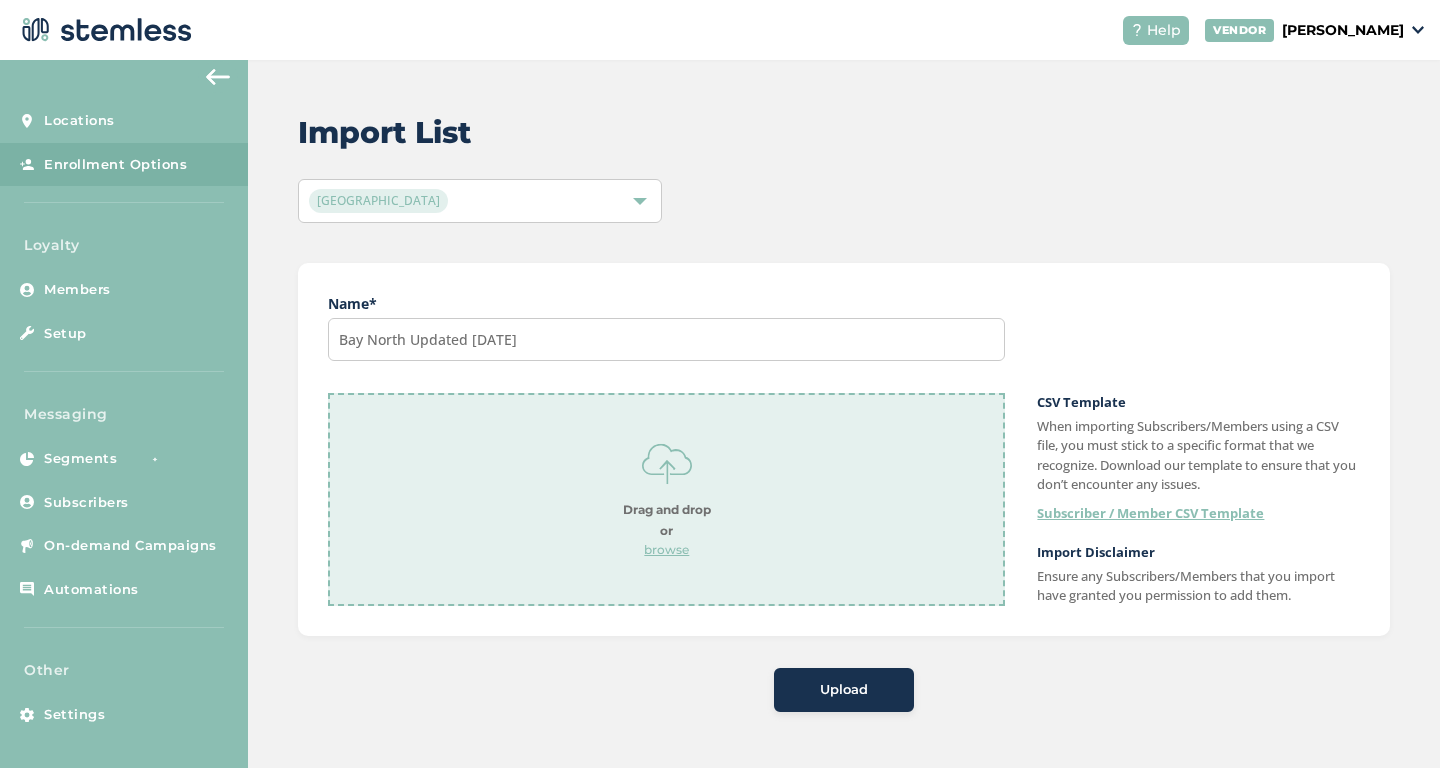 click on "browse" at bounding box center (667, 550) 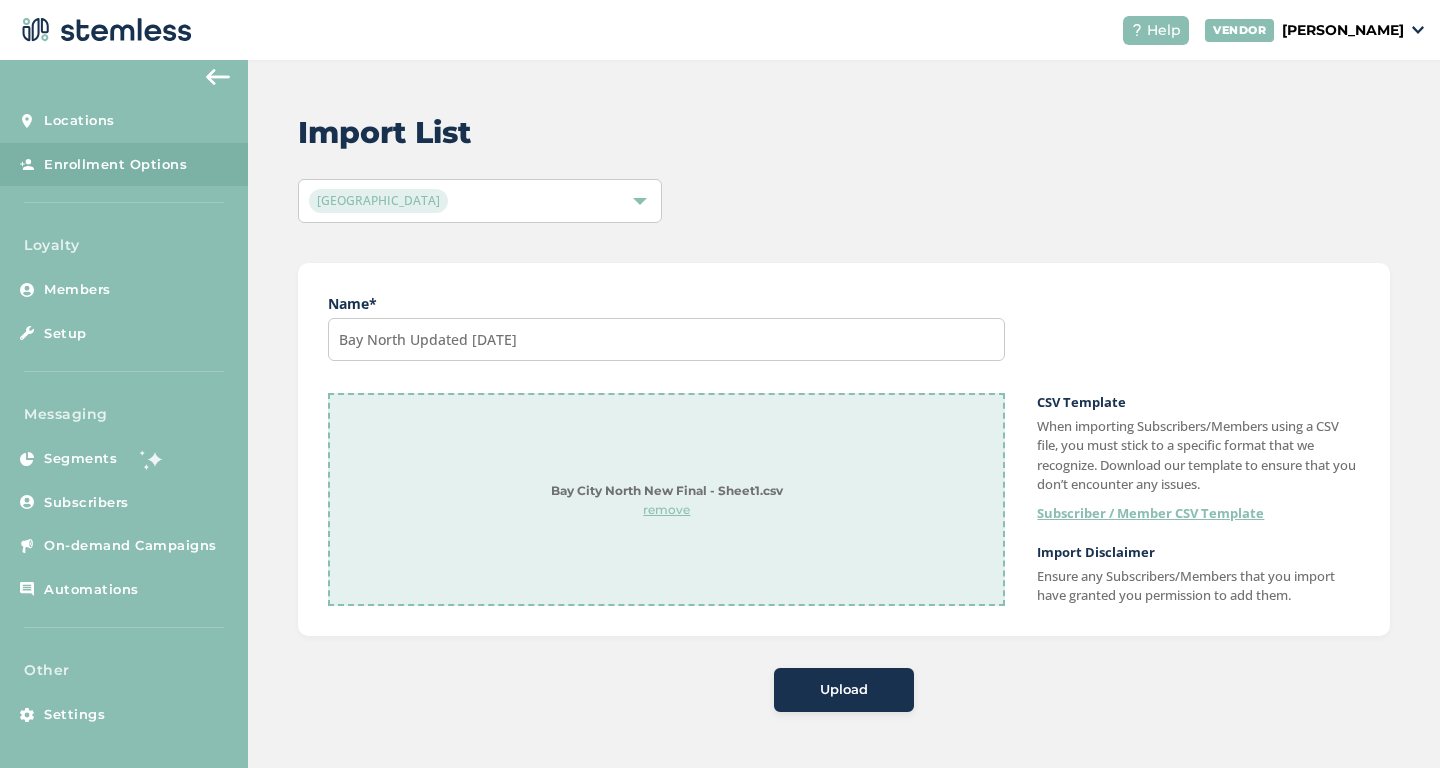 click on "Upload" at bounding box center (844, 690) 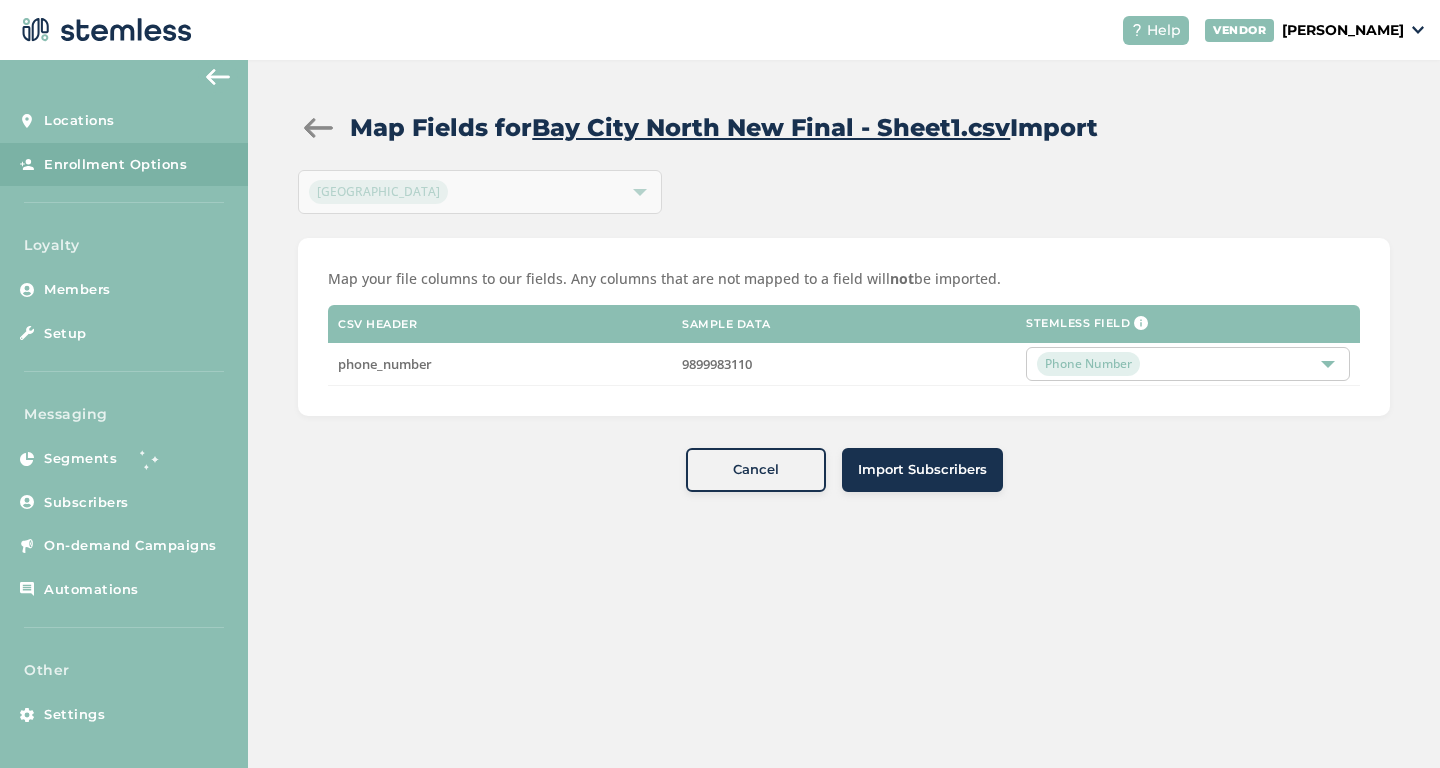 click on "Import Subscribers" at bounding box center (922, 470) 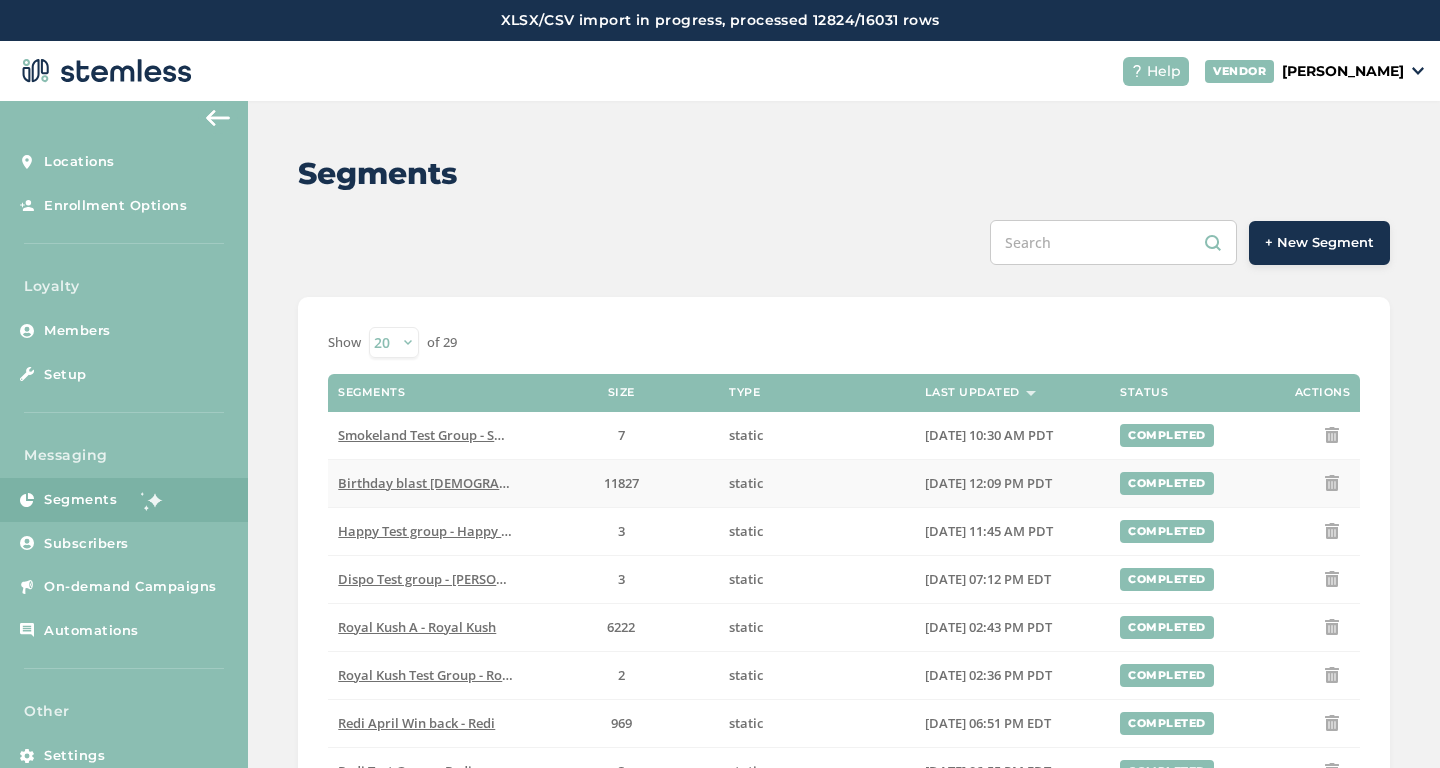 scroll, scrollTop: 700, scrollLeft: 0, axis: vertical 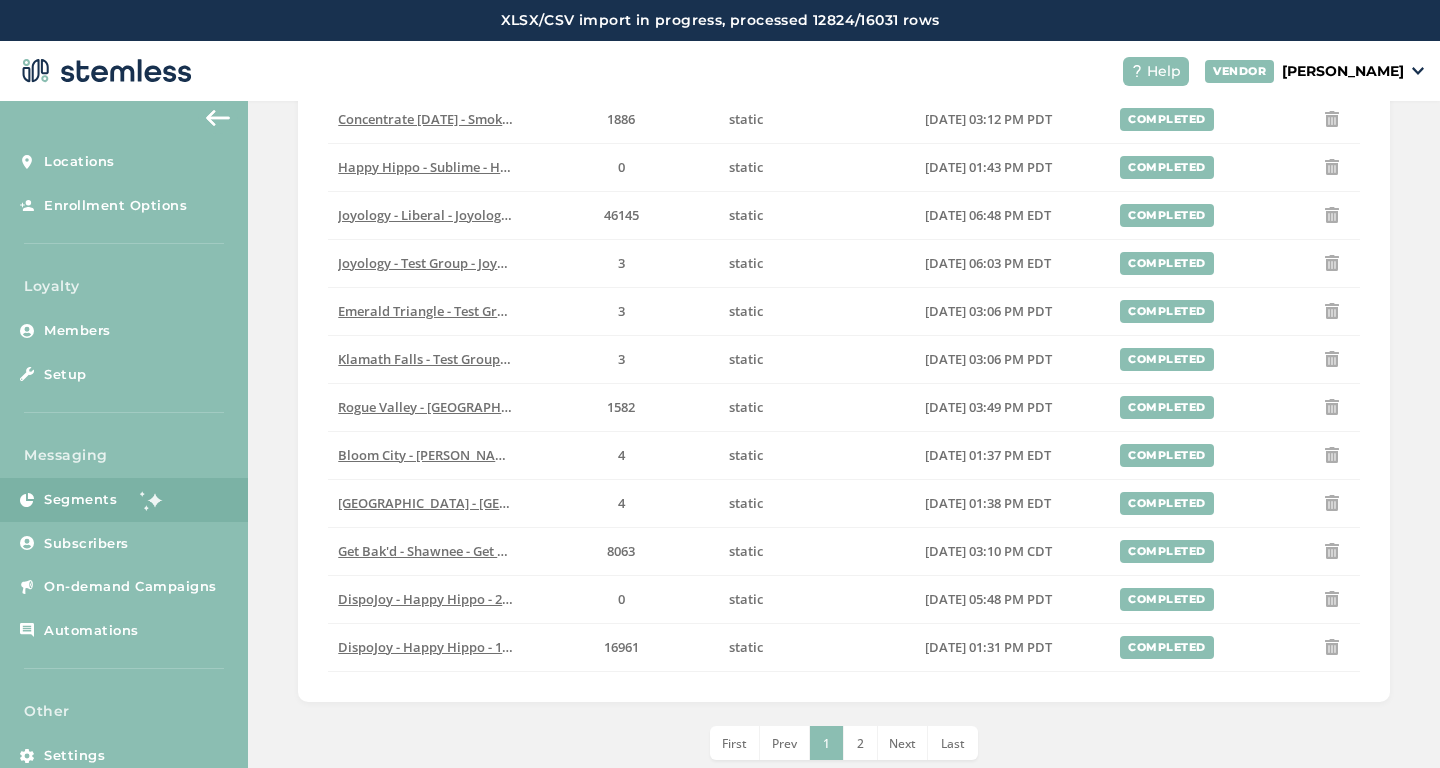 click on "2" at bounding box center [861, 743] 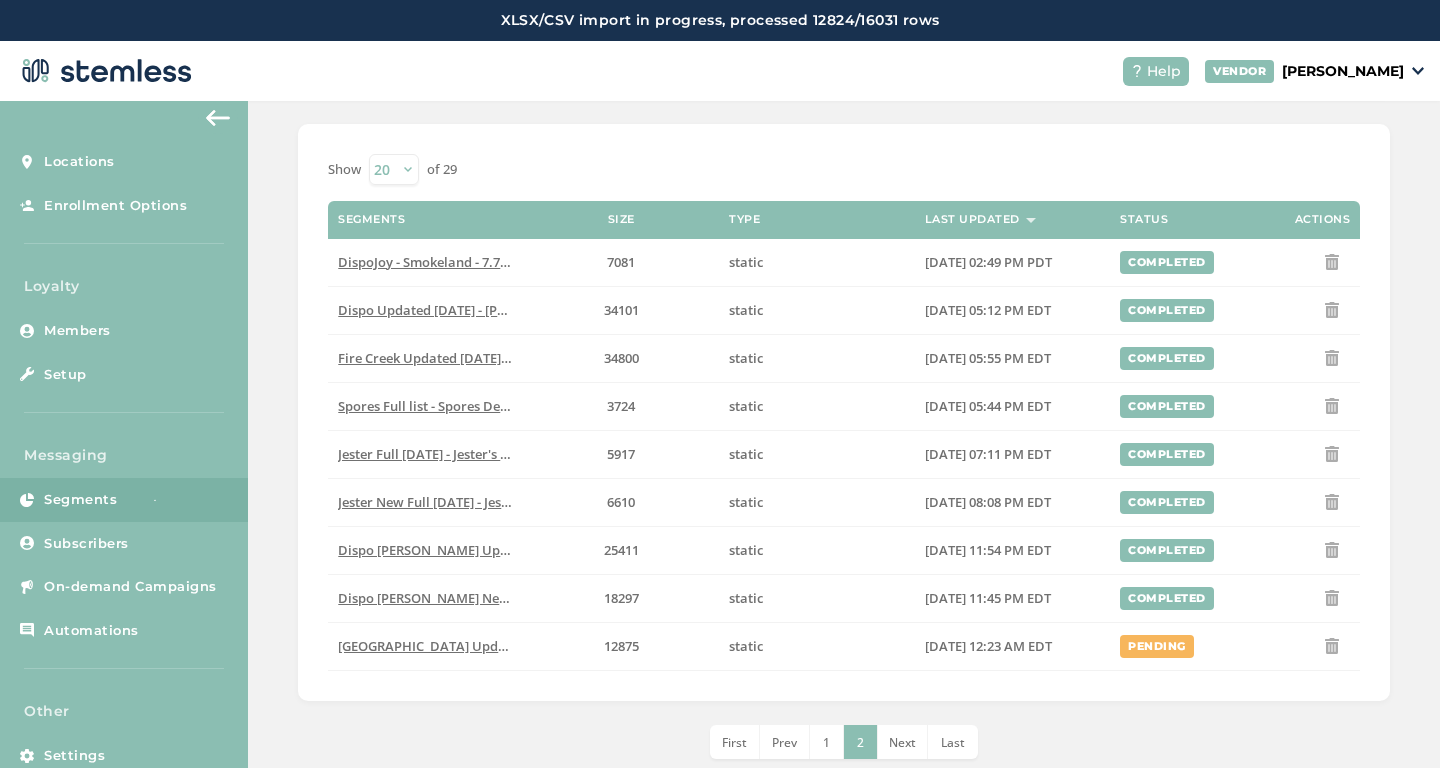 scroll, scrollTop: 172, scrollLeft: 0, axis: vertical 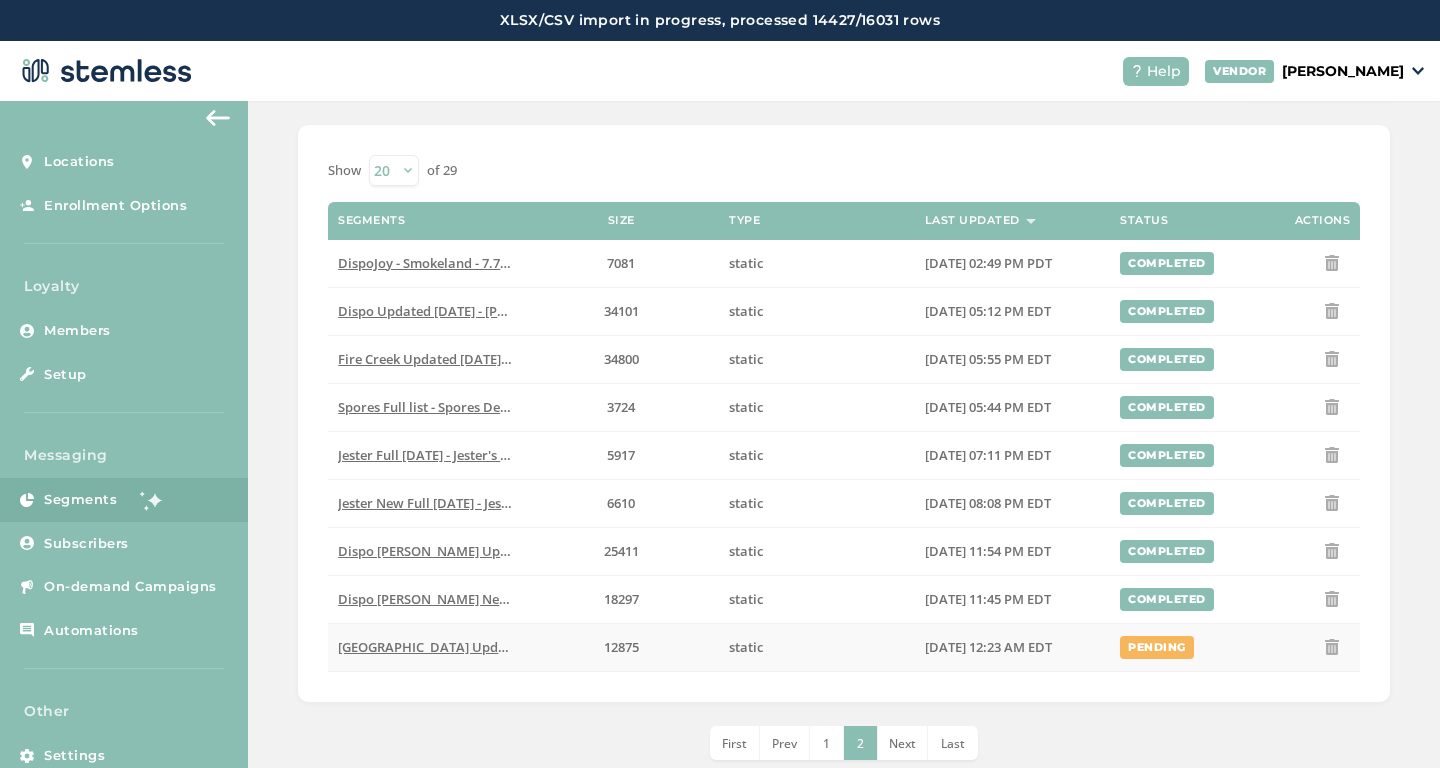 click at bounding box center [1332, 647] 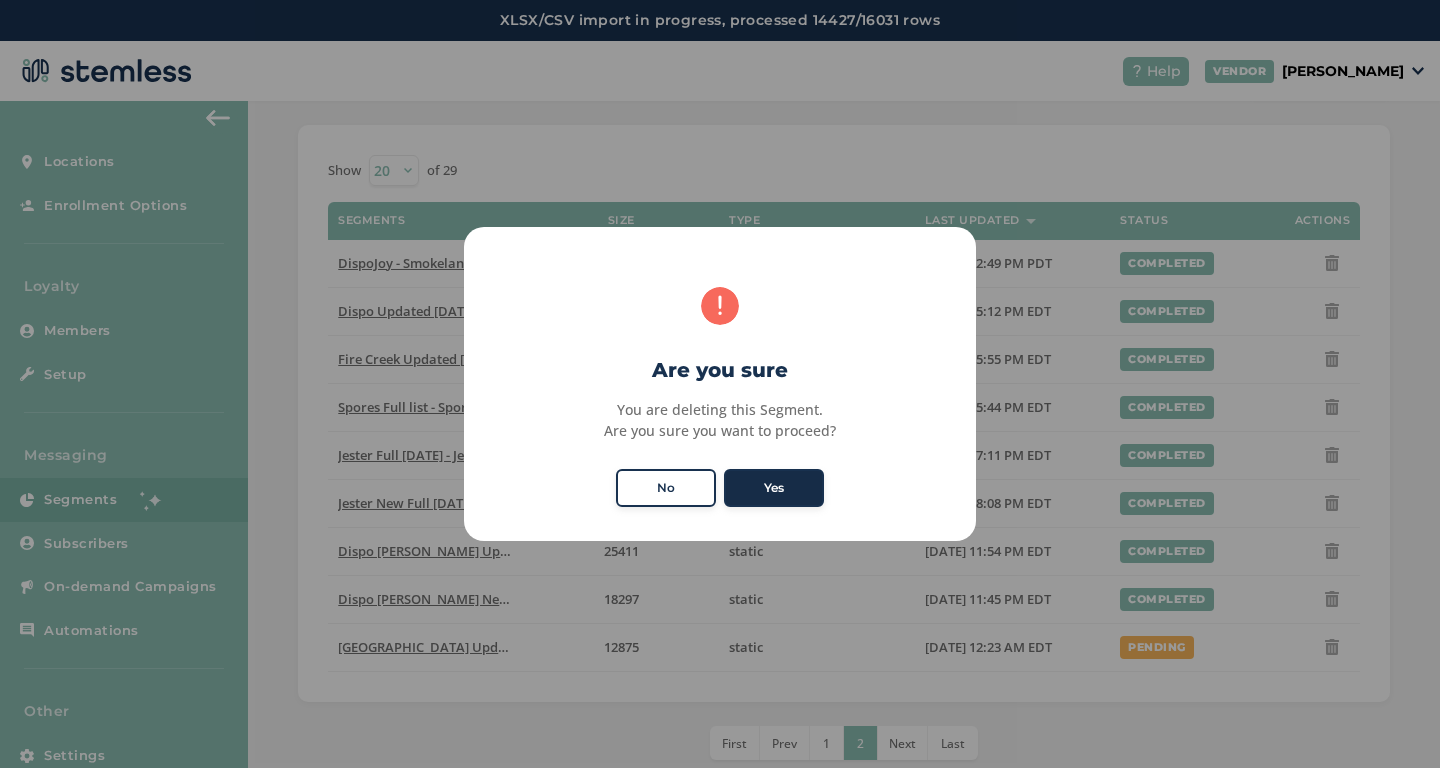 click on "Yes" at bounding box center (774, 488) 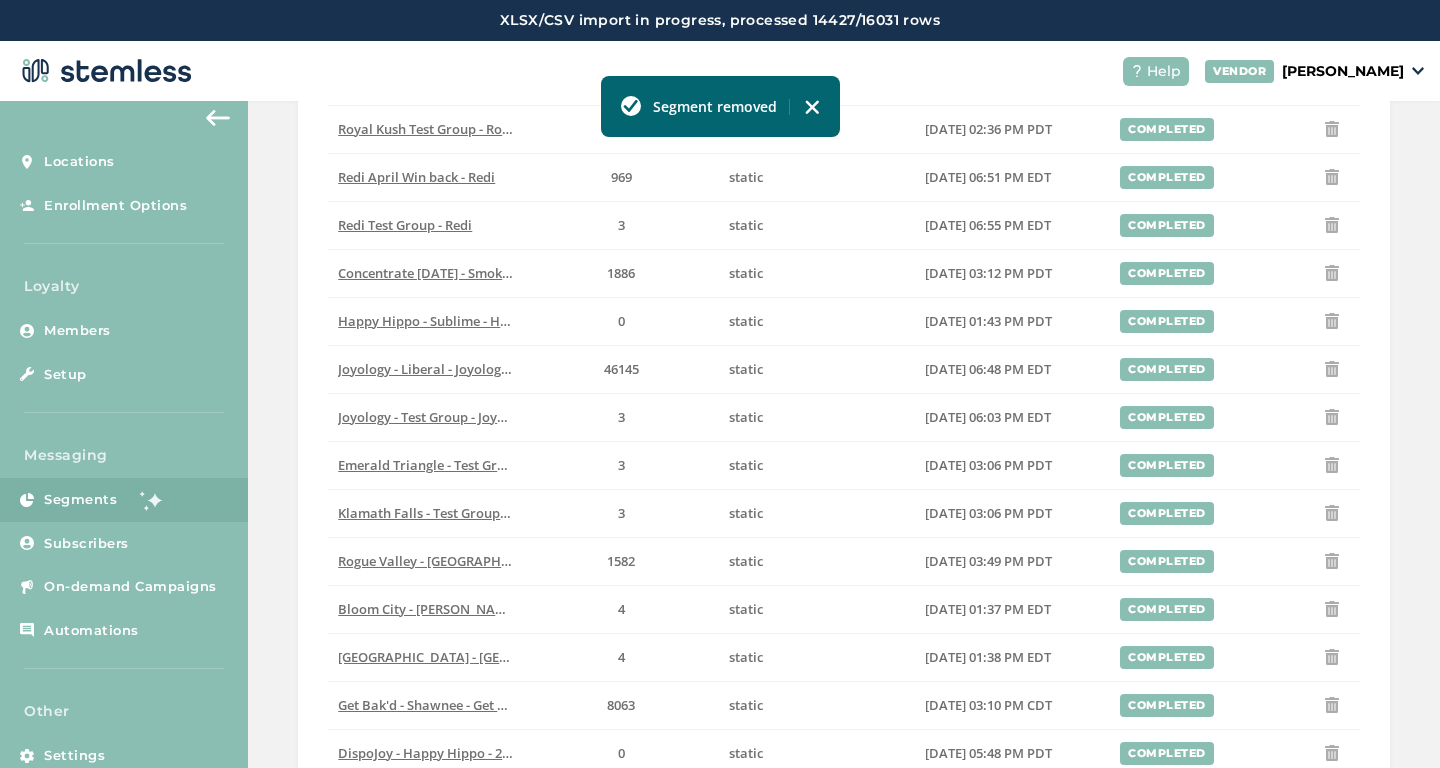scroll, scrollTop: 700, scrollLeft: 0, axis: vertical 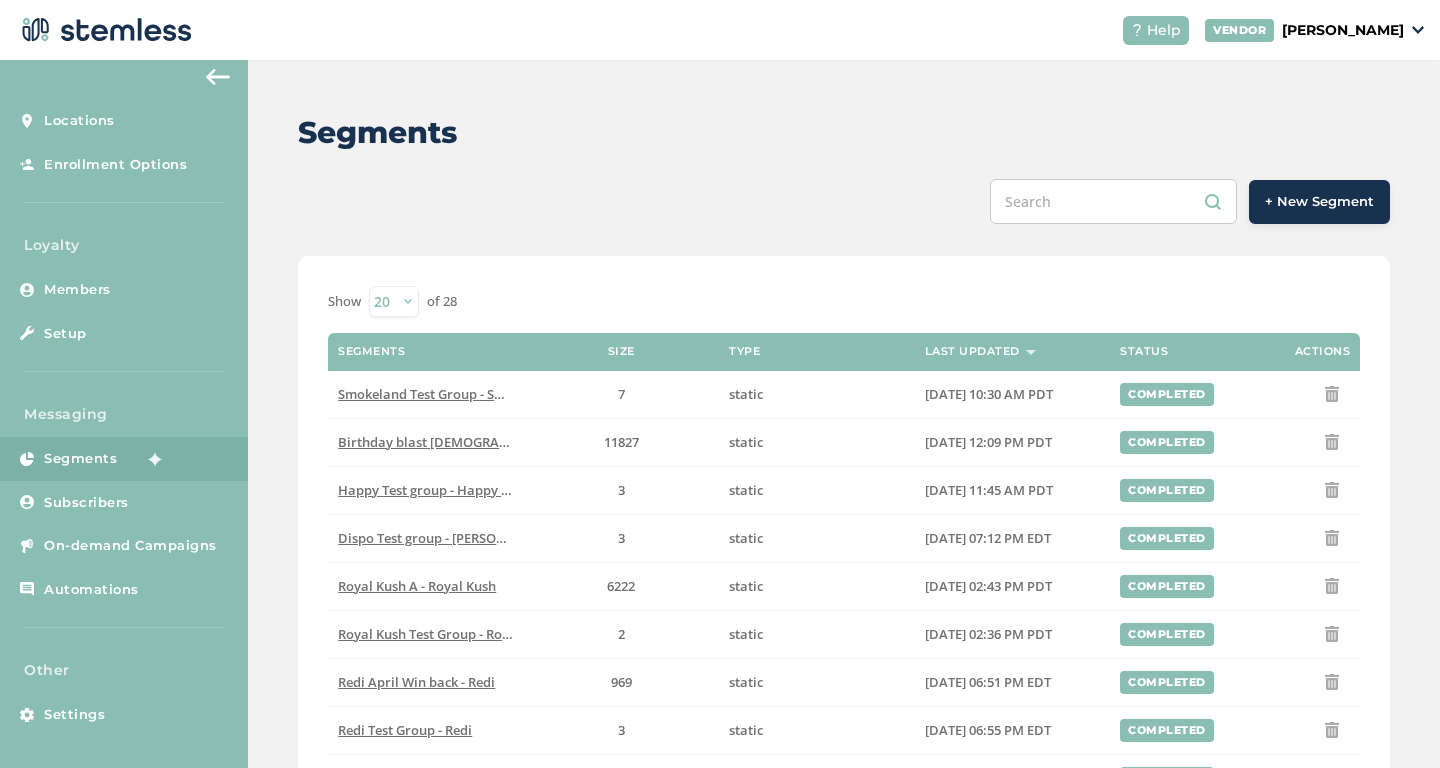 click on "+ New Segment" at bounding box center (1319, 202) 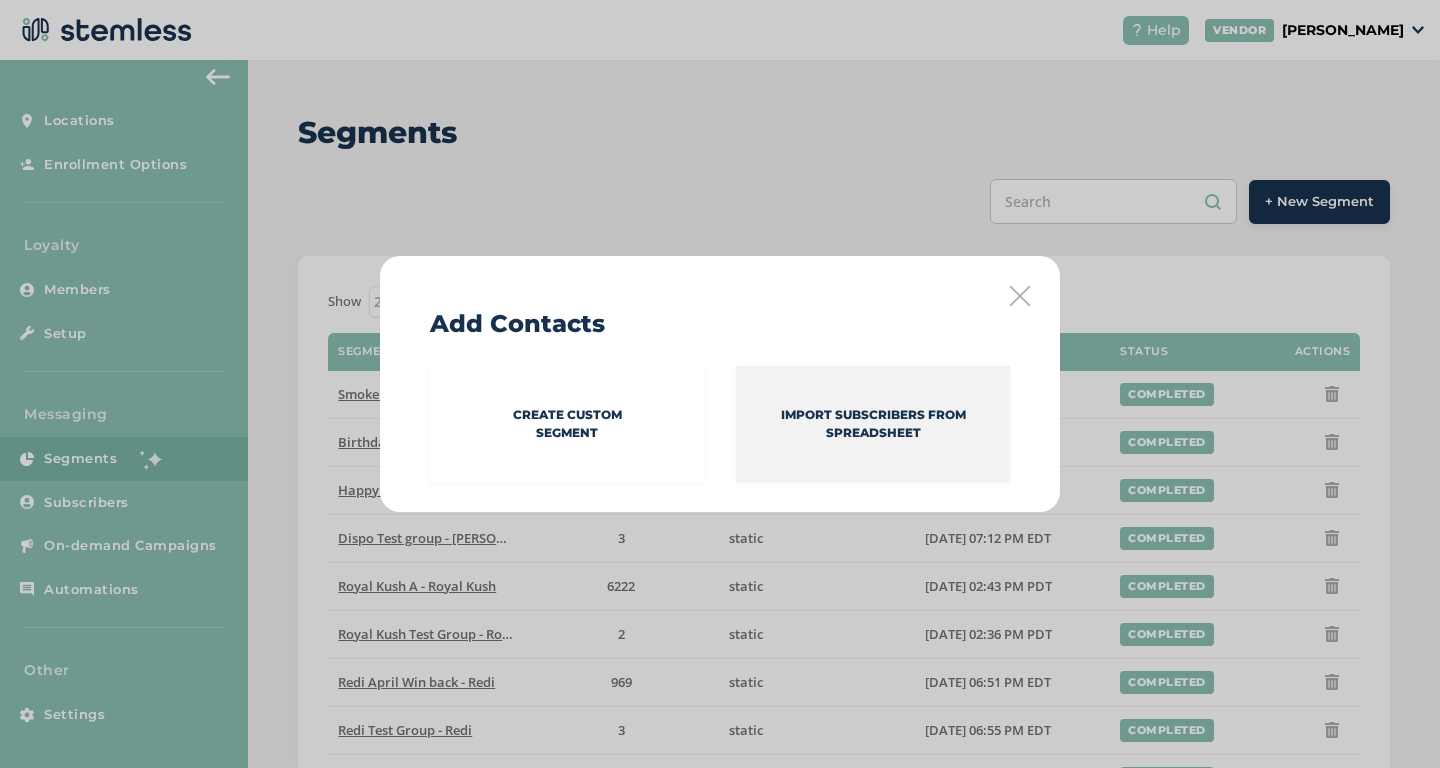click on "Import Subscribers from spreadsheet" at bounding box center [873, 424] 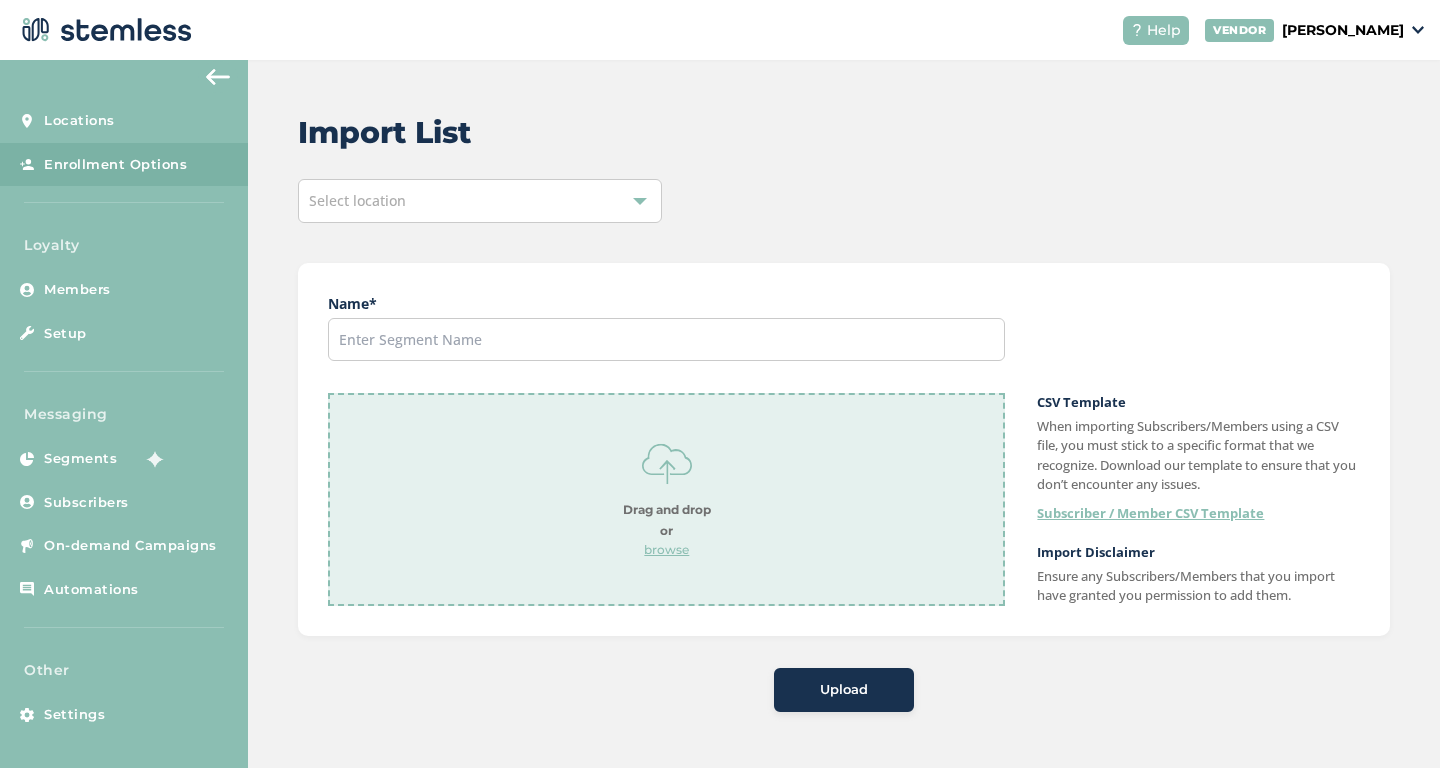 click on "Select location" at bounding box center (480, 201) 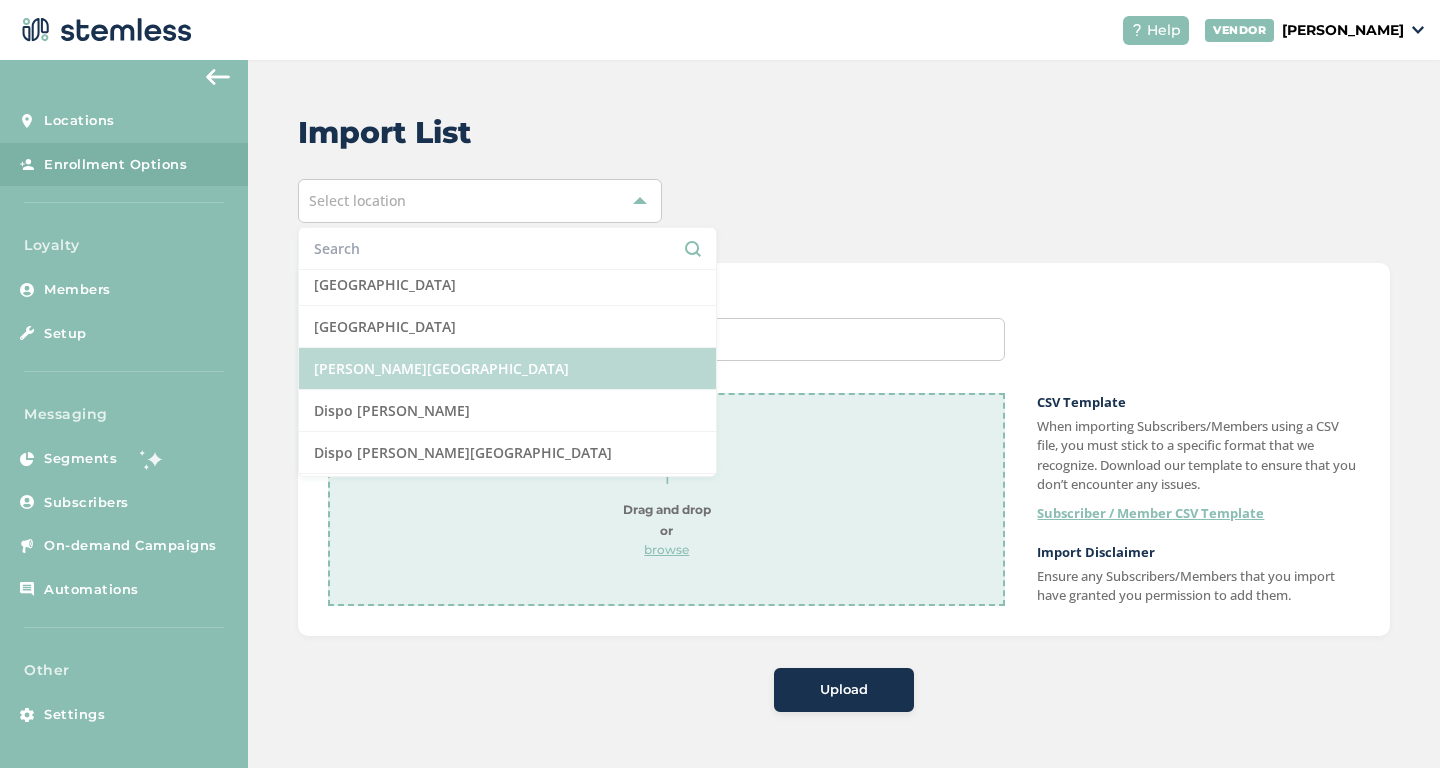 scroll, scrollTop: 330, scrollLeft: 0, axis: vertical 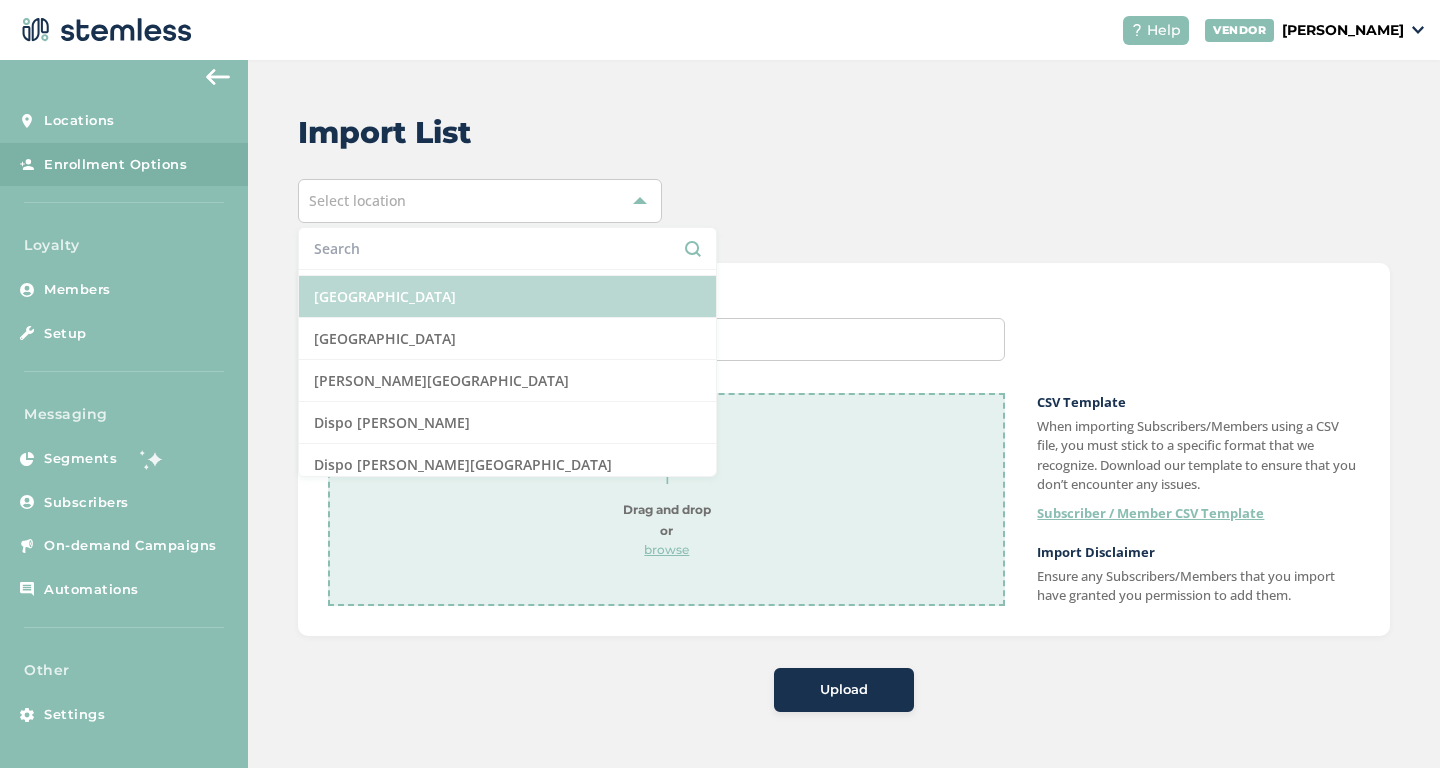 click on "[GEOGRAPHIC_DATA]" at bounding box center (507, 297) 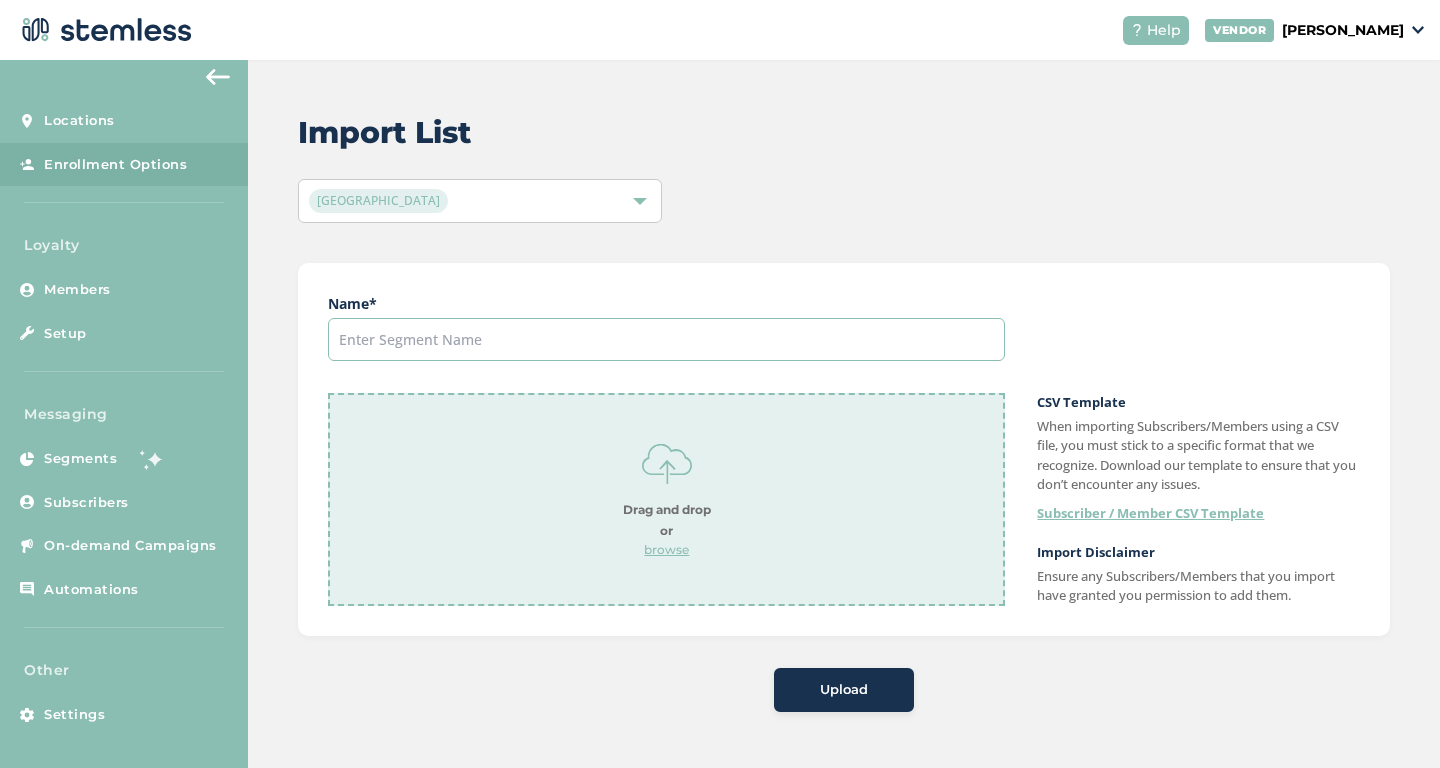 click at bounding box center [666, 339] 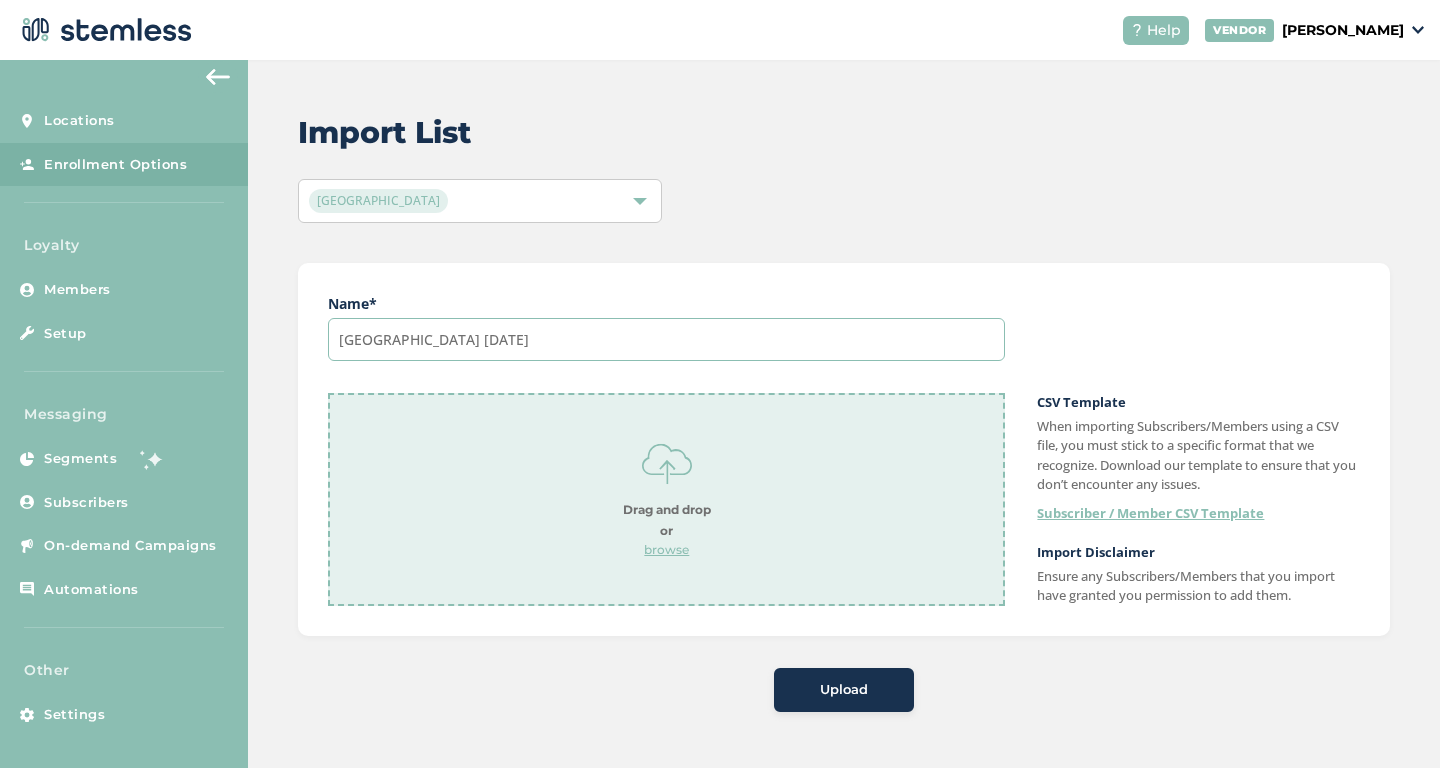type on "[GEOGRAPHIC_DATA] [DATE]" 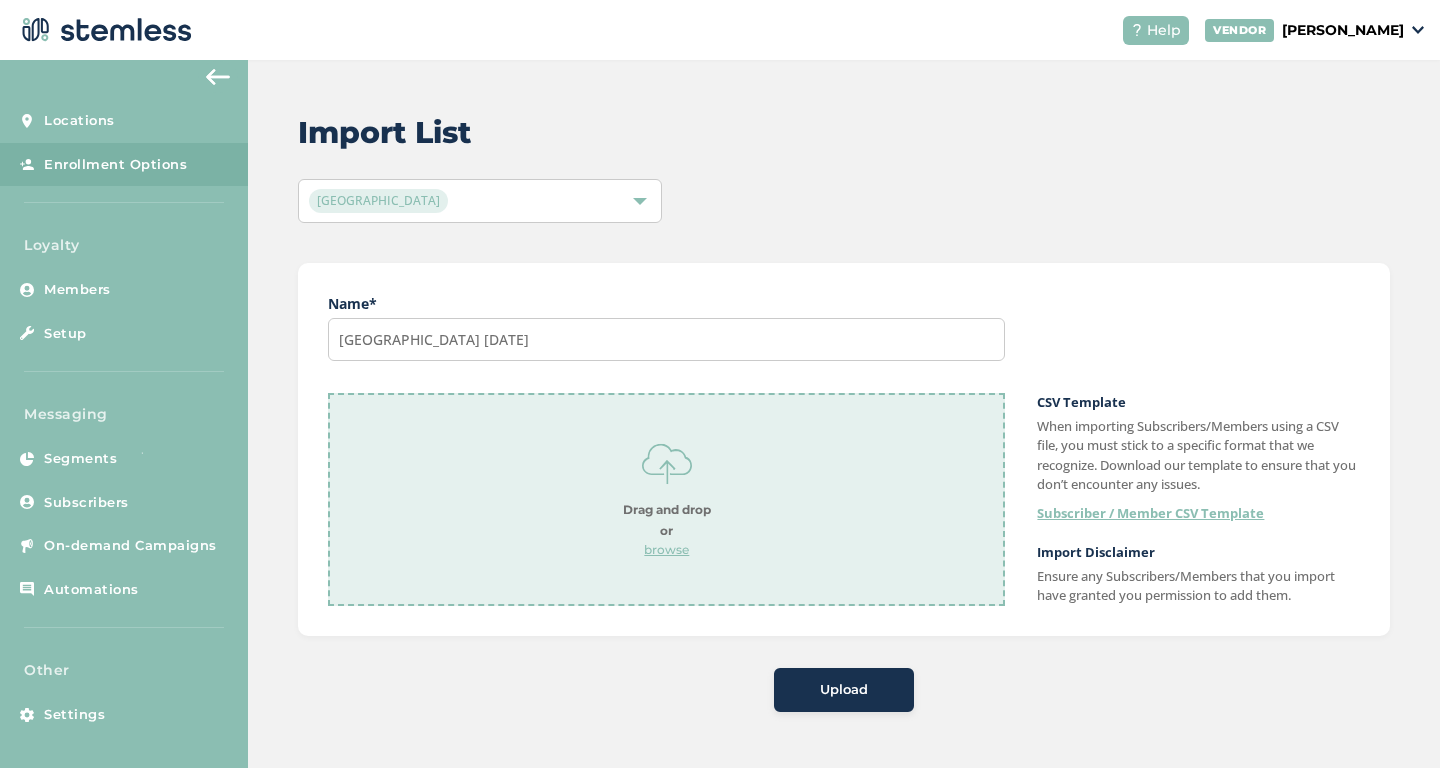 click on "browse" at bounding box center [667, 550] 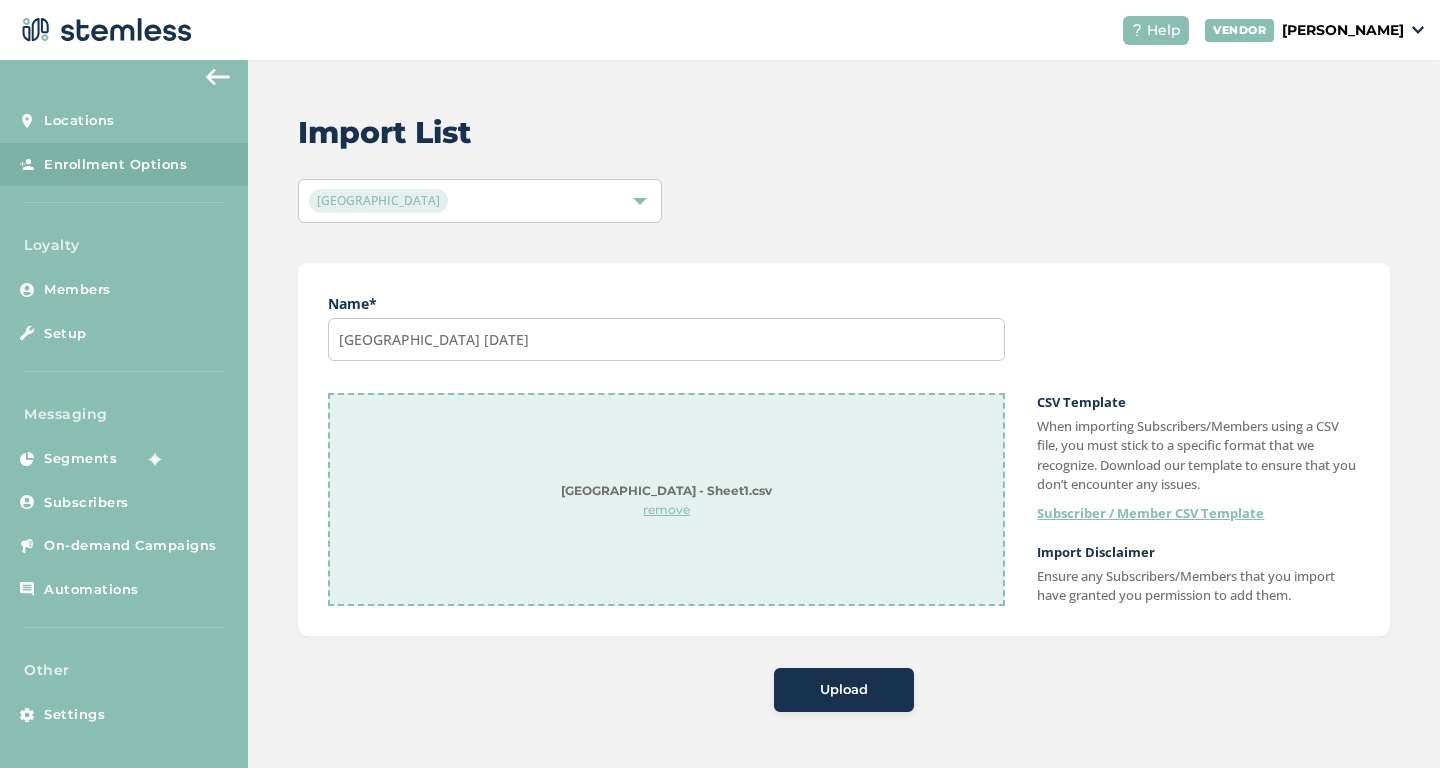 click on "Upload" at bounding box center [844, 690] 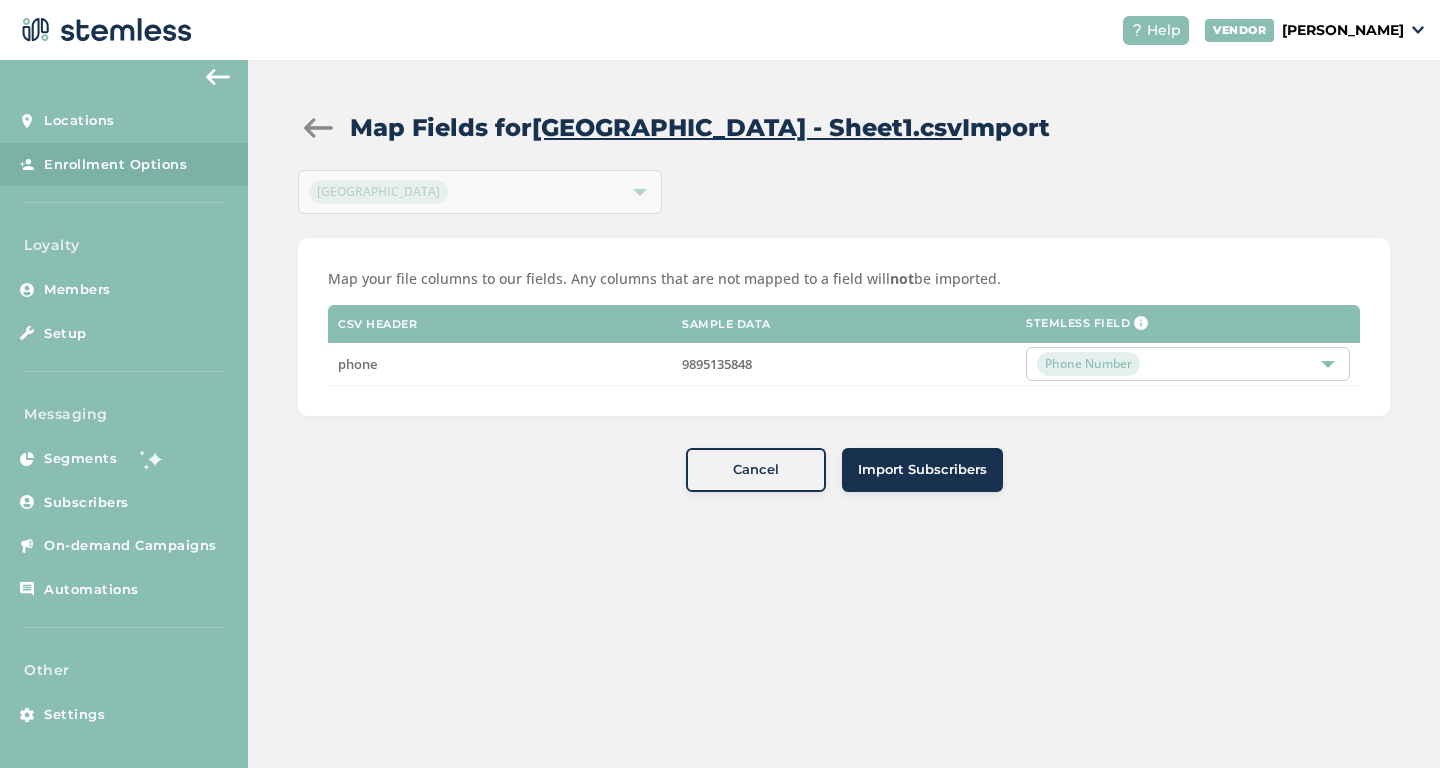 click on "Import Subscribers" at bounding box center (922, 470) 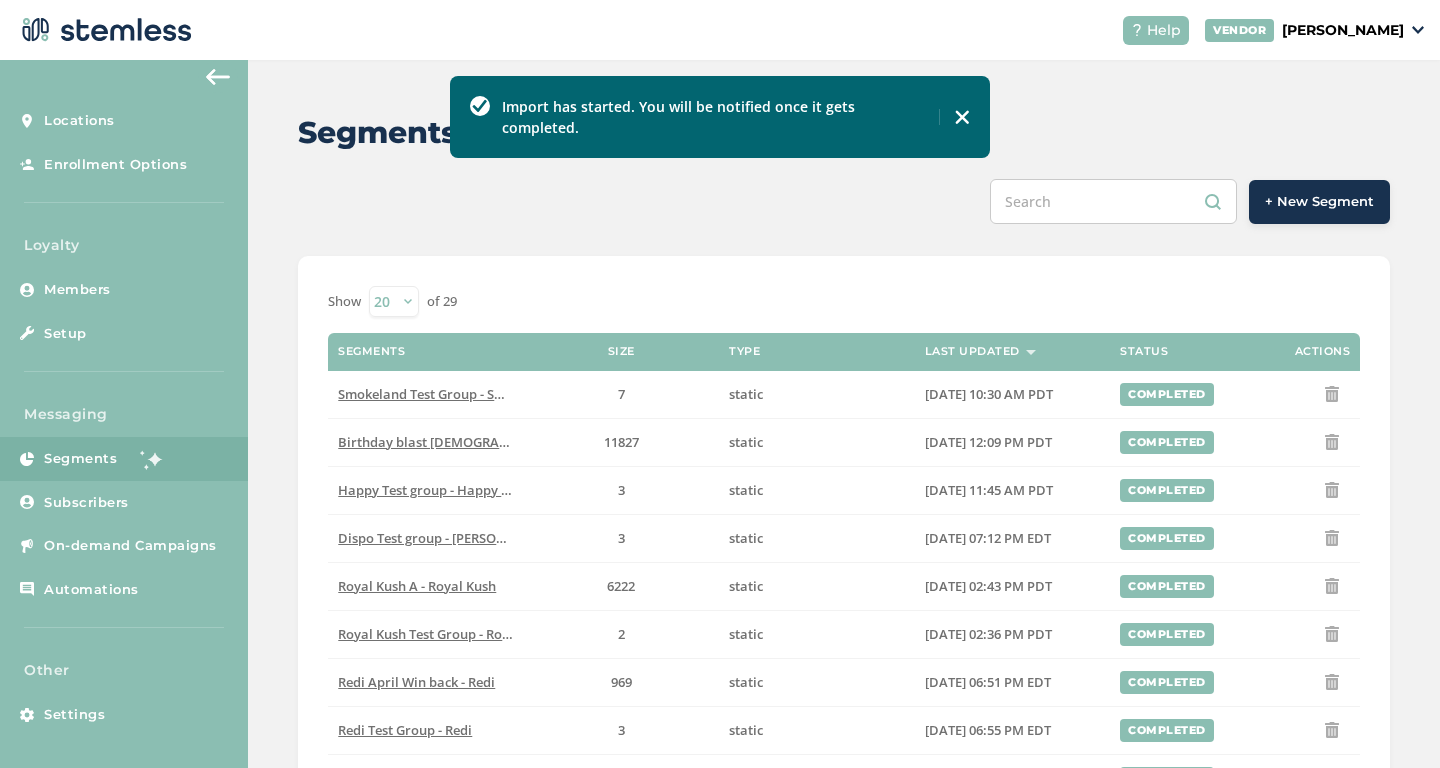 scroll, scrollTop: 700, scrollLeft: 0, axis: vertical 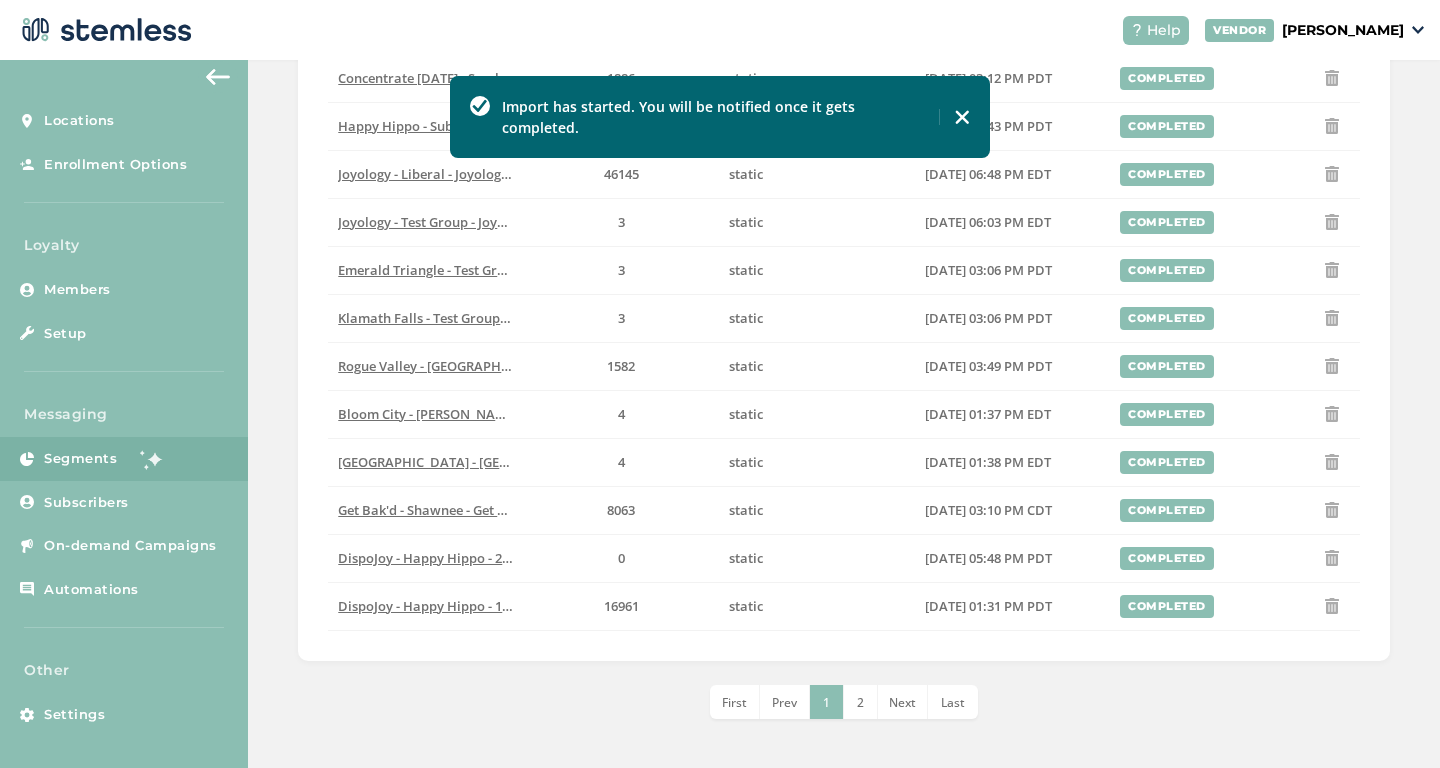 click on "2" at bounding box center [860, 702] 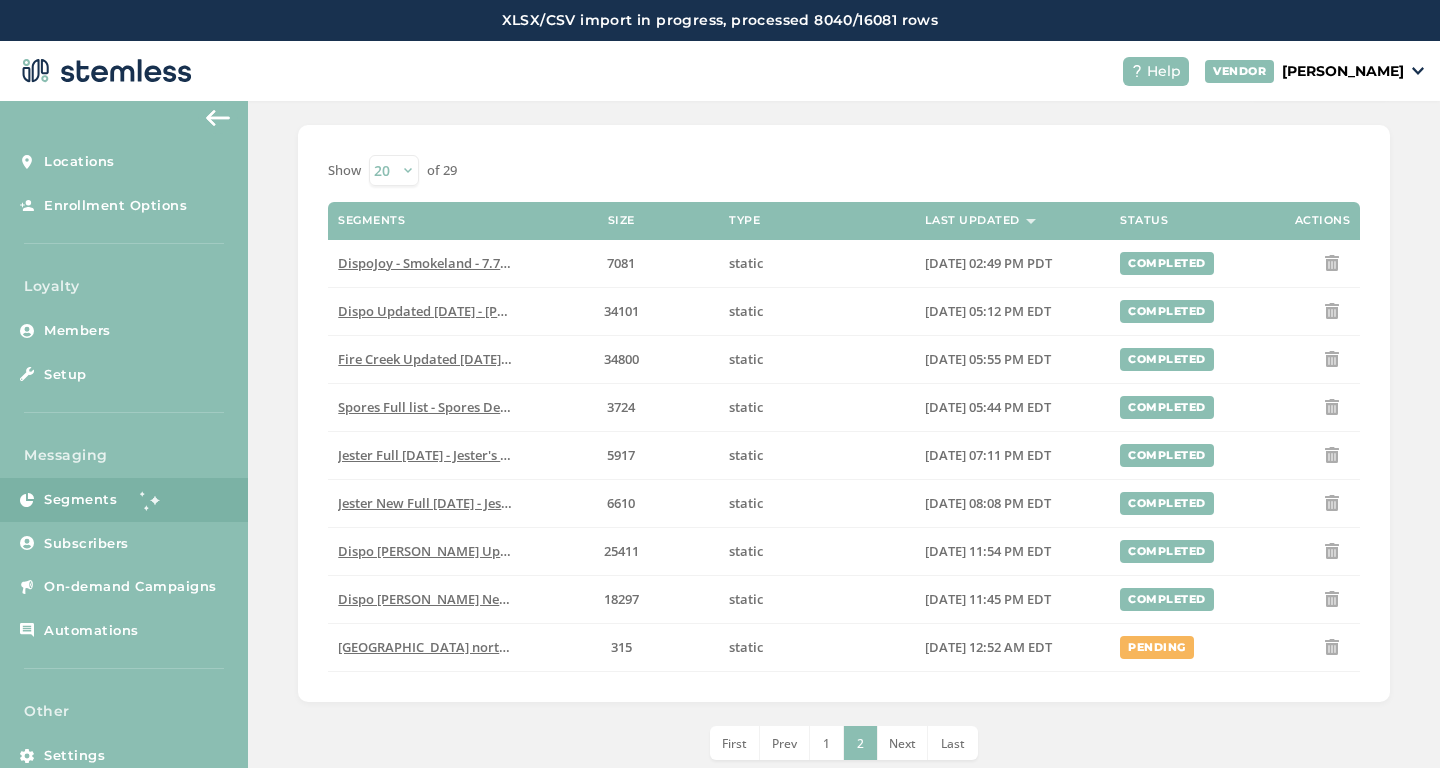 scroll, scrollTop: 0, scrollLeft: 0, axis: both 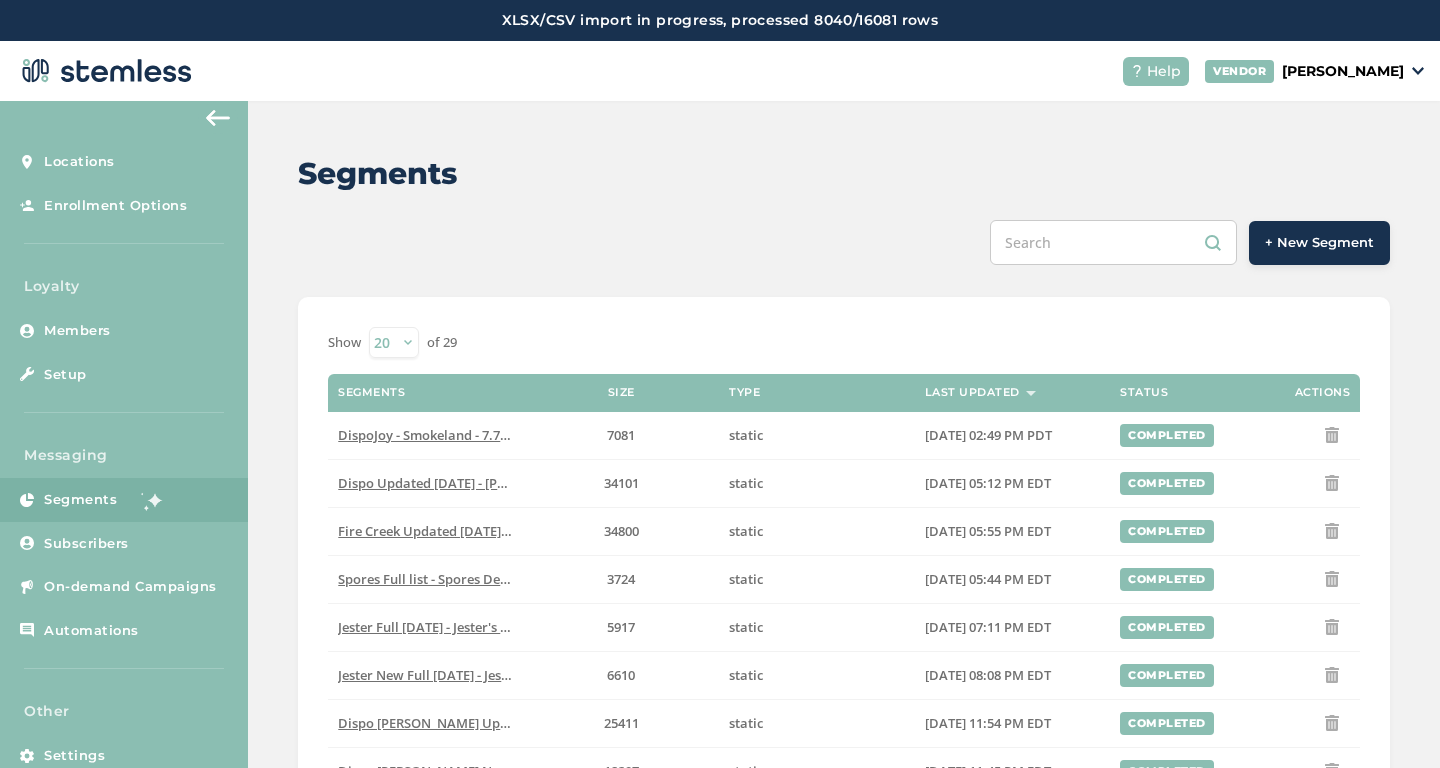 click on "+ New Segment" at bounding box center (1319, 243) 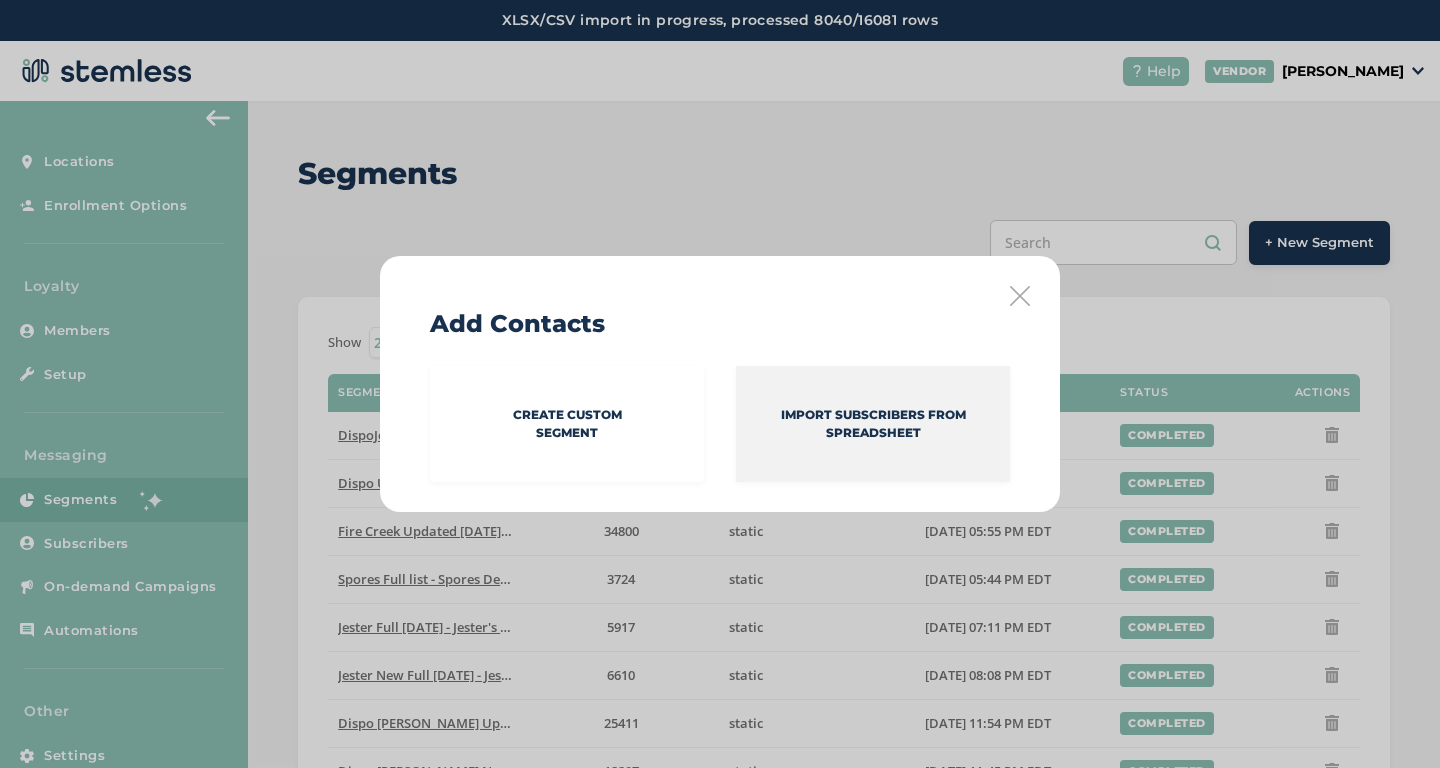 click on "Import Subscribers from spreadsheet" at bounding box center [873, 424] 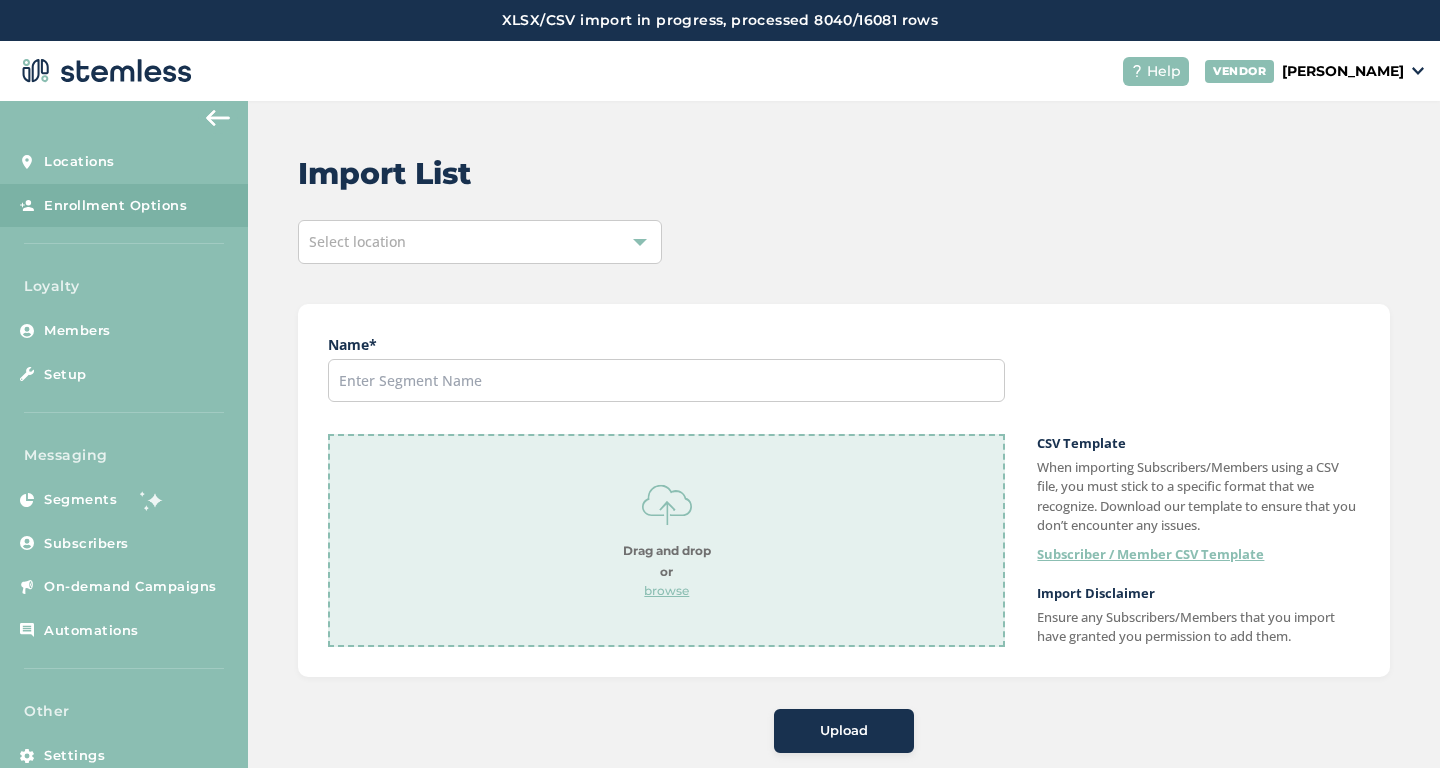 click on "Select location" at bounding box center [480, 242] 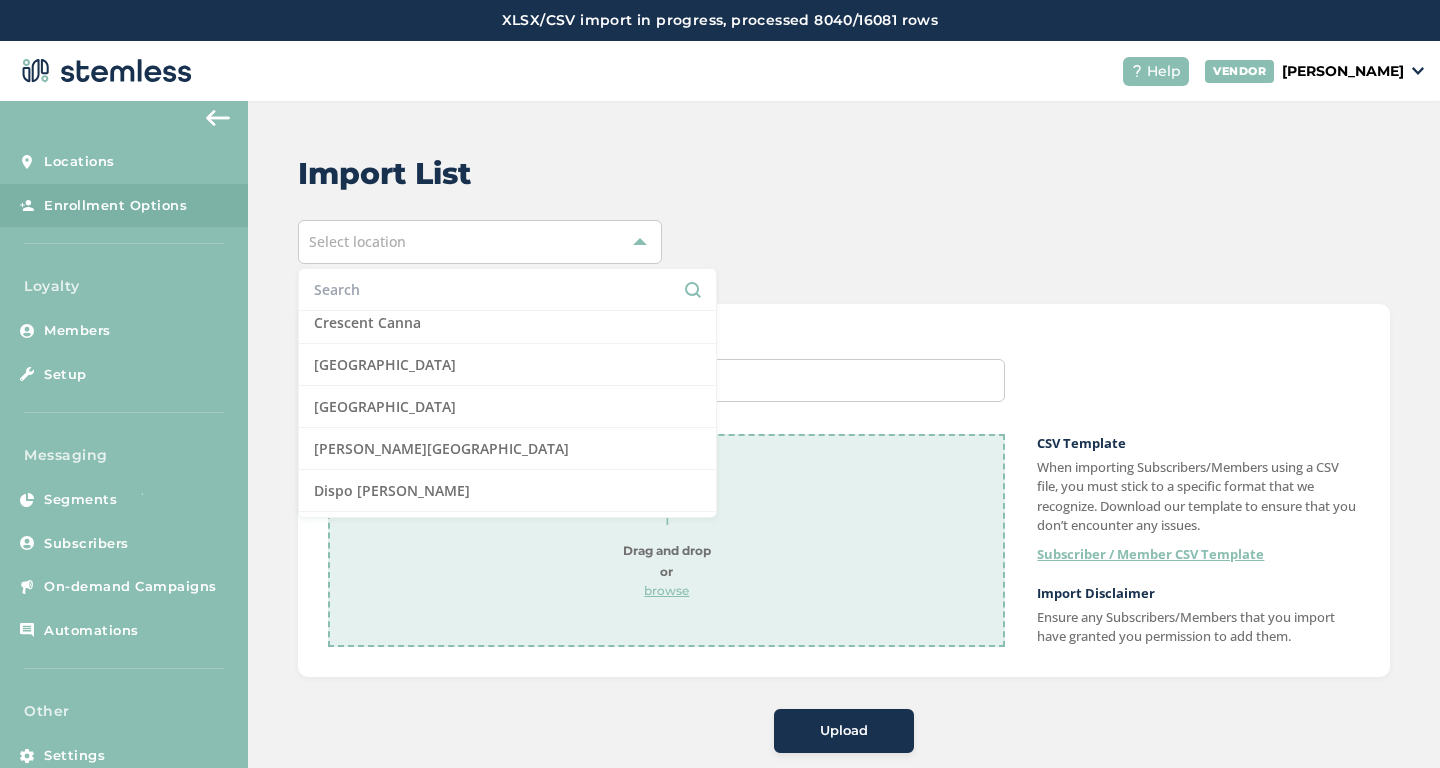 scroll, scrollTop: 341, scrollLeft: 0, axis: vertical 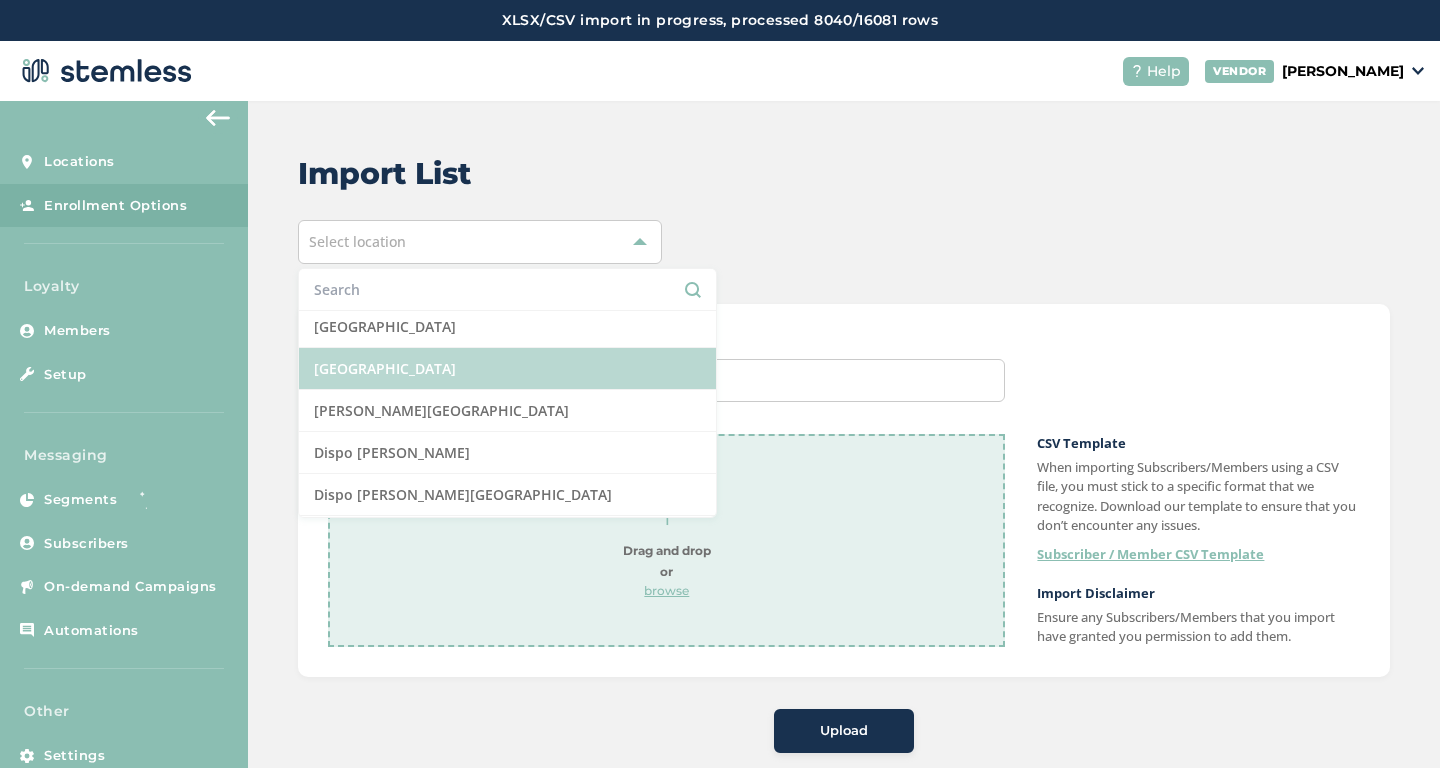 click on "[GEOGRAPHIC_DATA]" at bounding box center [507, 369] 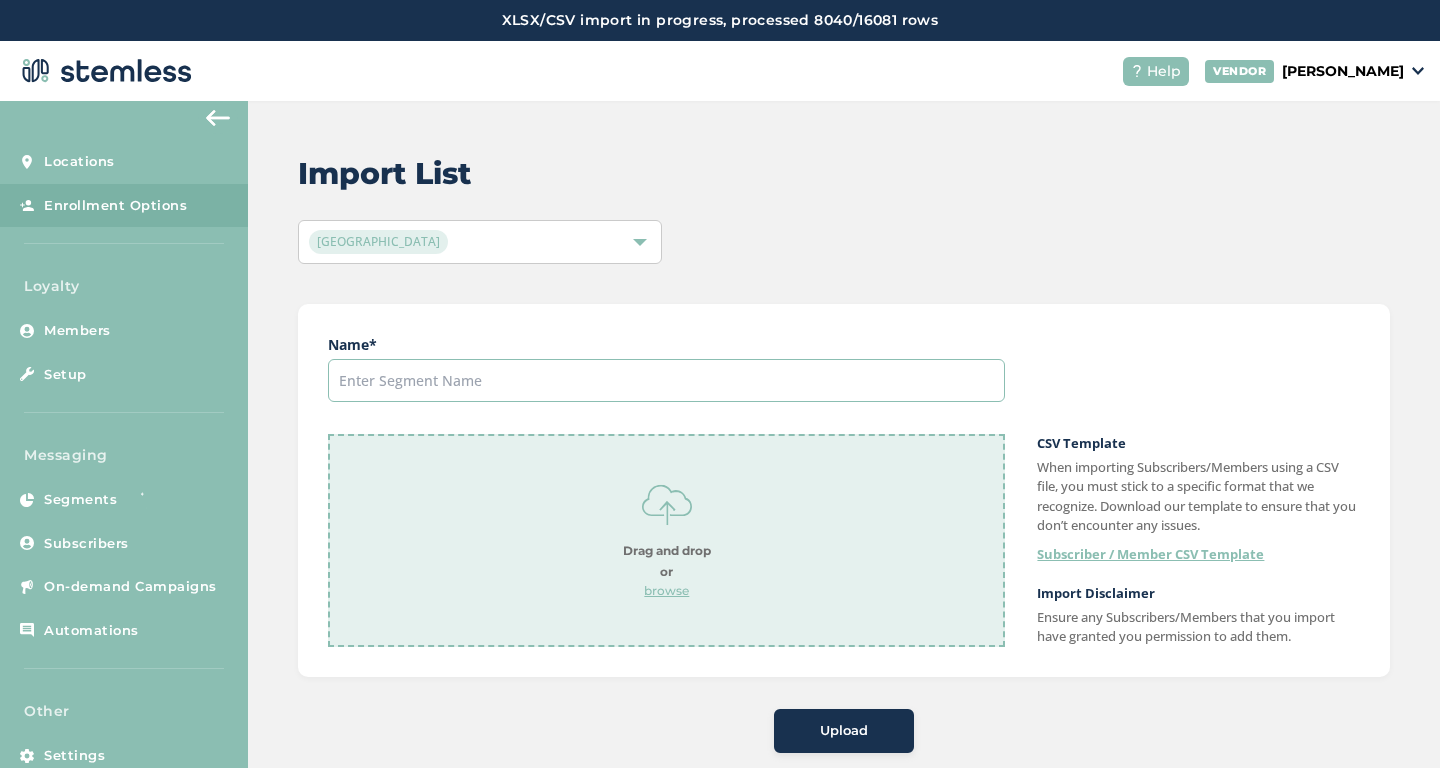 click at bounding box center (666, 380) 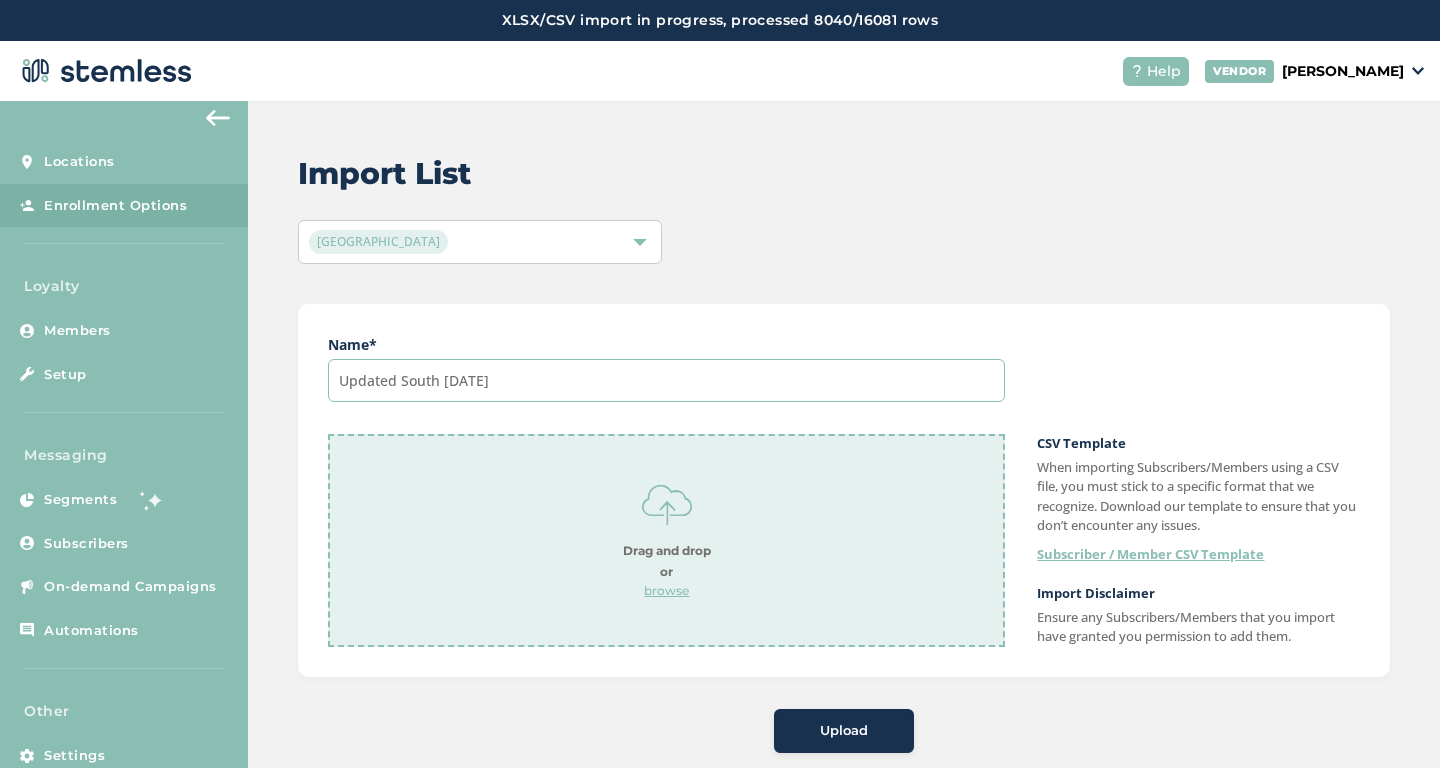 type on "Updated South [DATE]" 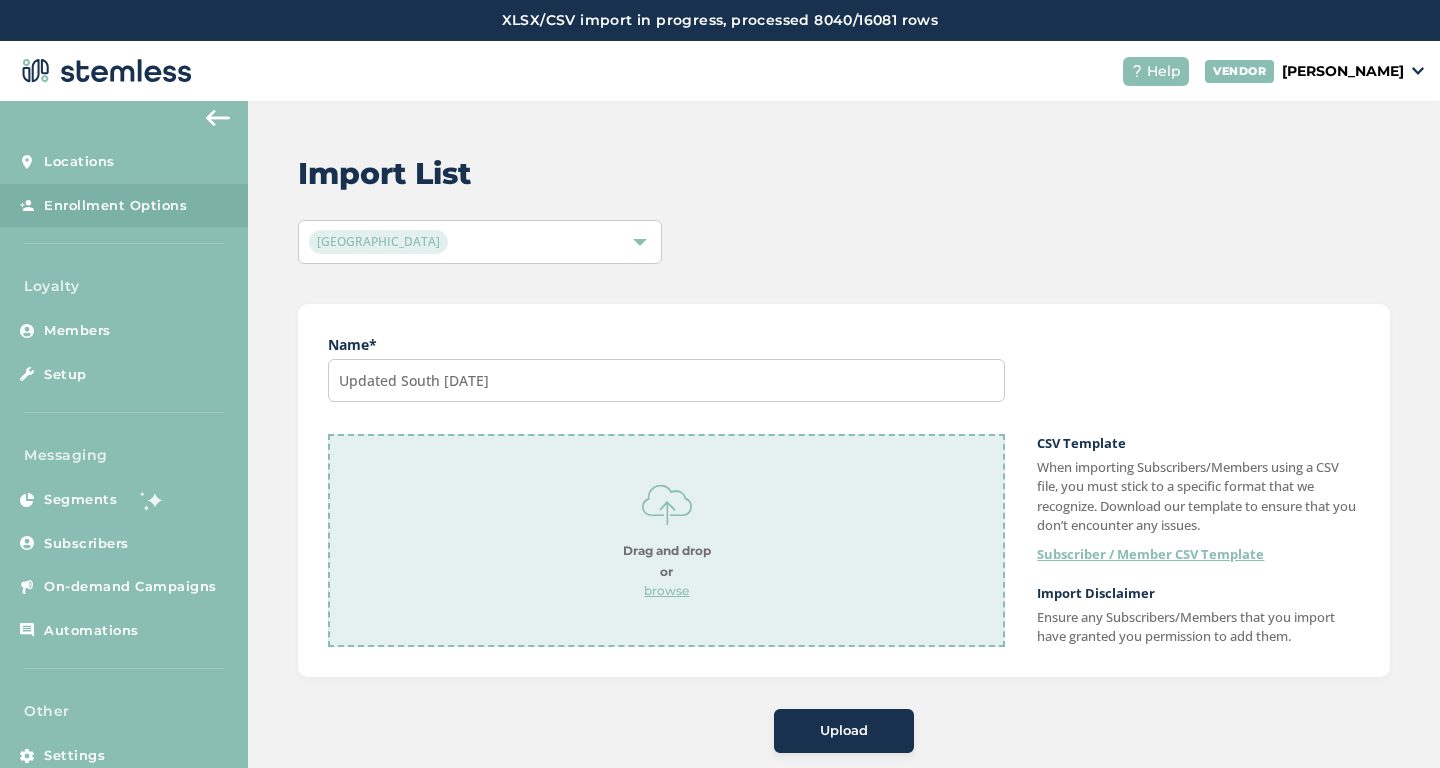 click on "browse" at bounding box center [667, 591] 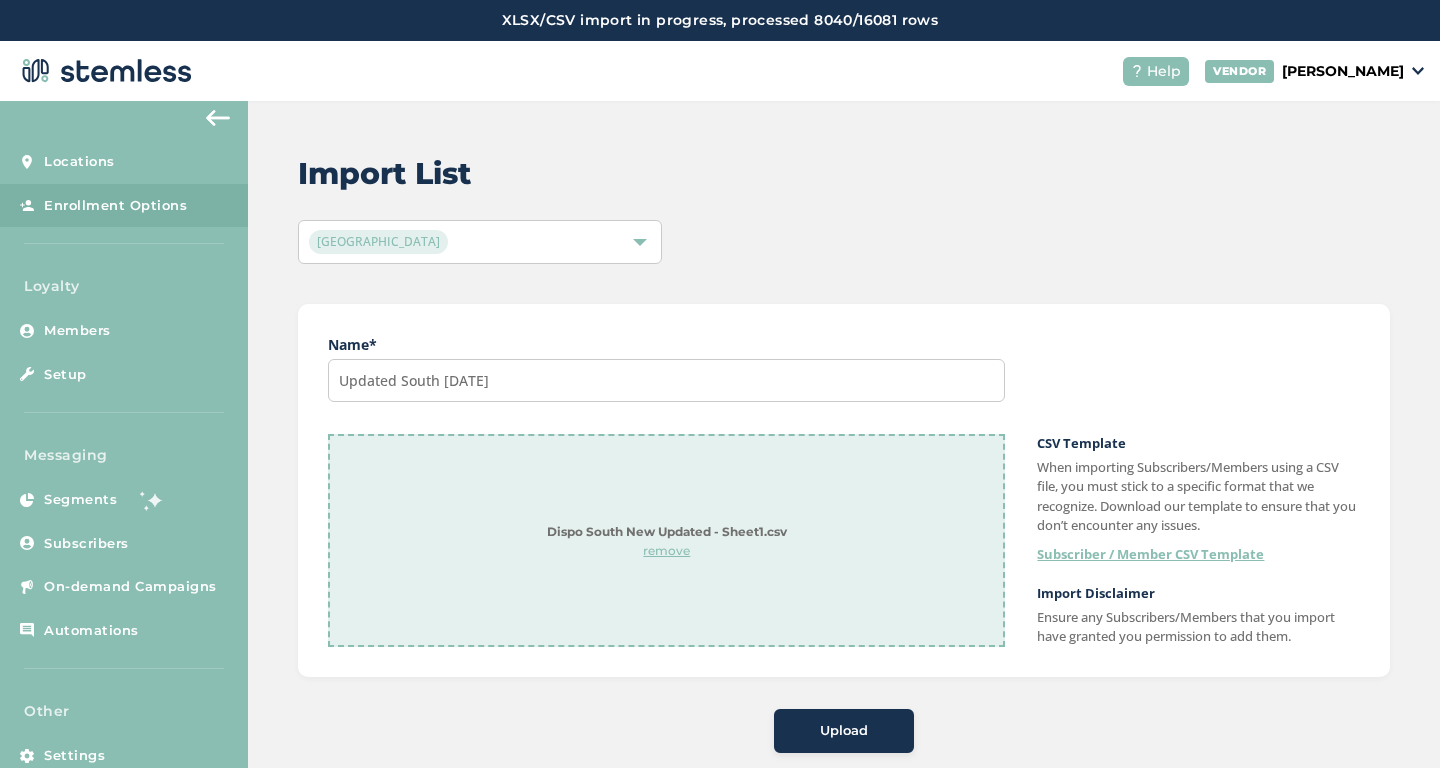 click on "Upload" at bounding box center [844, 731] 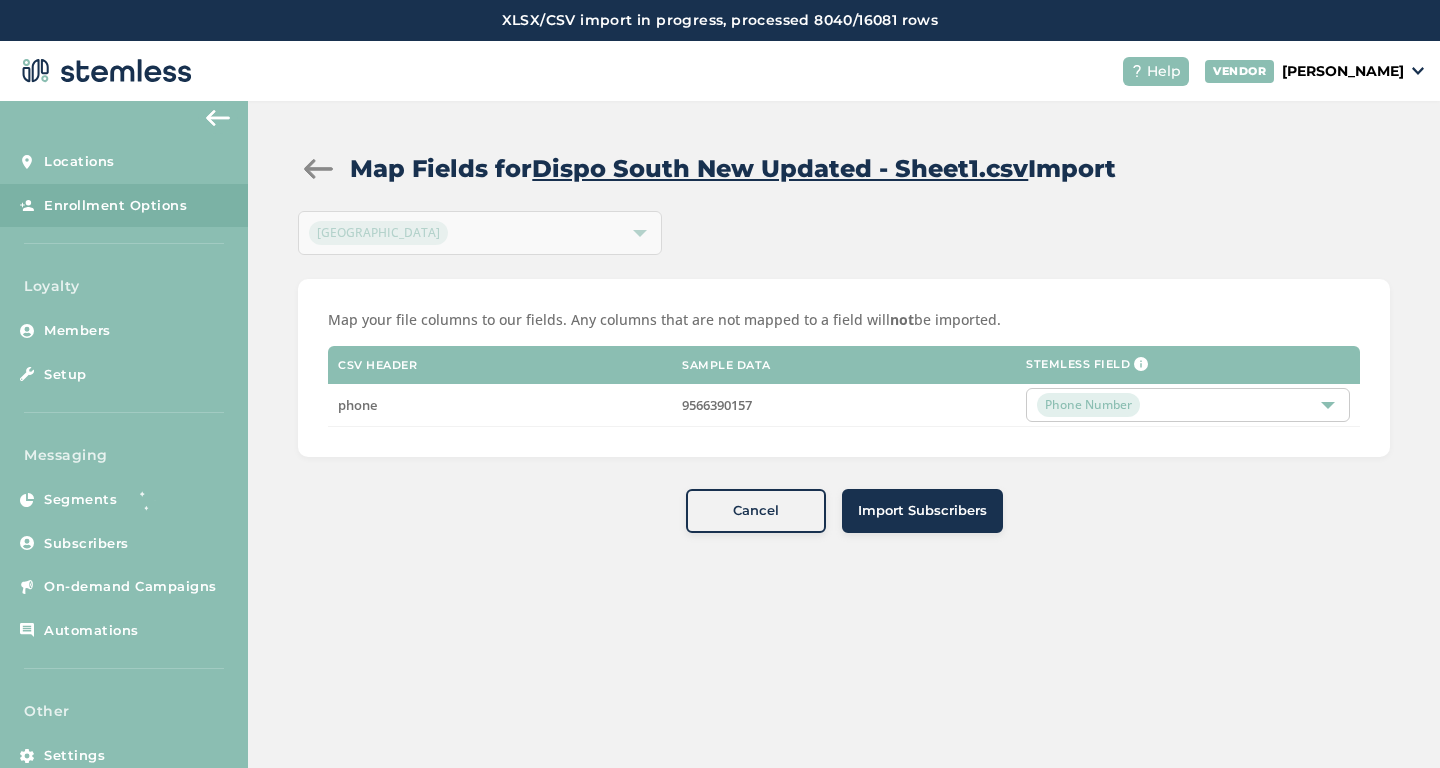 click on "Import Subscribers" at bounding box center (922, 511) 